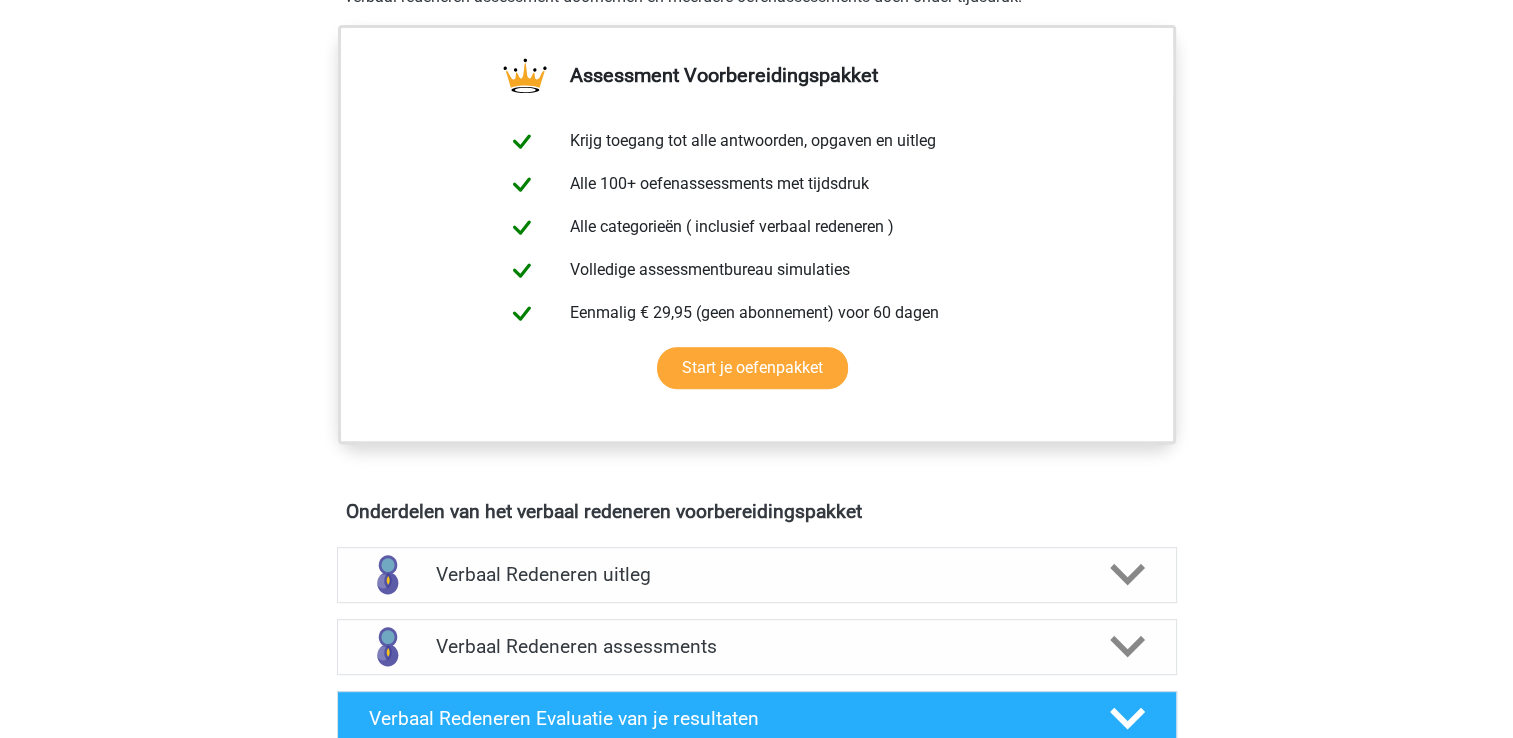 scroll, scrollTop: 1000, scrollLeft: 0, axis: vertical 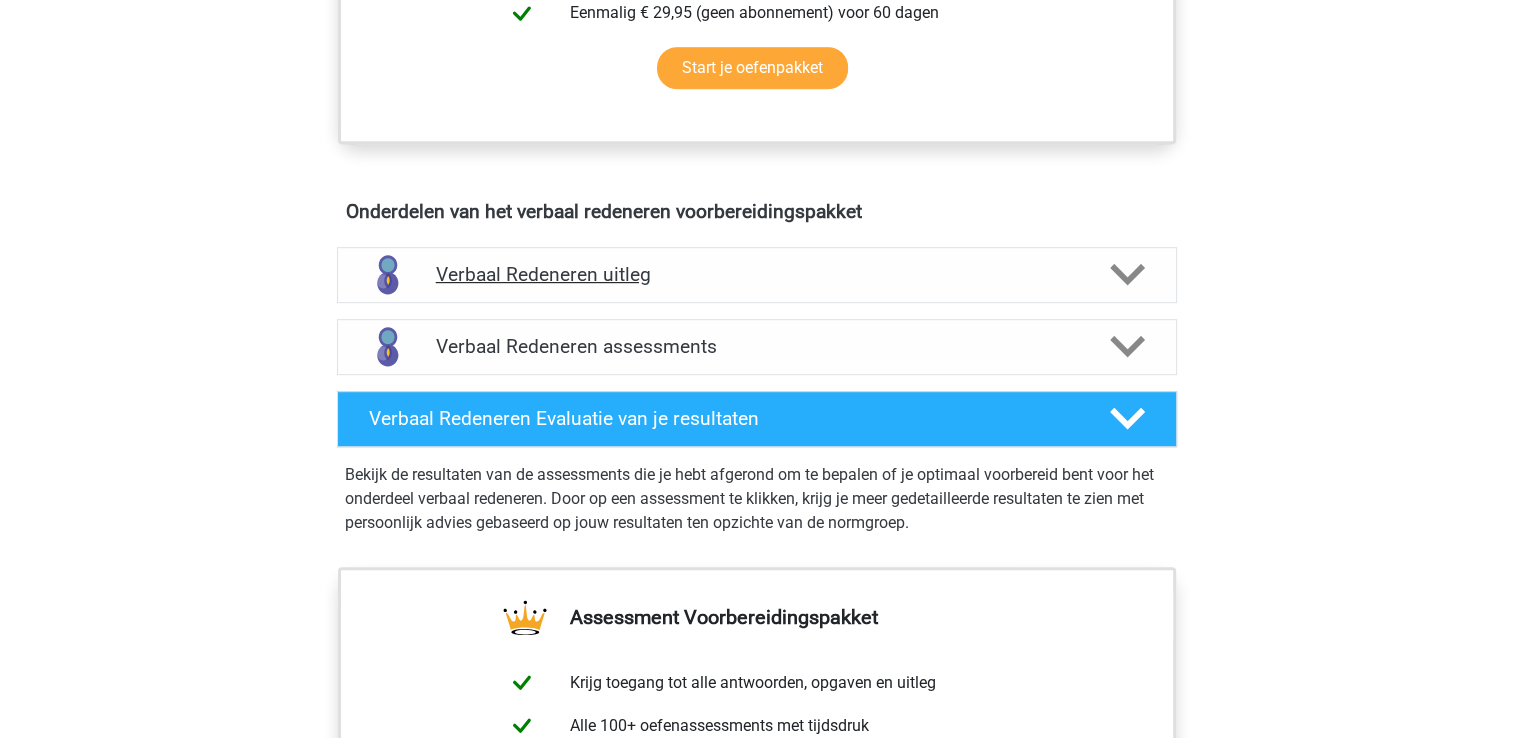 click on "Verbaal Redeneren uitleg" at bounding box center (757, 274) 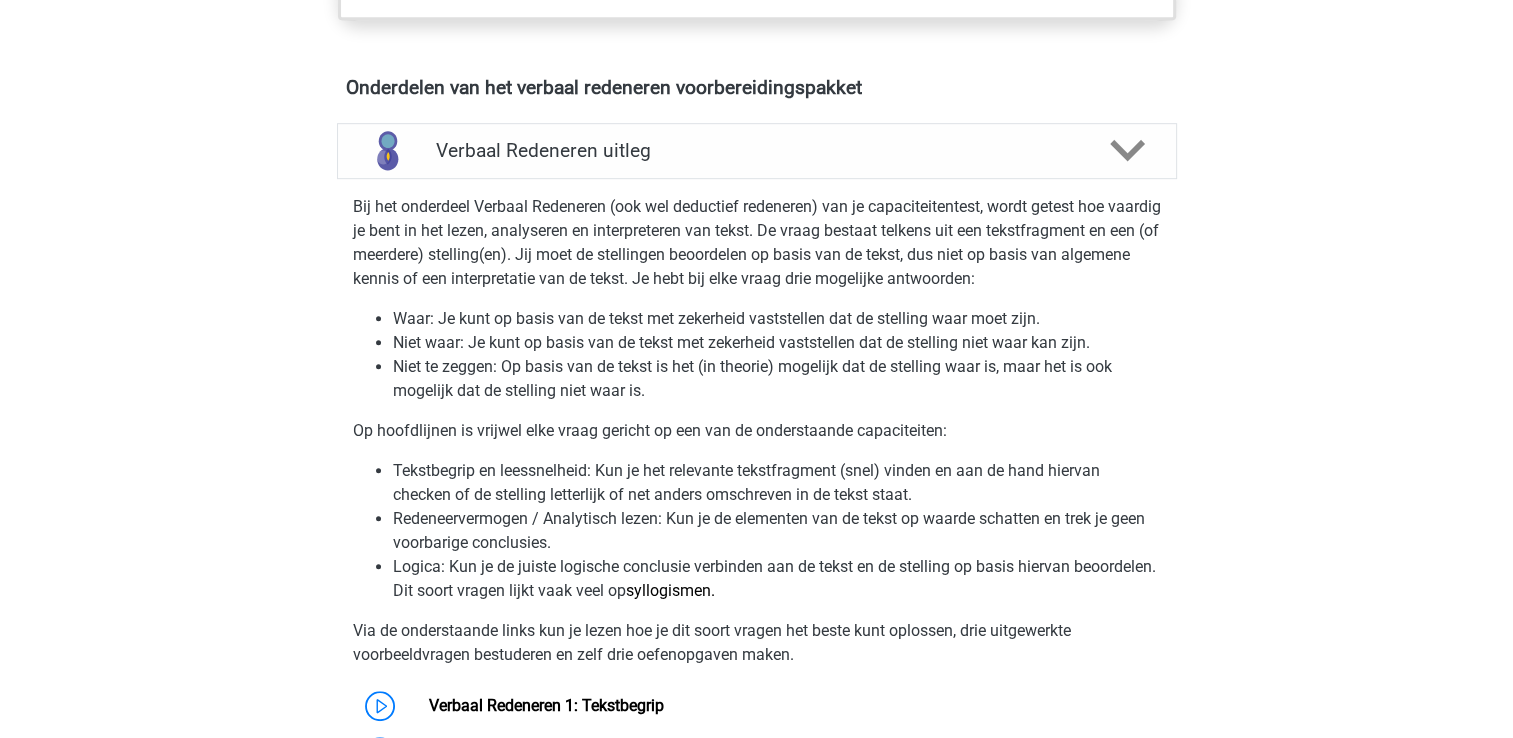 scroll, scrollTop: 1300, scrollLeft: 0, axis: vertical 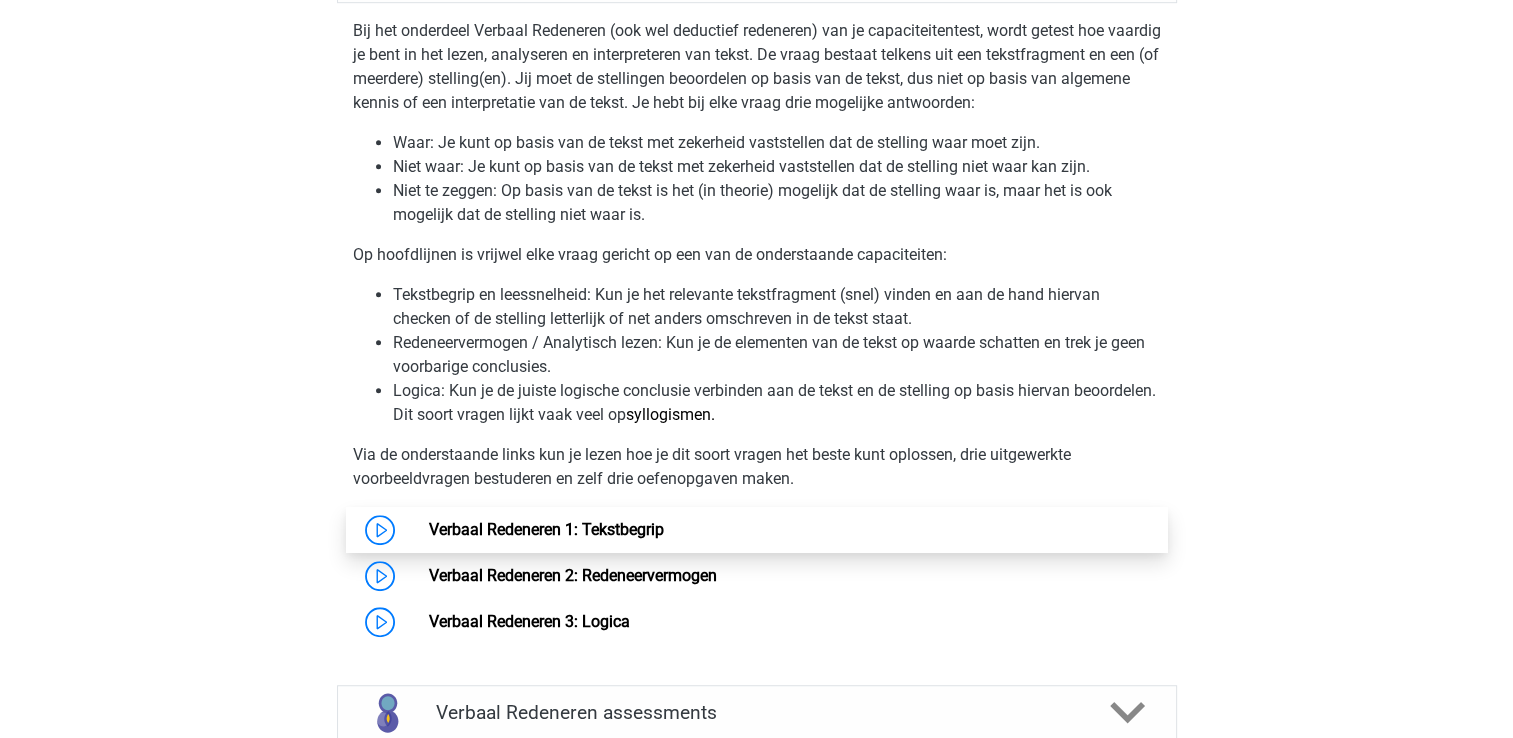 click on "Verbaal Redeneren 1: Tekstbegrip" at bounding box center [546, 529] 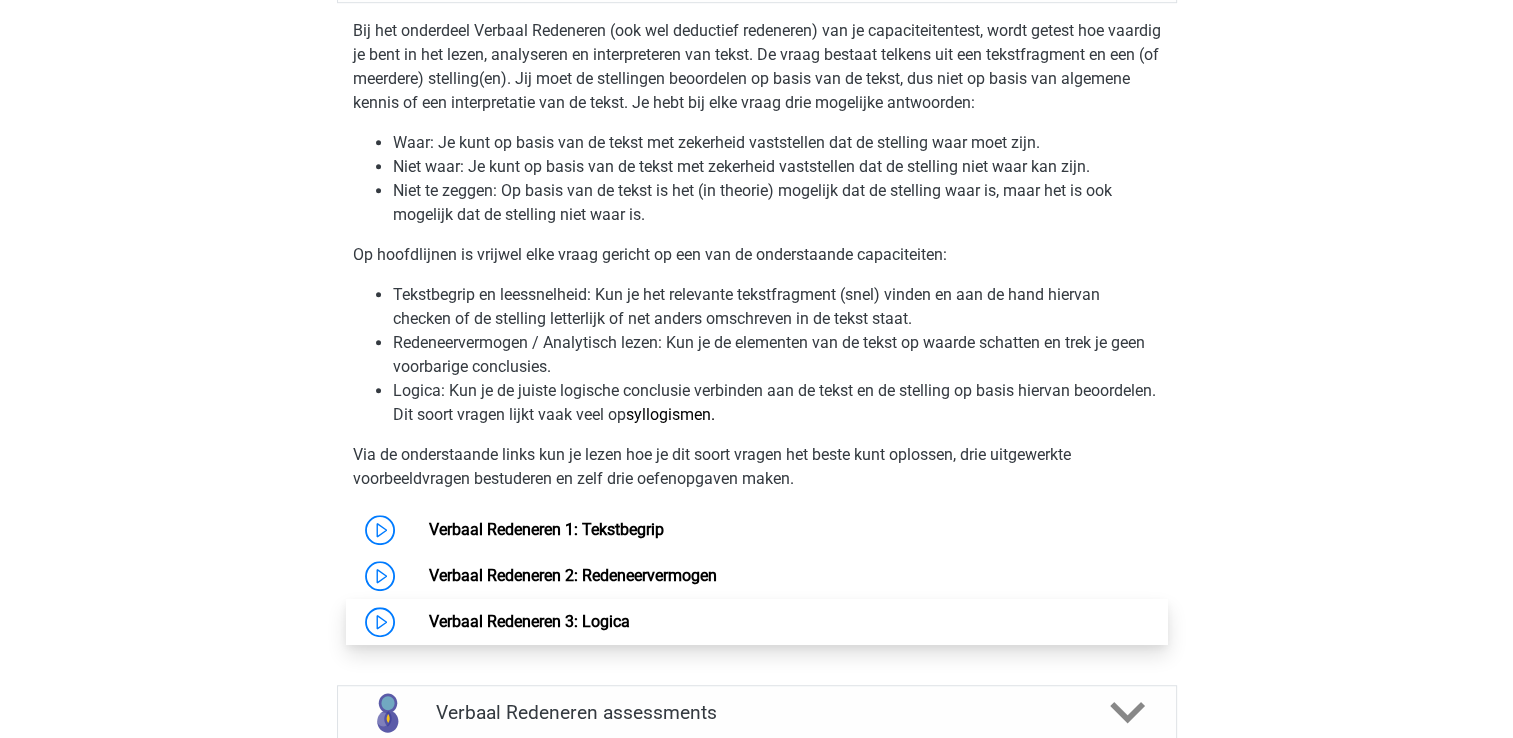 click on "Verbaal Redeneren 3: Logica" at bounding box center (529, 621) 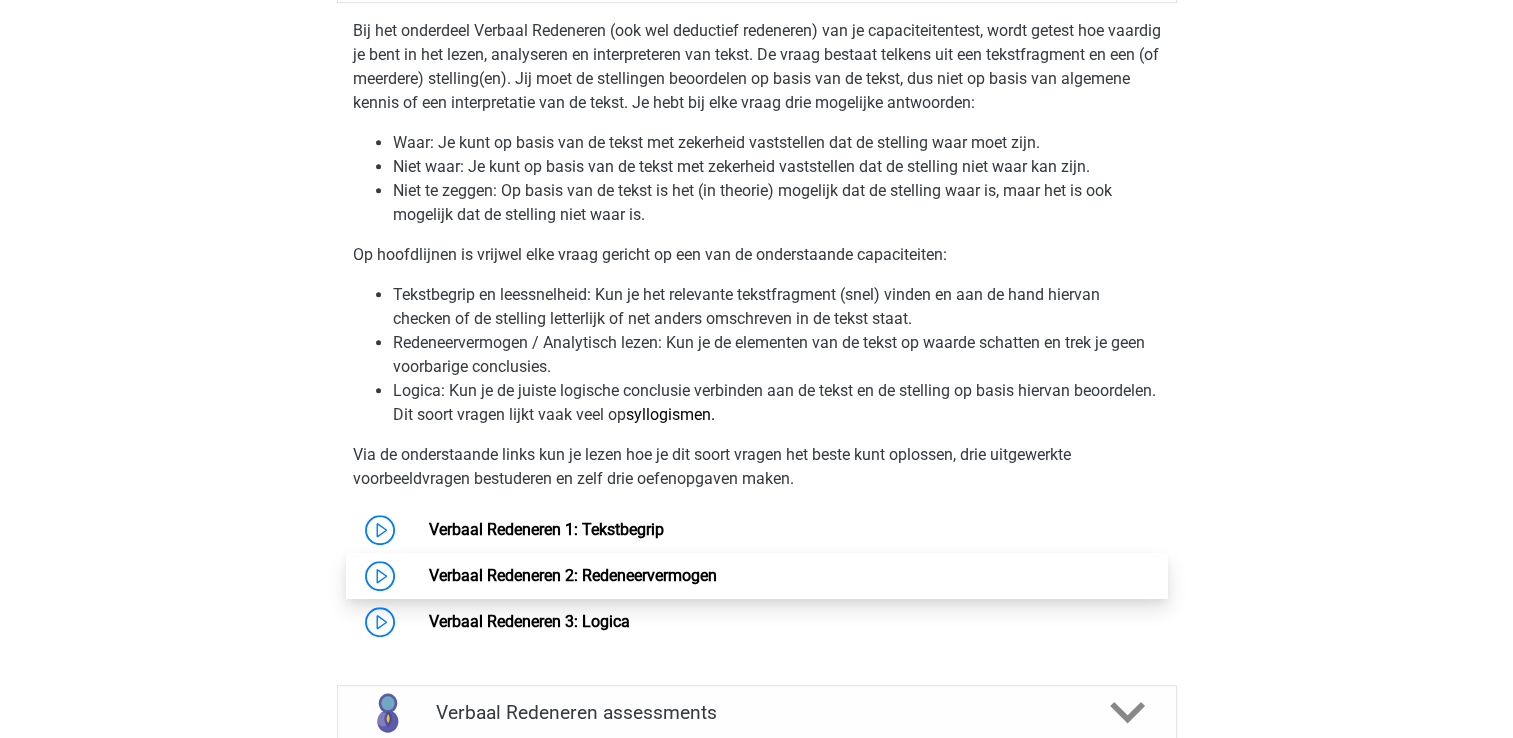 click on "Verbaal Redeneren 2: Redeneervermogen" at bounding box center [573, 575] 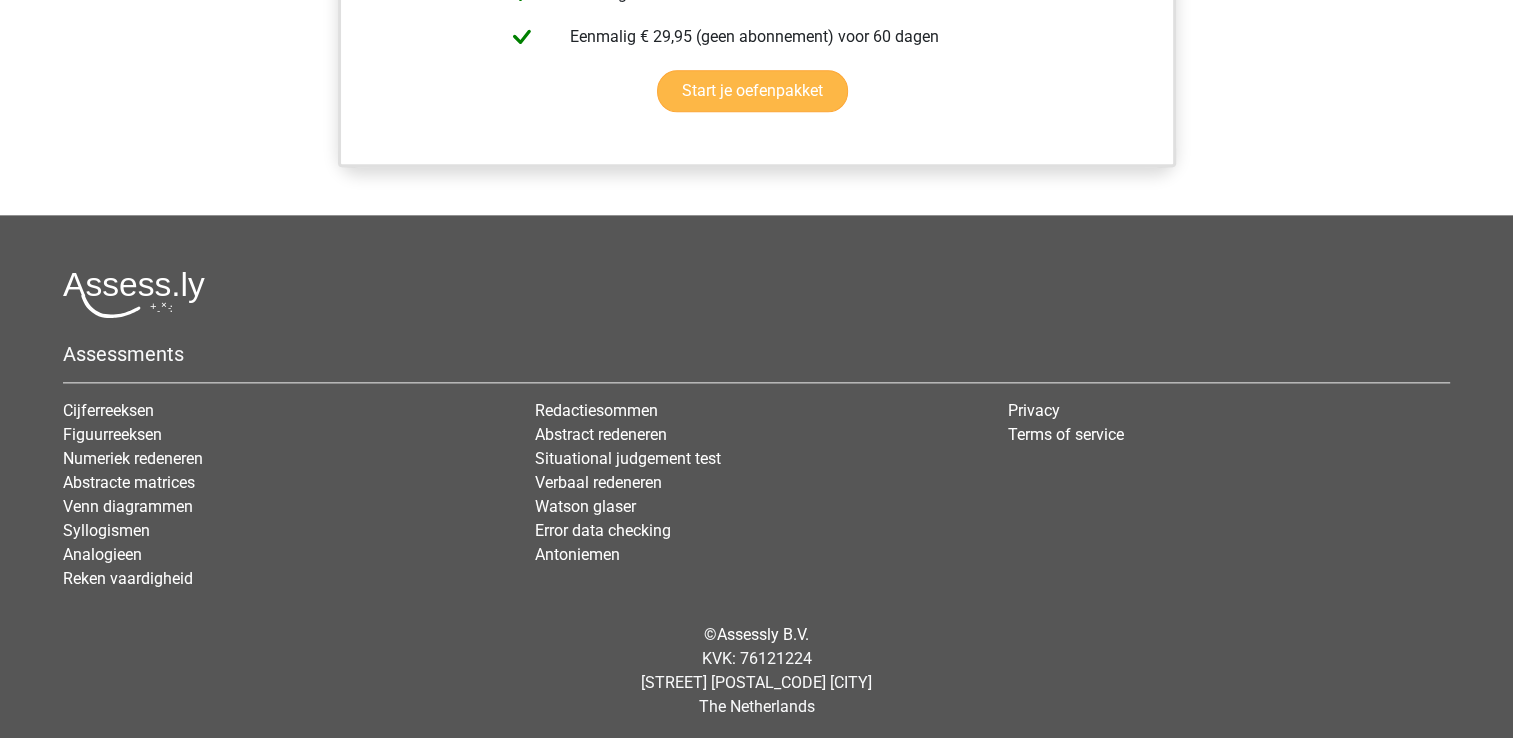 scroll, scrollTop: 2484, scrollLeft: 0, axis: vertical 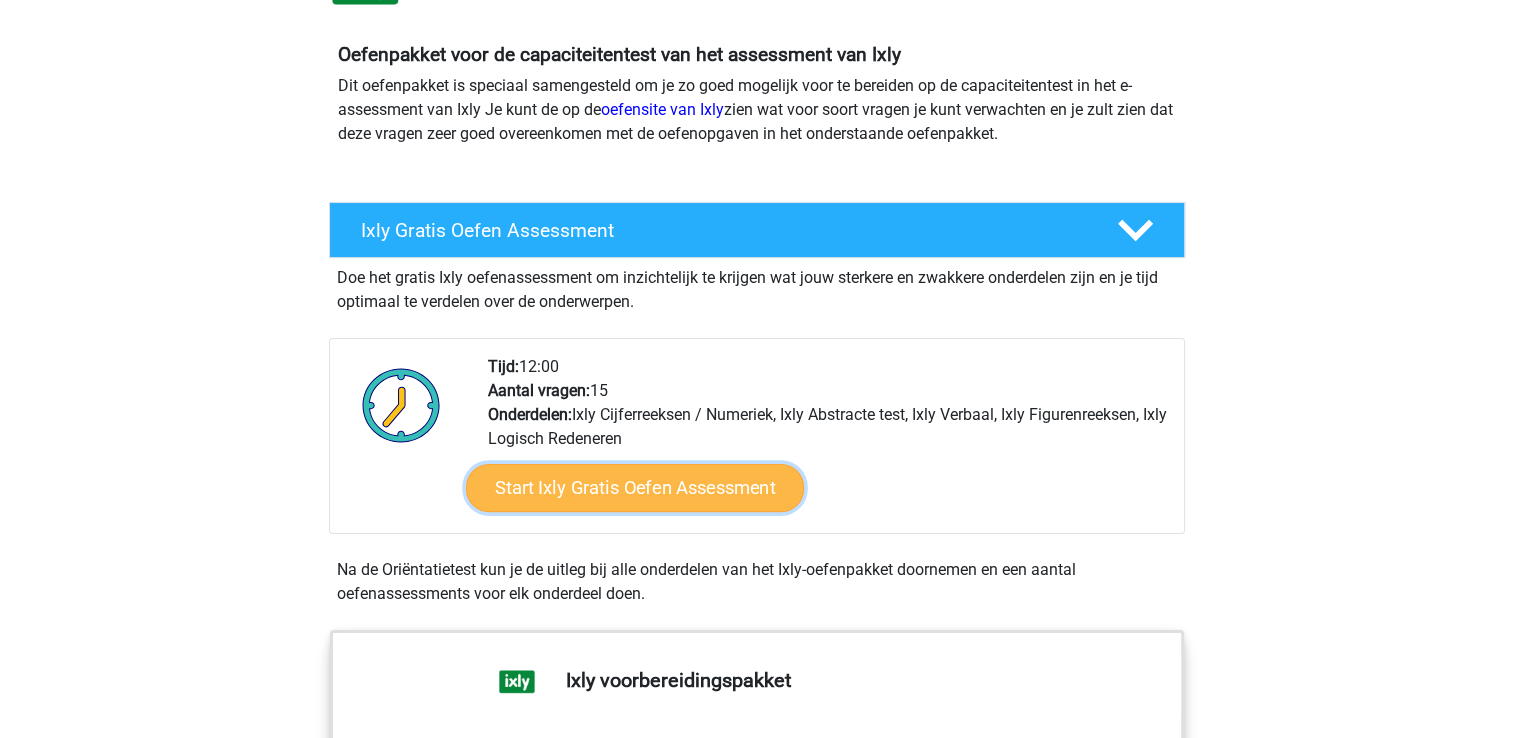 click on "Start Ixly Gratis Oefen Assessment" at bounding box center [634, 488] 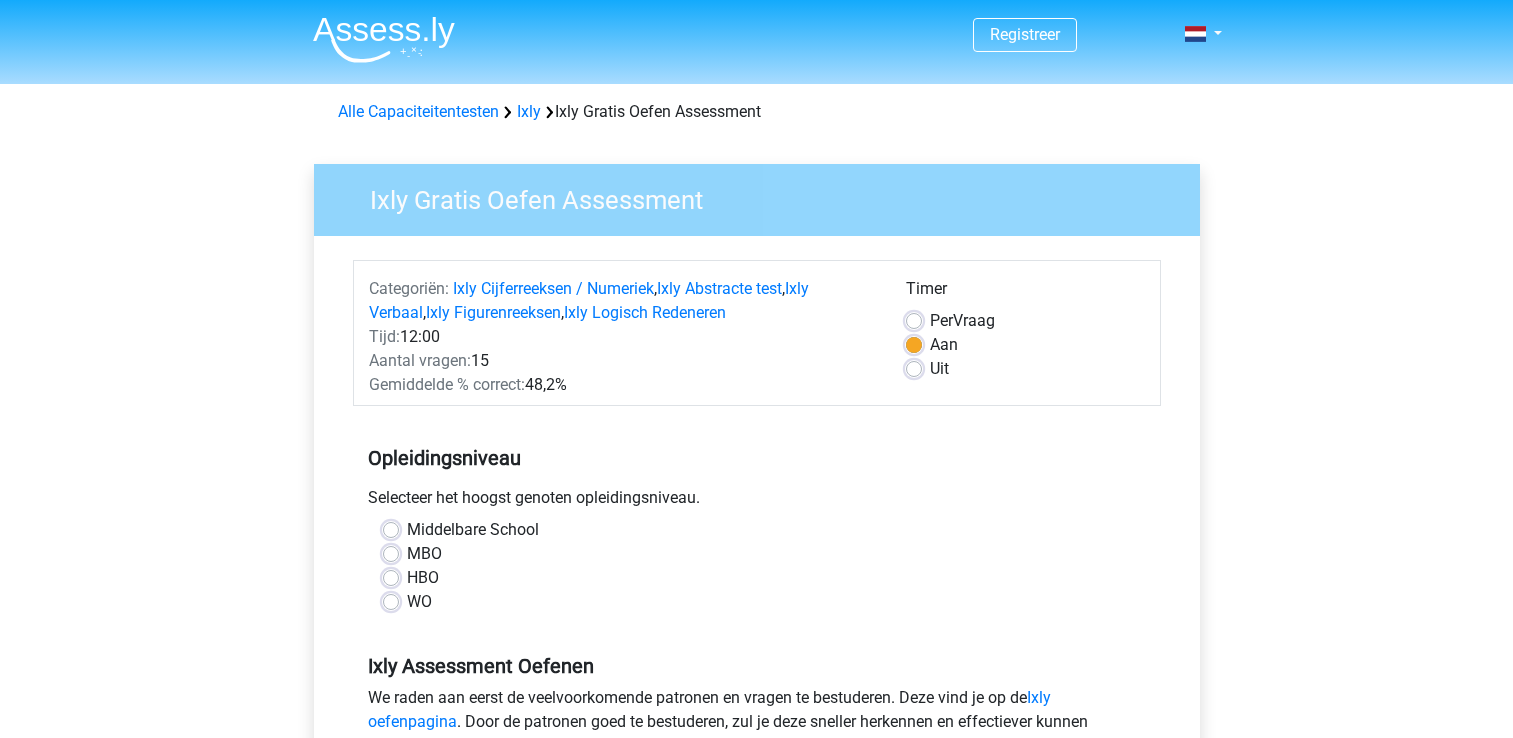 scroll, scrollTop: 0, scrollLeft: 0, axis: both 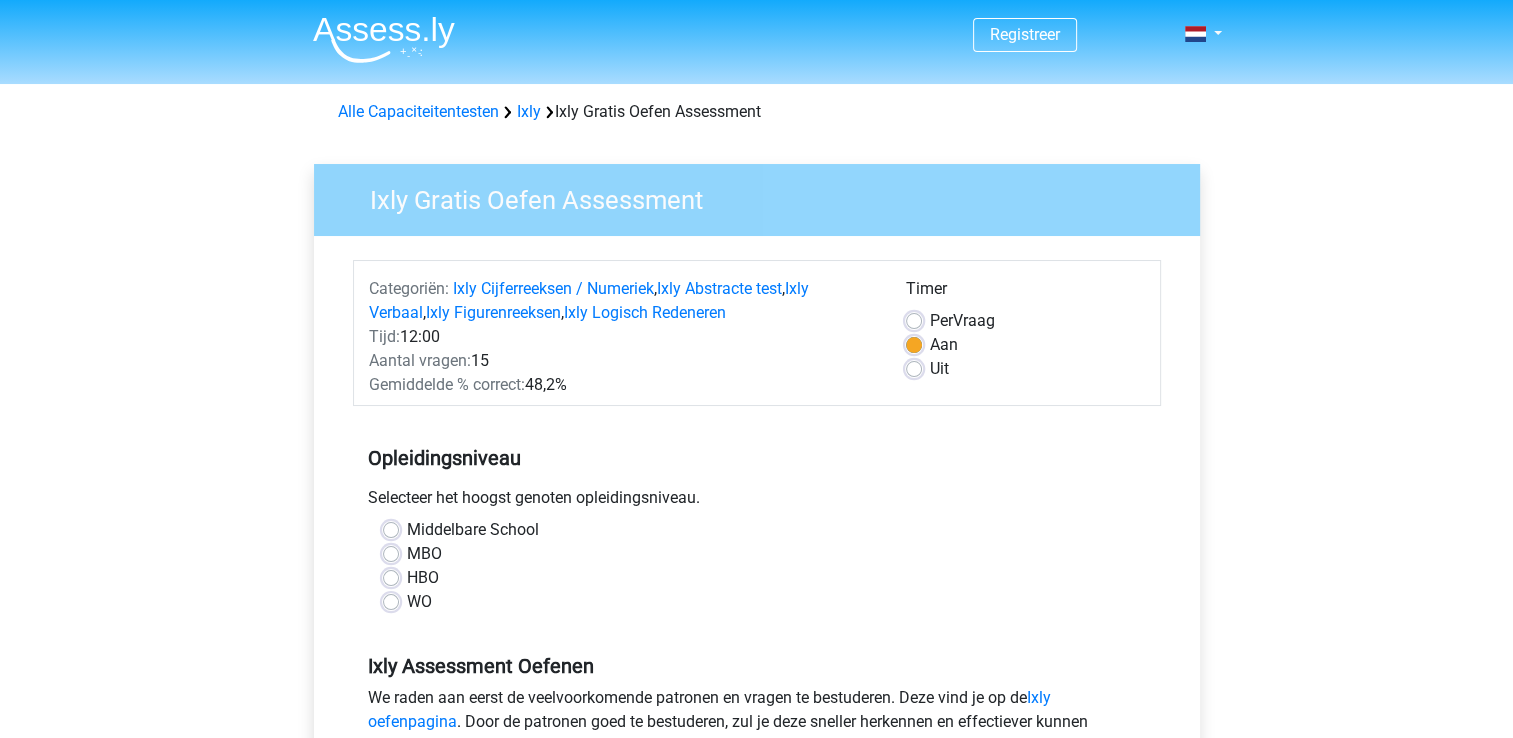 click on "HBO" at bounding box center (423, 578) 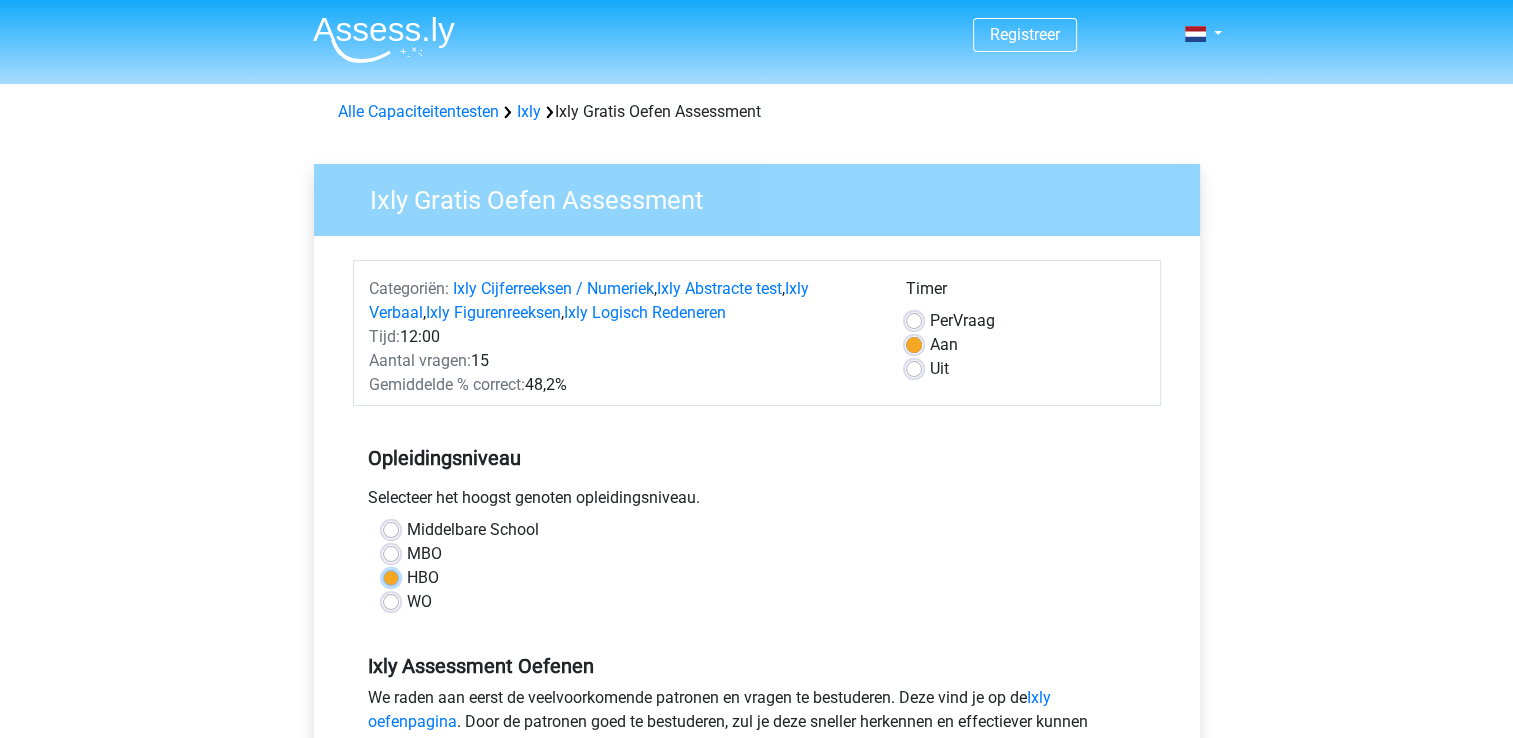 click on "HBO" at bounding box center [391, 576] 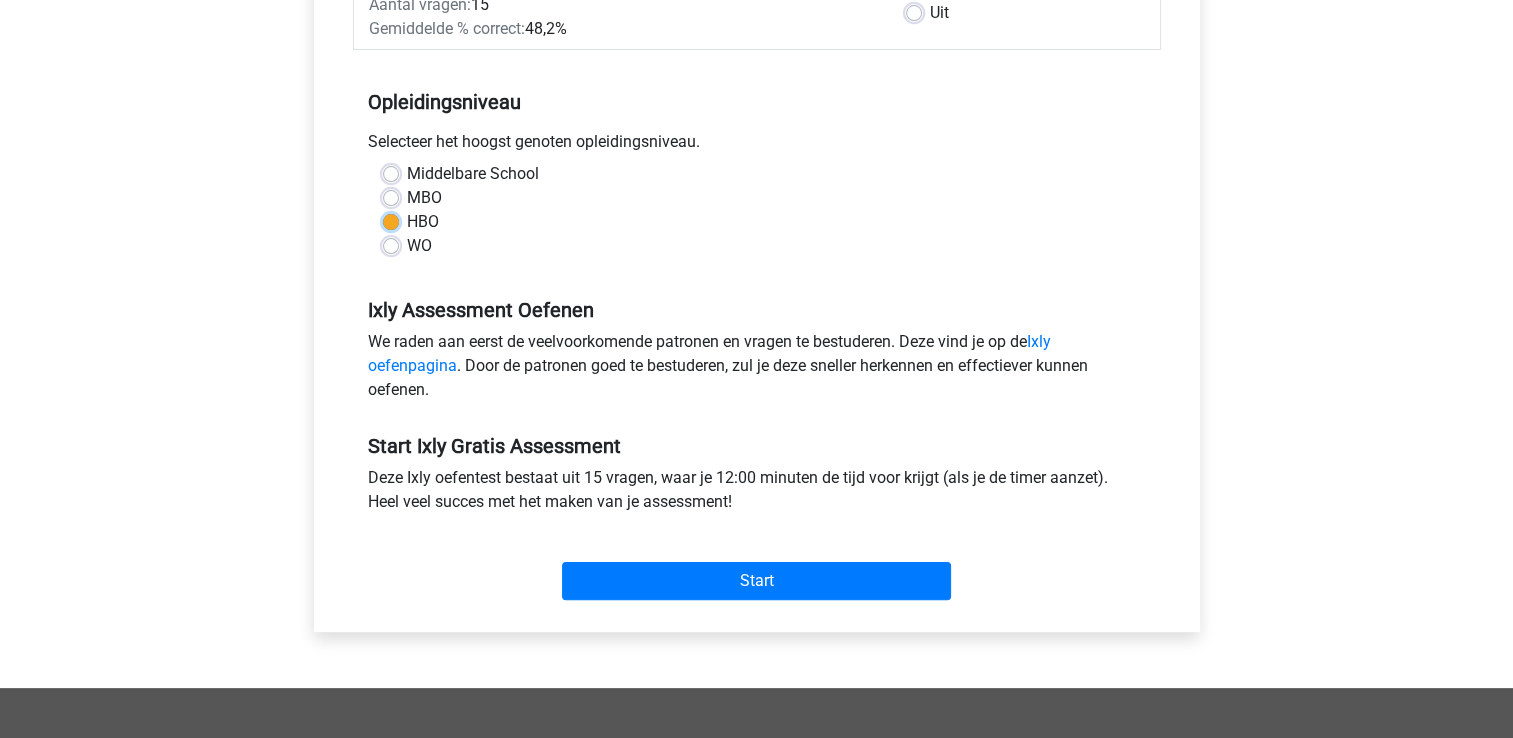 scroll, scrollTop: 400, scrollLeft: 0, axis: vertical 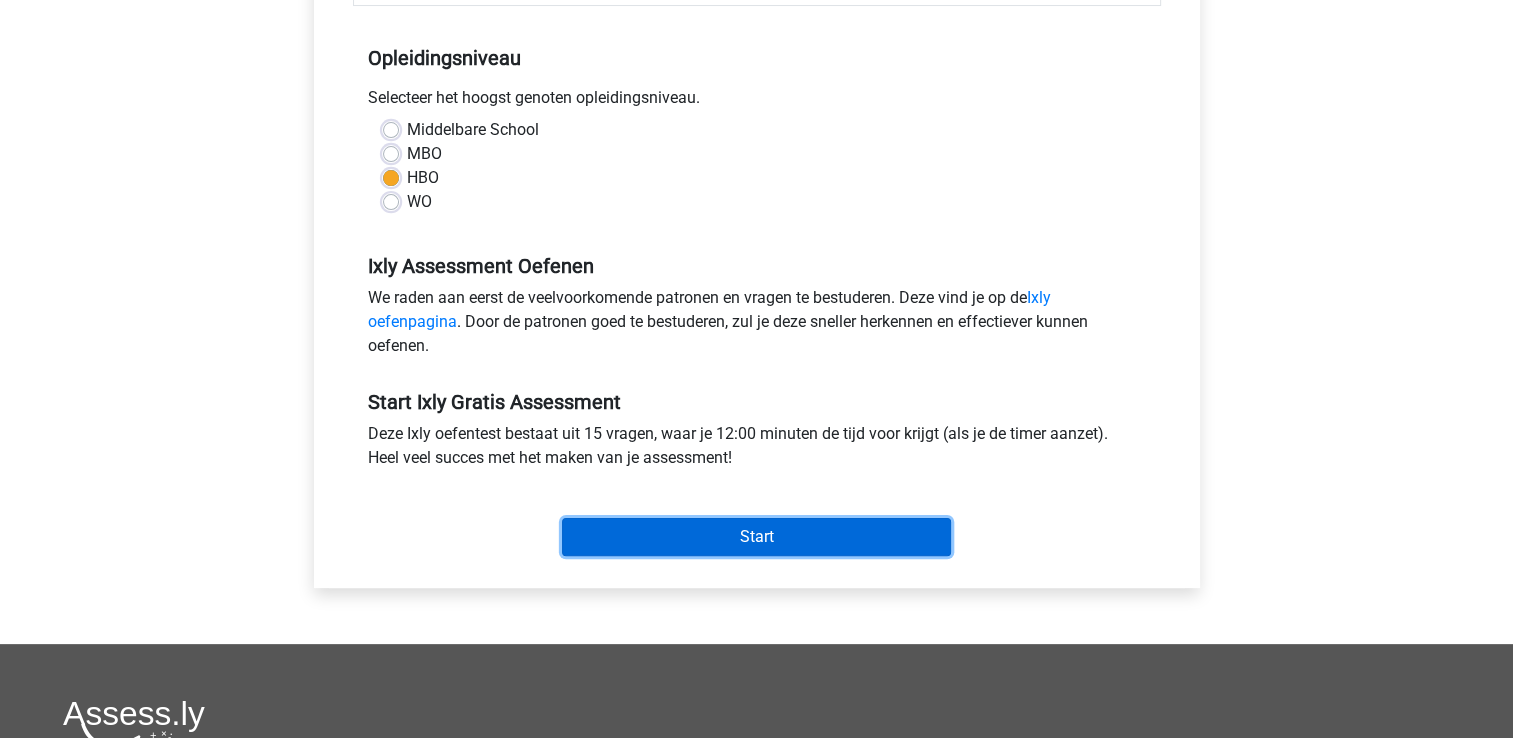 click on "Start" at bounding box center [756, 537] 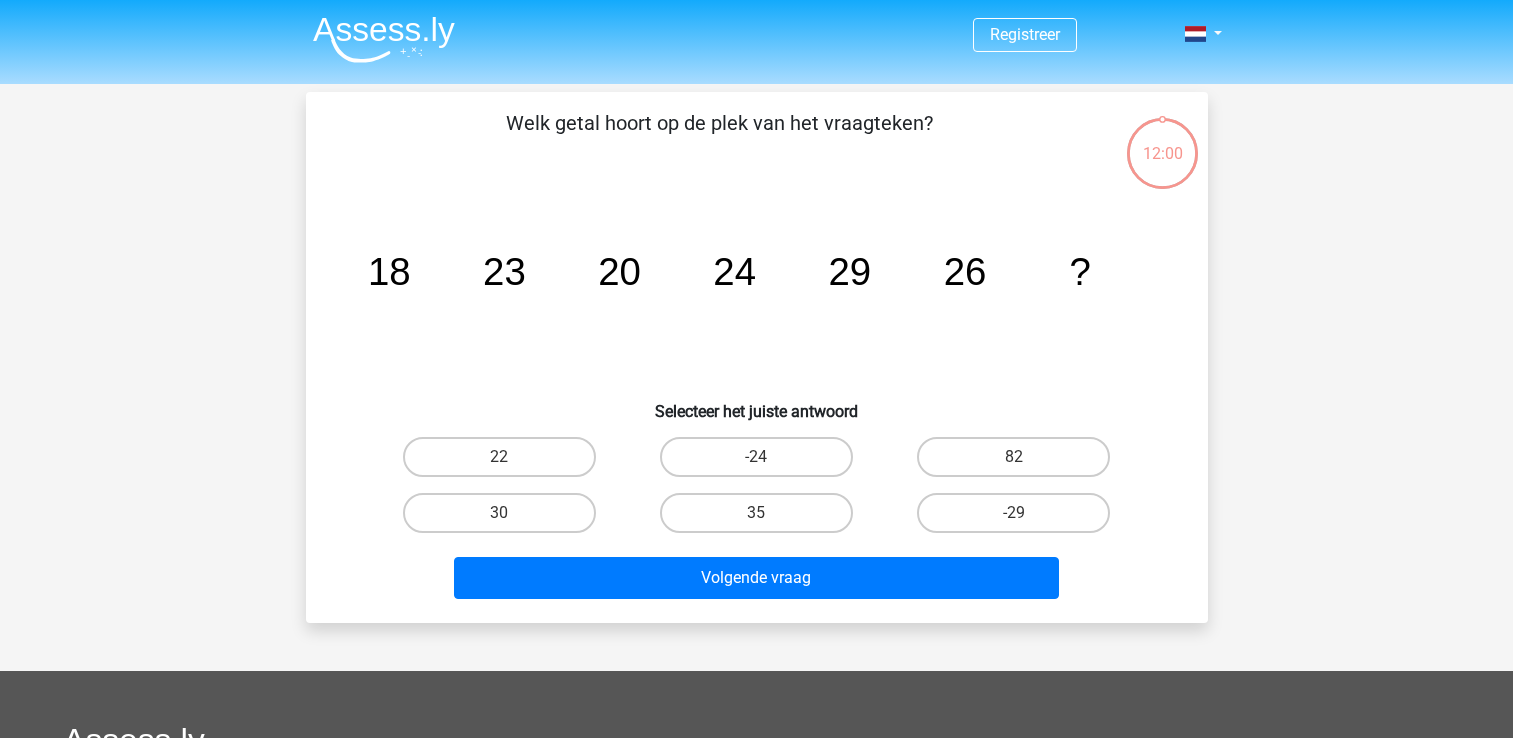 scroll, scrollTop: 0, scrollLeft: 0, axis: both 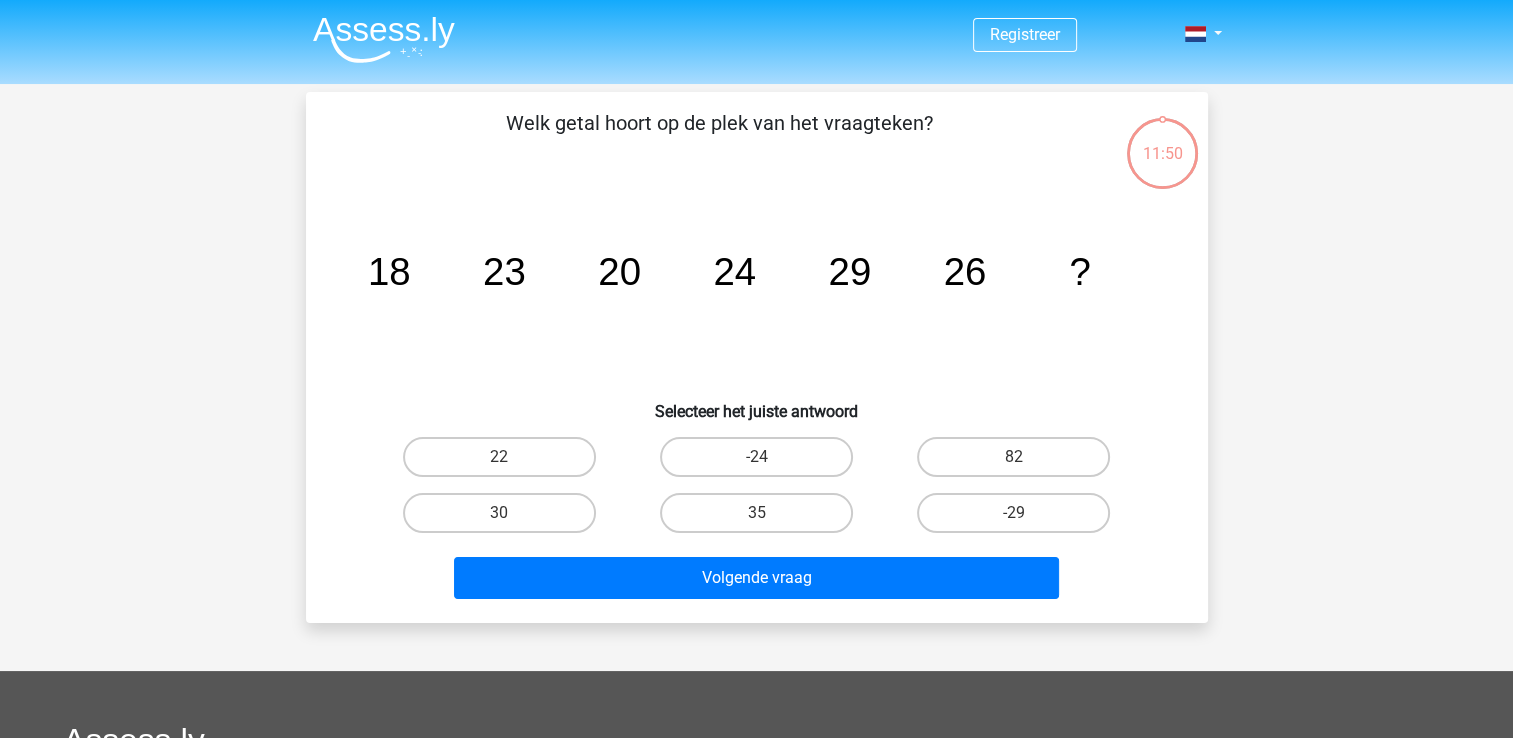 click at bounding box center [384, 39] 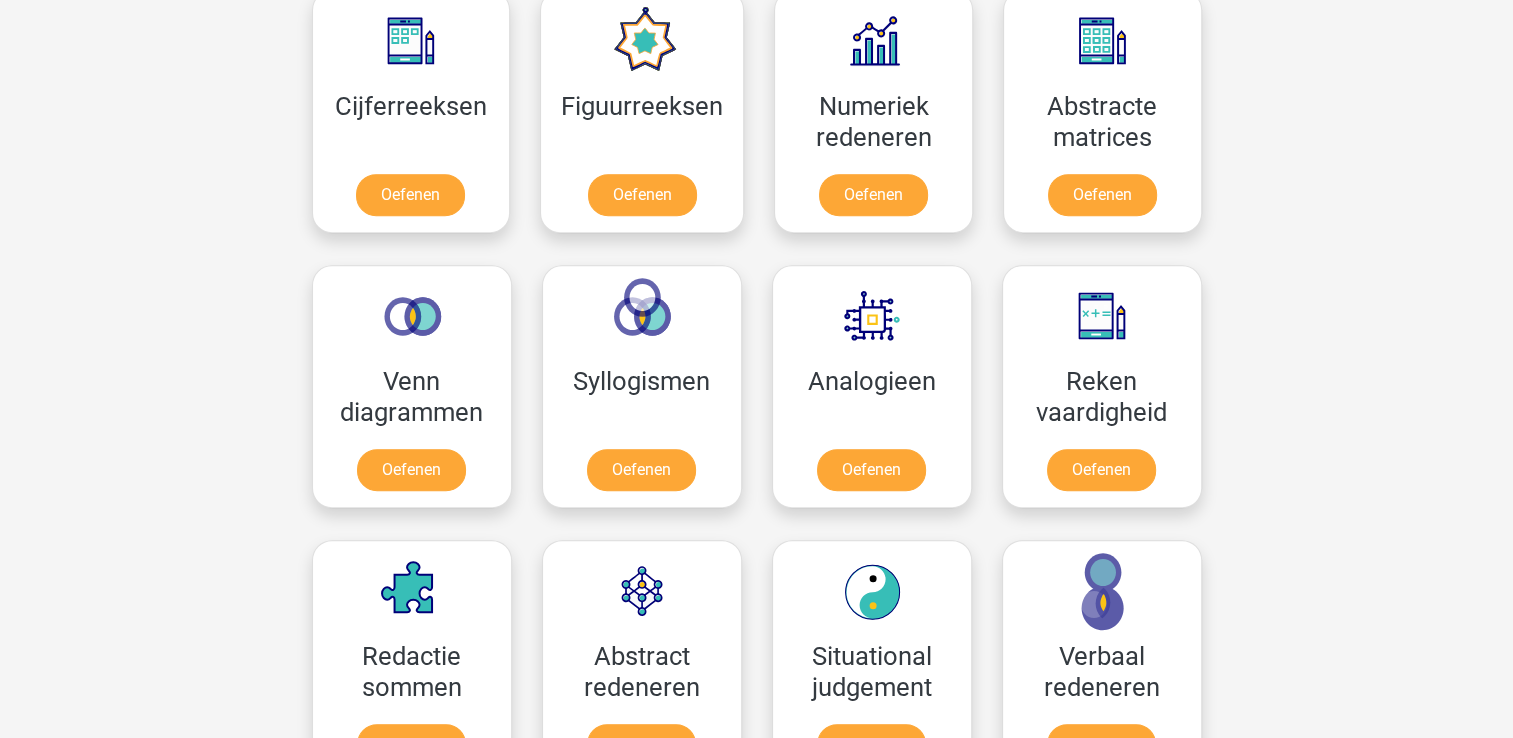scroll, scrollTop: 1200, scrollLeft: 0, axis: vertical 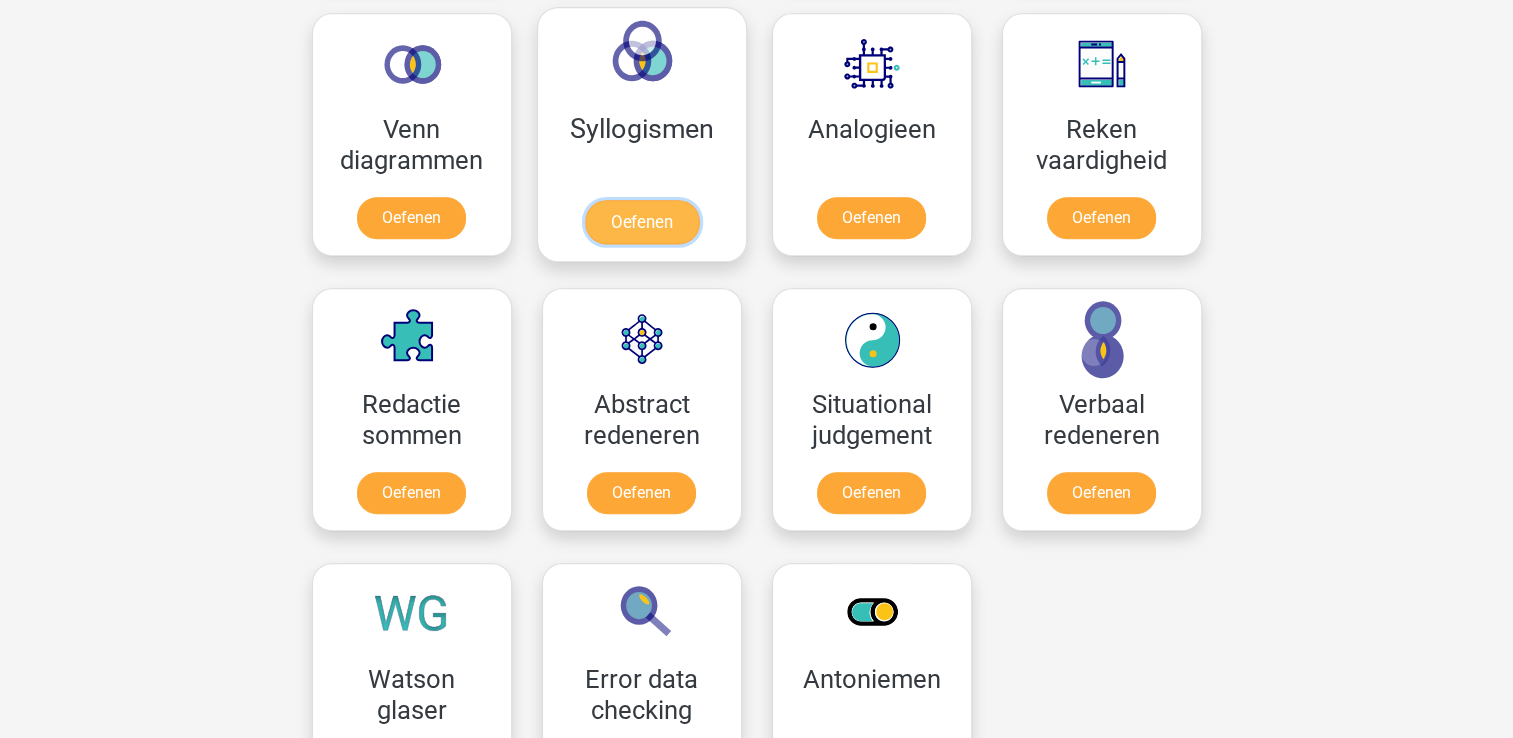 click on "Oefenen" at bounding box center (641, 222) 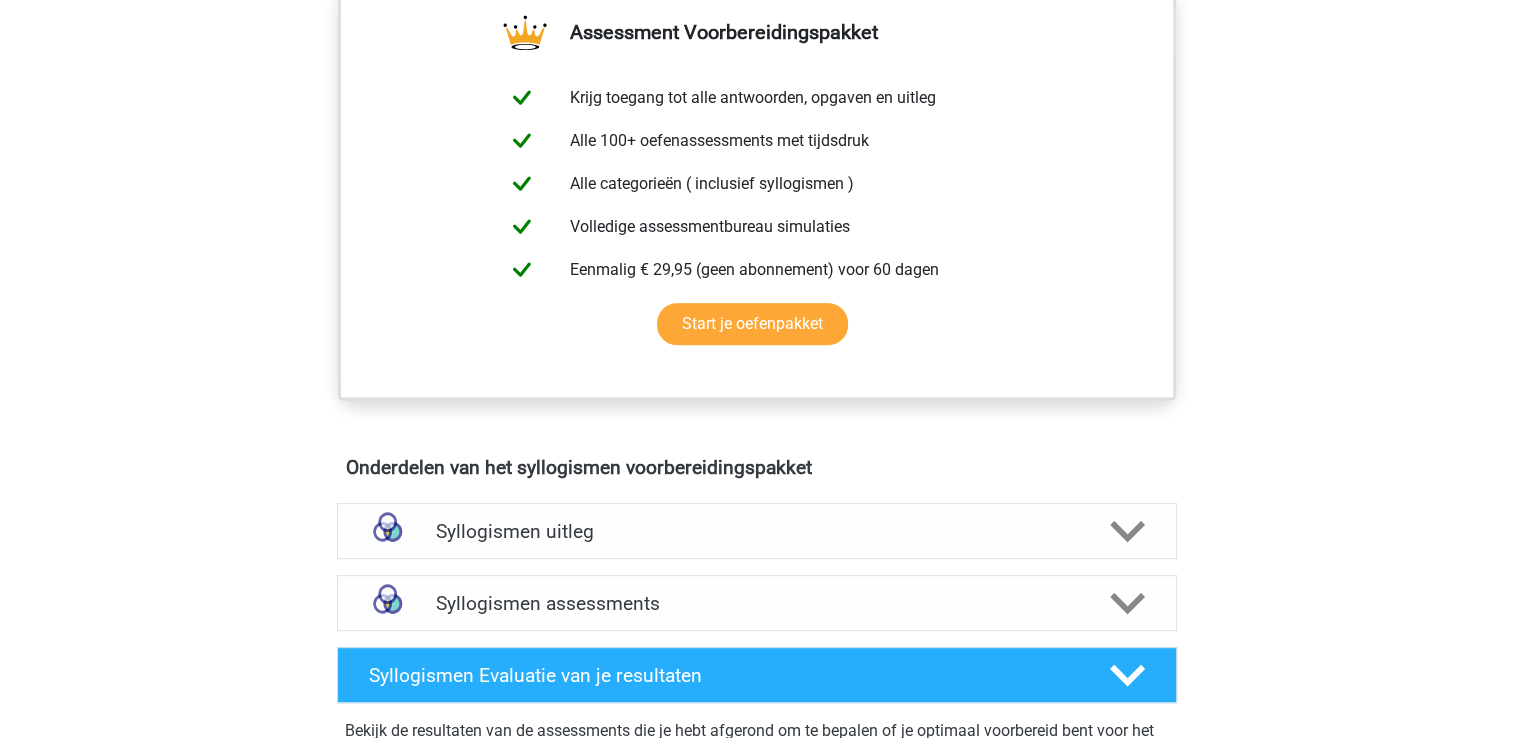 scroll, scrollTop: 1000, scrollLeft: 0, axis: vertical 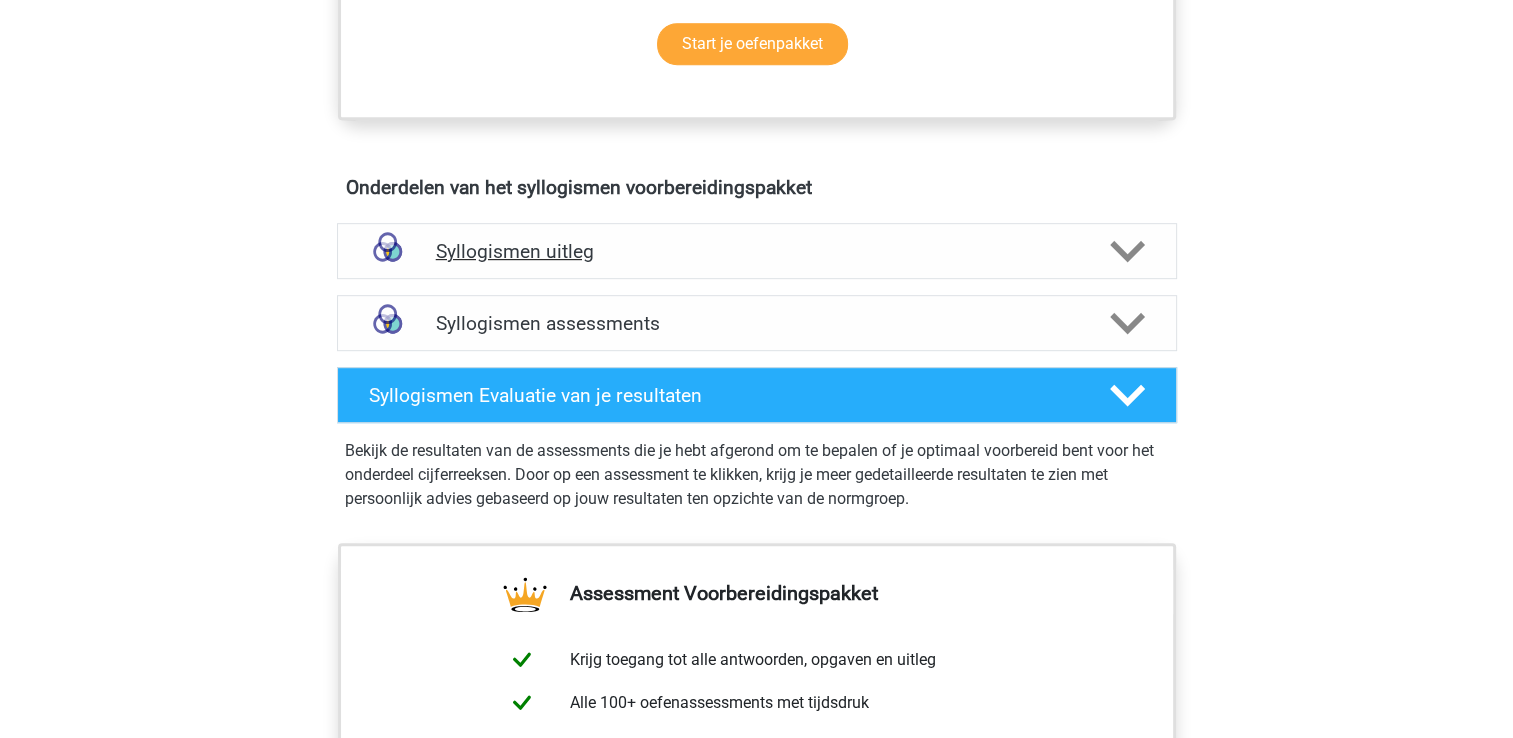 click on "Syllogismen uitleg" at bounding box center (757, 251) 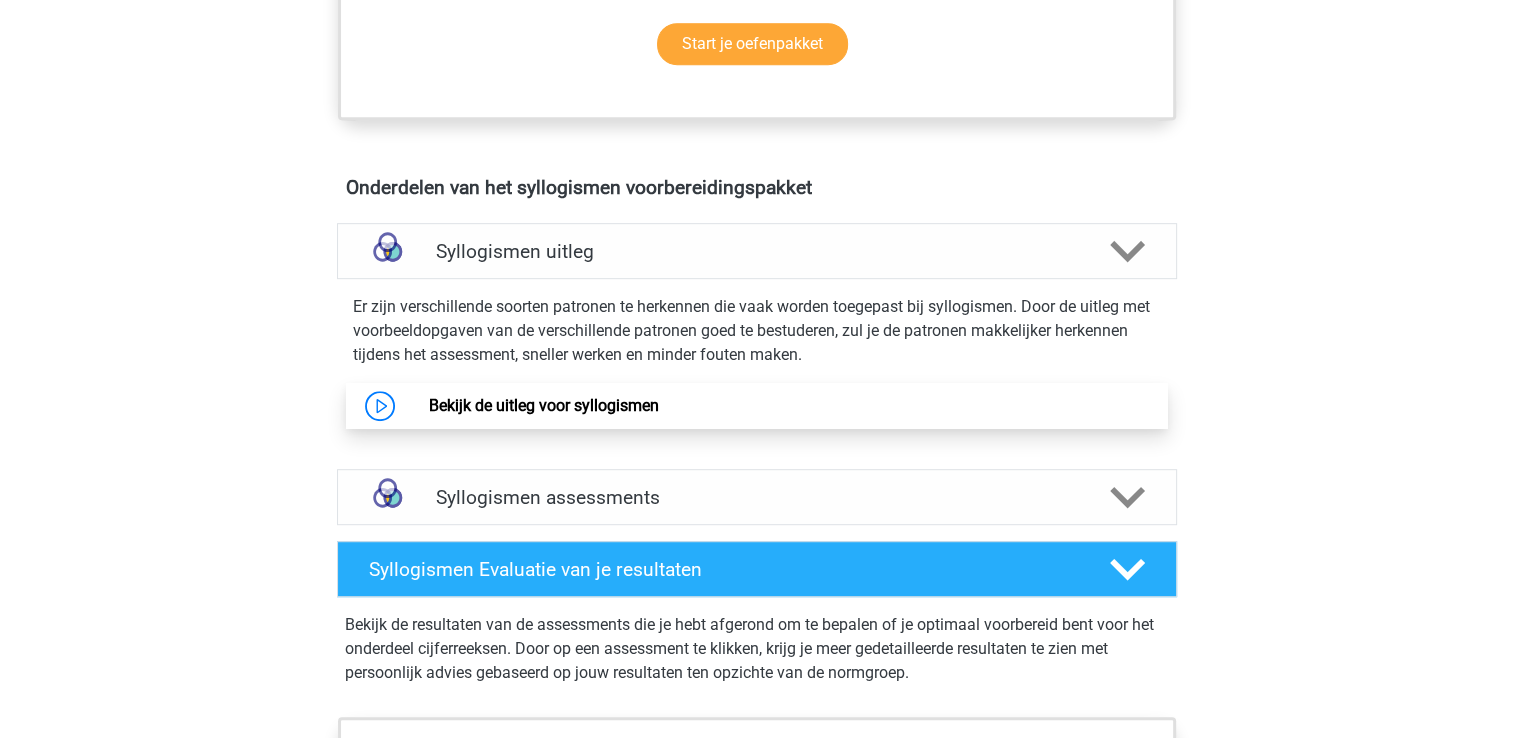 click on "Bekijk de uitleg voor
syllogismen" at bounding box center (544, 405) 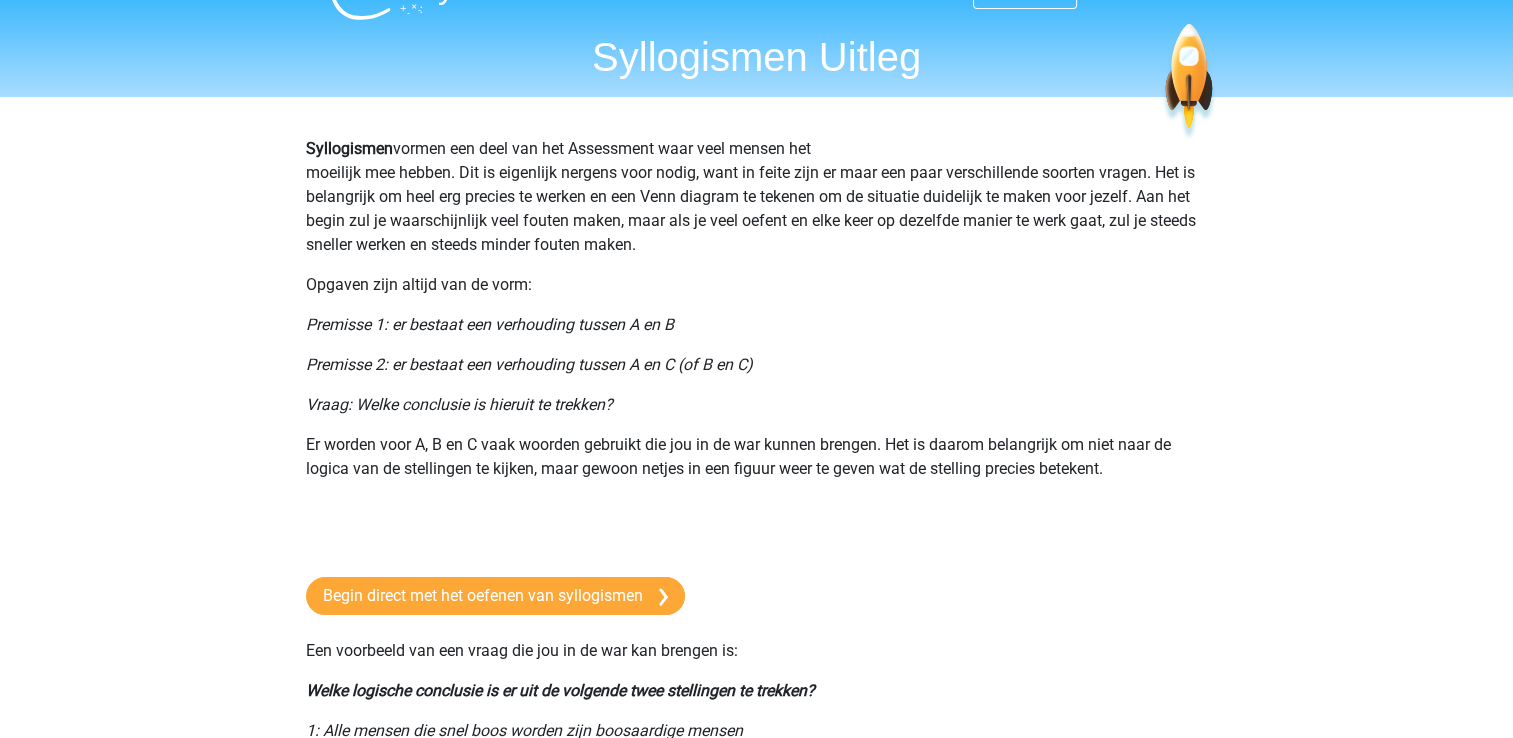 scroll, scrollTop: 0, scrollLeft: 0, axis: both 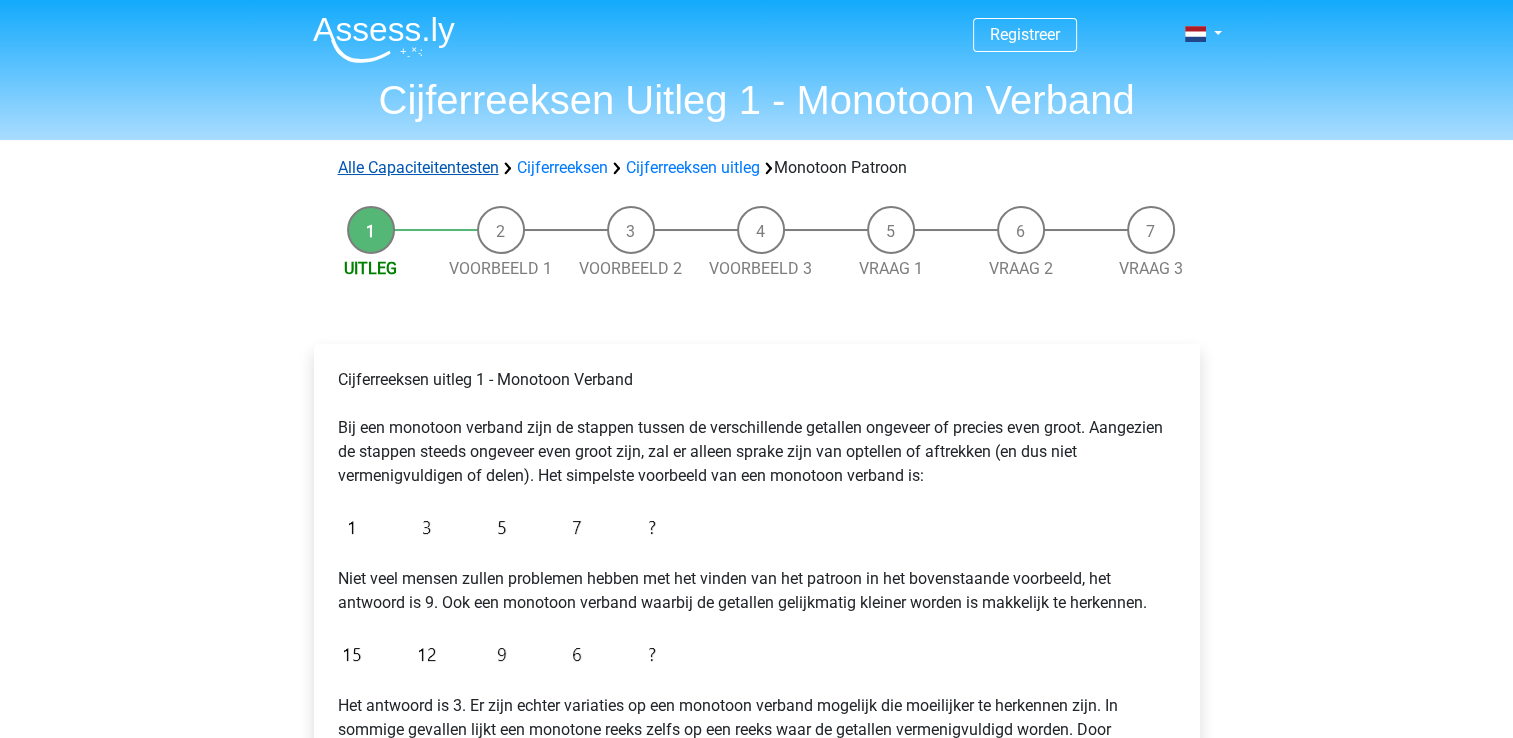 click on "Alle Capaciteitentesten" at bounding box center [418, 167] 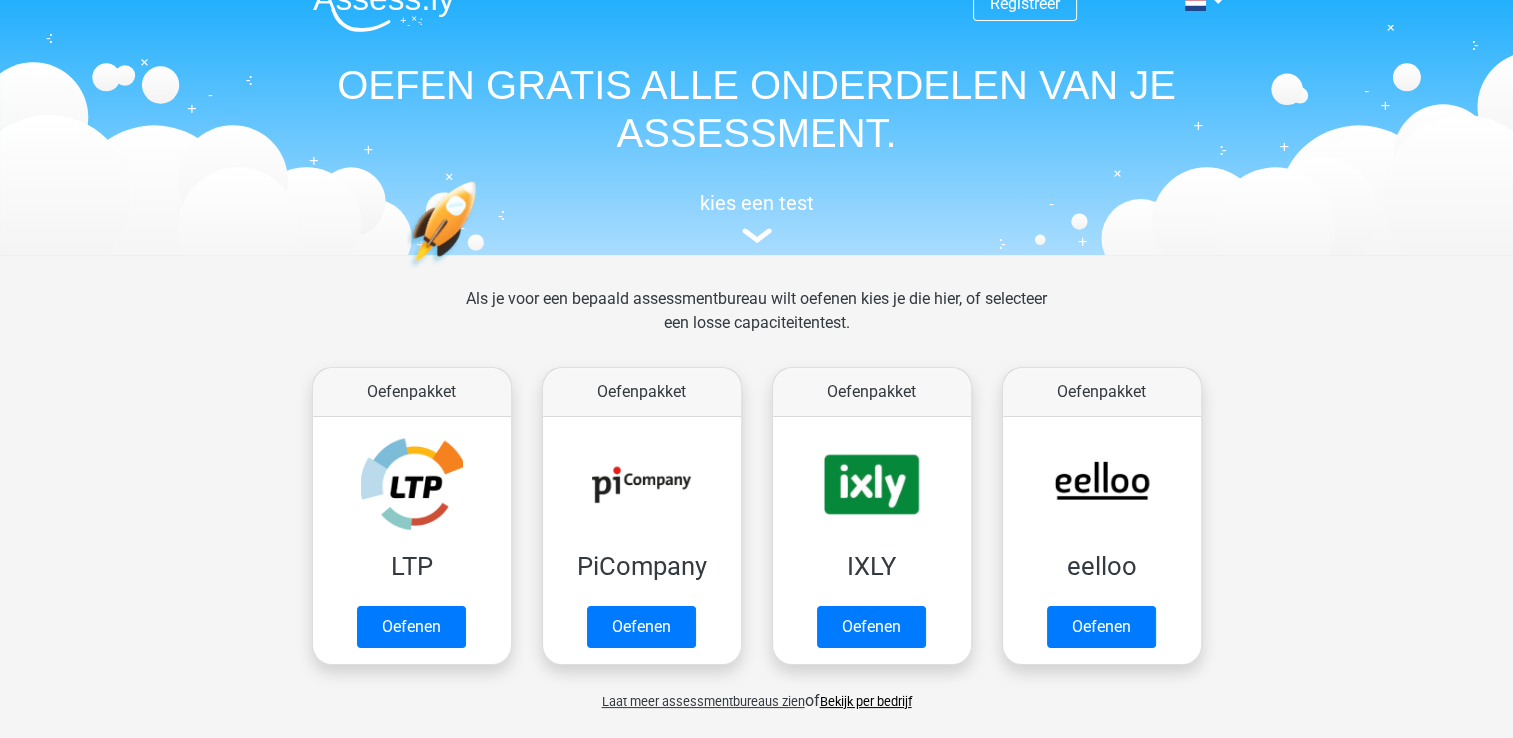 scroll, scrollTop: 0, scrollLeft: 0, axis: both 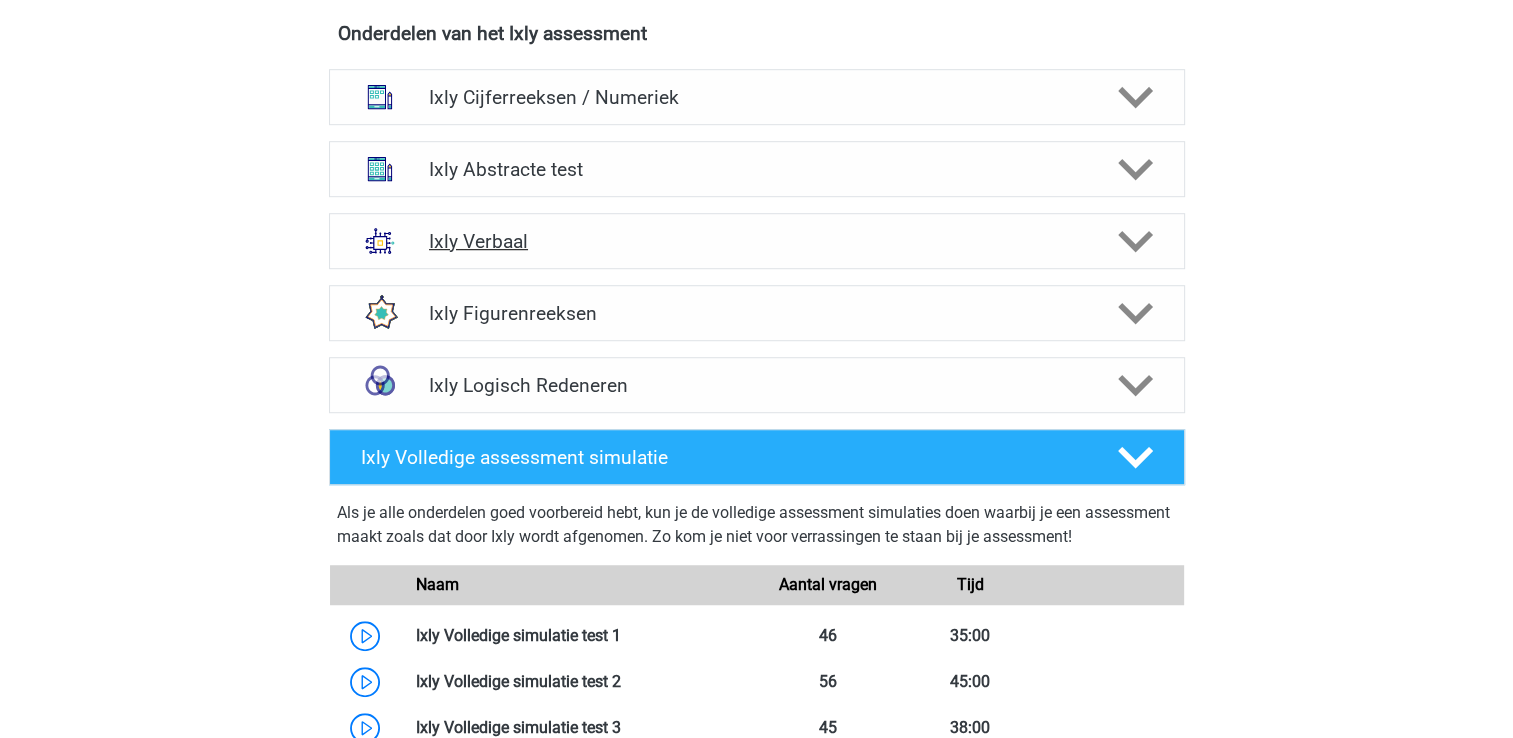 click at bounding box center [1133, 241] 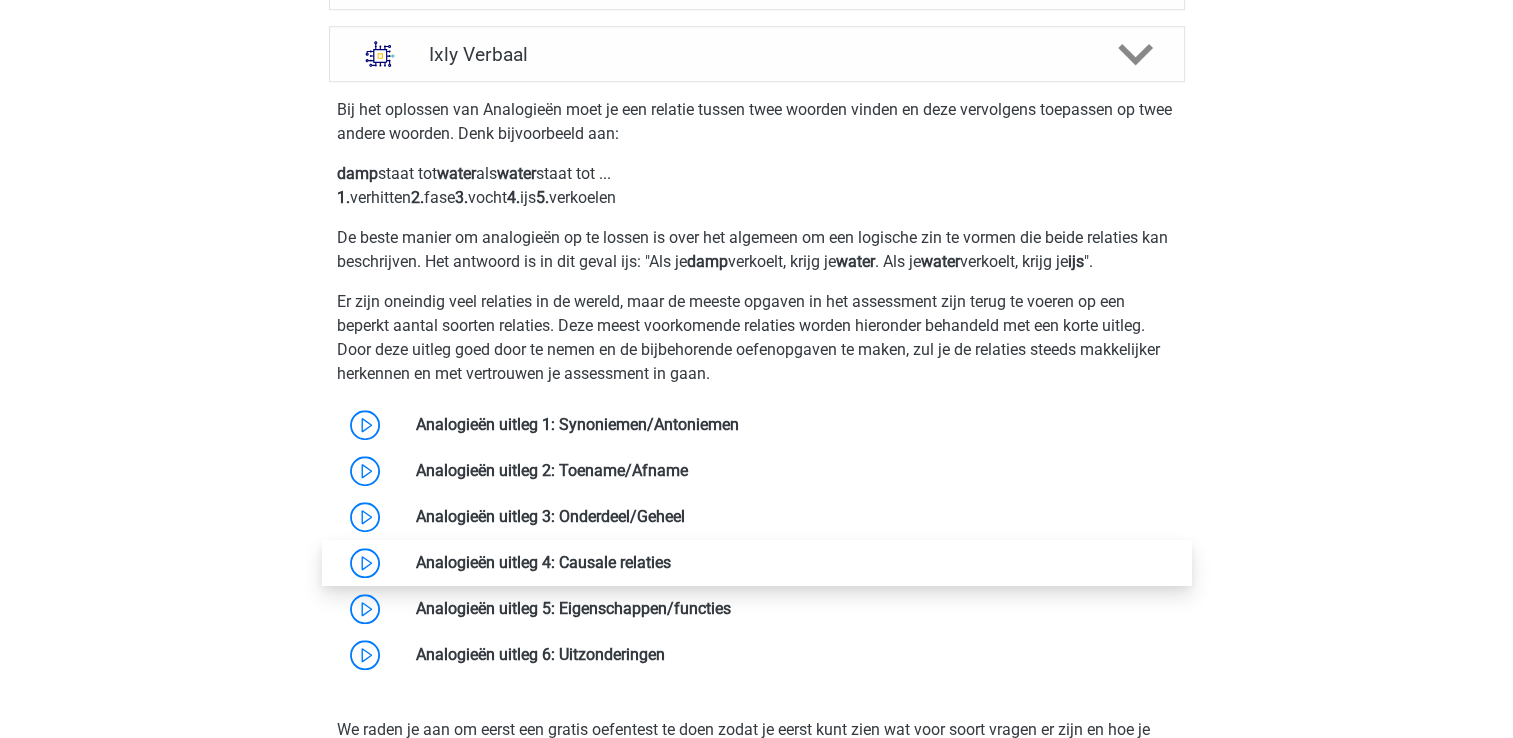 scroll, scrollTop: 1500, scrollLeft: 0, axis: vertical 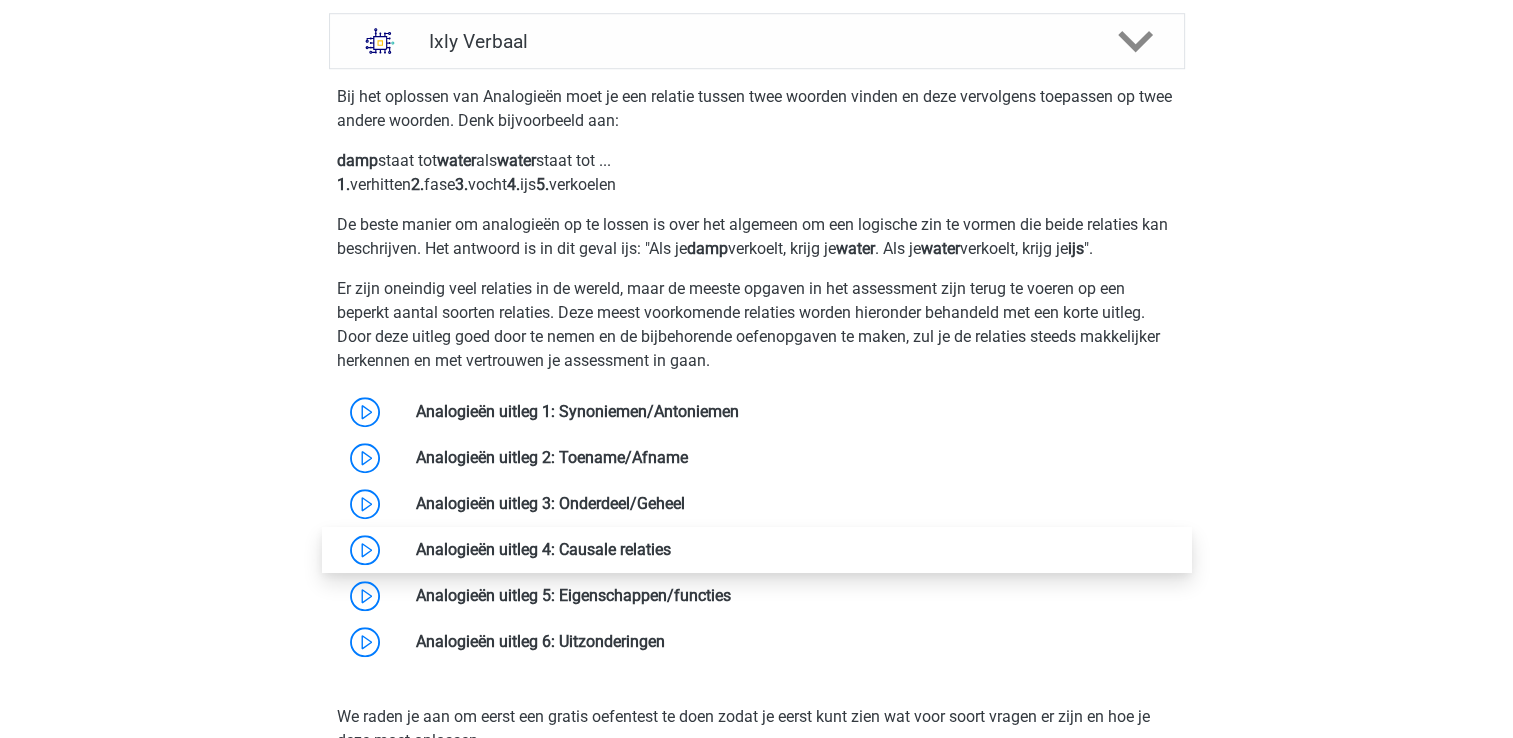click at bounding box center [671, 549] 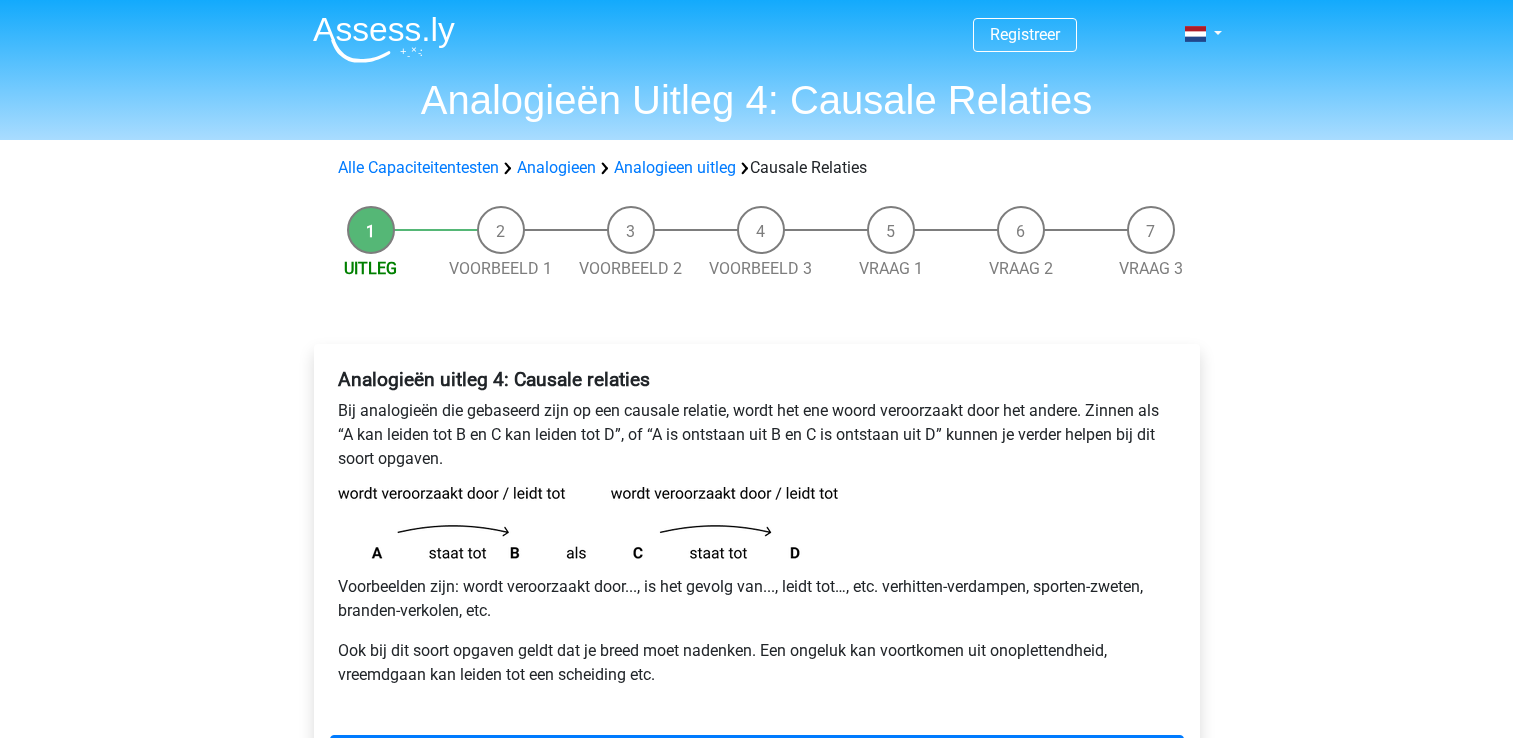 scroll, scrollTop: 0, scrollLeft: 0, axis: both 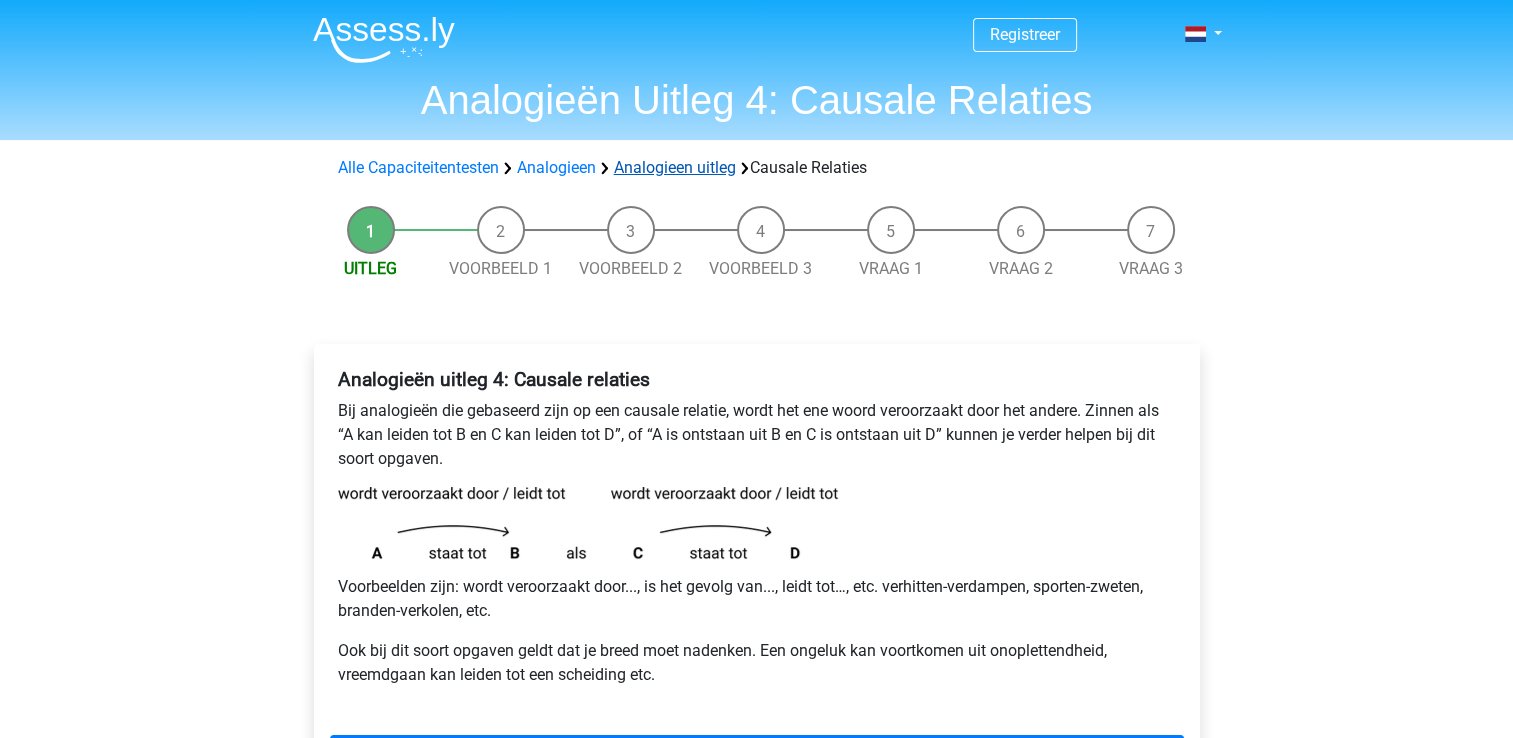 click on "Analogieen uitleg" at bounding box center [675, 167] 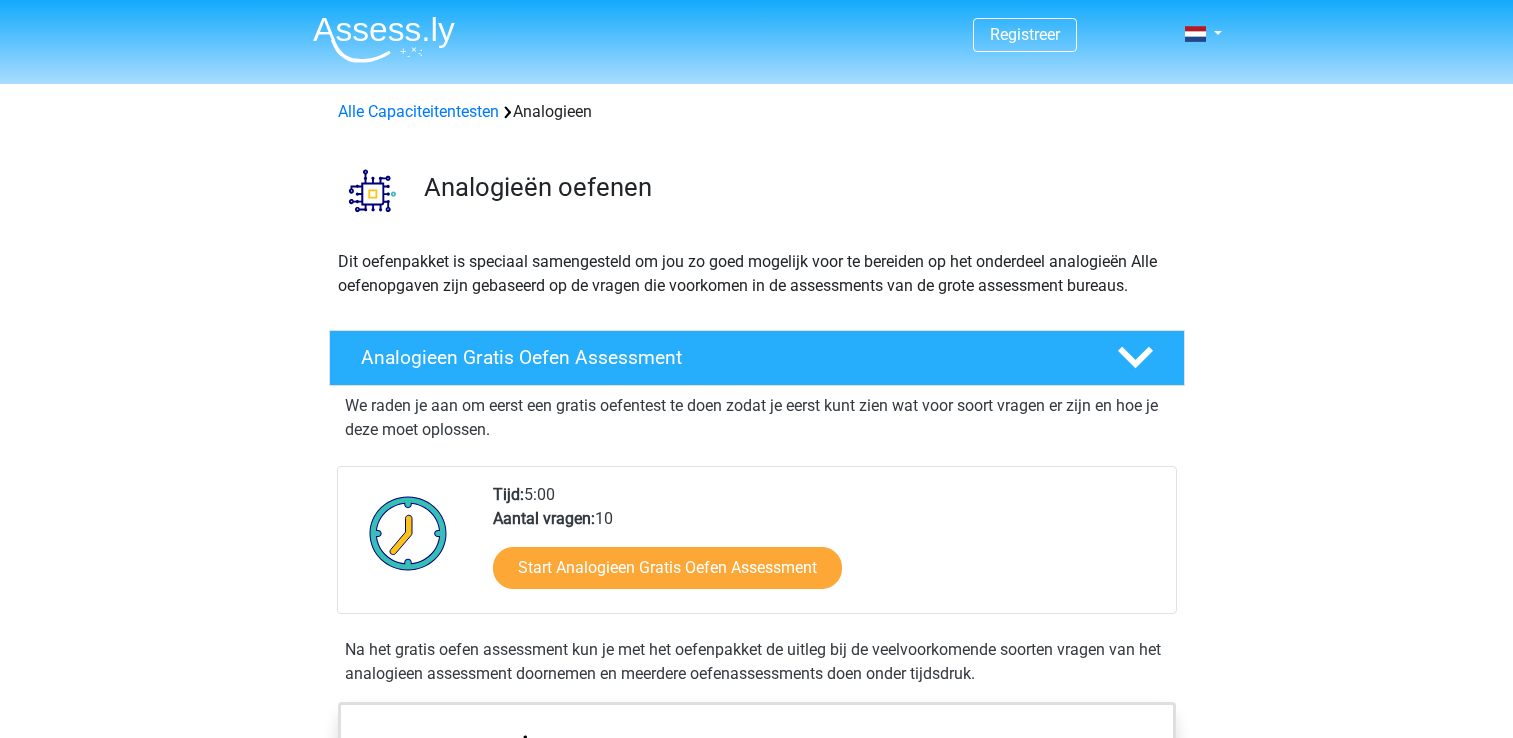 scroll, scrollTop: 1212, scrollLeft: 0, axis: vertical 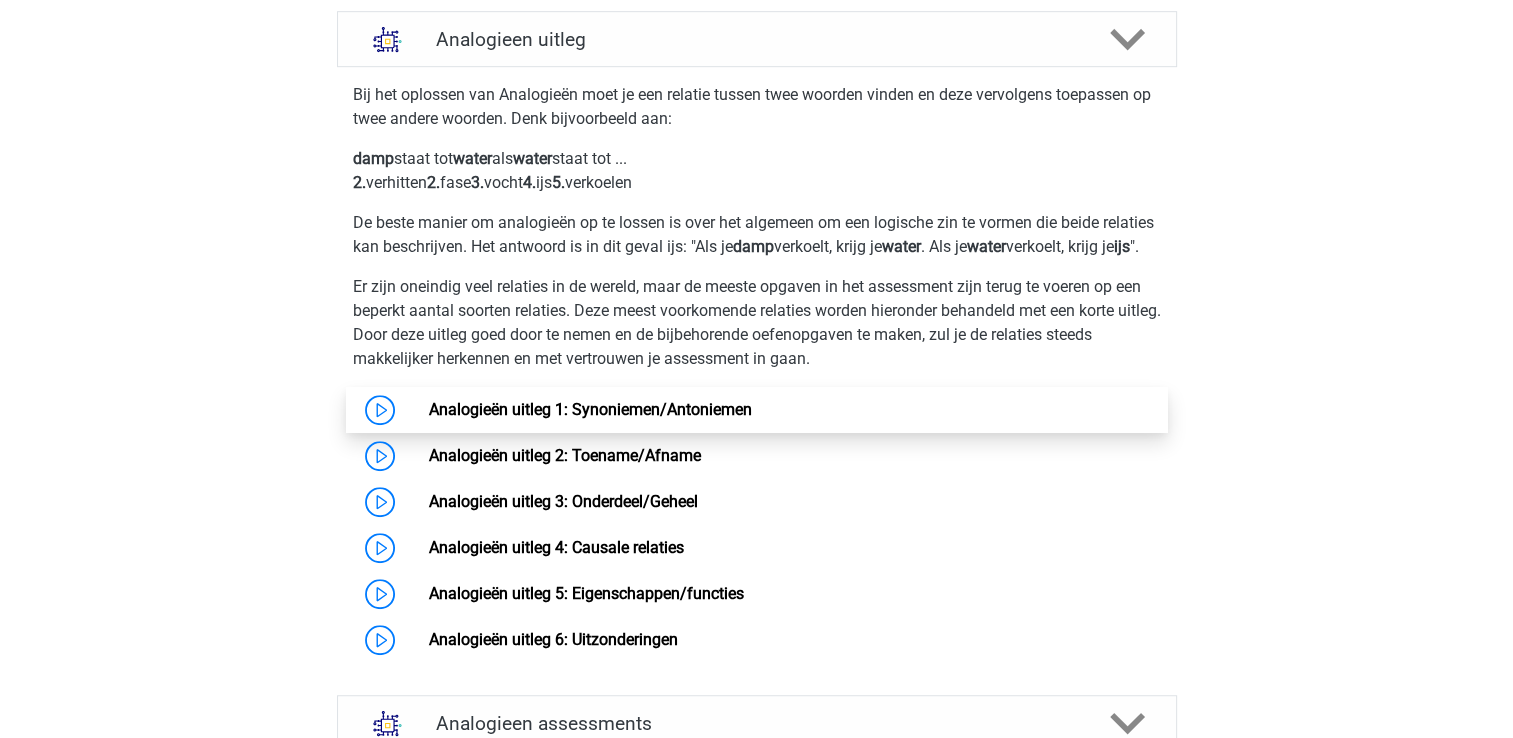 click on "Analogieën uitleg 1: Synoniemen/Antoniemen" at bounding box center [590, 409] 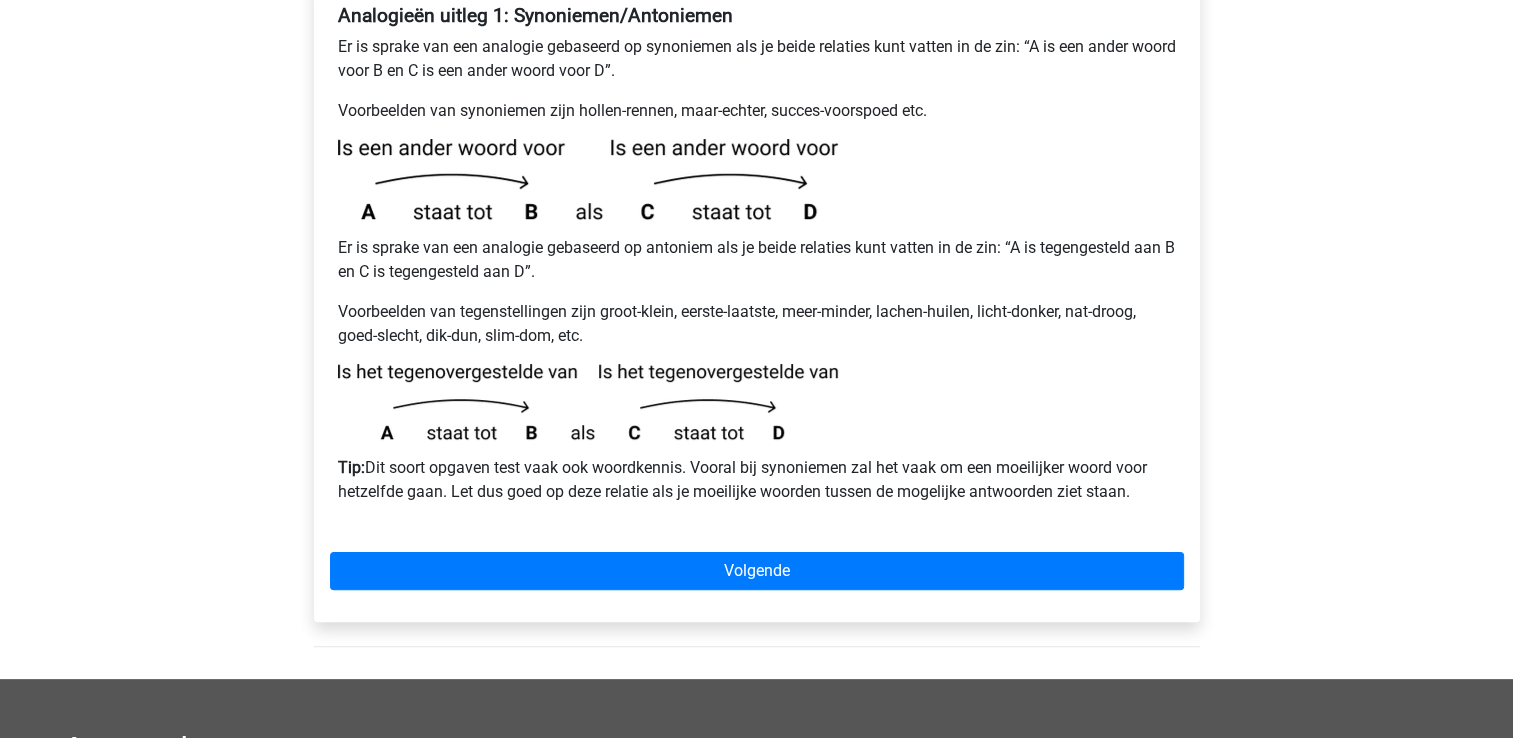 scroll, scrollTop: 400, scrollLeft: 0, axis: vertical 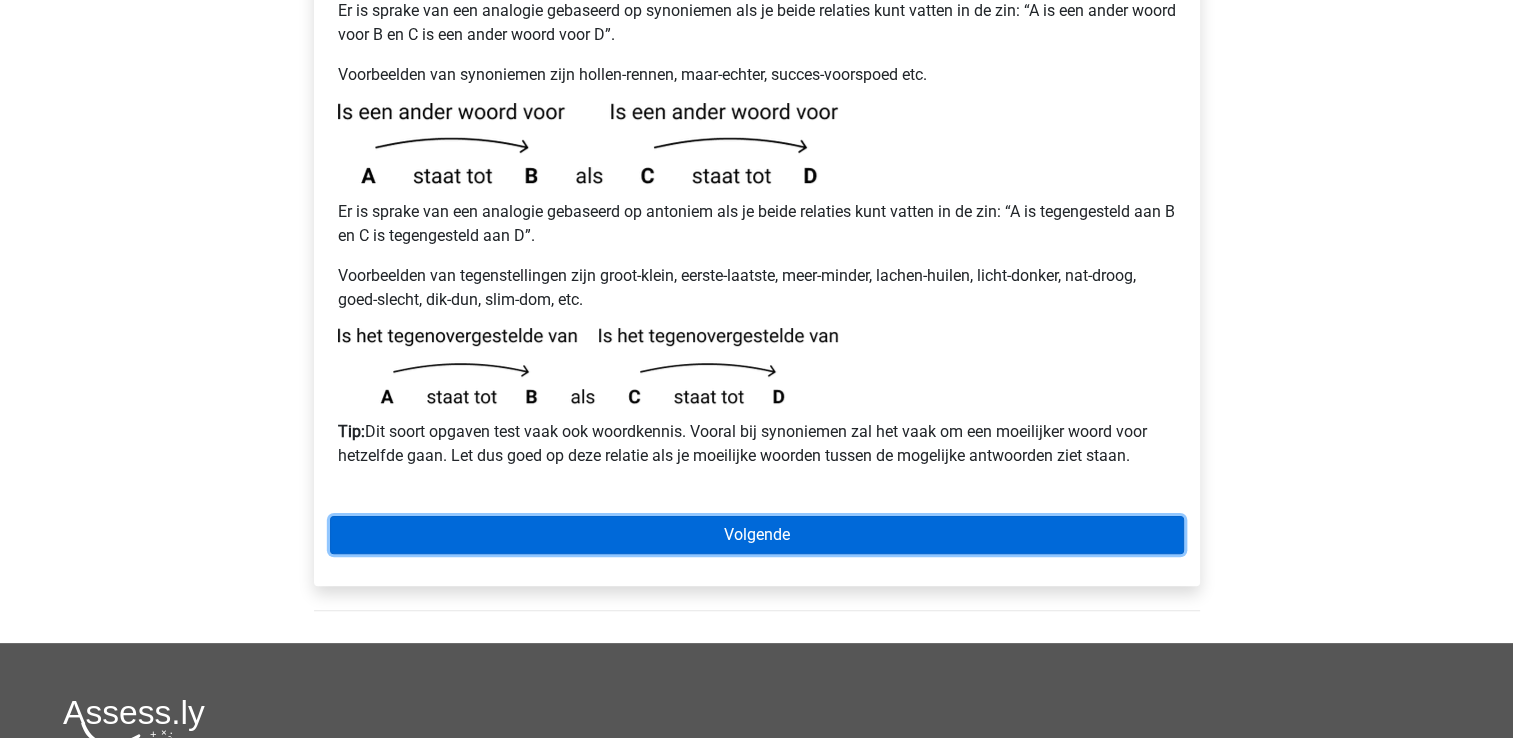 click on "Volgende" at bounding box center (757, 535) 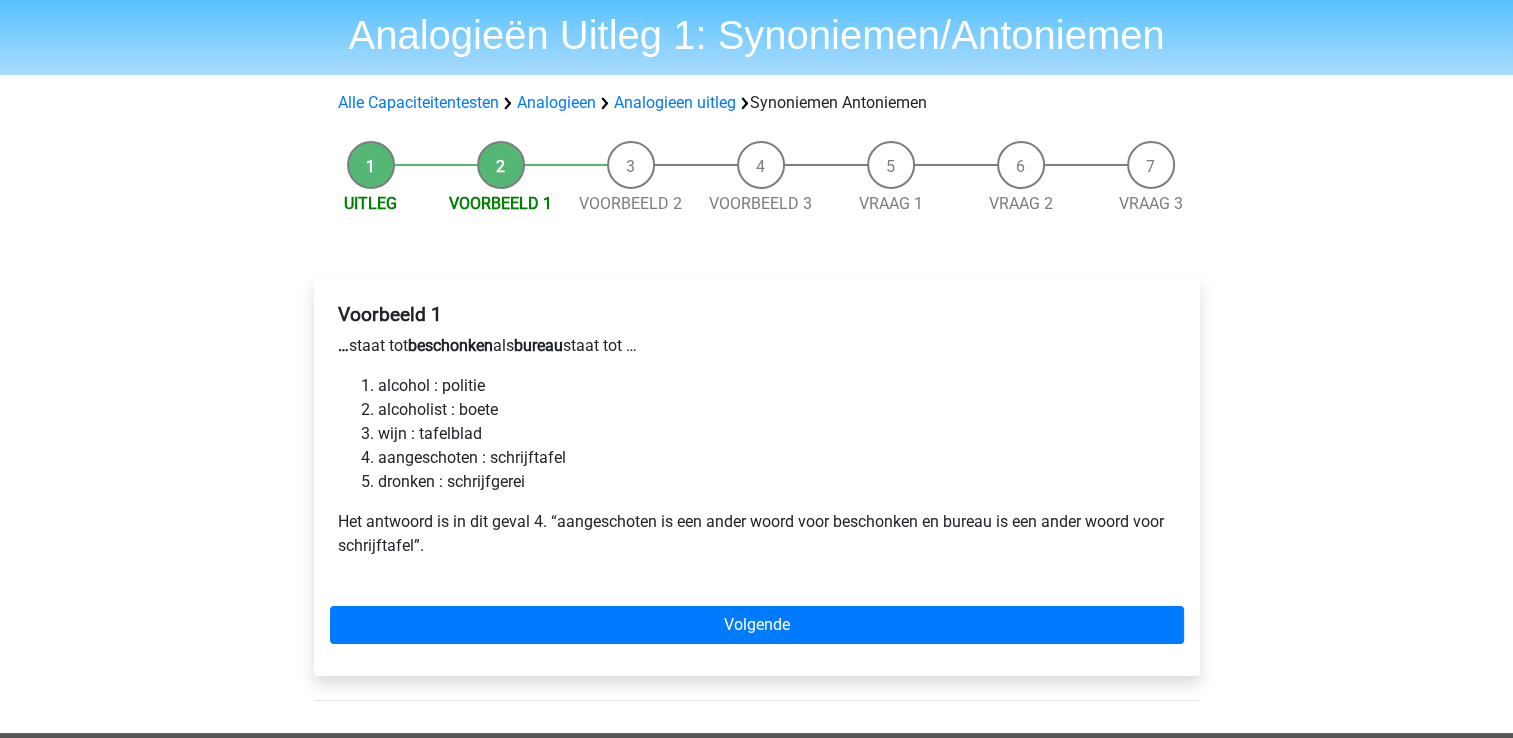 scroll, scrollTop: 100, scrollLeft: 0, axis: vertical 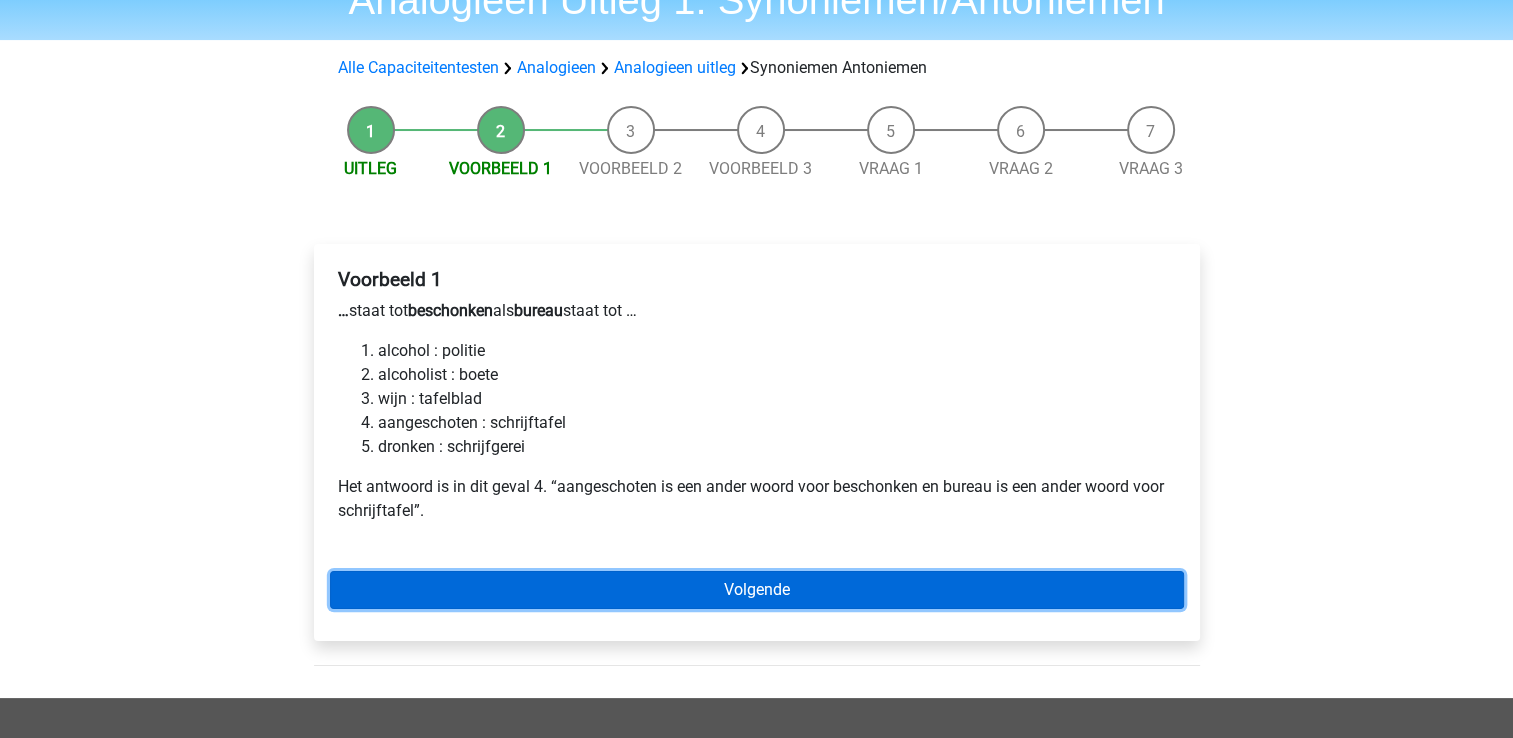 click on "Volgende" at bounding box center [757, 590] 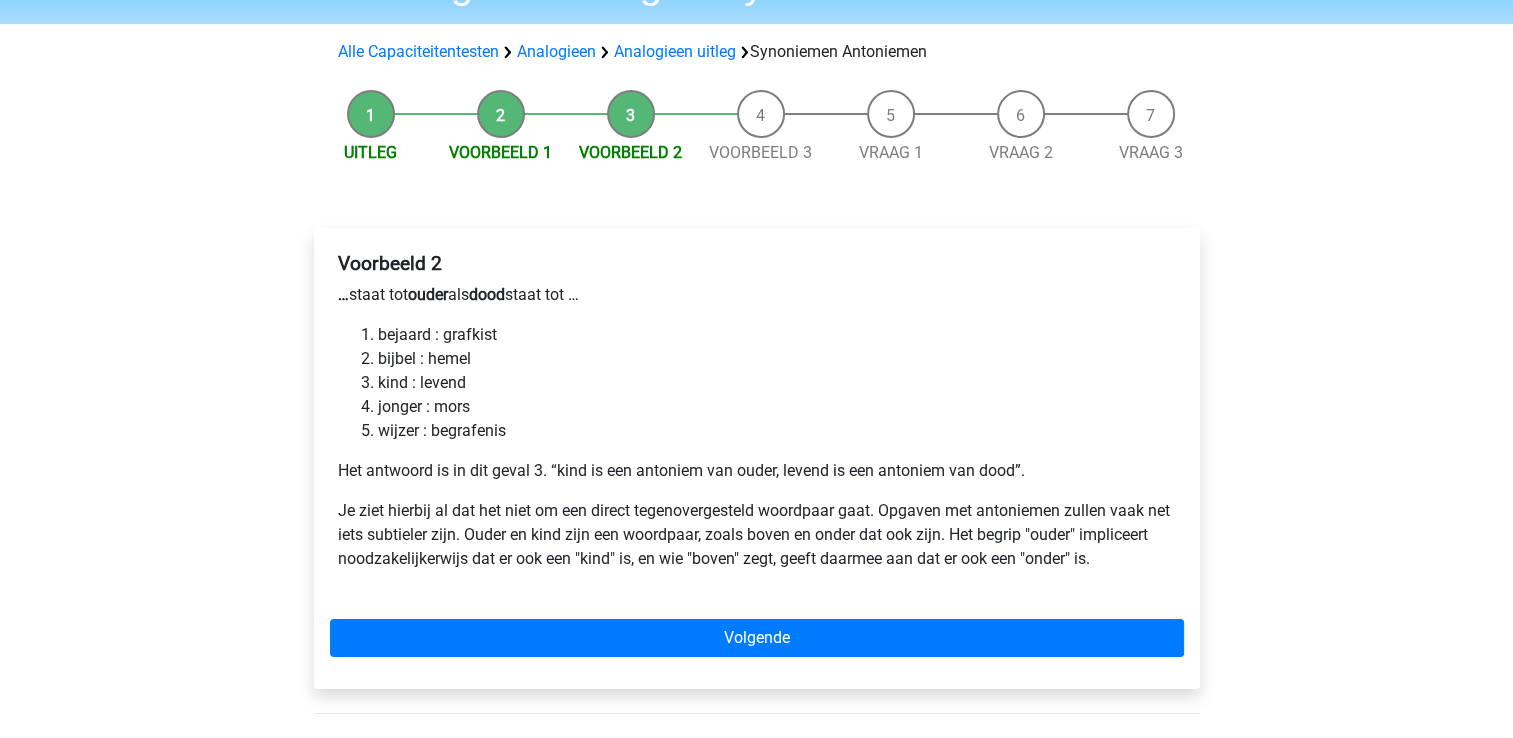 scroll, scrollTop: 0, scrollLeft: 0, axis: both 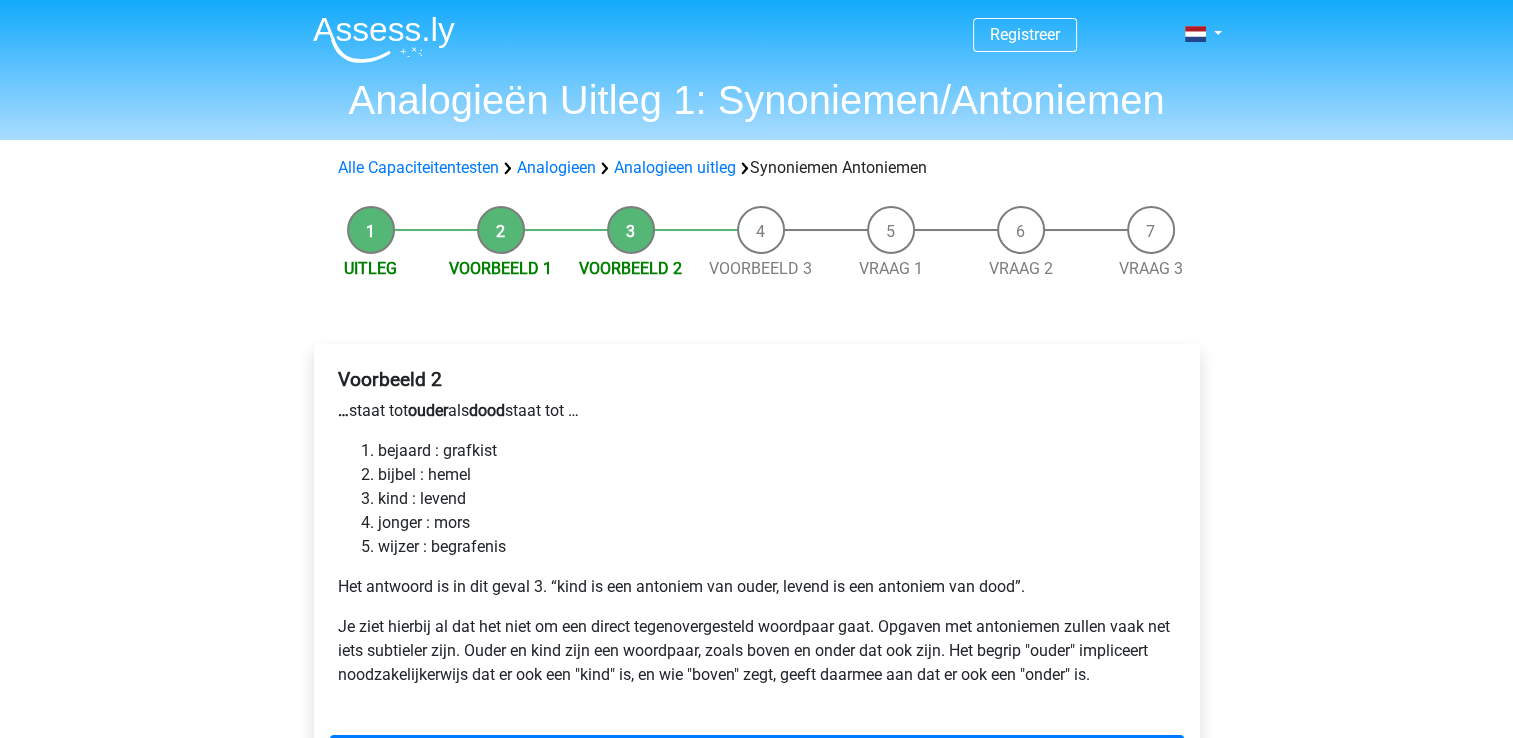 click on "Alle Capaciteitentesten
Analogieen
Analogieen uitleg
Synoniemen Antoniemen" at bounding box center (757, 168) 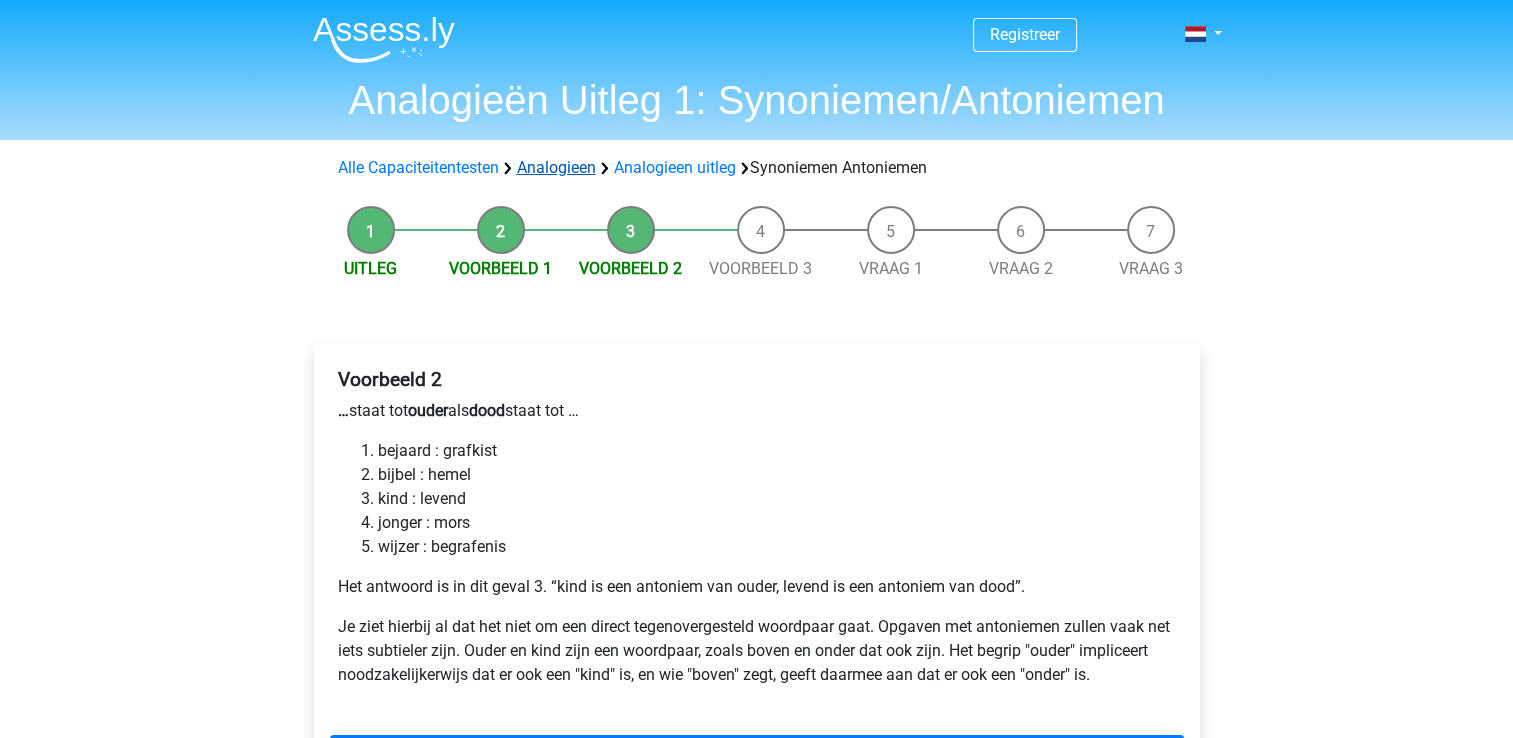 click on "Analogieen" at bounding box center [556, 167] 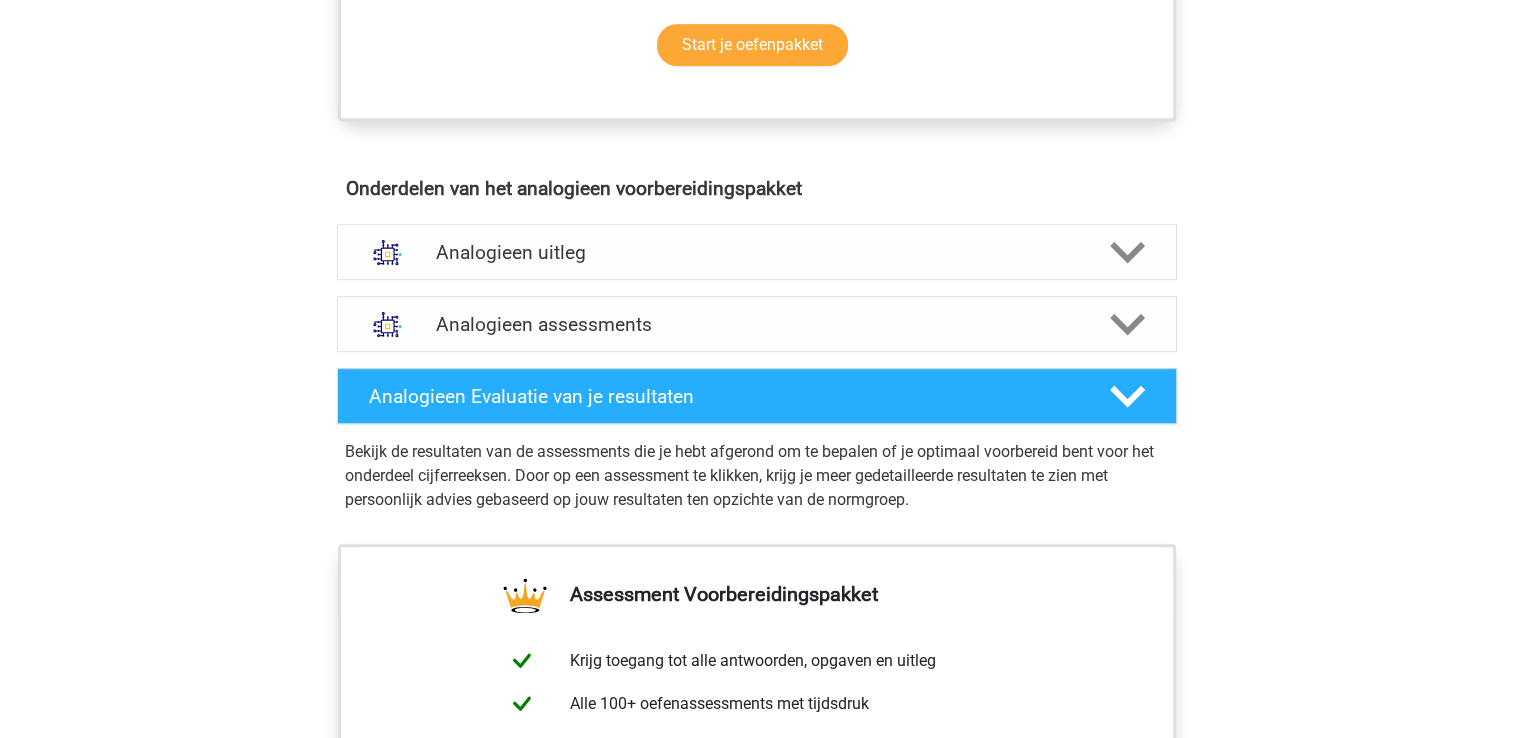 scroll, scrollTop: 1000, scrollLeft: 0, axis: vertical 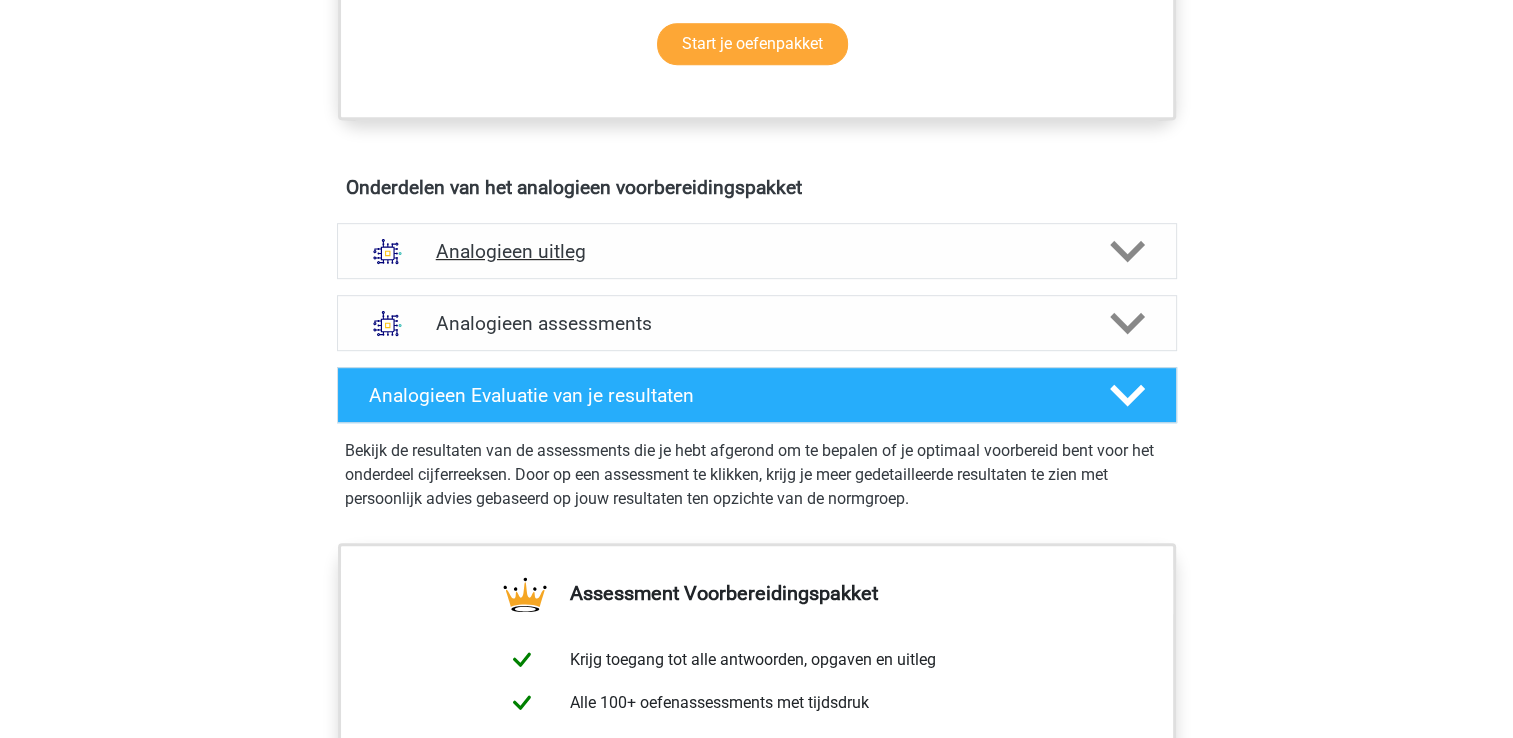 click on "Analogieen uitleg" at bounding box center [757, 251] 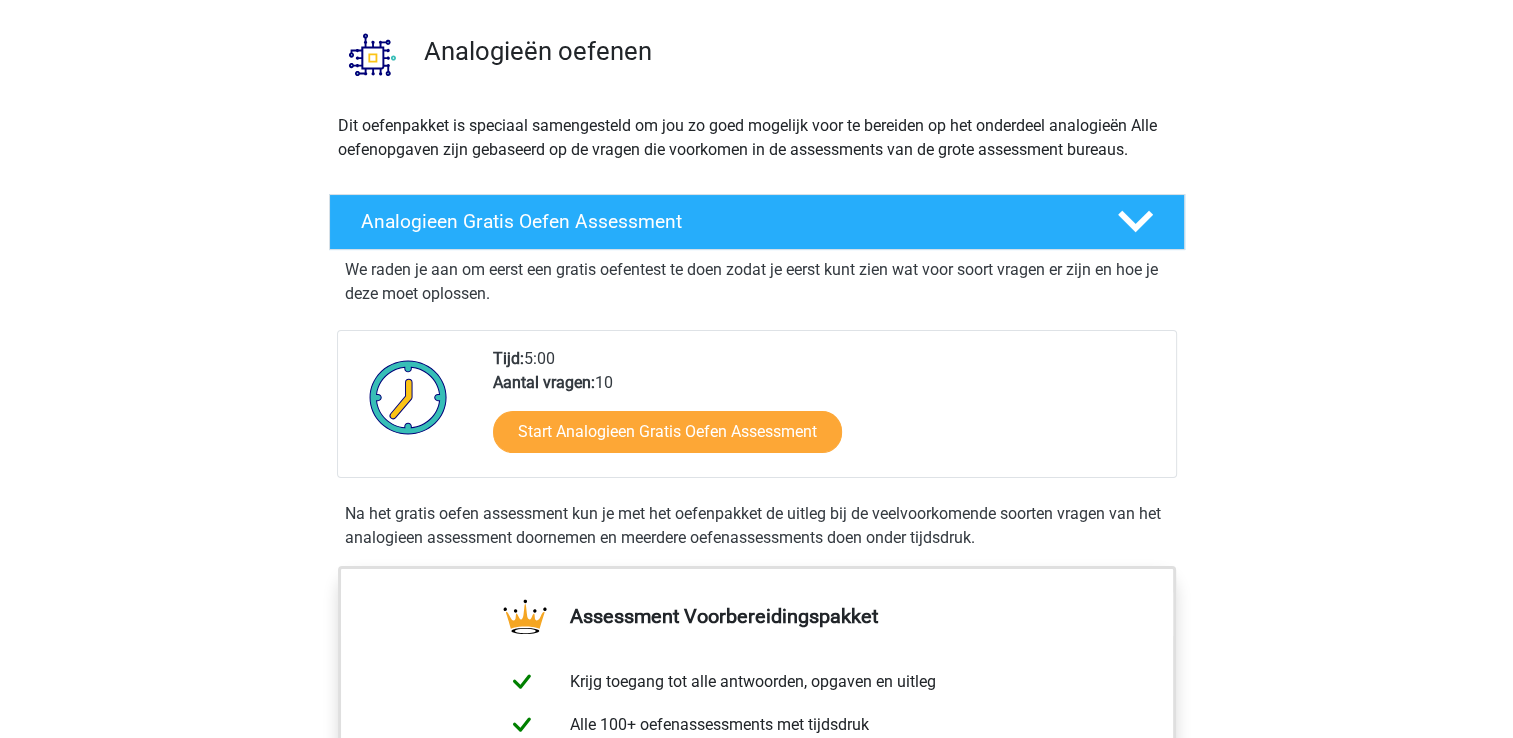 scroll, scrollTop: 0, scrollLeft: 0, axis: both 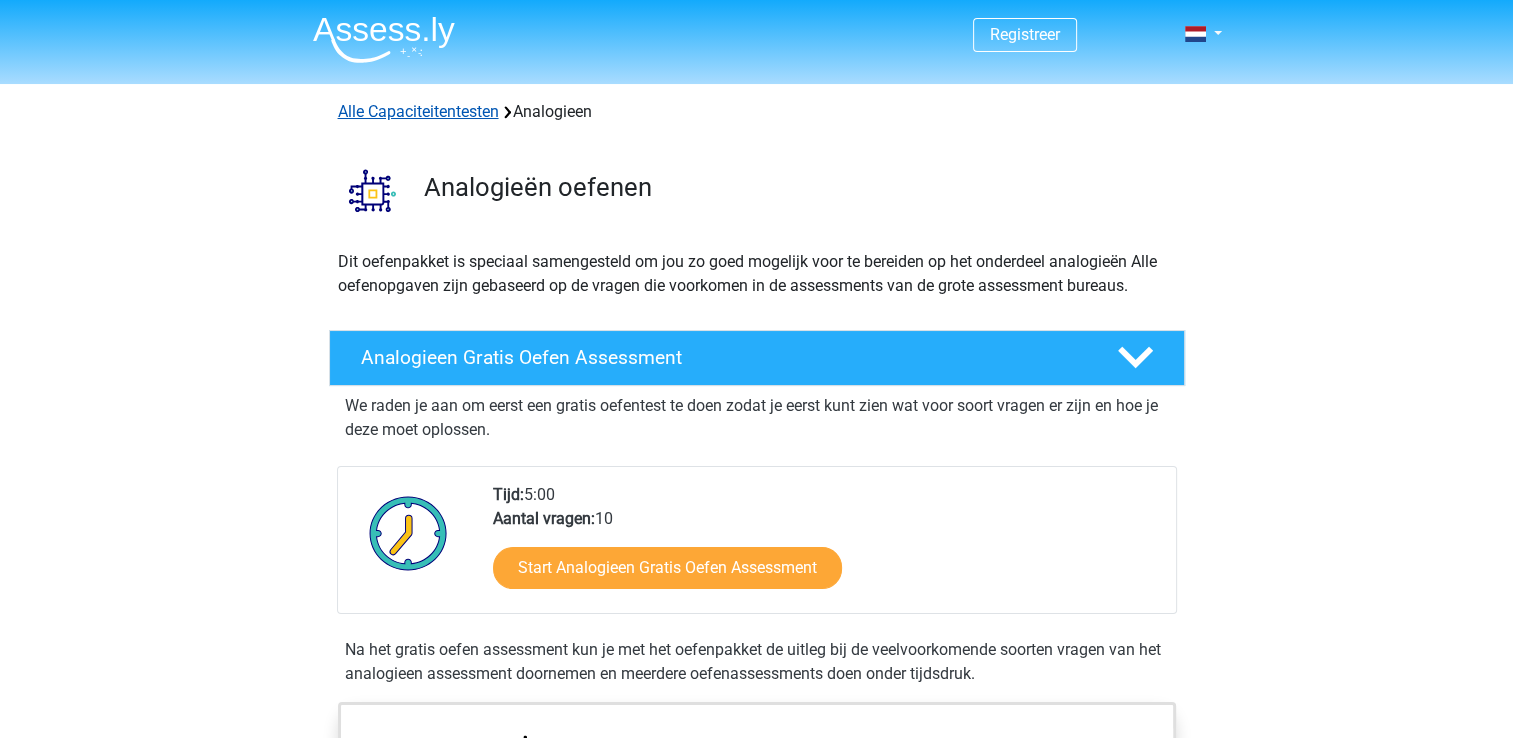 click on "Alle Capaciteitentesten" at bounding box center [418, 111] 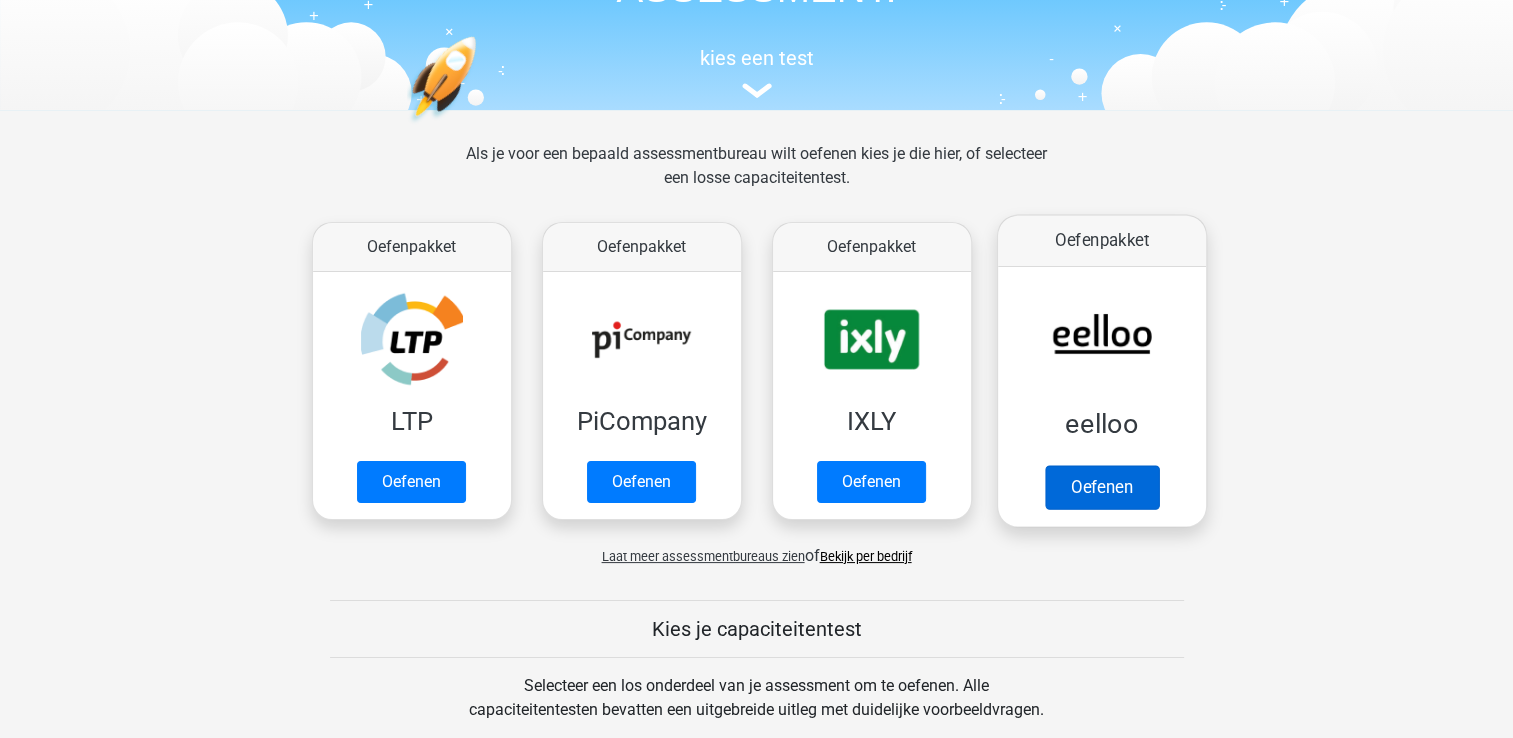 scroll, scrollTop: 148, scrollLeft: 0, axis: vertical 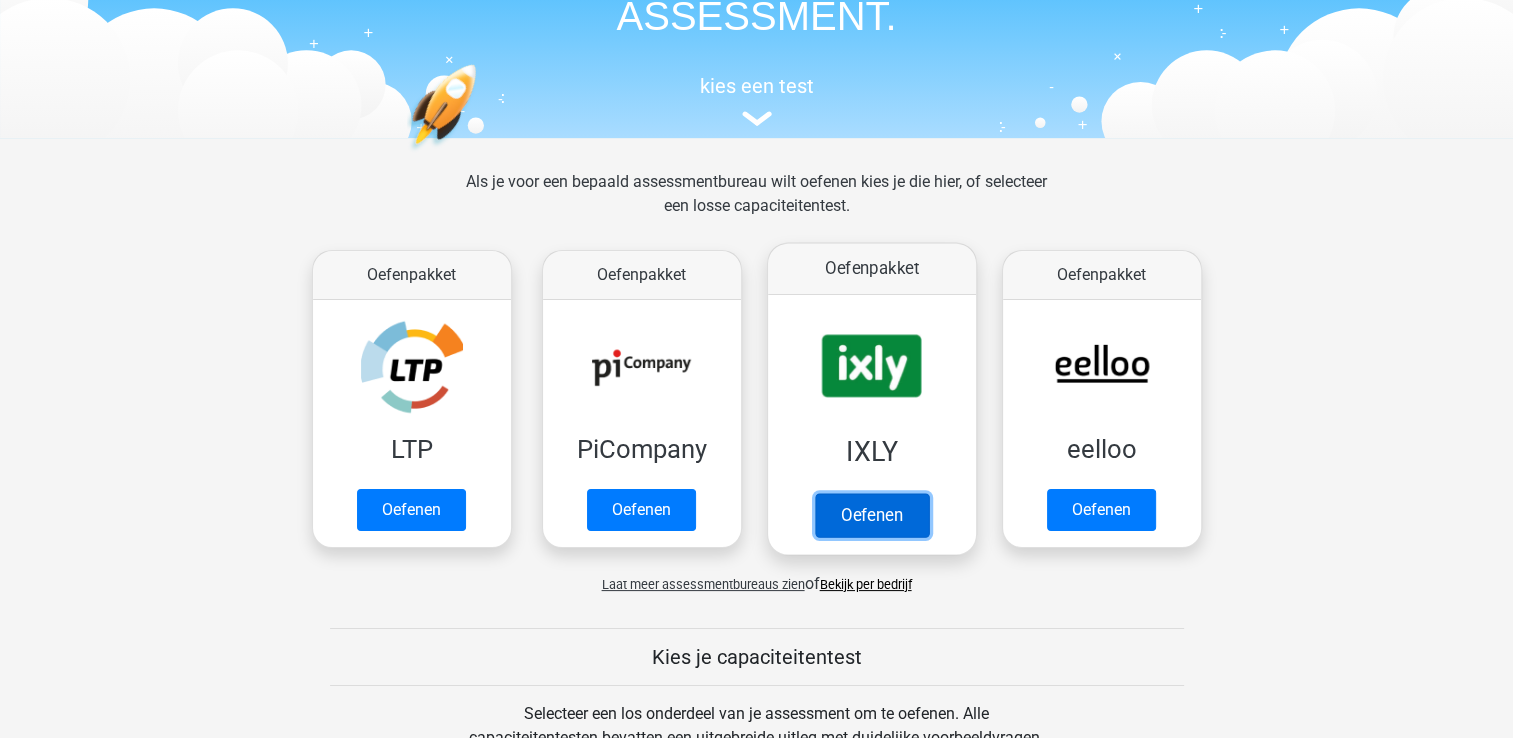 click on "Oefenen" at bounding box center [871, 515] 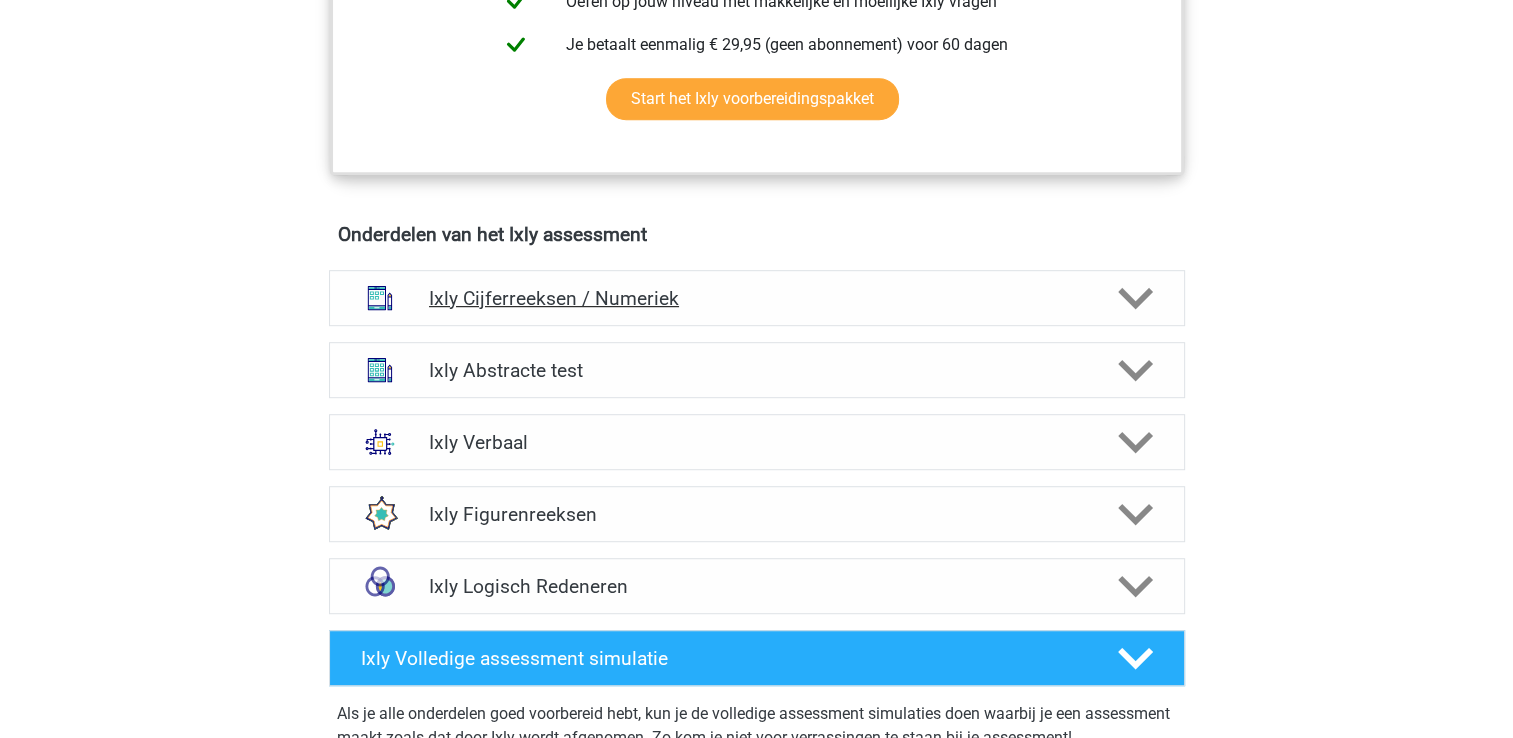 scroll, scrollTop: 1200, scrollLeft: 0, axis: vertical 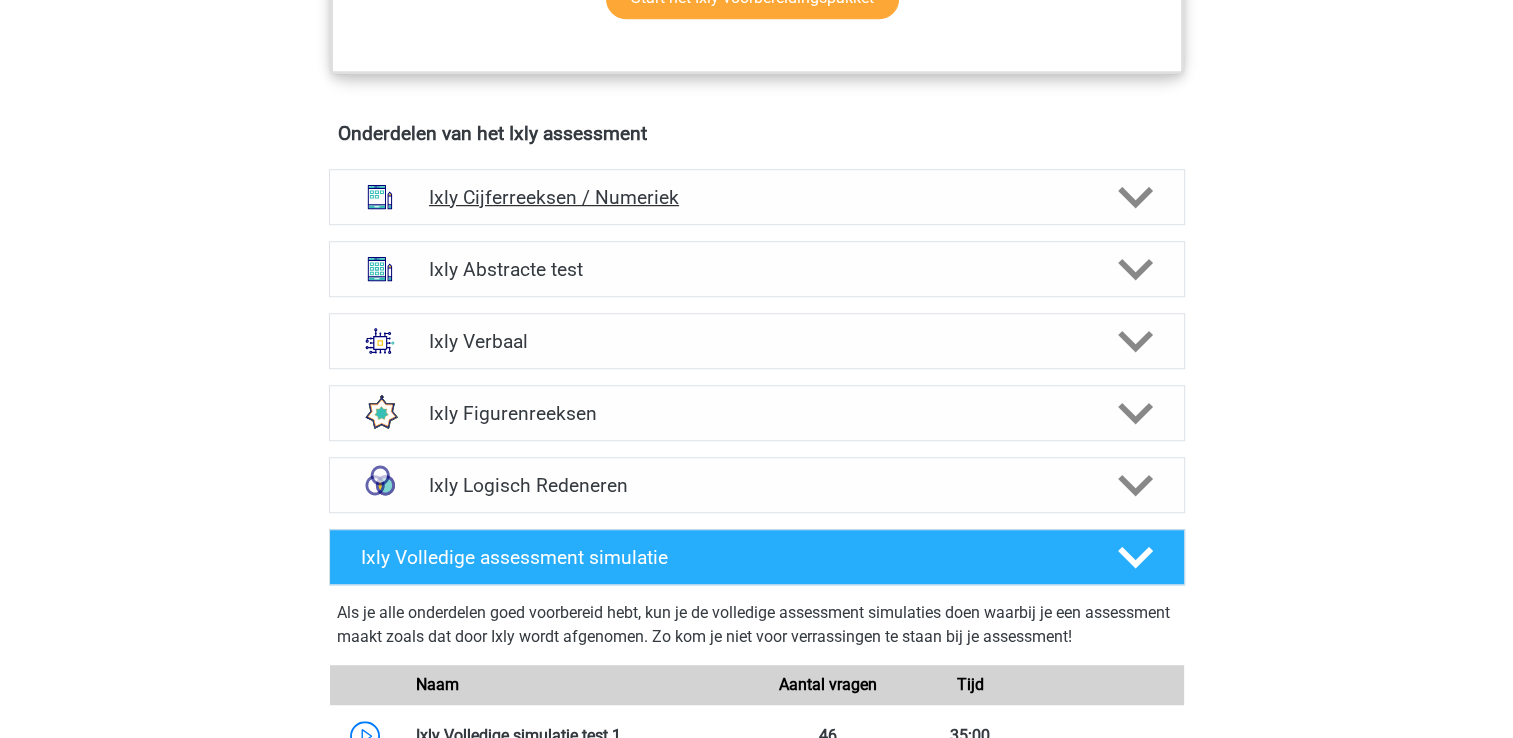 click 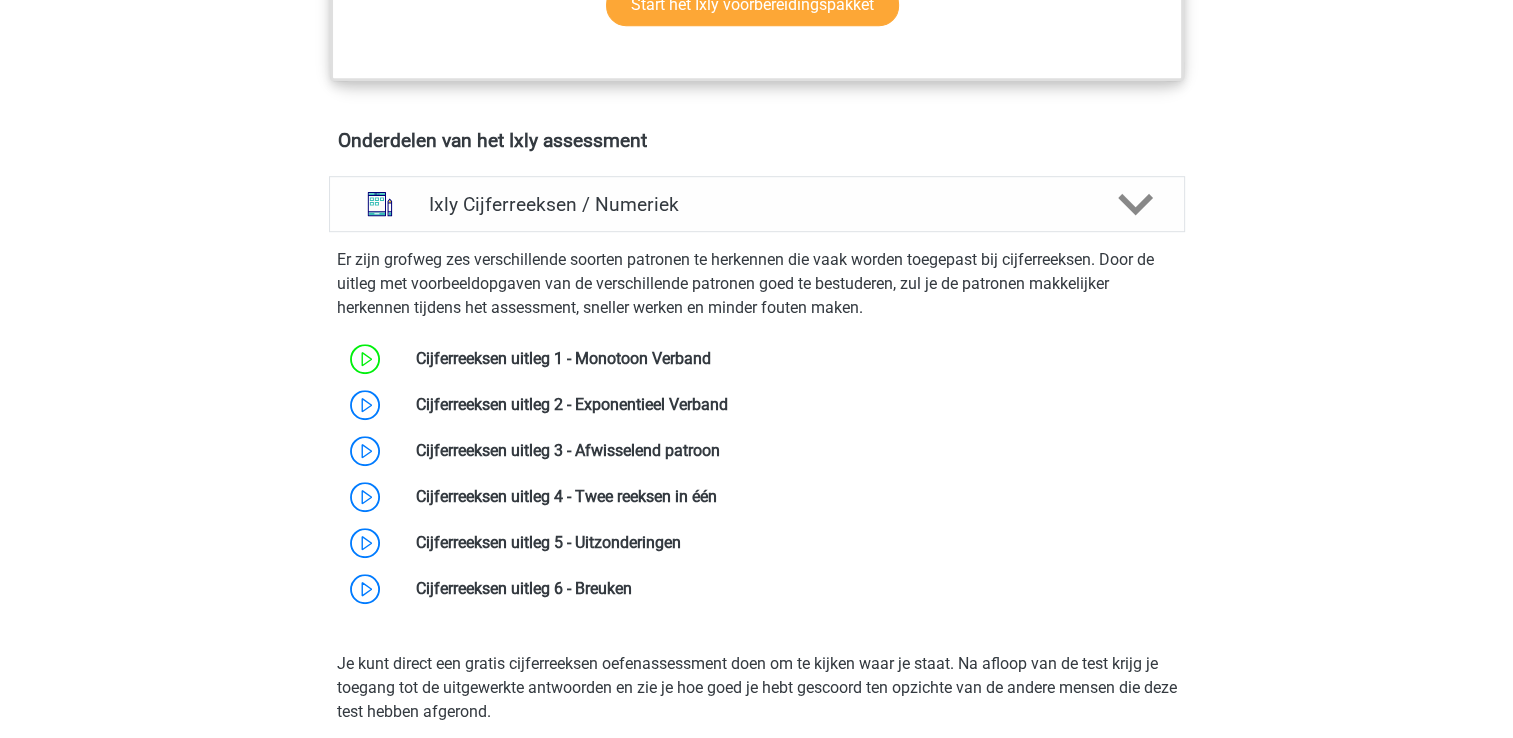 scroll, scrollTop: 1192, scrollLeft: 0, axis: vertical 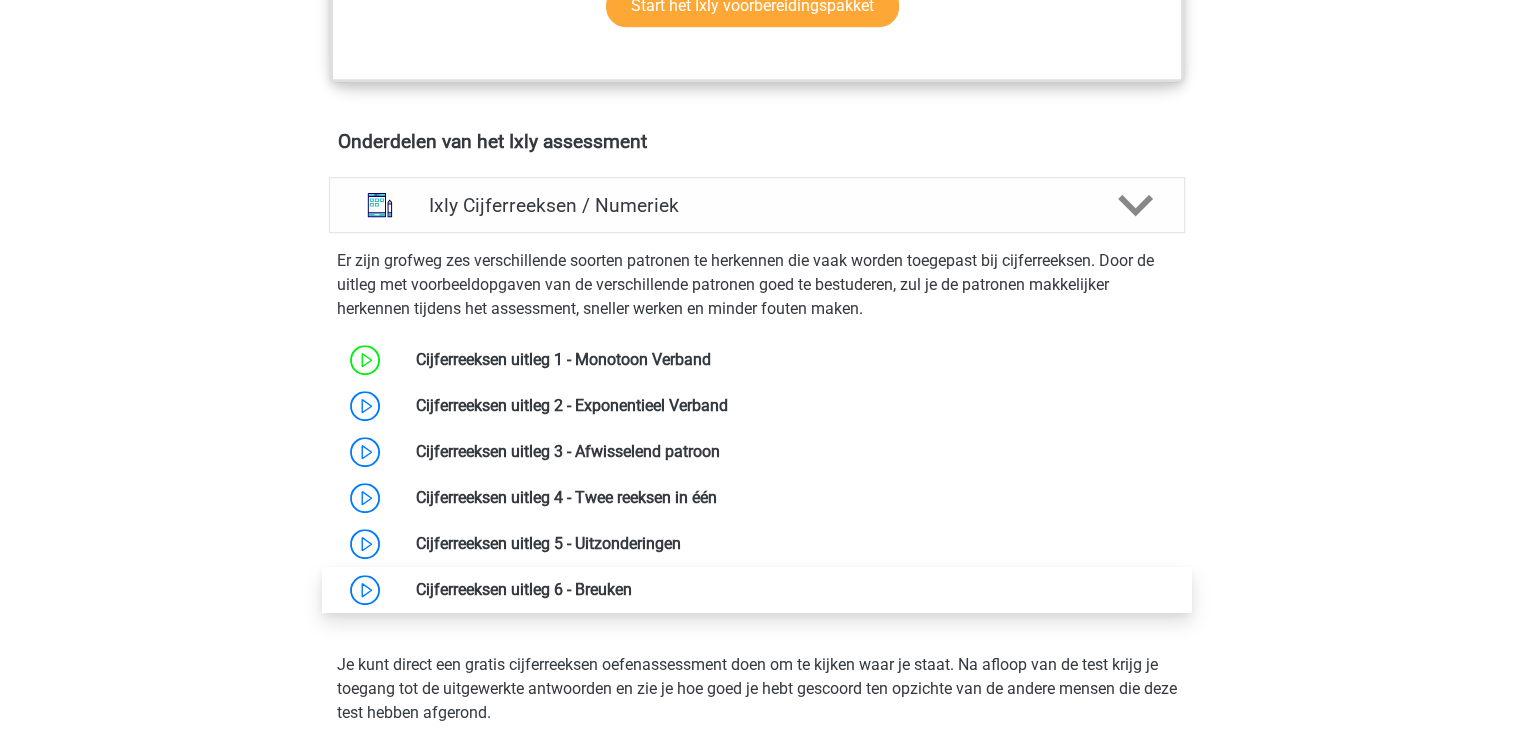 click at bounding box center (632, 589) 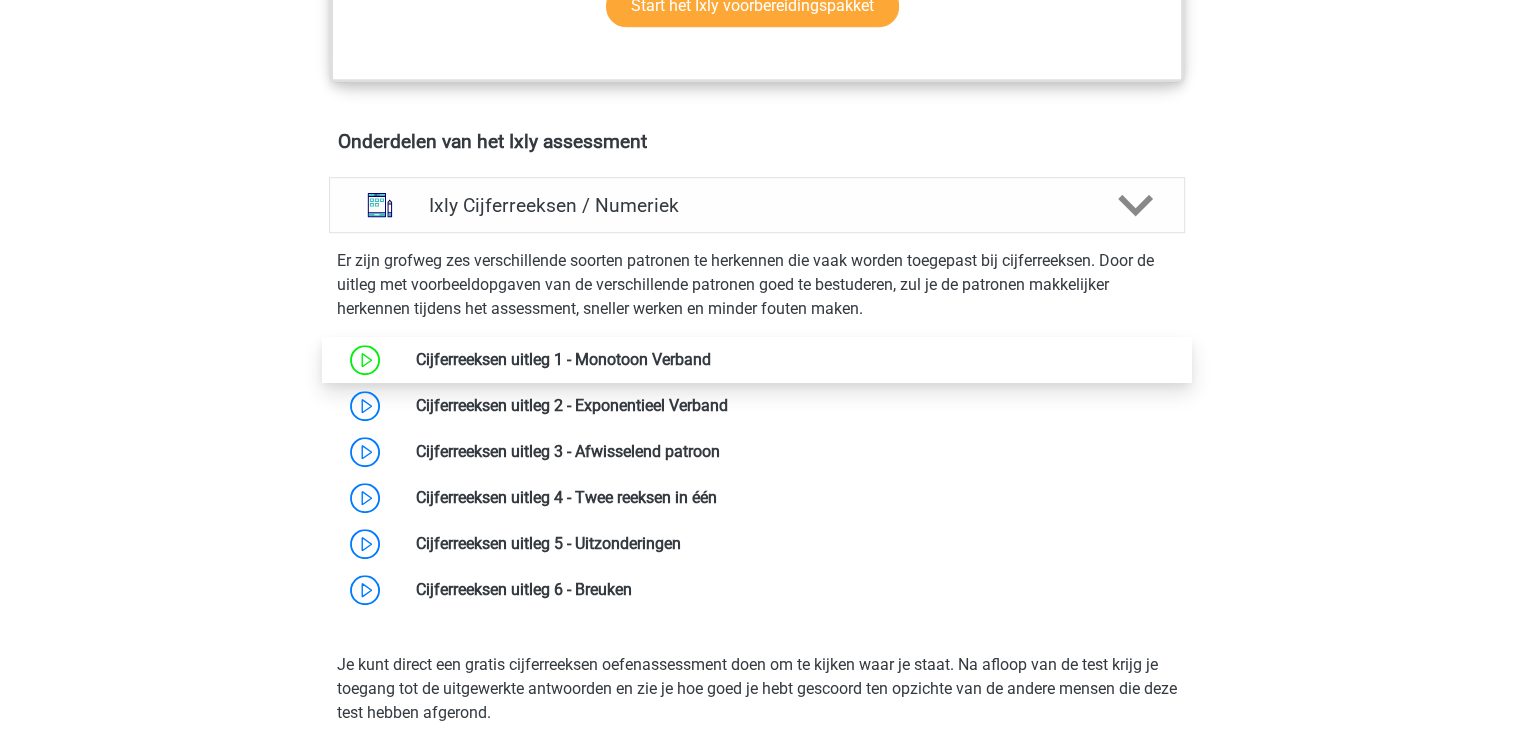 click at bounding box center (711, 359) 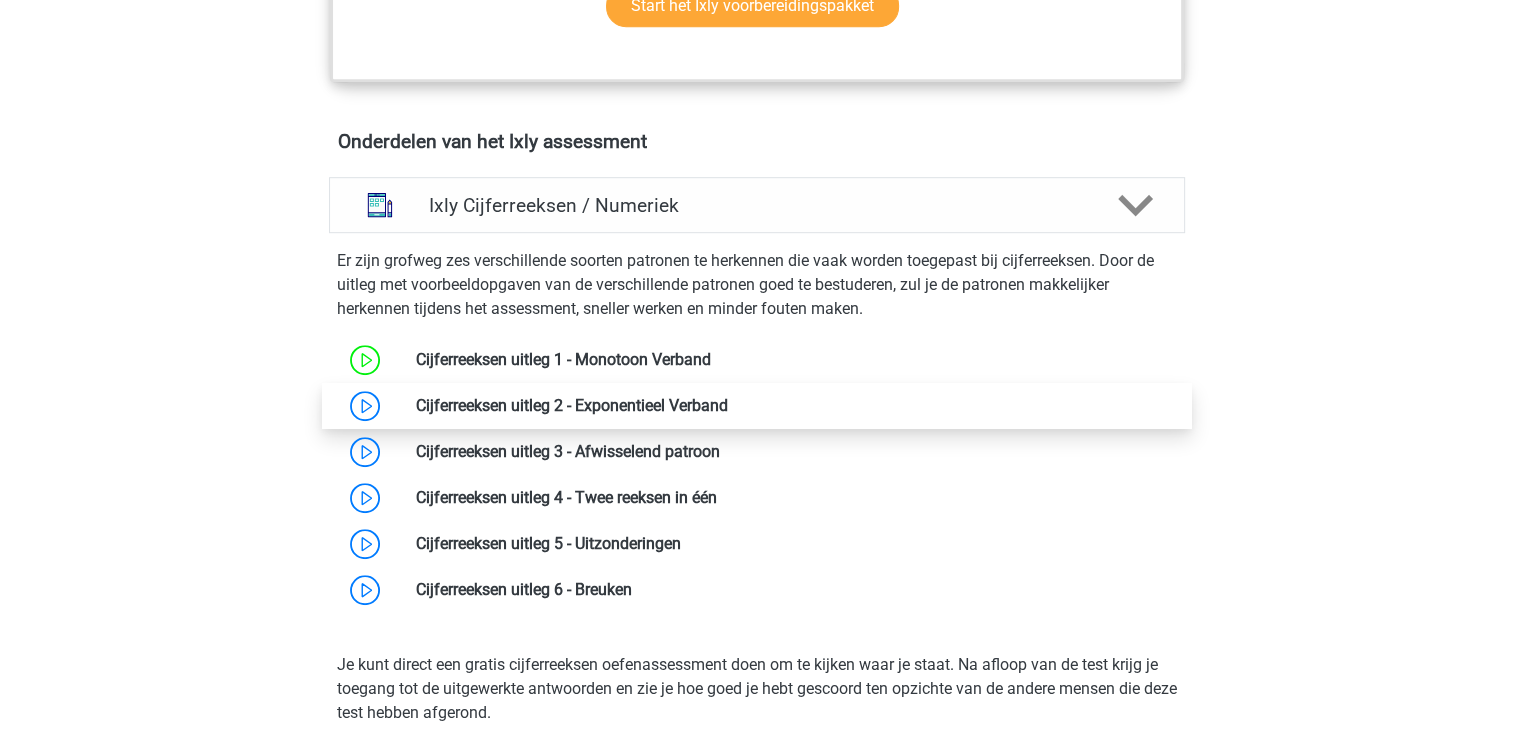 click at bounding box center (728, 405) 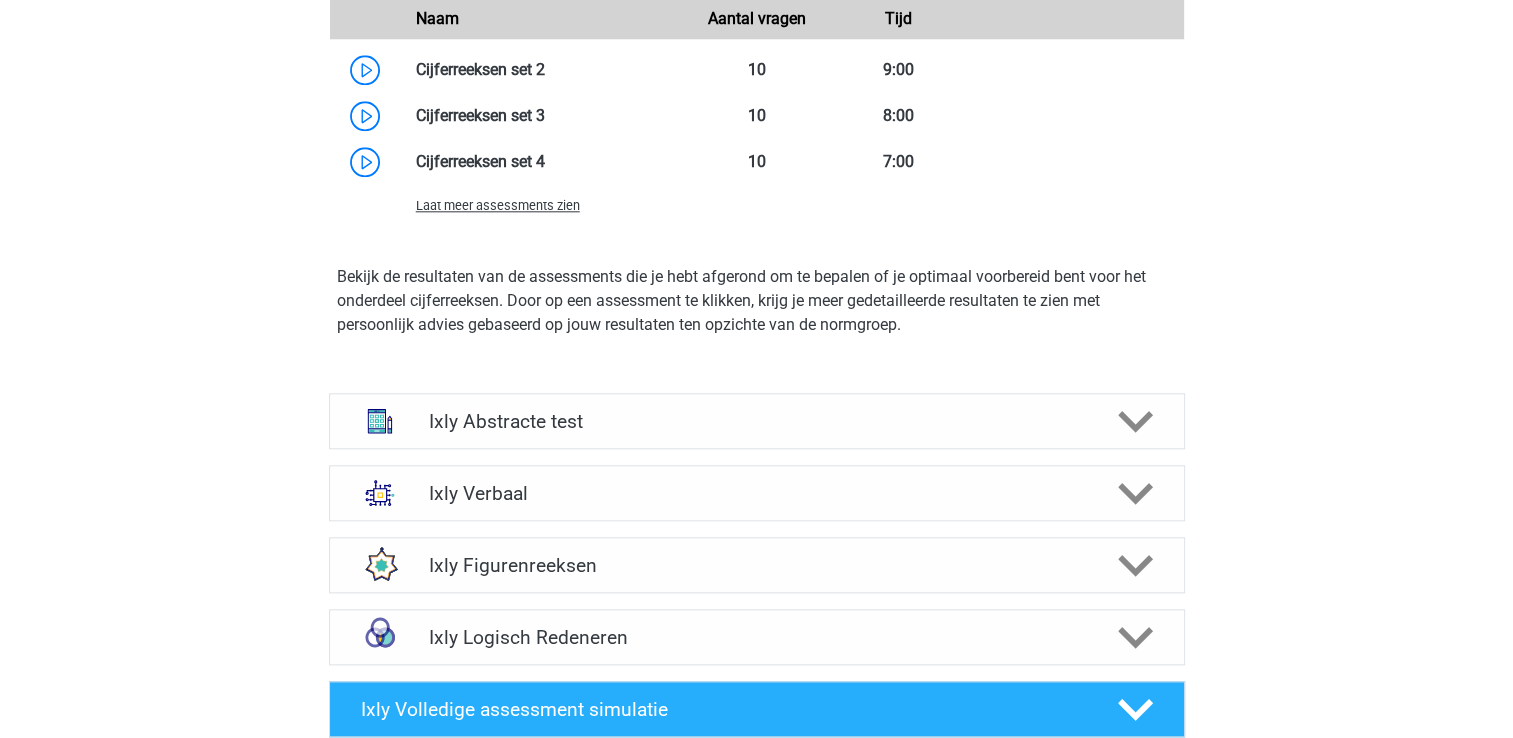 scroll, scrollTop: 2192, scrollLeft: 0, axis: vertical 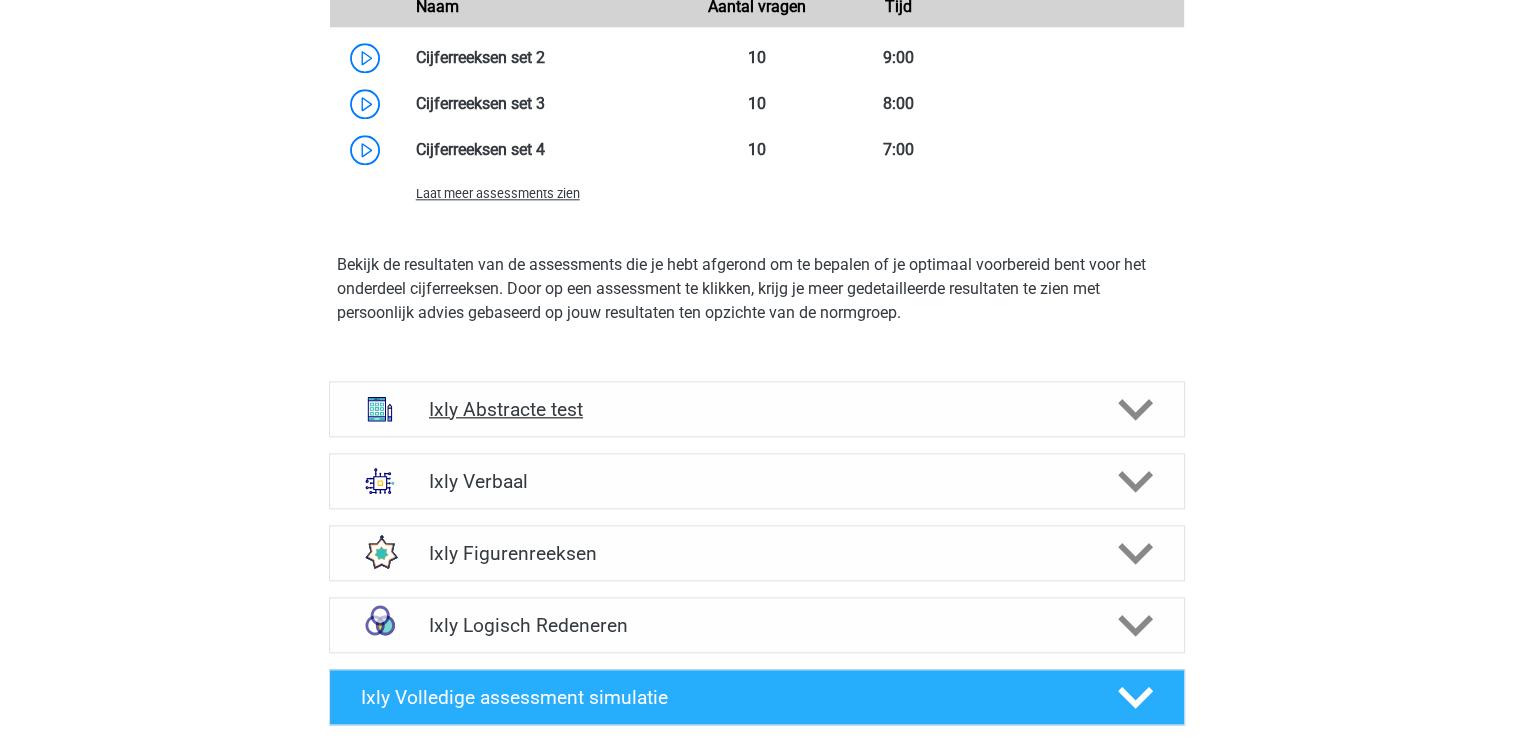 click on "Ixly Abstracte test" at bounding box center [756, 409] 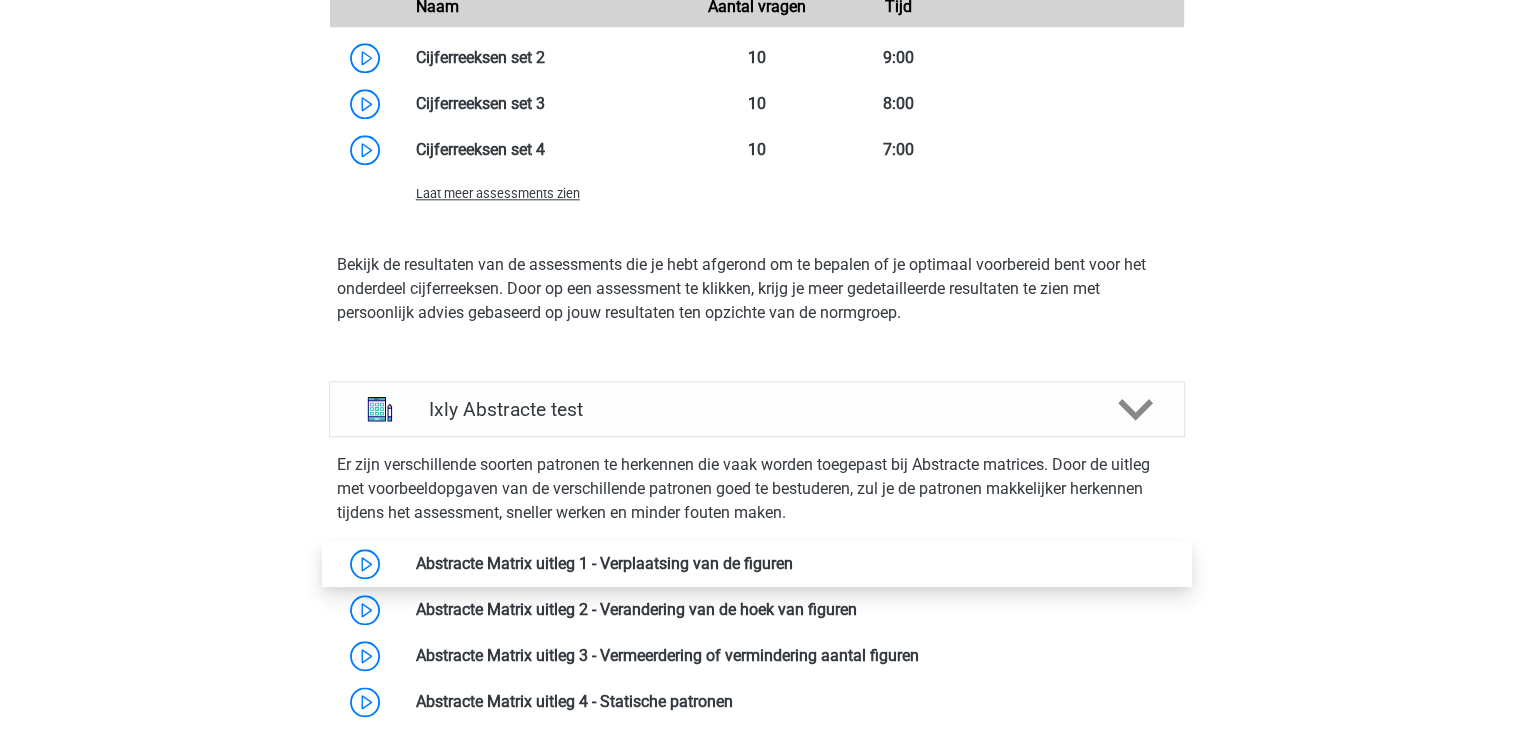 click at bounding box center (793, 563) 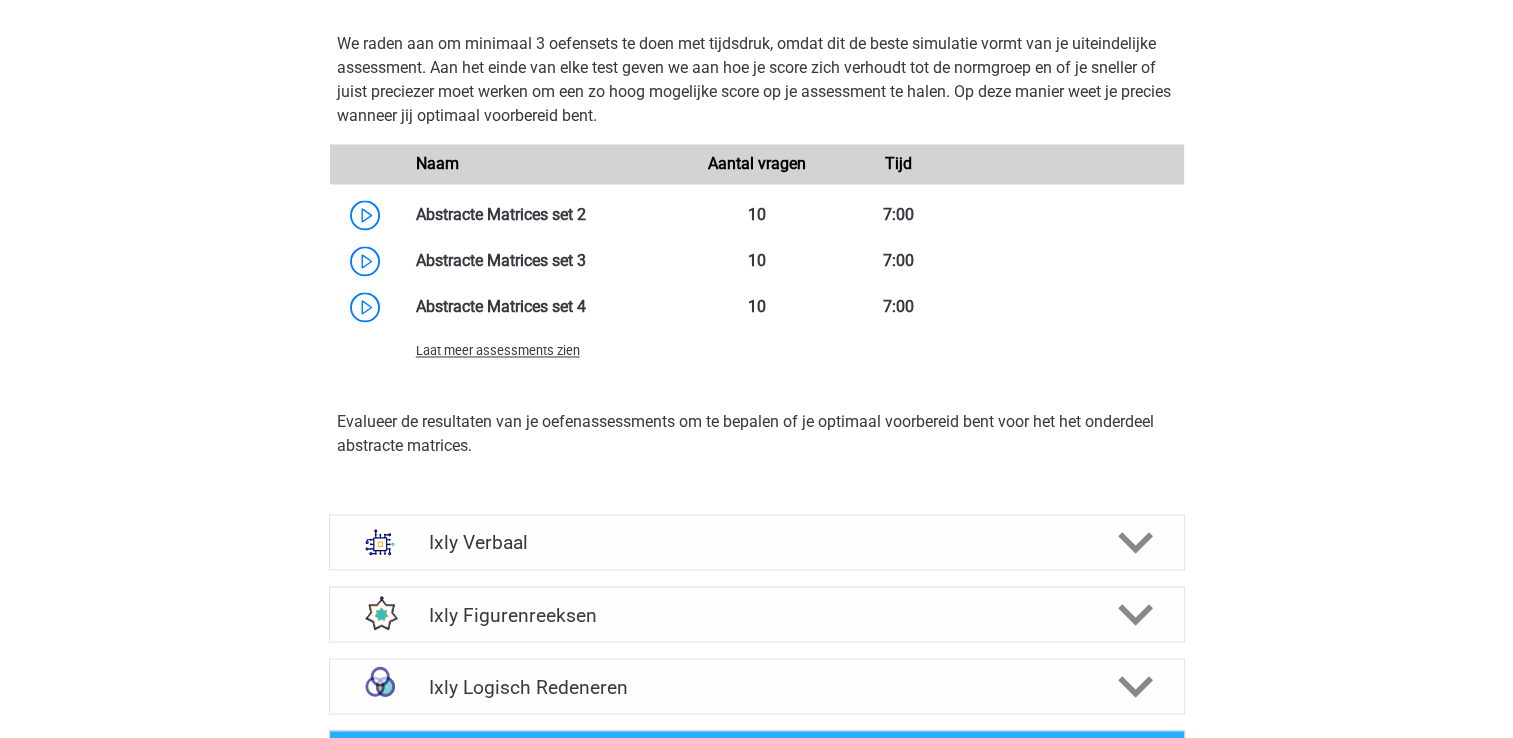 scroll, scrollTop: 3392, scrollLeft: 0, axis: vertical 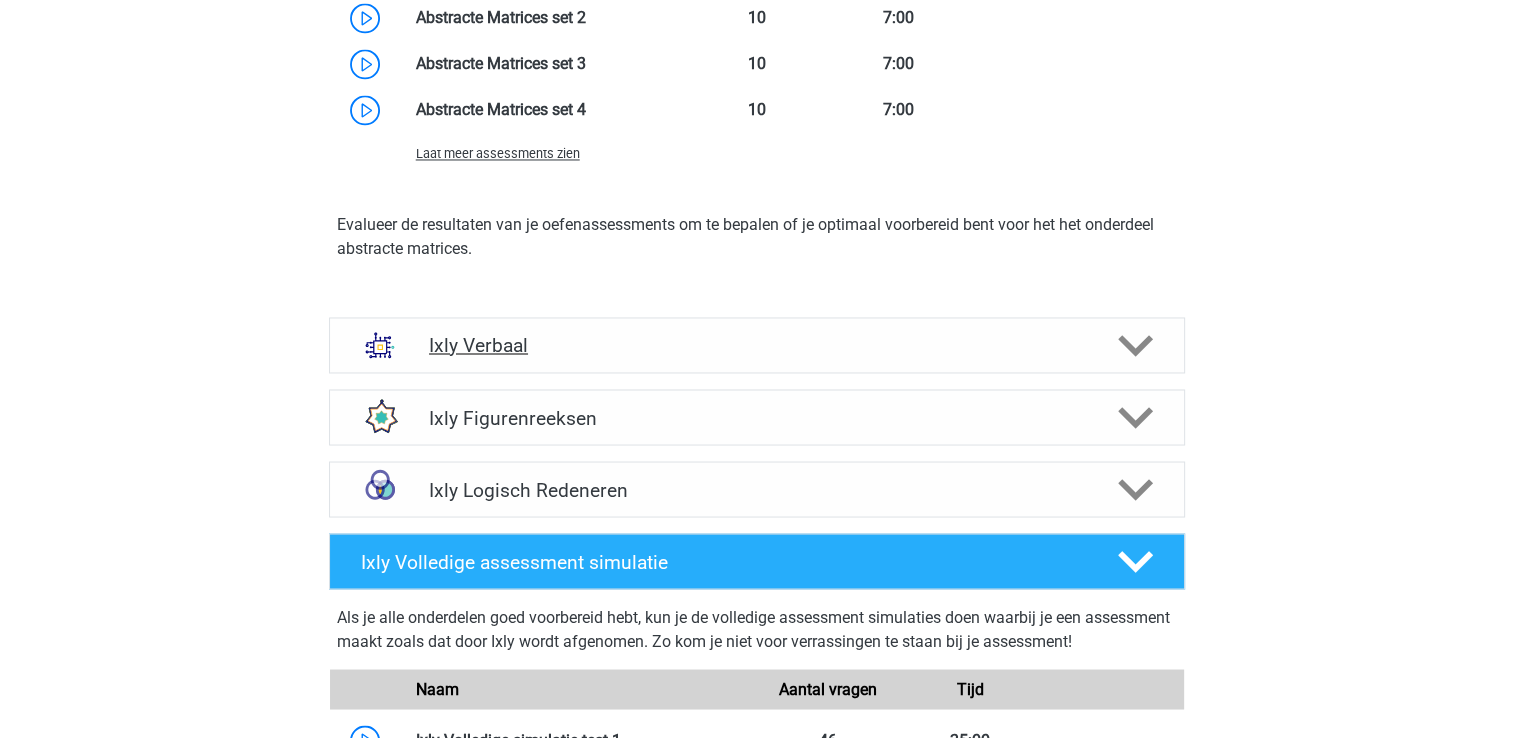 click on "Ixly Verbaal" at bounding box center (756, 345) 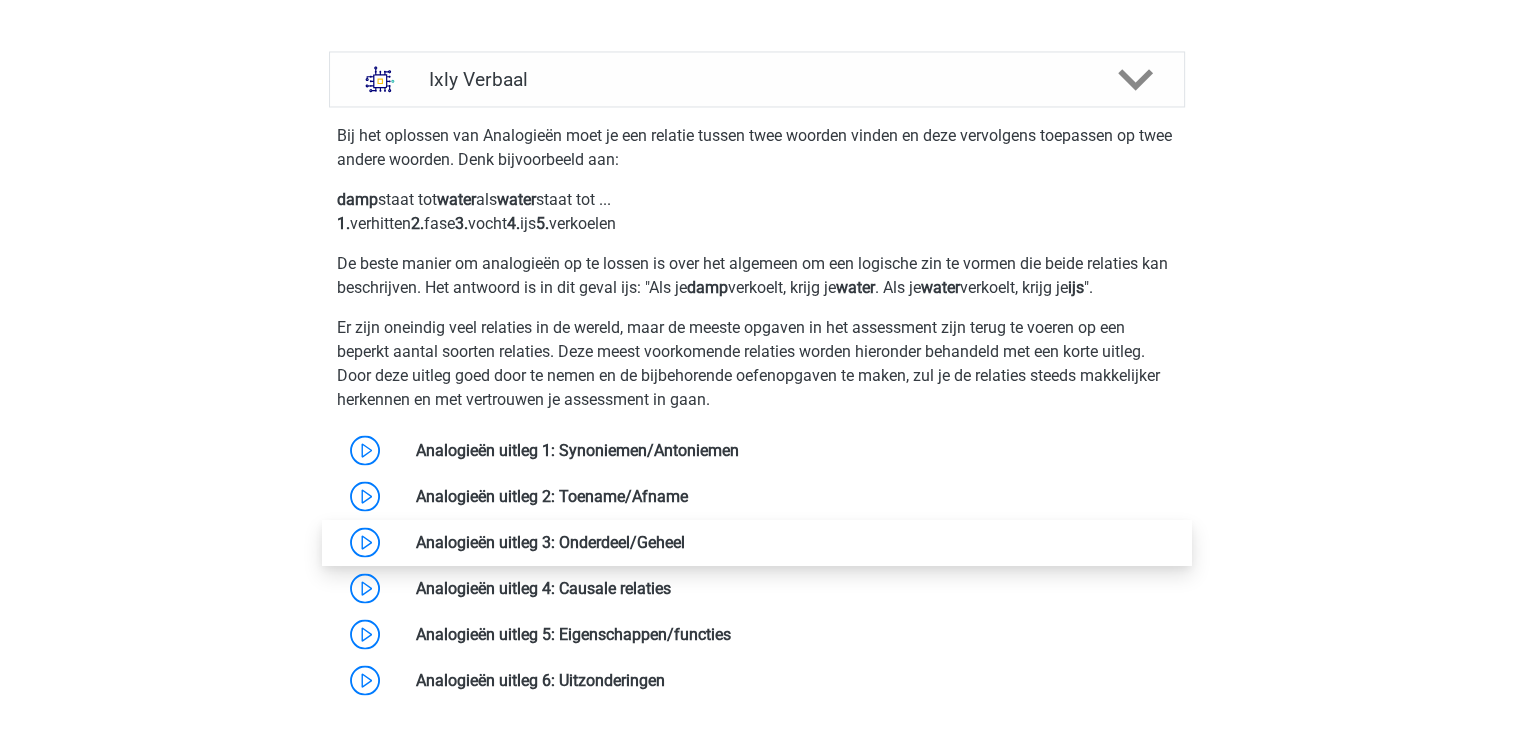 scroll, scrollTop: 3692, scrollLeft: 0, axis: vertical 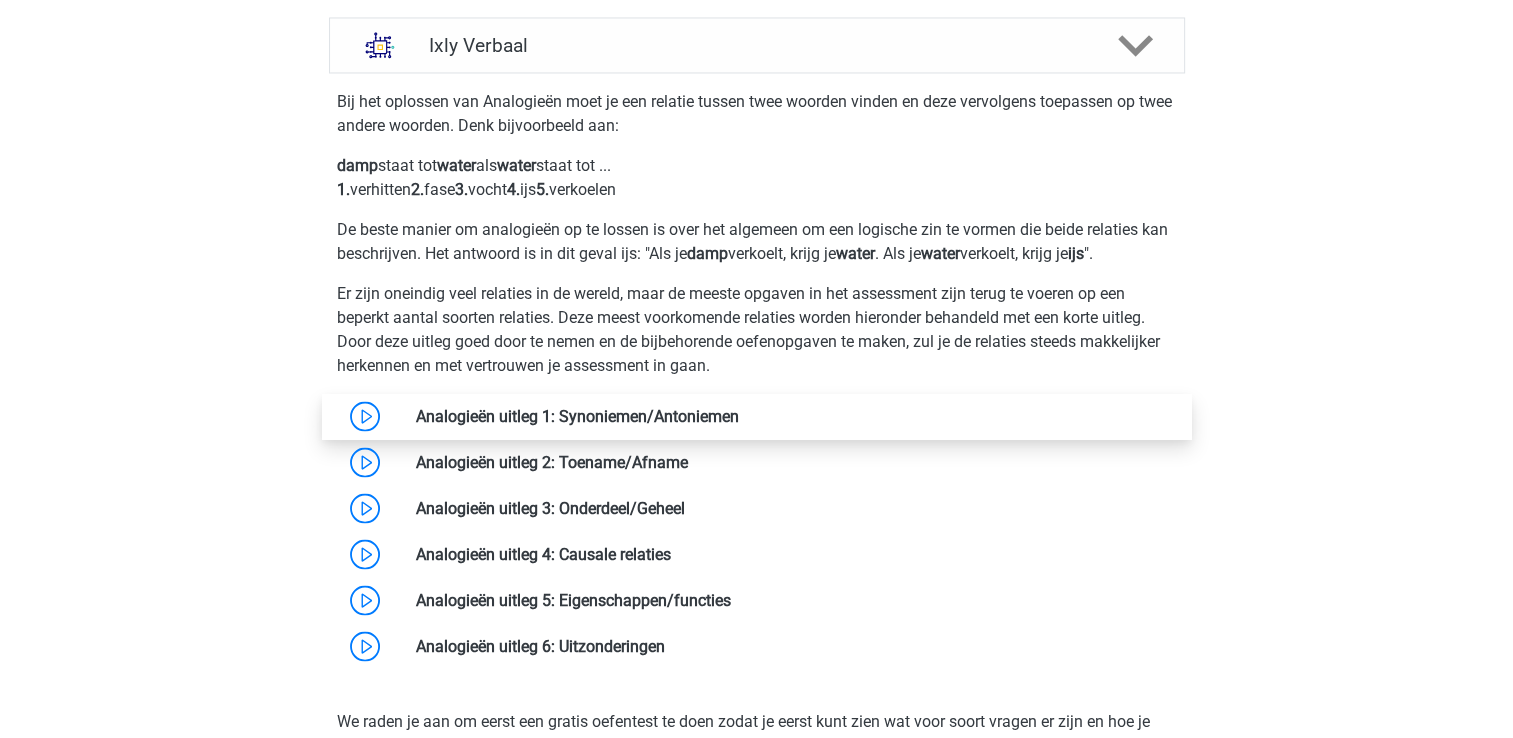 click at bounding box center (739, 415) 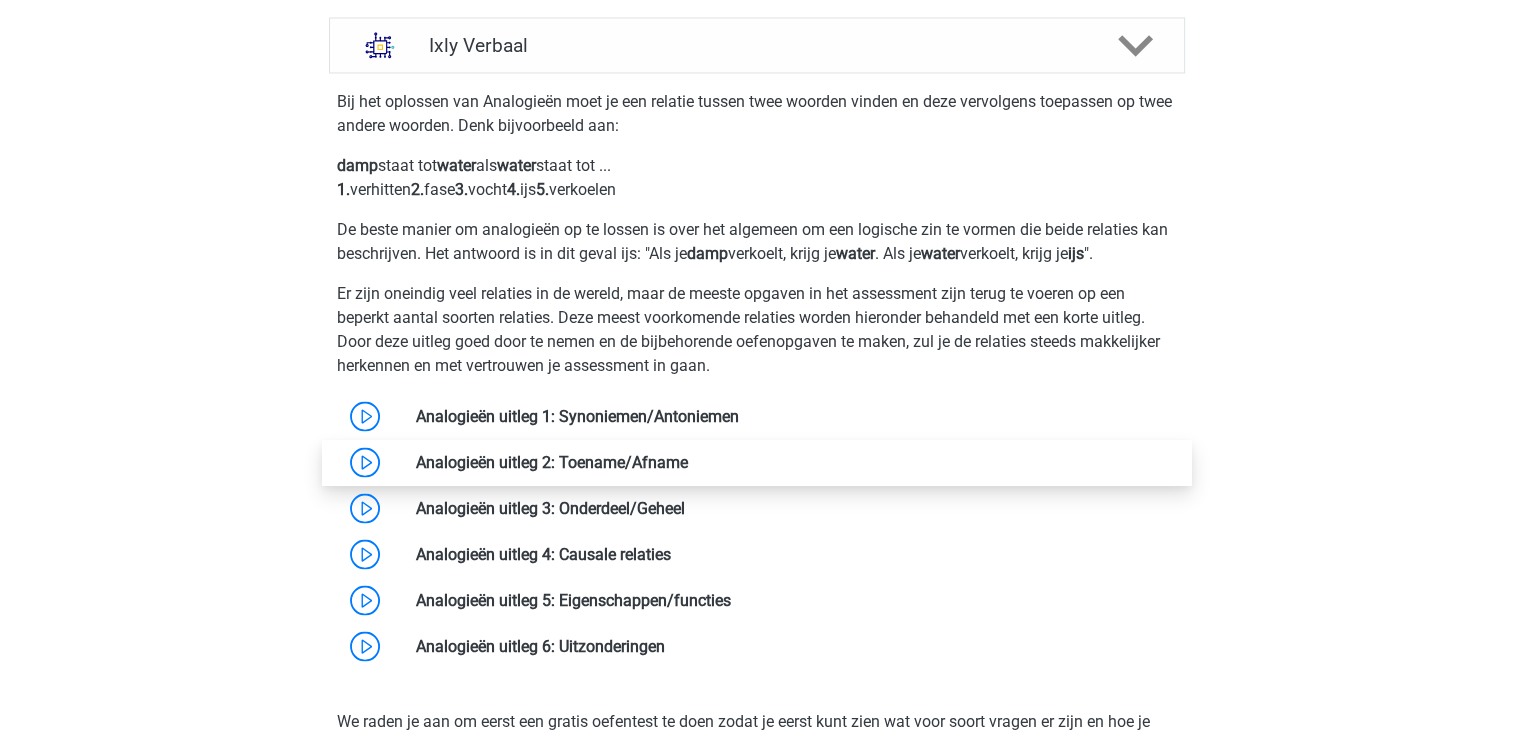 click at bounding box center (688, 461) 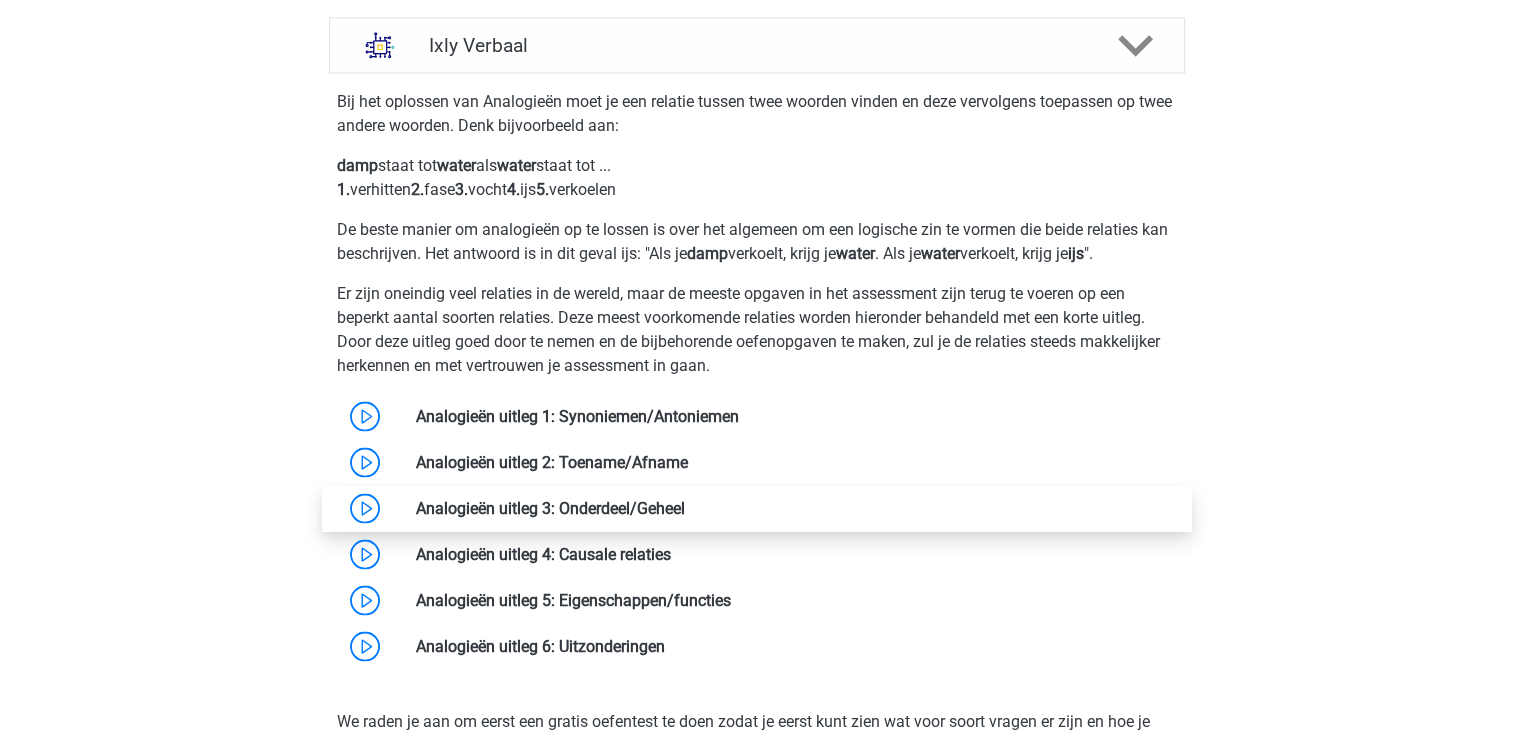 click at bounding box center [685, 507] 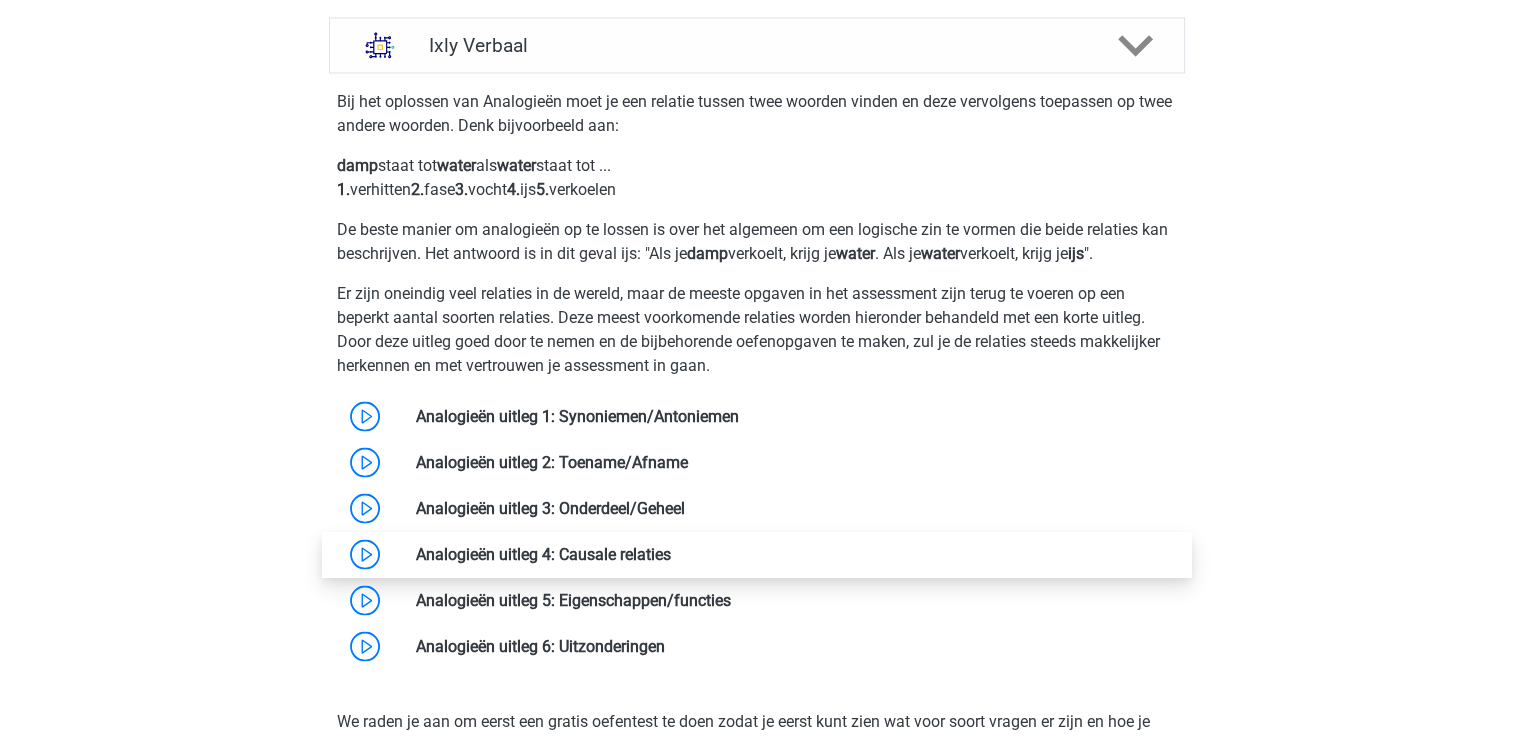 click at bounding box center [671, 553] 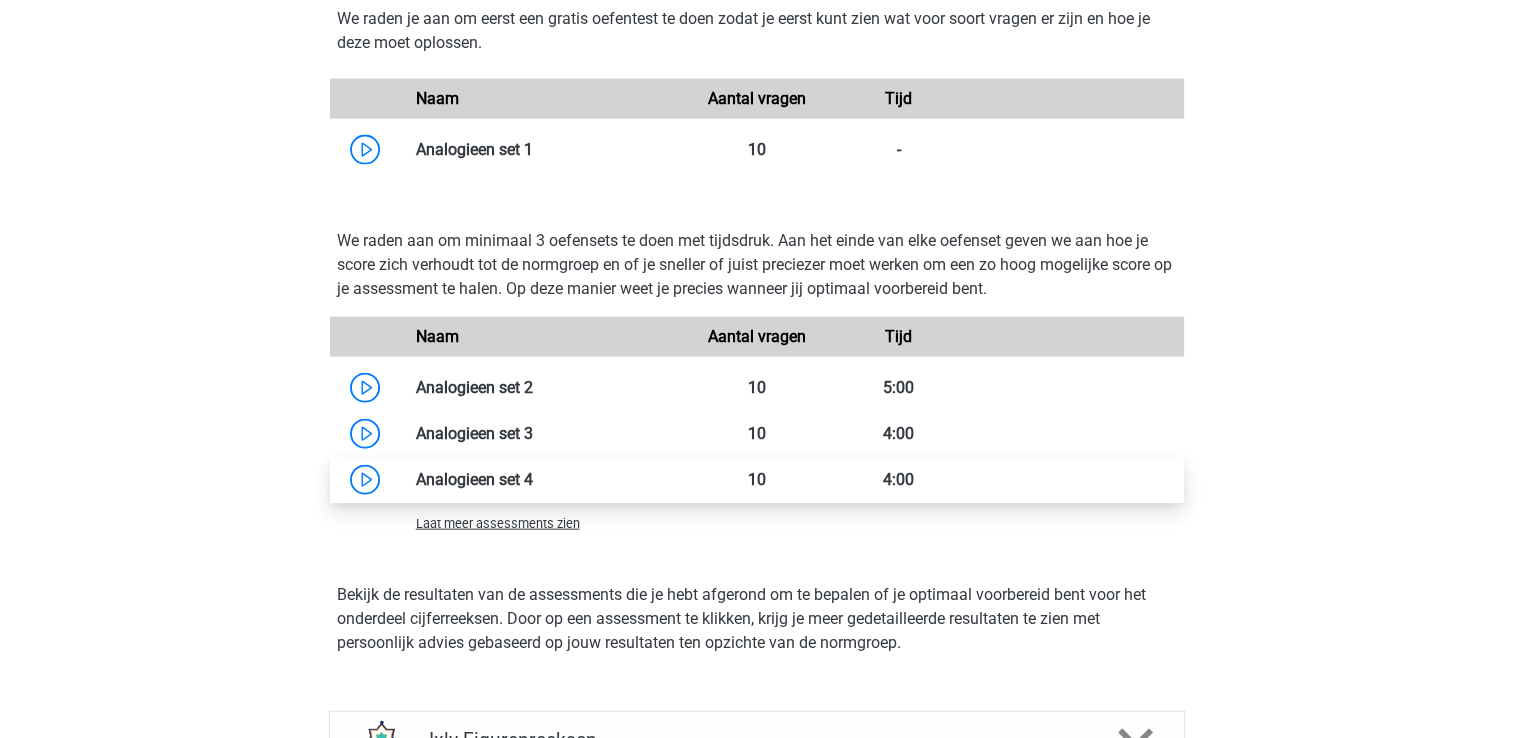 scroll, scrollTop: 4592, scrollLeft: 0, axis: vertical 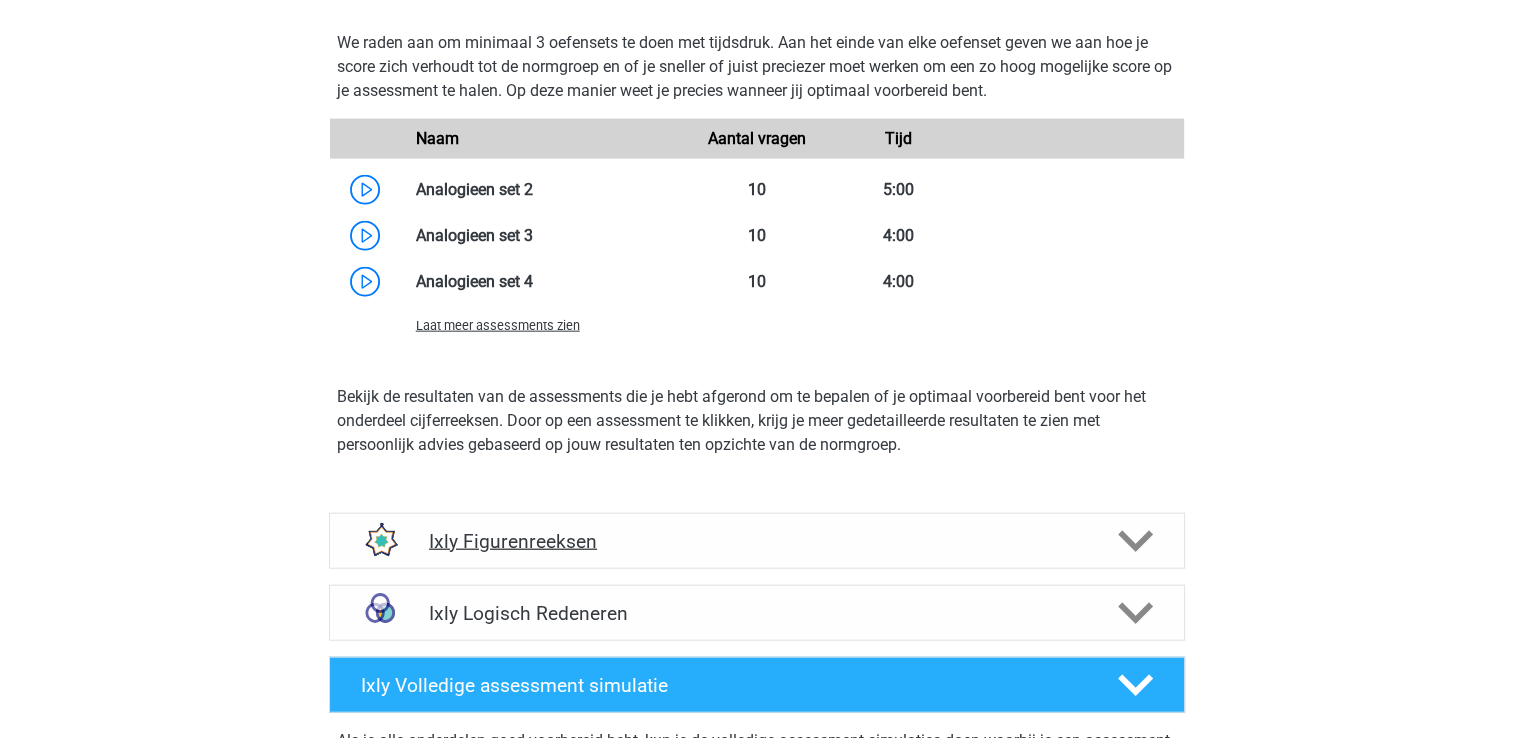 click on "Ixly Figurenreeksen" at bounding box center (757, 541) 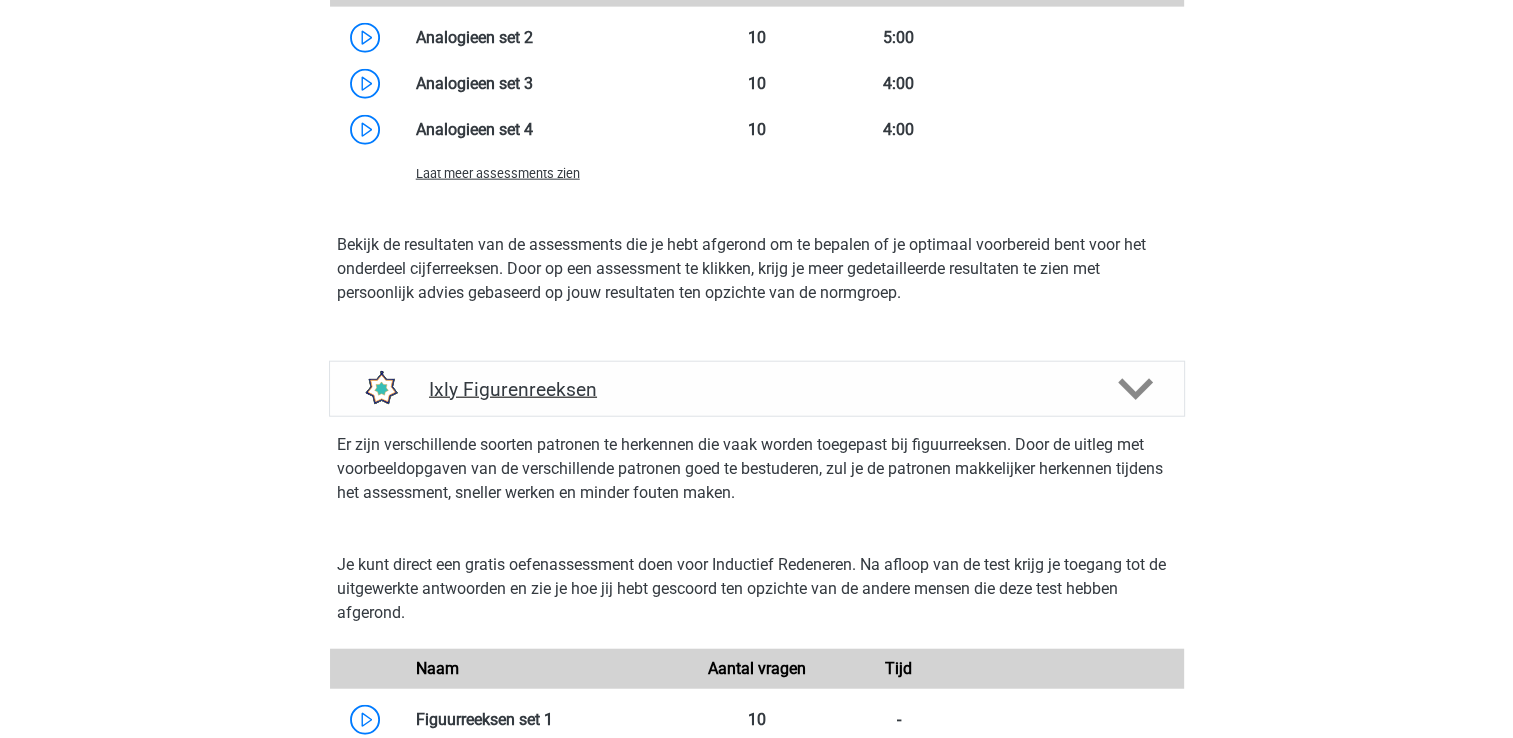 scroll, scrollTop: 4892, scrollLeft: 0, axis: vertical 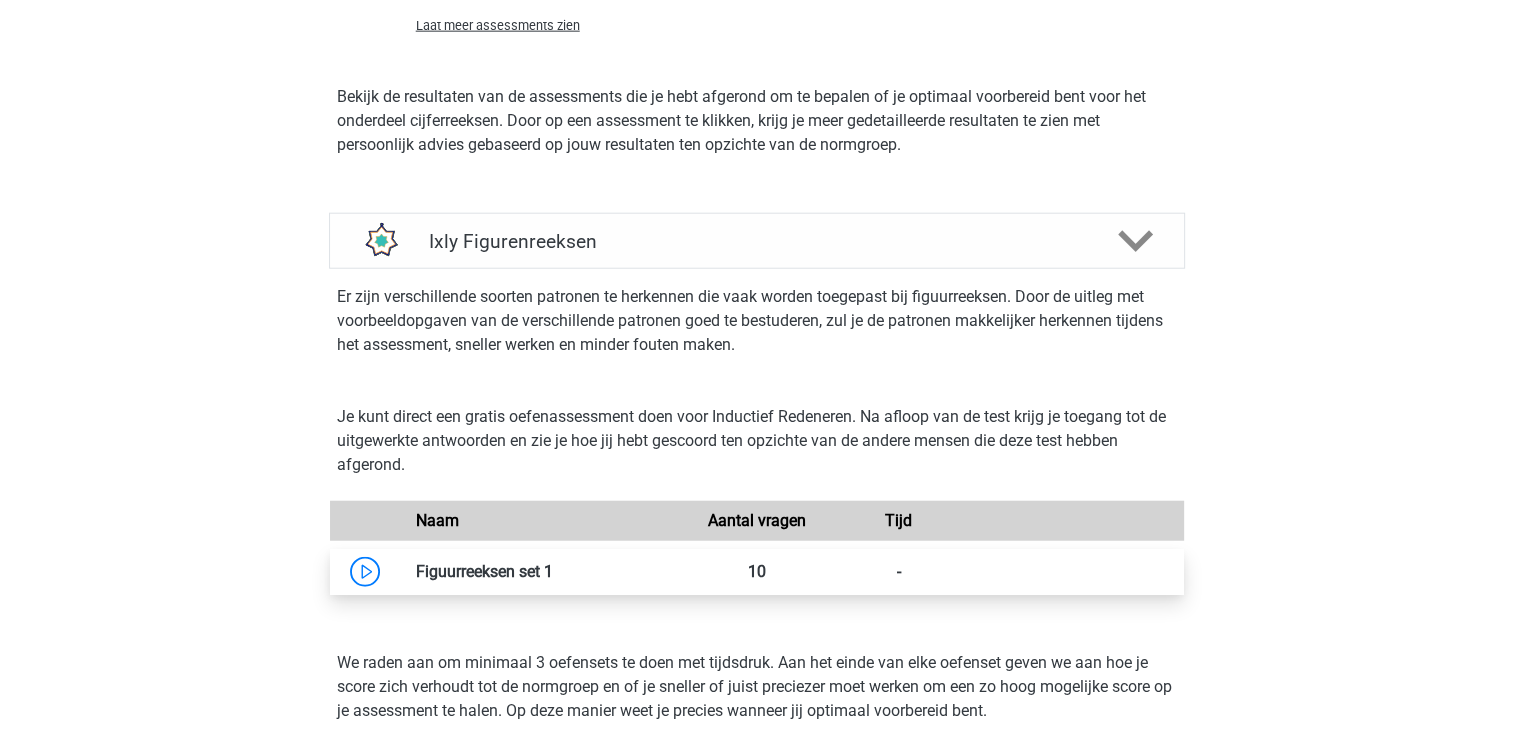 click at bounding box center (553, 571) 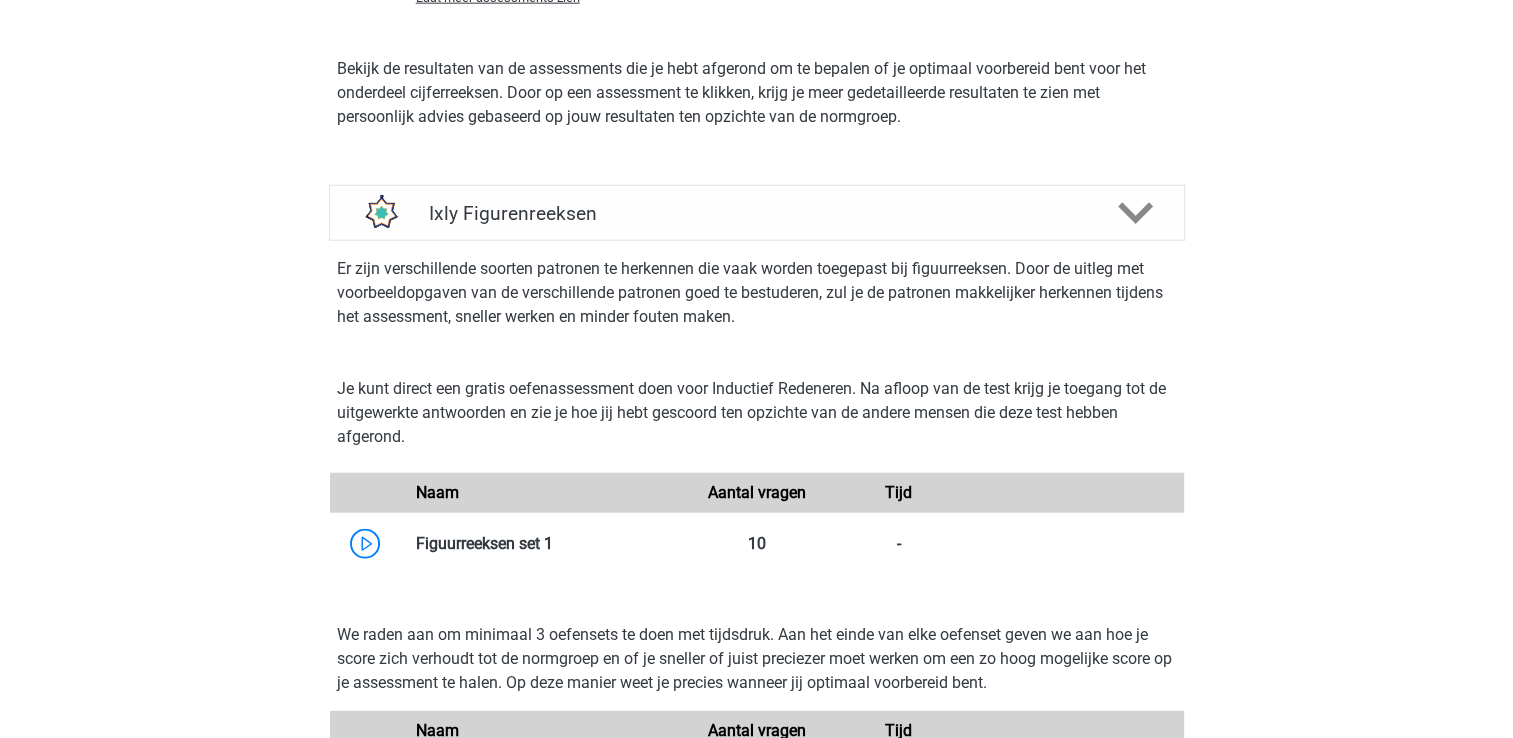 scroll, scrollTop: 5192, scrollLeft: 0, axis: vertical 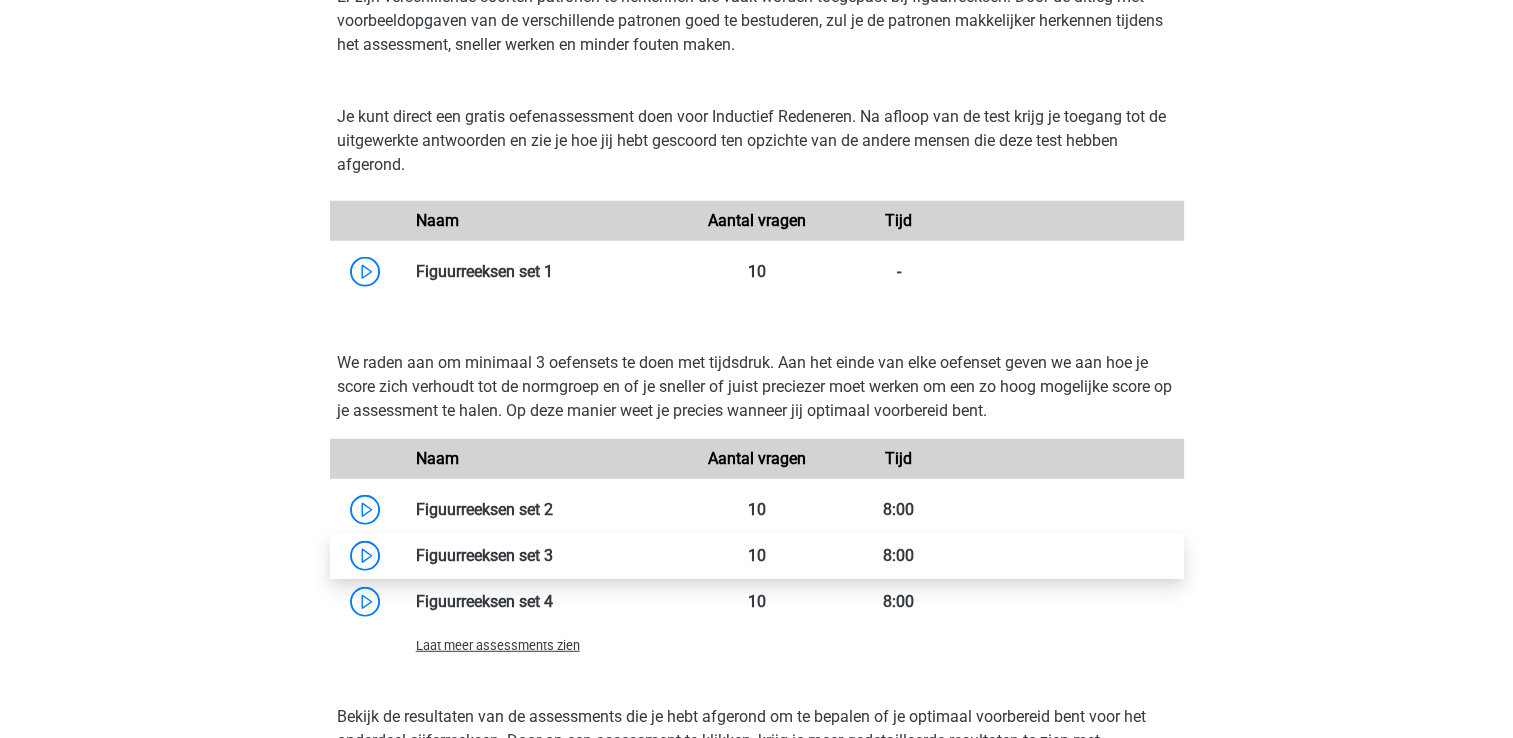 click at bounding box center (553, 555) 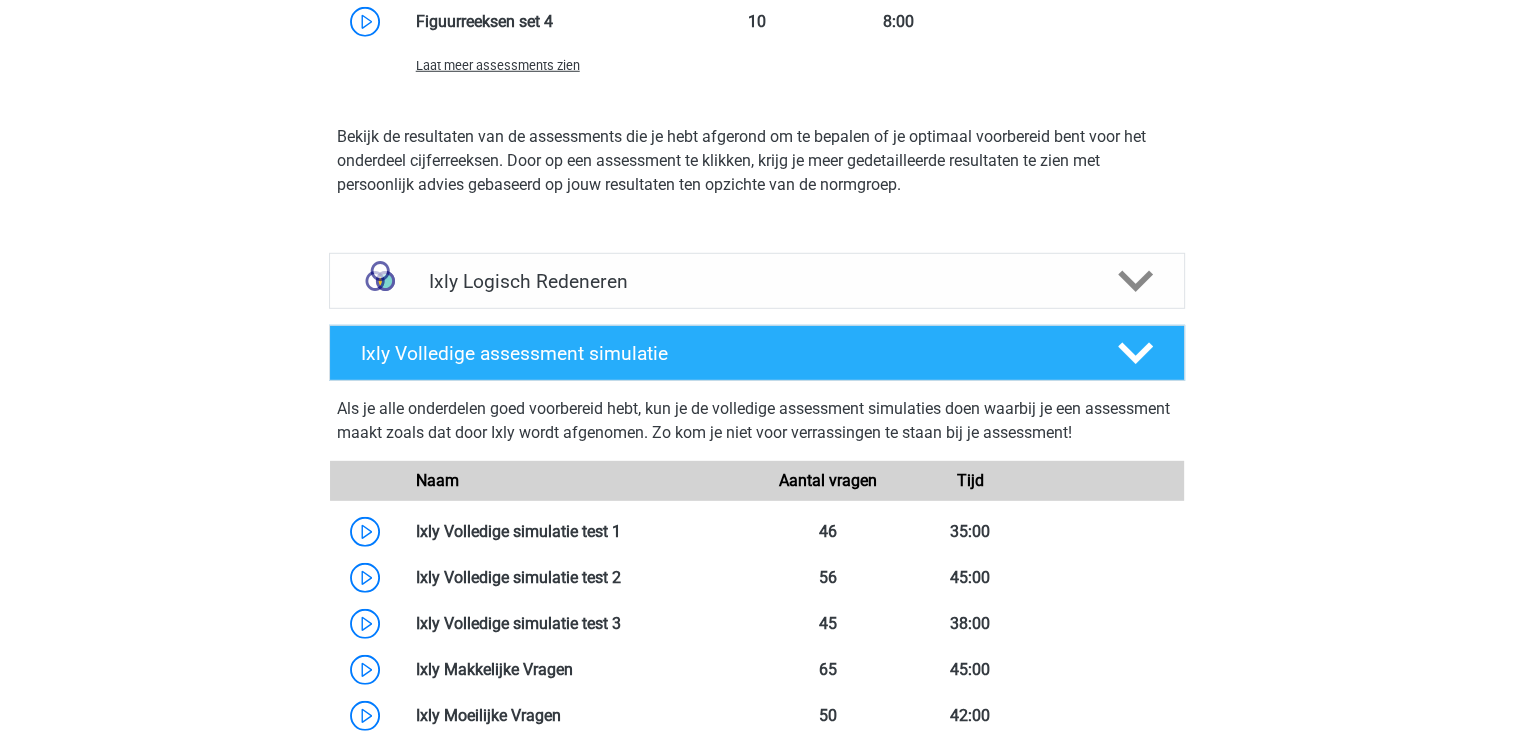 scroll, scrollTop: 5892, scrollLeft: 0, axis: vertical 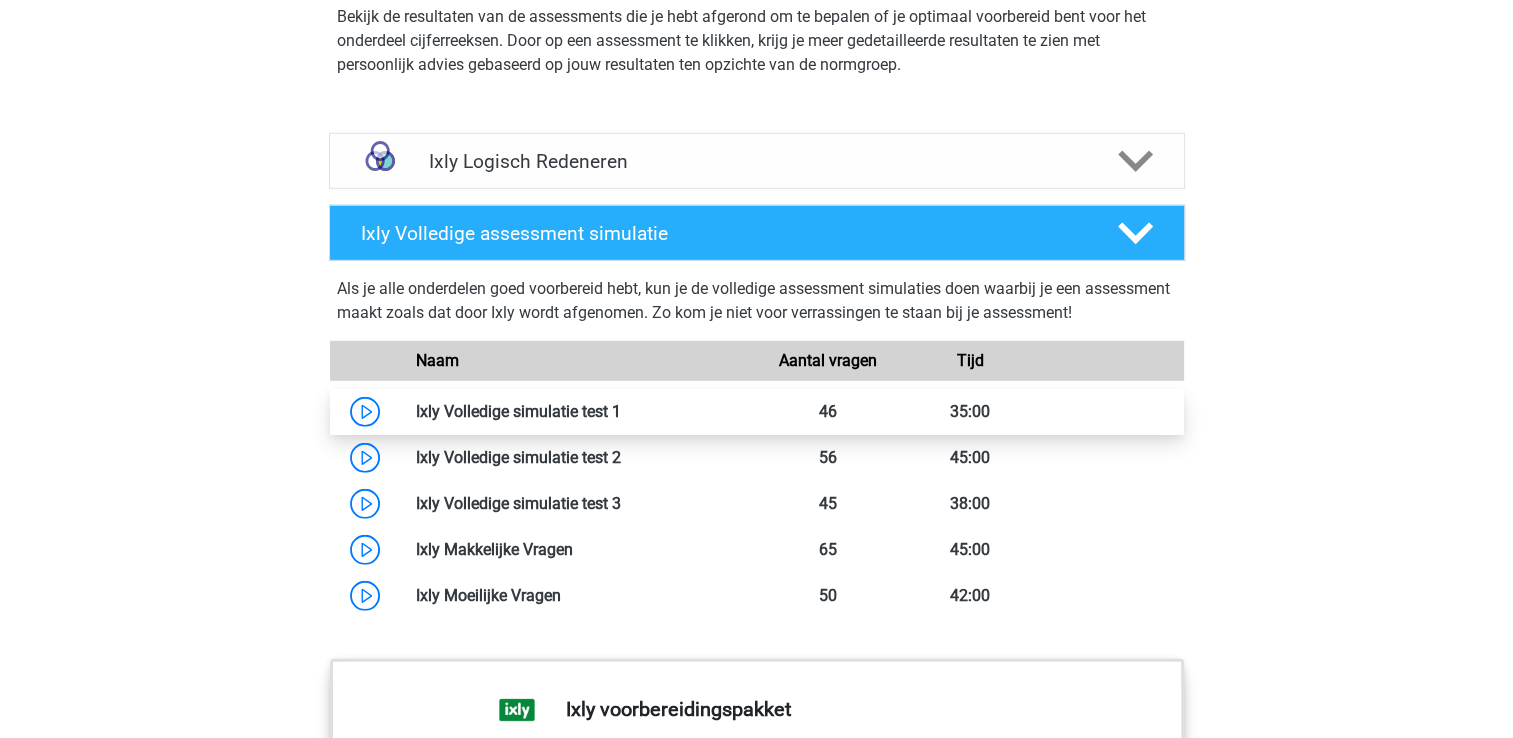 click at bounding box center (621, 411) 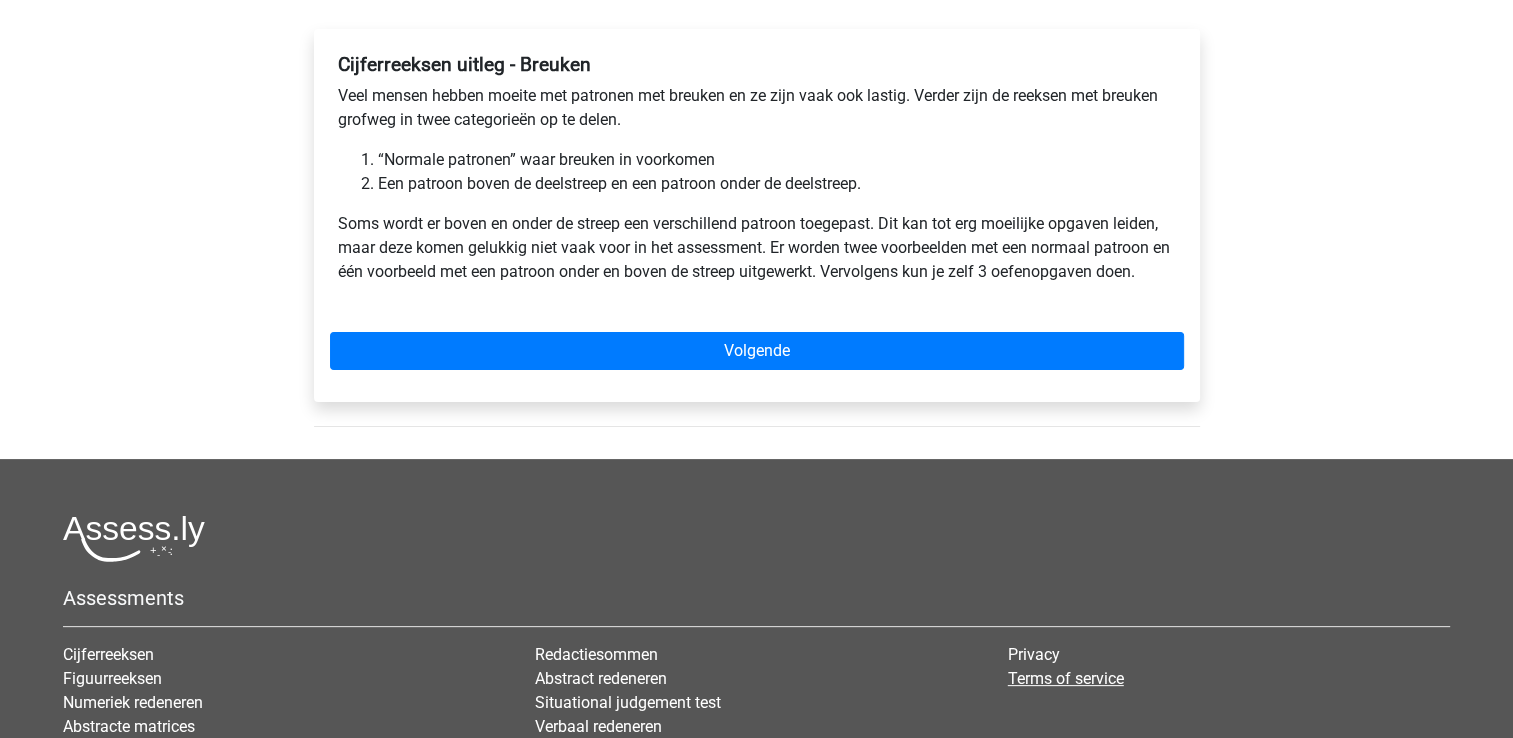 scroll, scrollTop: 200, scrollLeft: 0, axis: vertical 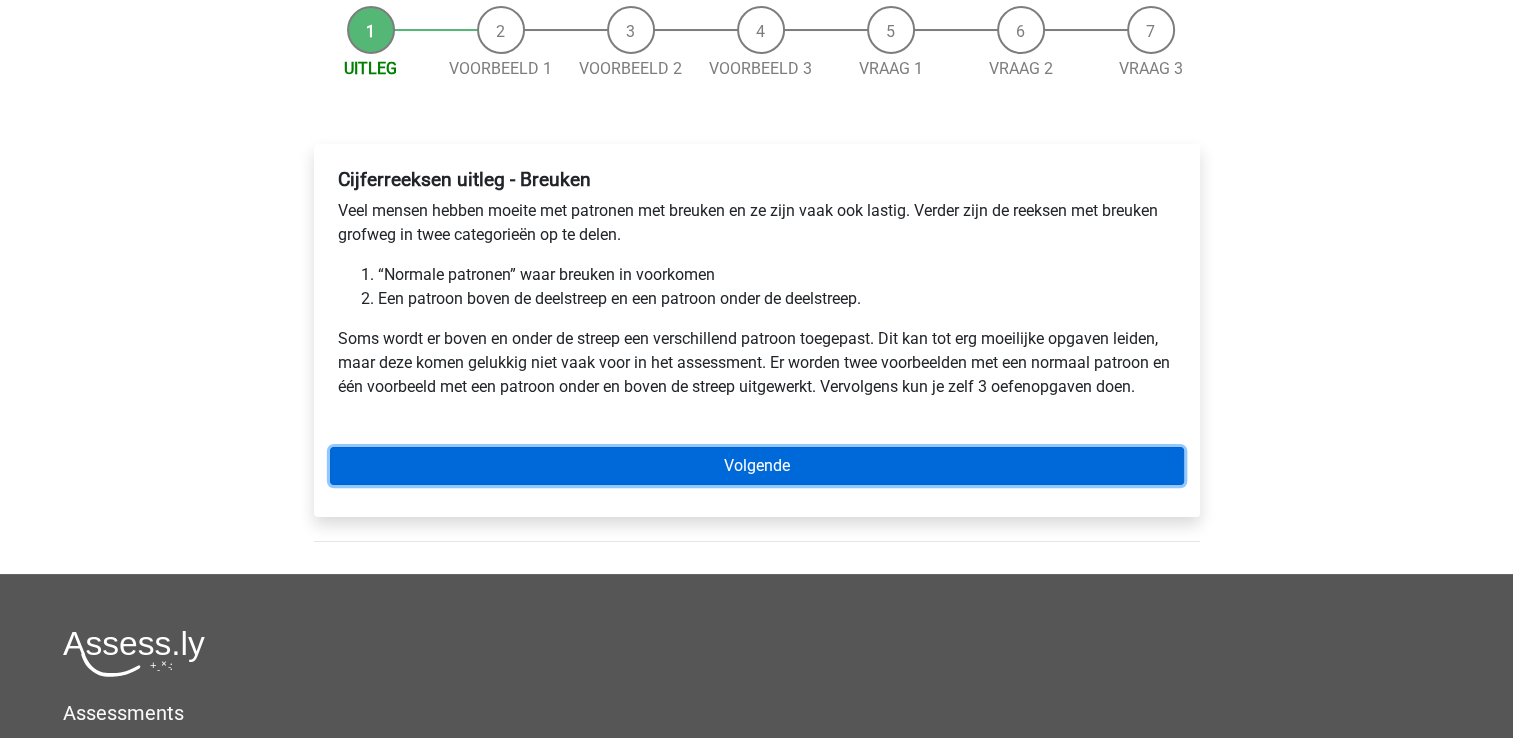 click on "Volgende" at bounding box center [757, 466] 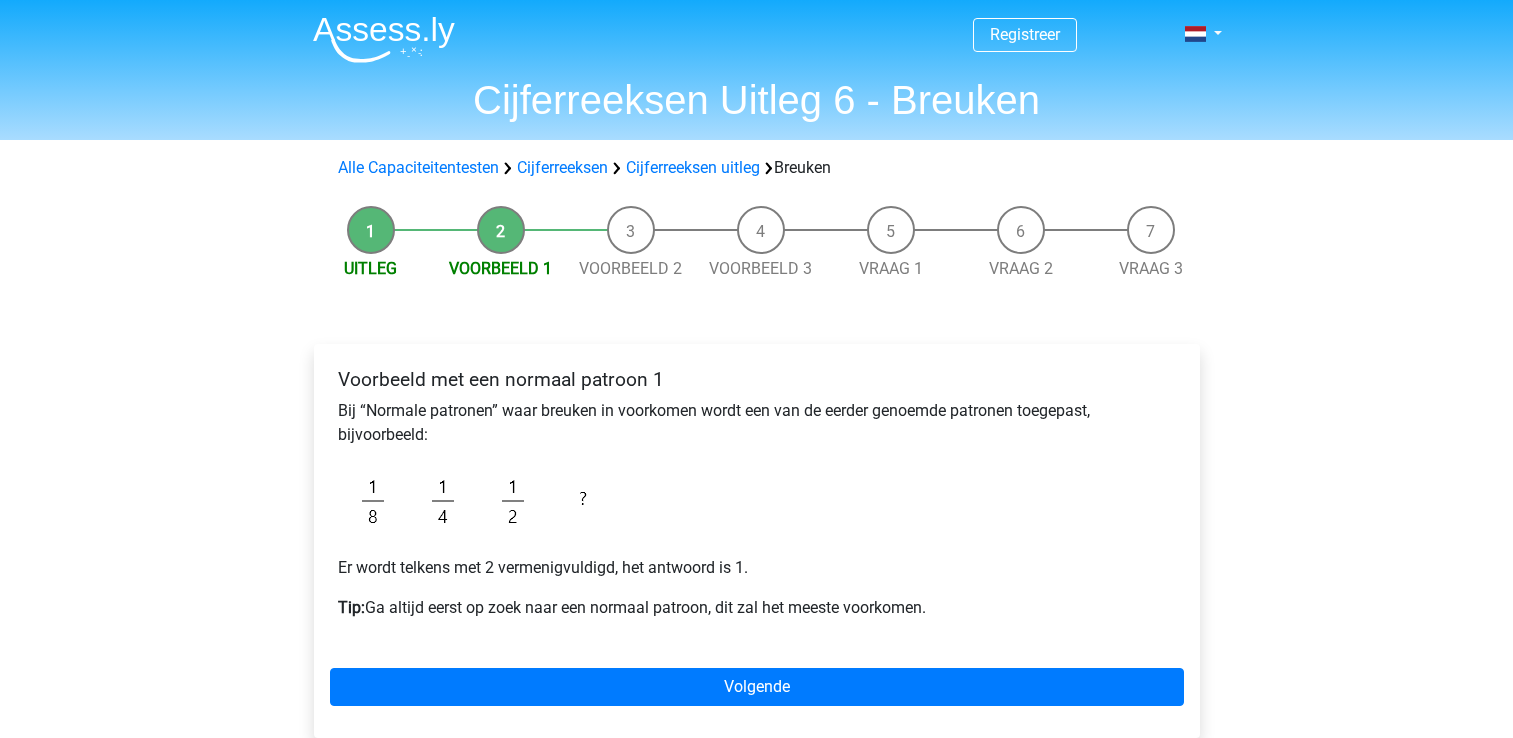 scroll, scrollTop: 0, scrollLeft: 0, axis: both 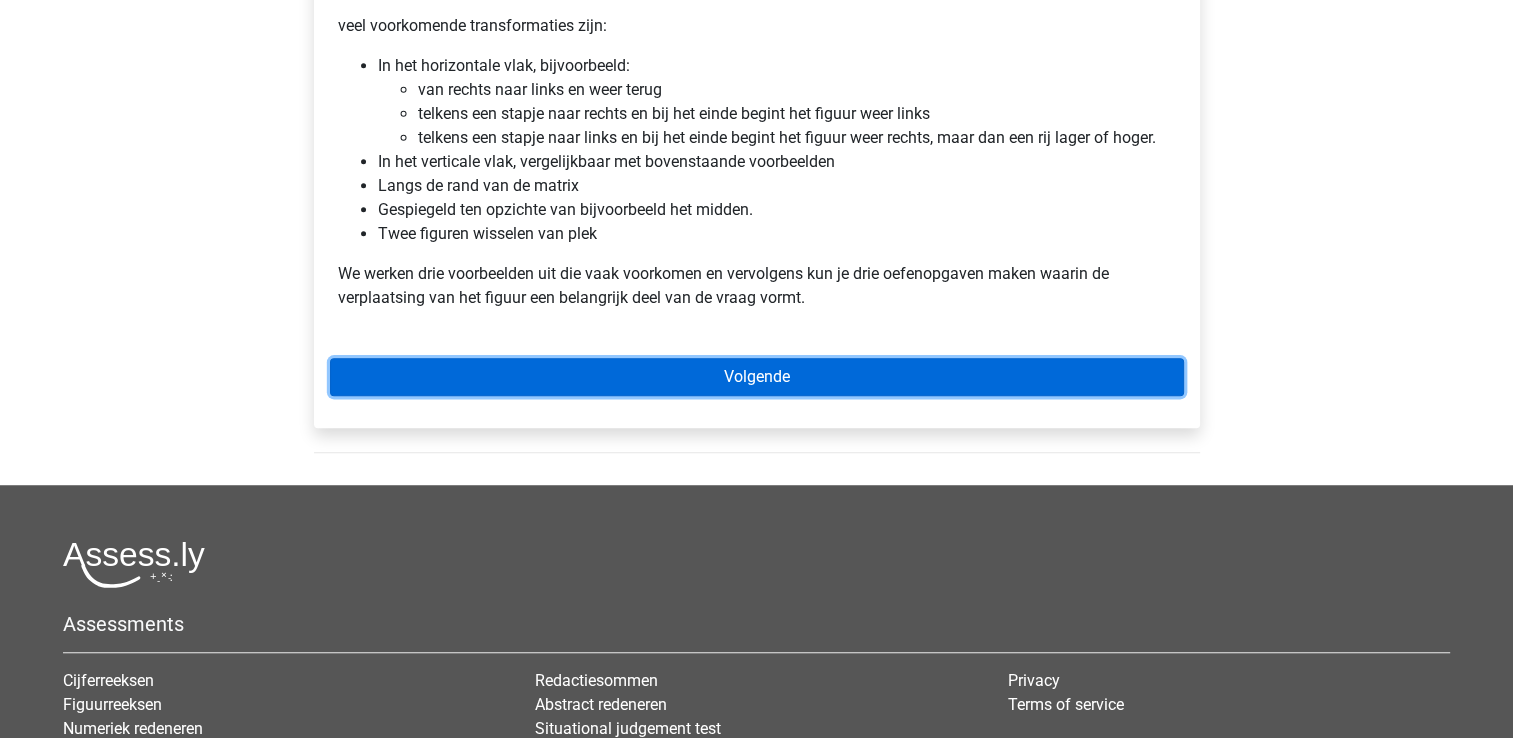 click on "Volgende" at bounding box center [757, 377] 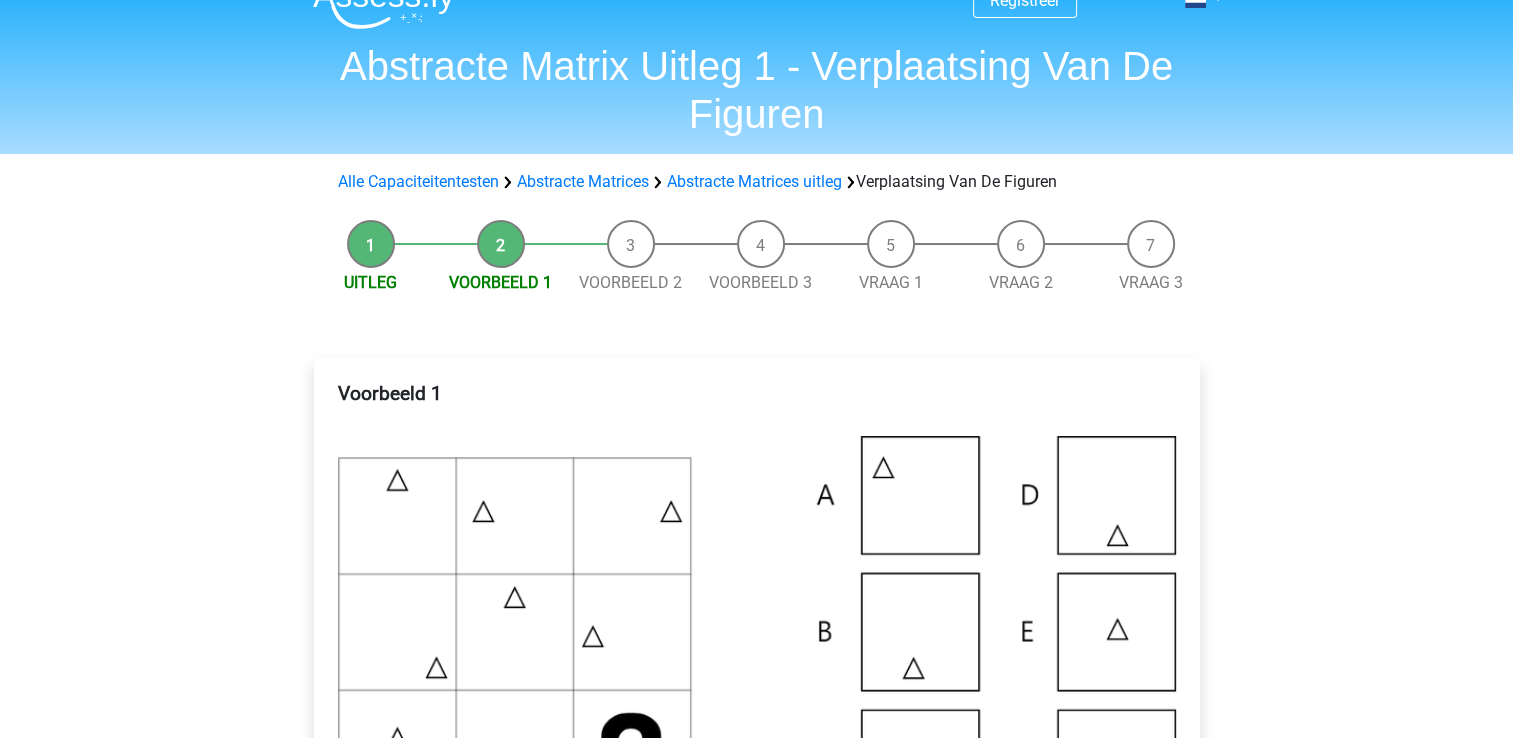 scroll, scrollTop: 300, scrollLeft: 0, axis: vertical 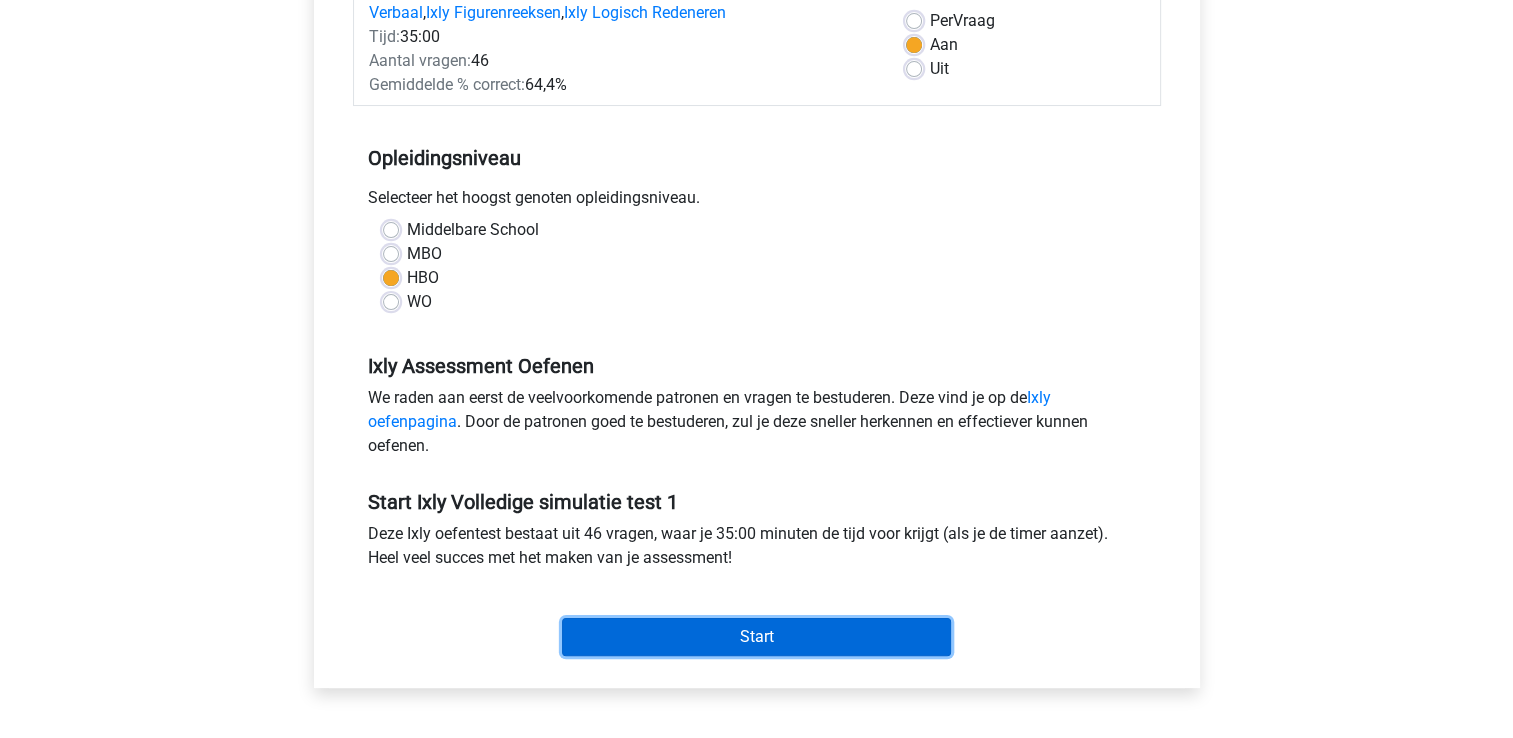 click on "Start" at bounding box center [756, 637] 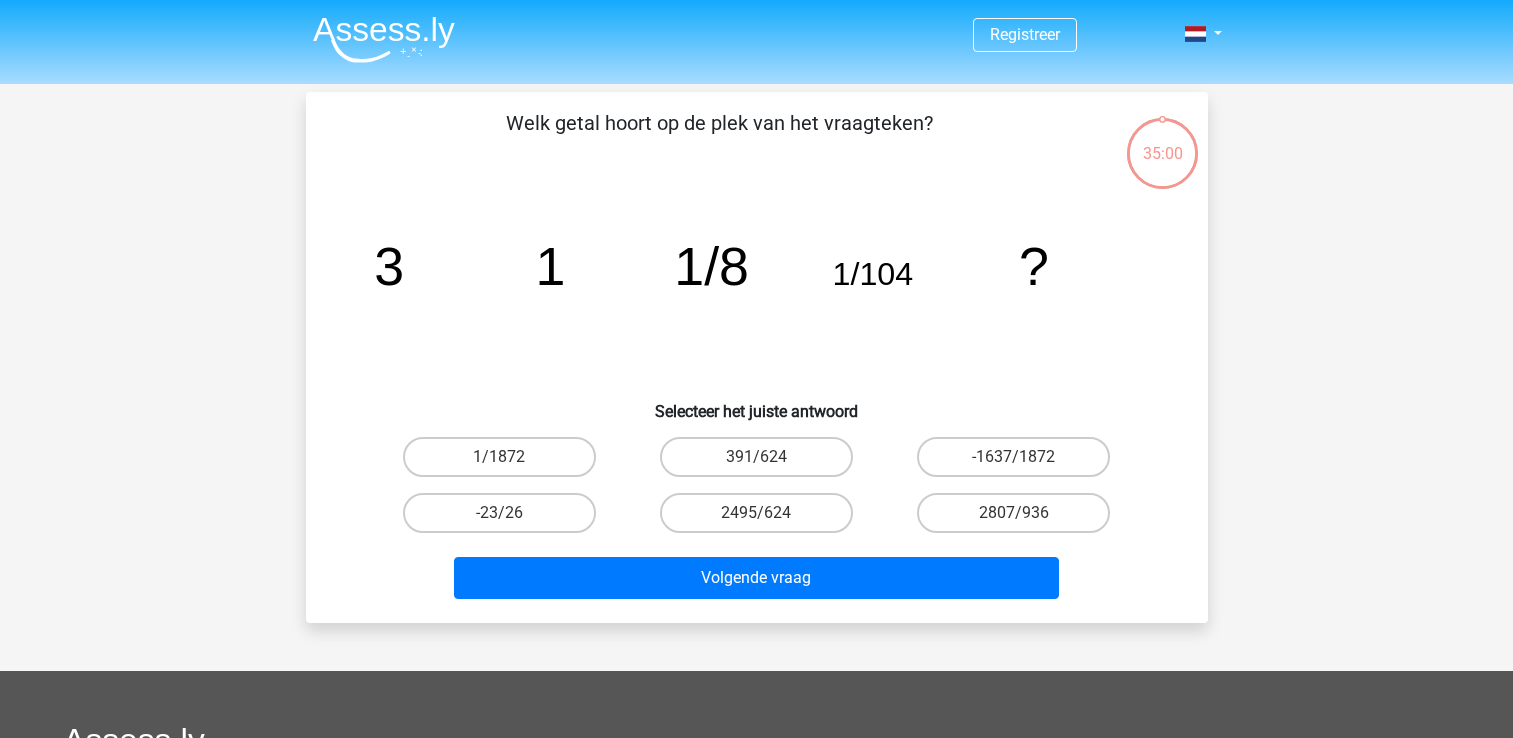 scroll, scrollTop: 0, scrollLeft: 0, axis: both 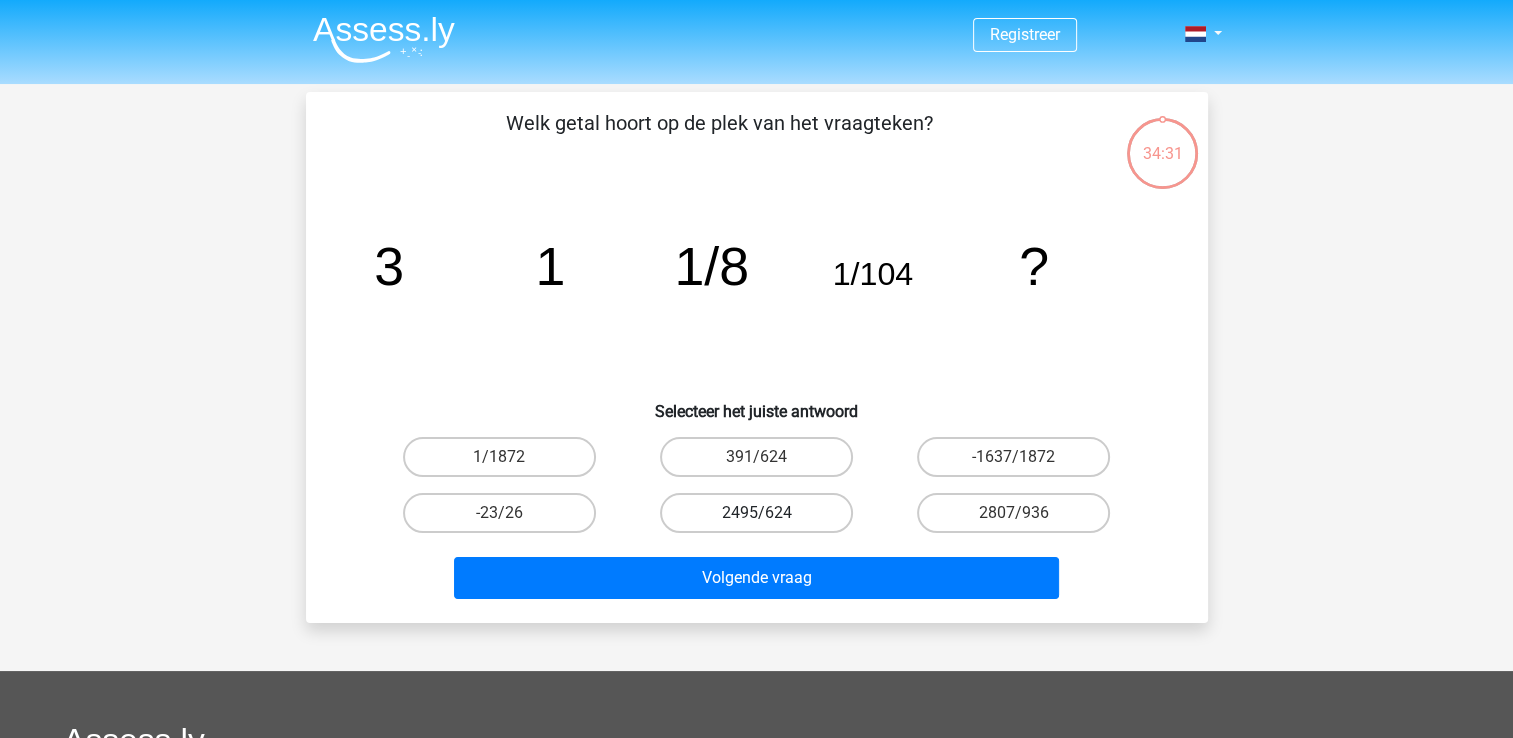 click on "2495/624" at bounding box center [756, 513] 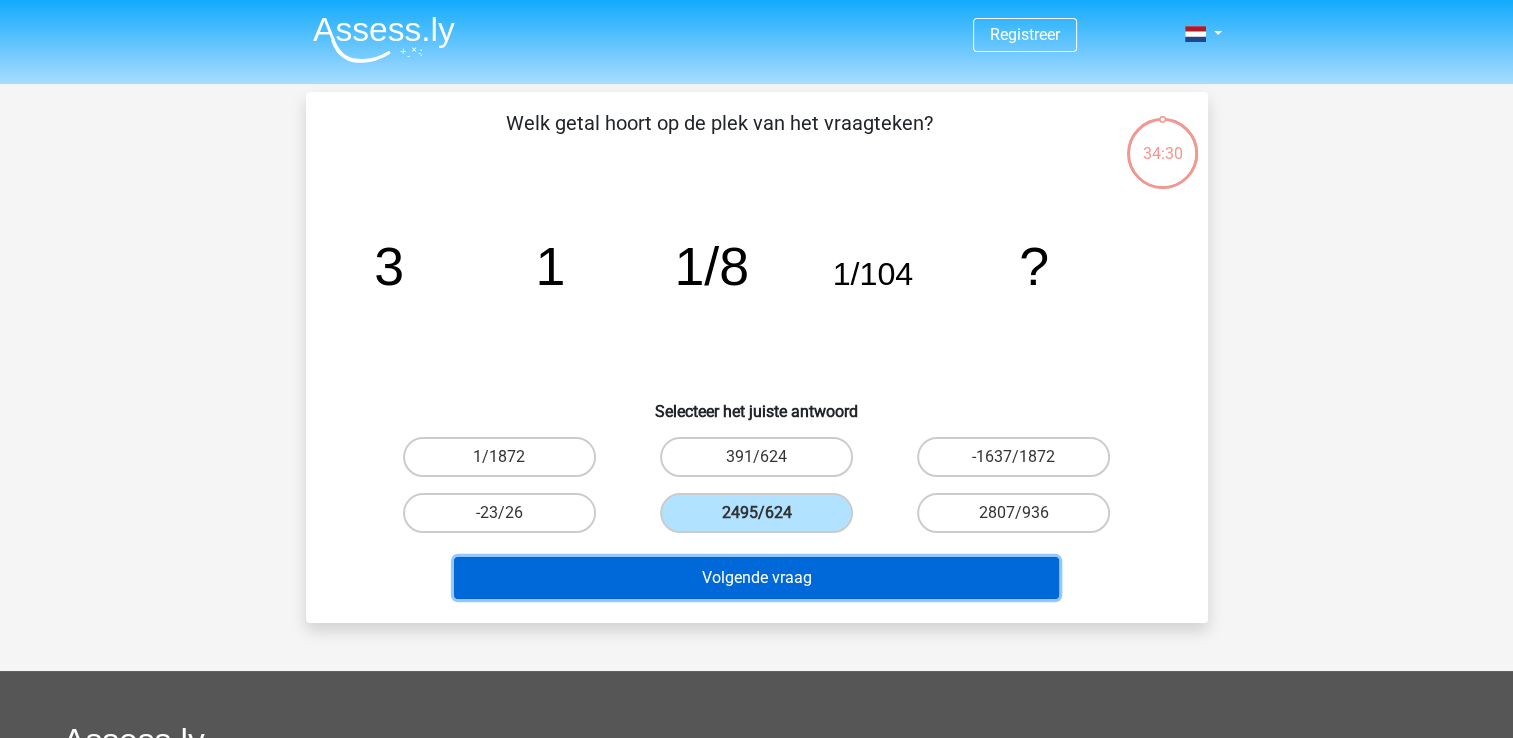click on "Volgende vraag" at bounding box center (756, 578) 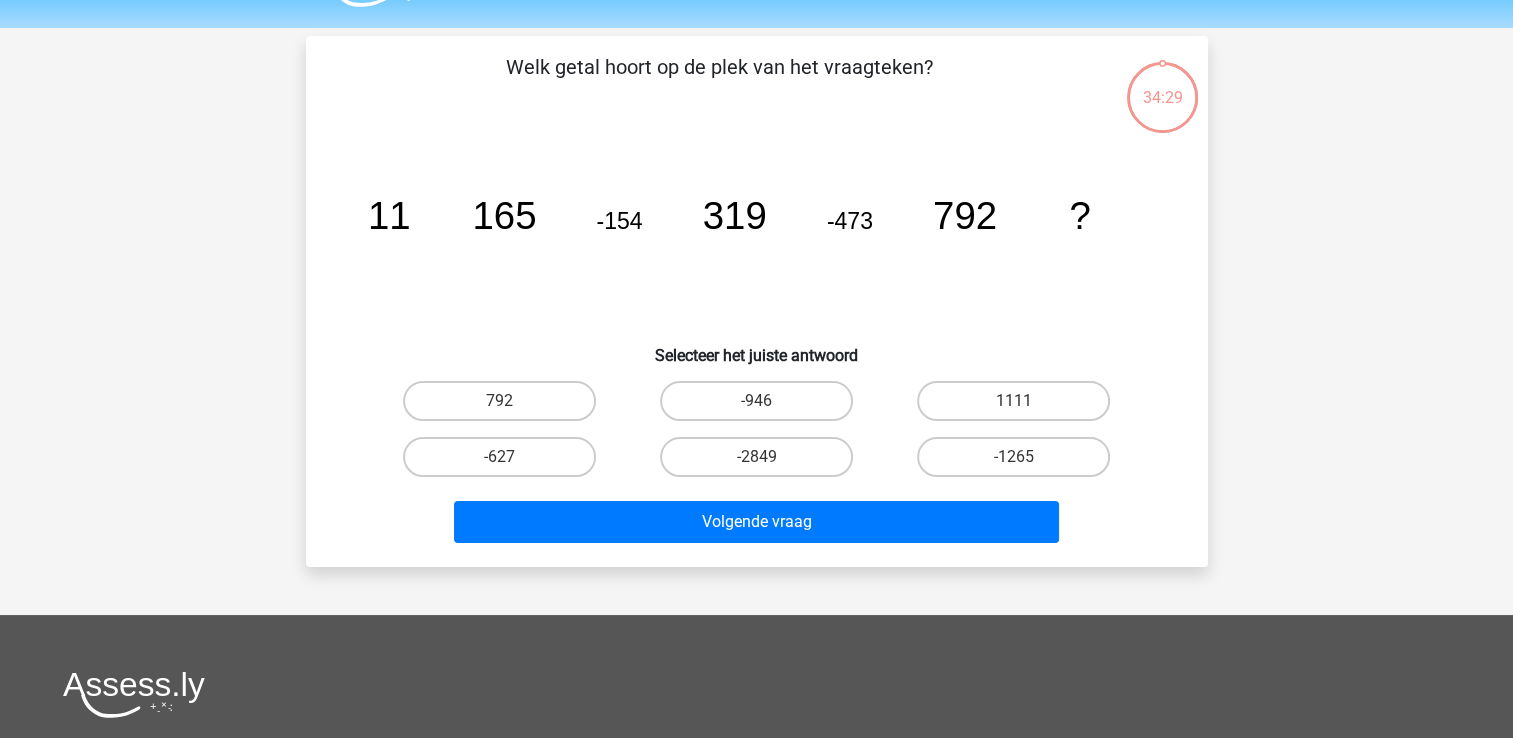 scroll, scrollTop: 92, scrollLeft: 0, axis: vertical 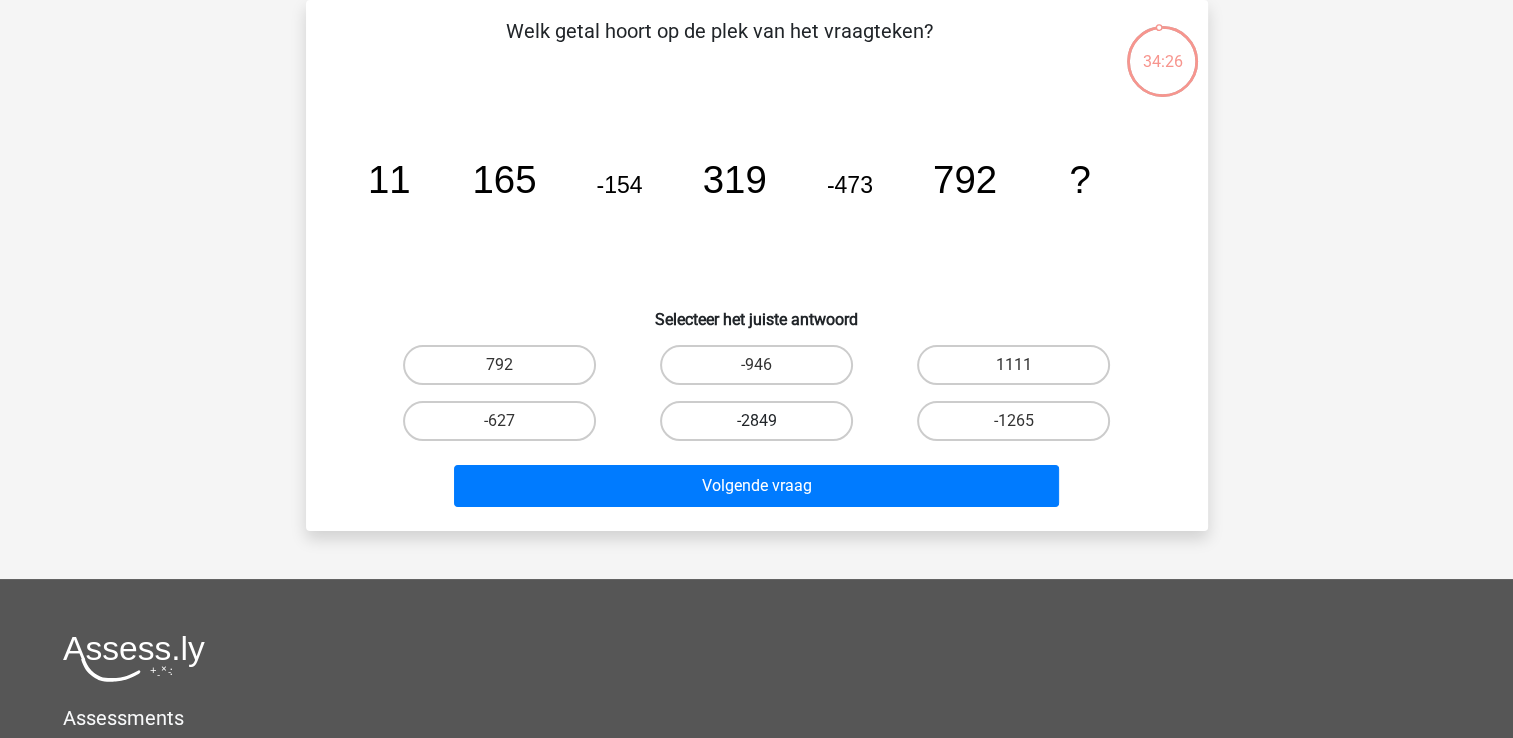 click on "-2849" at bounding box center [756, 421] 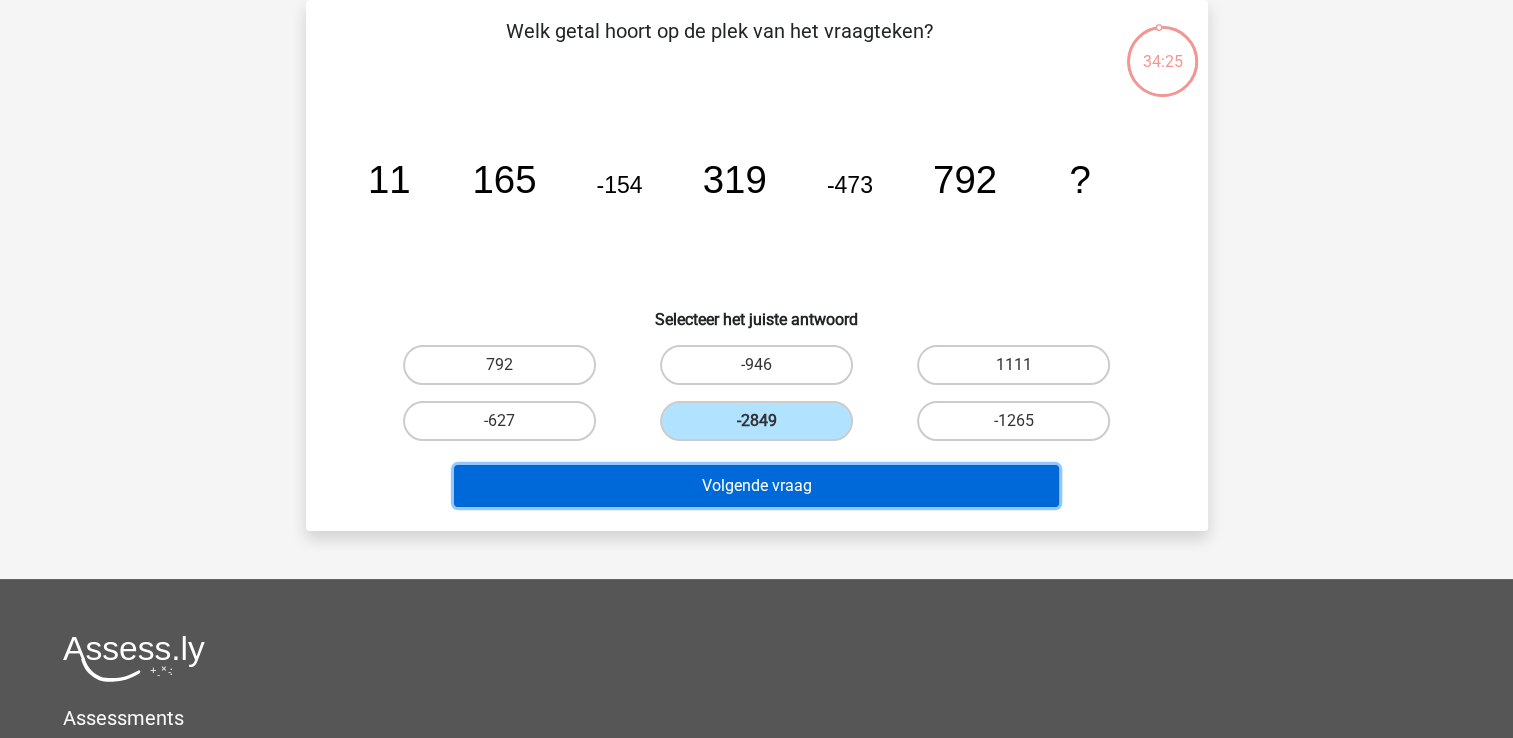 click on "Volgende vraag" at bounding box center [756, 486] 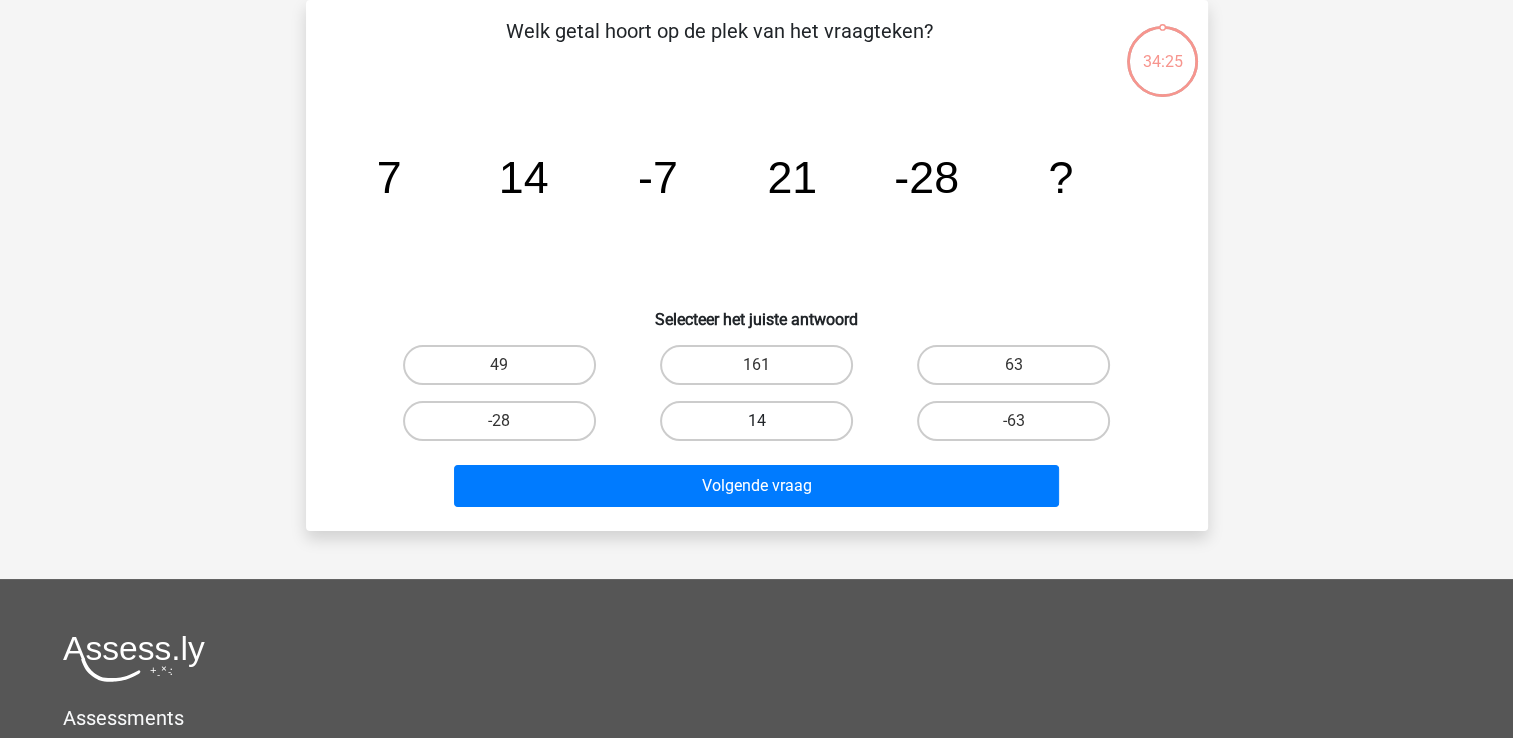 click on "14" at bounding box center [756, 421] 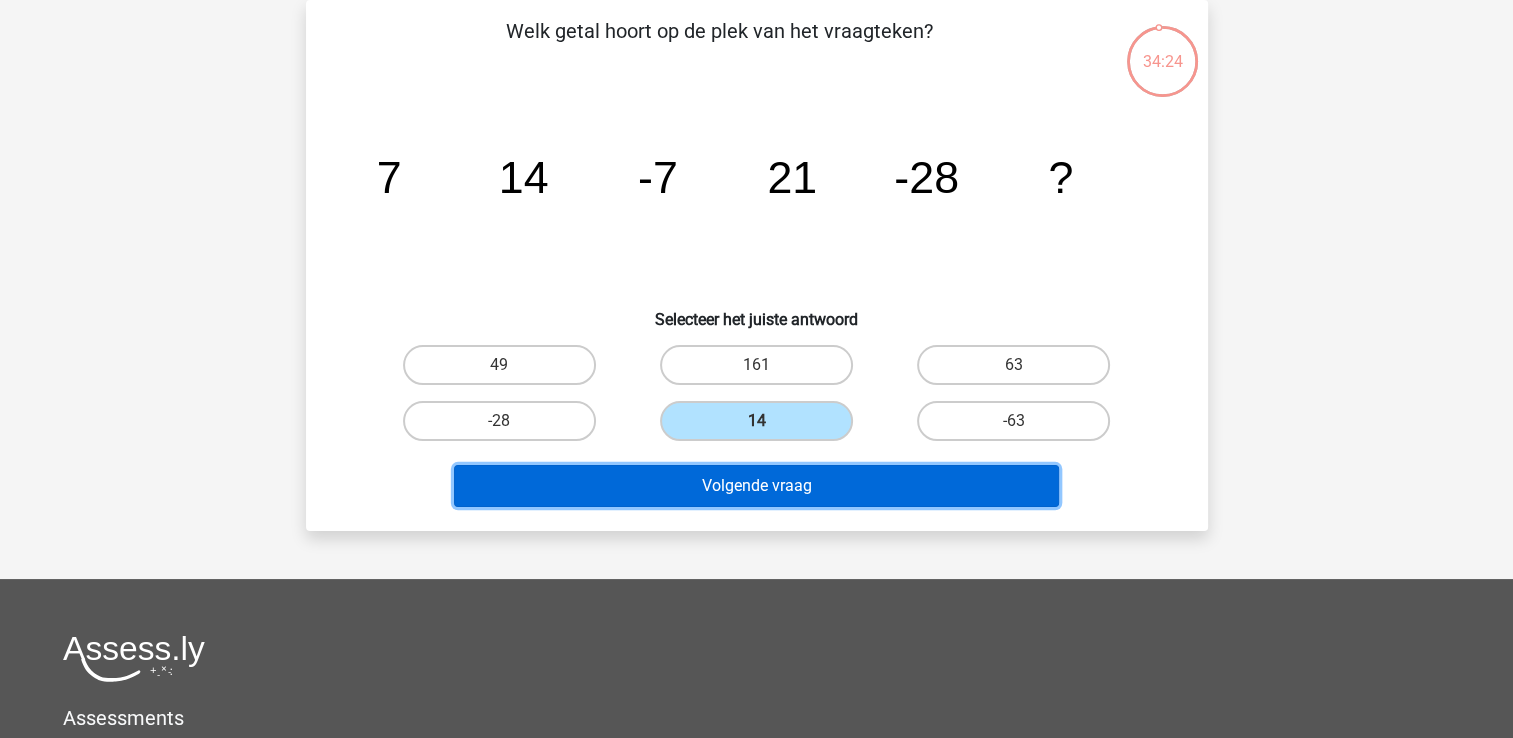 click on "Volgende vraag" at bounding box center (756, 486) 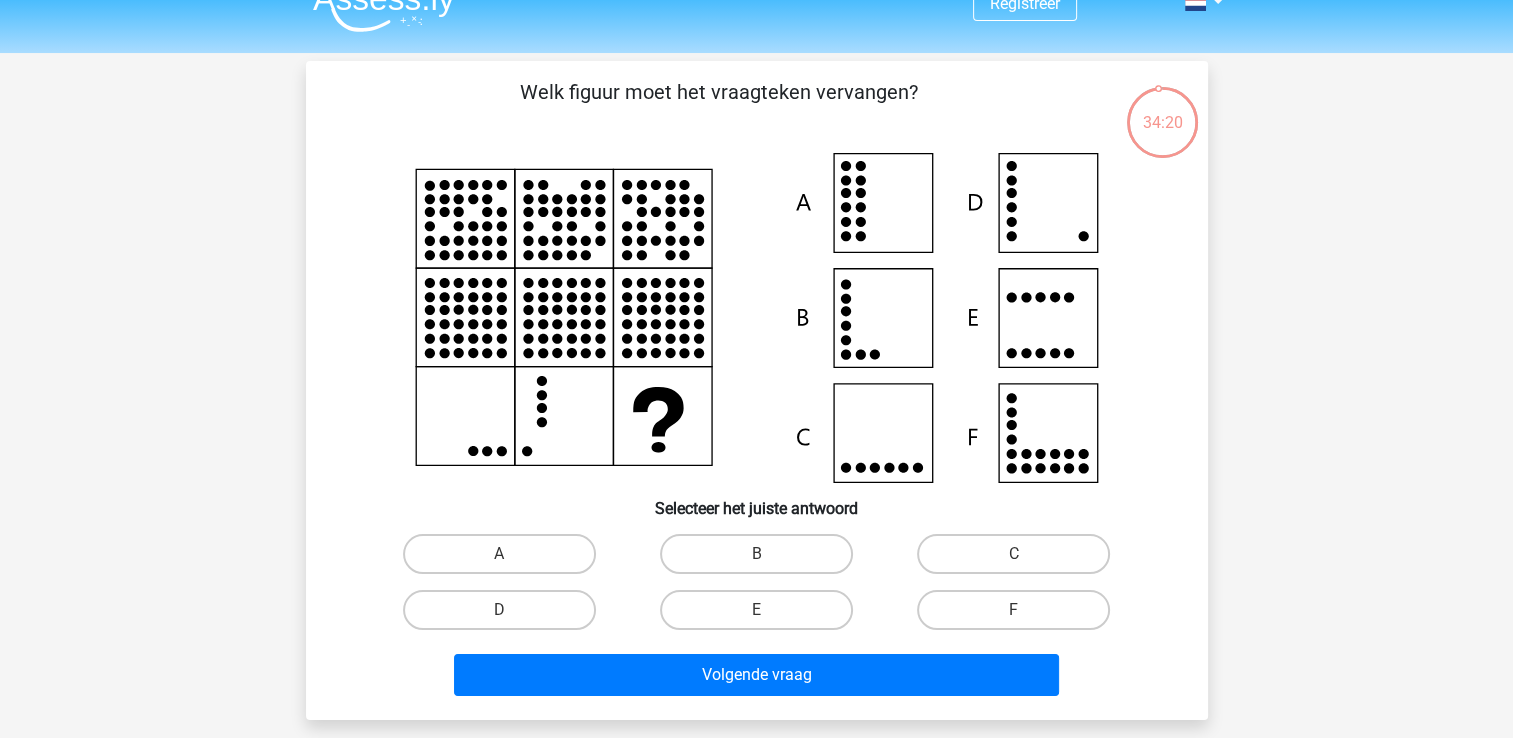 scroll, scrollTop: 0, scrollLeft: 0, axis: both 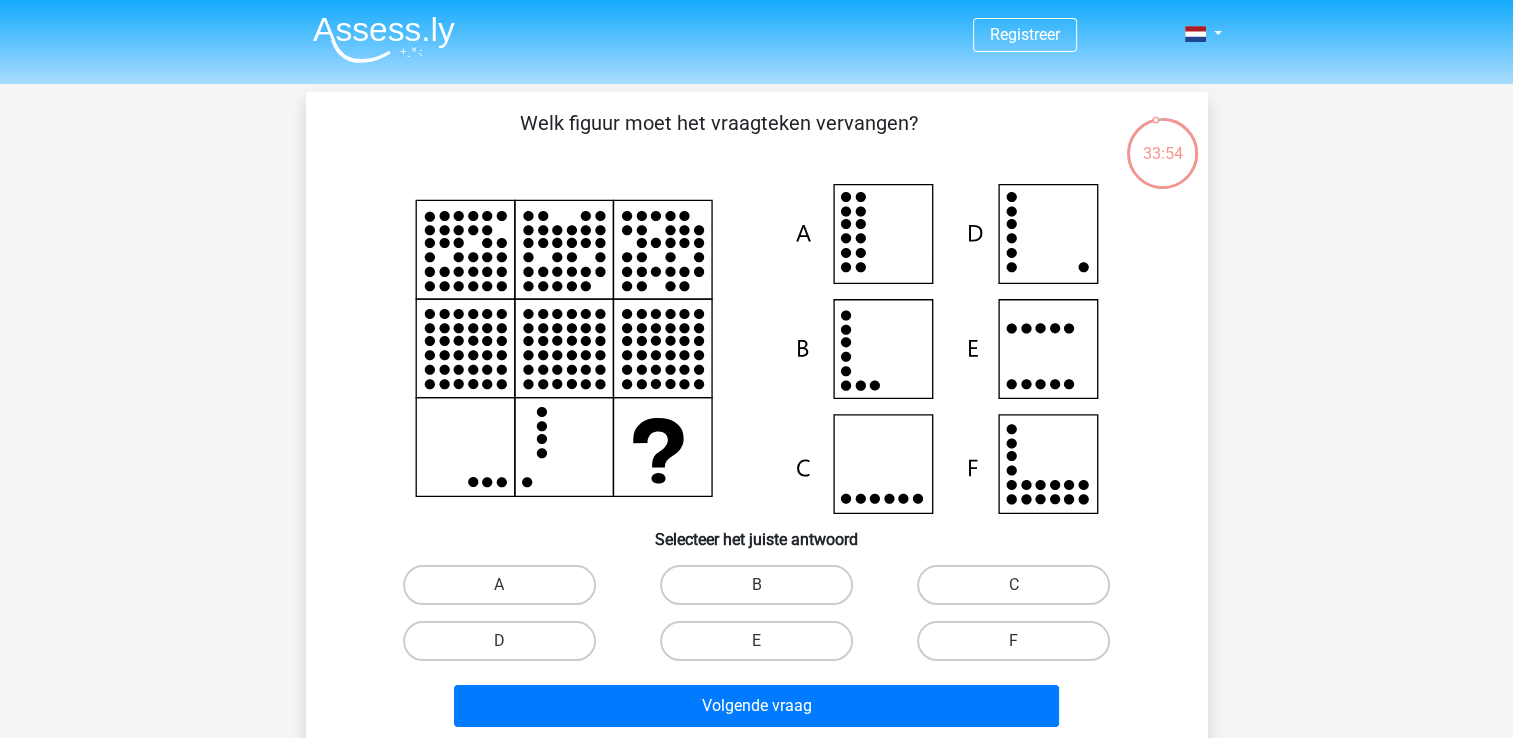 click on "B" at bounding box center (762, 591) 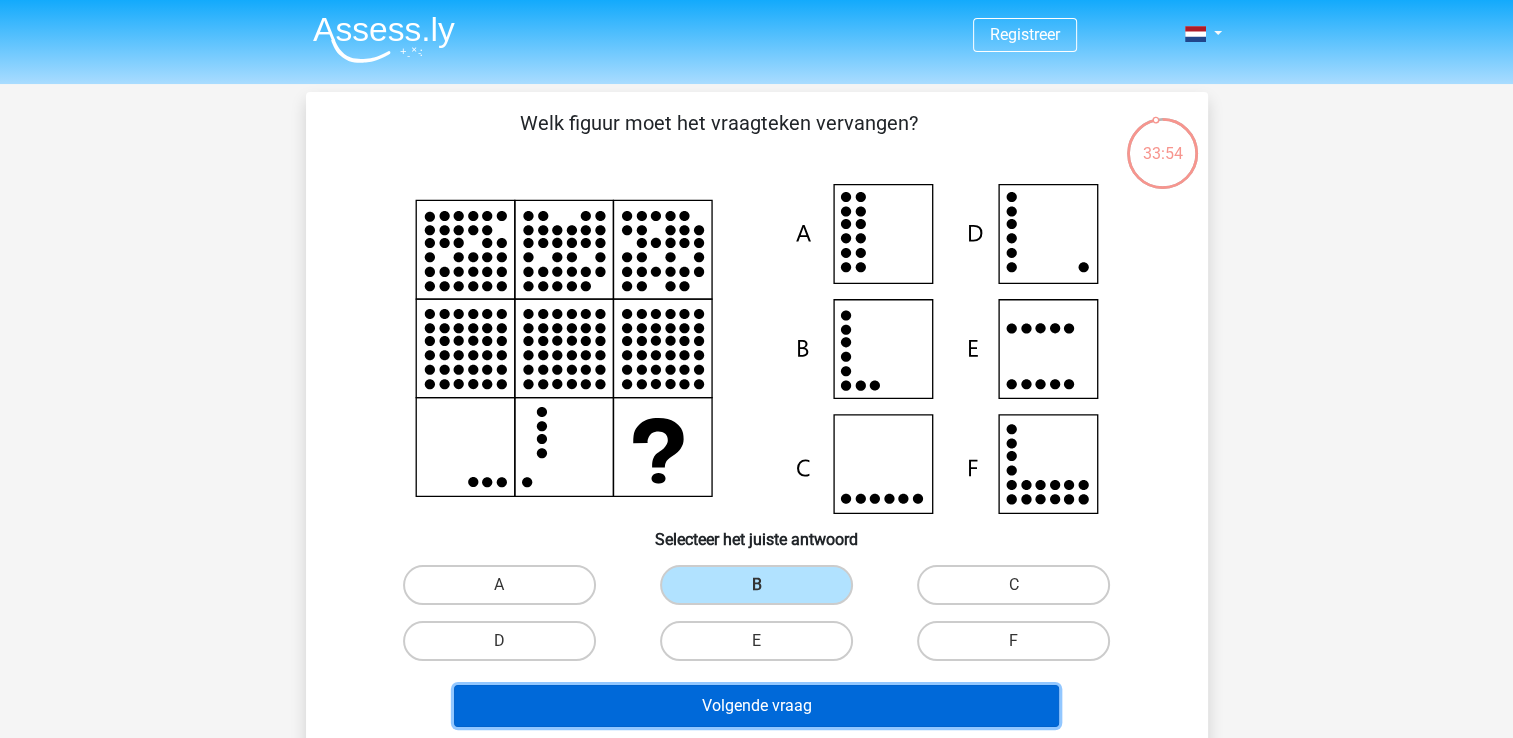 click on "Volgende vraag" at bounding box center [756, 706] 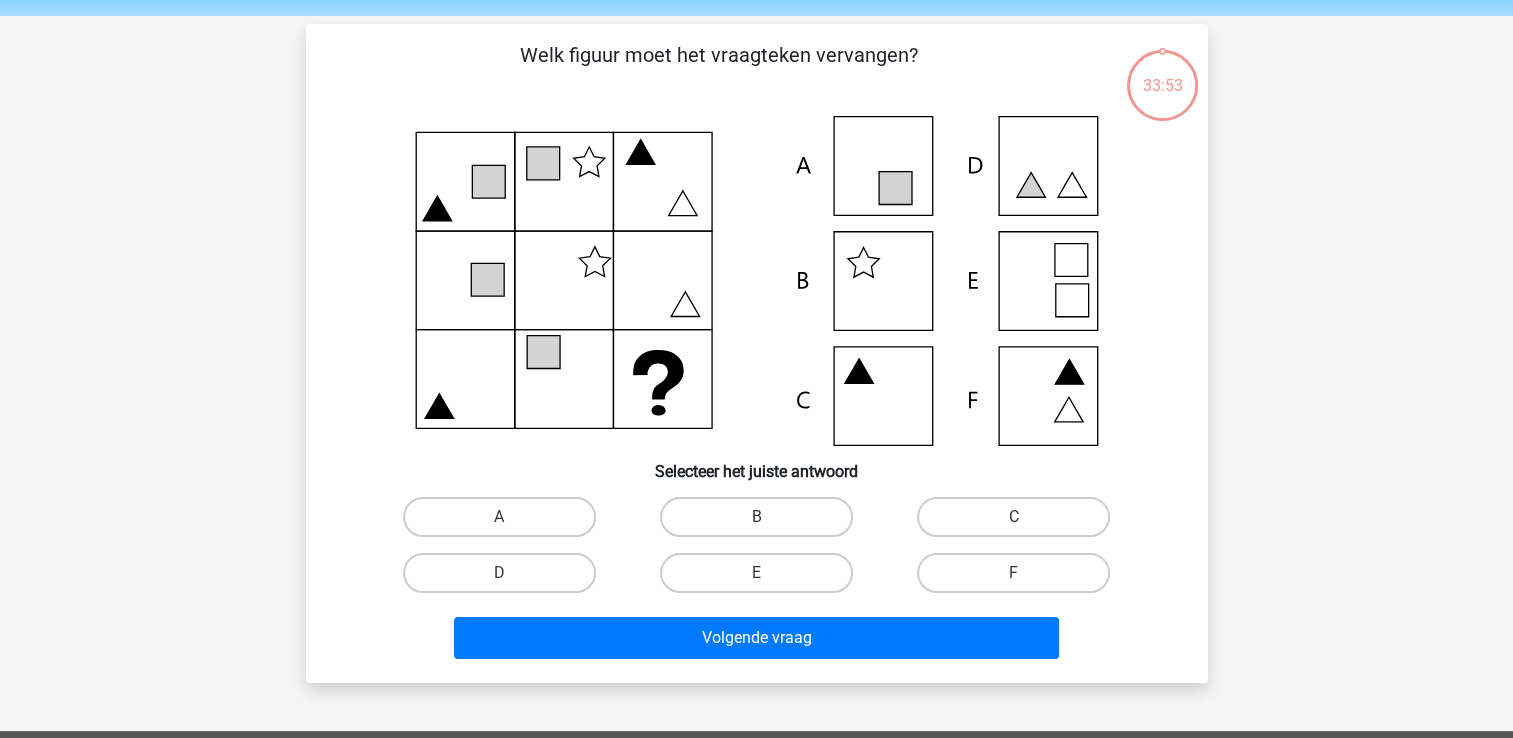 scroll, scrollTop: 92, scrollLeft: 0, axis: vertical 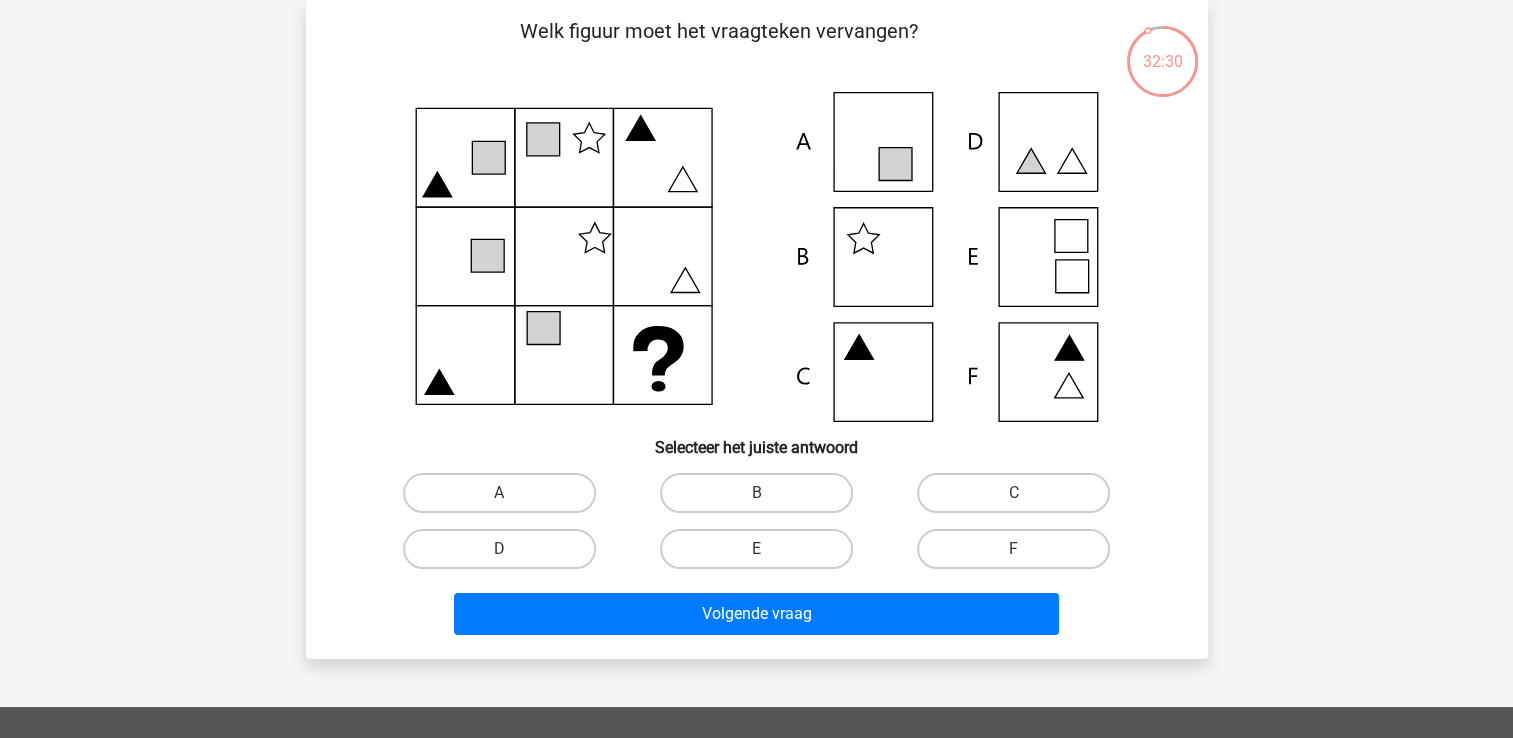 click 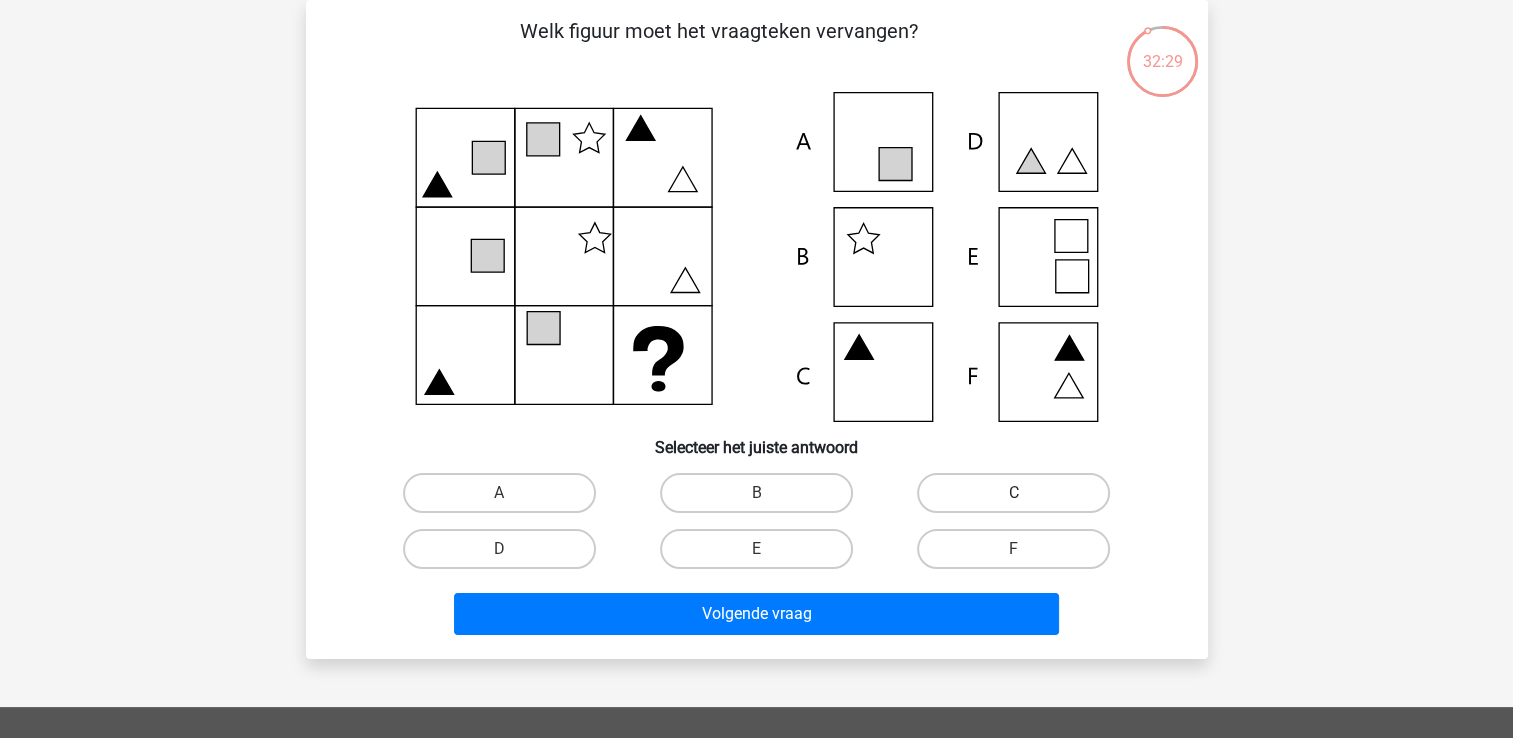 click on "C" at bounding box center (1013, 493) 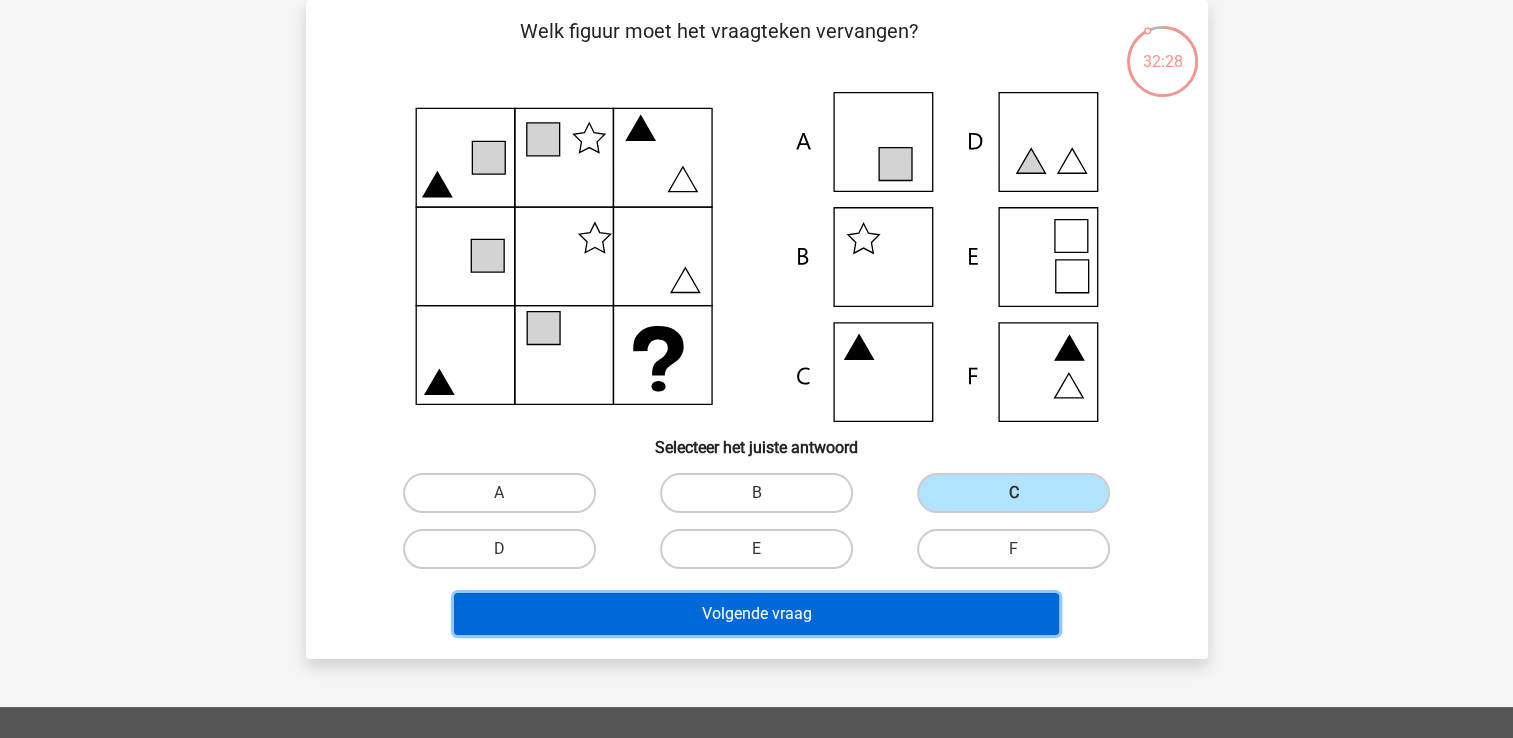 click on "Volgende vraag" at bounding box center [756, 614] 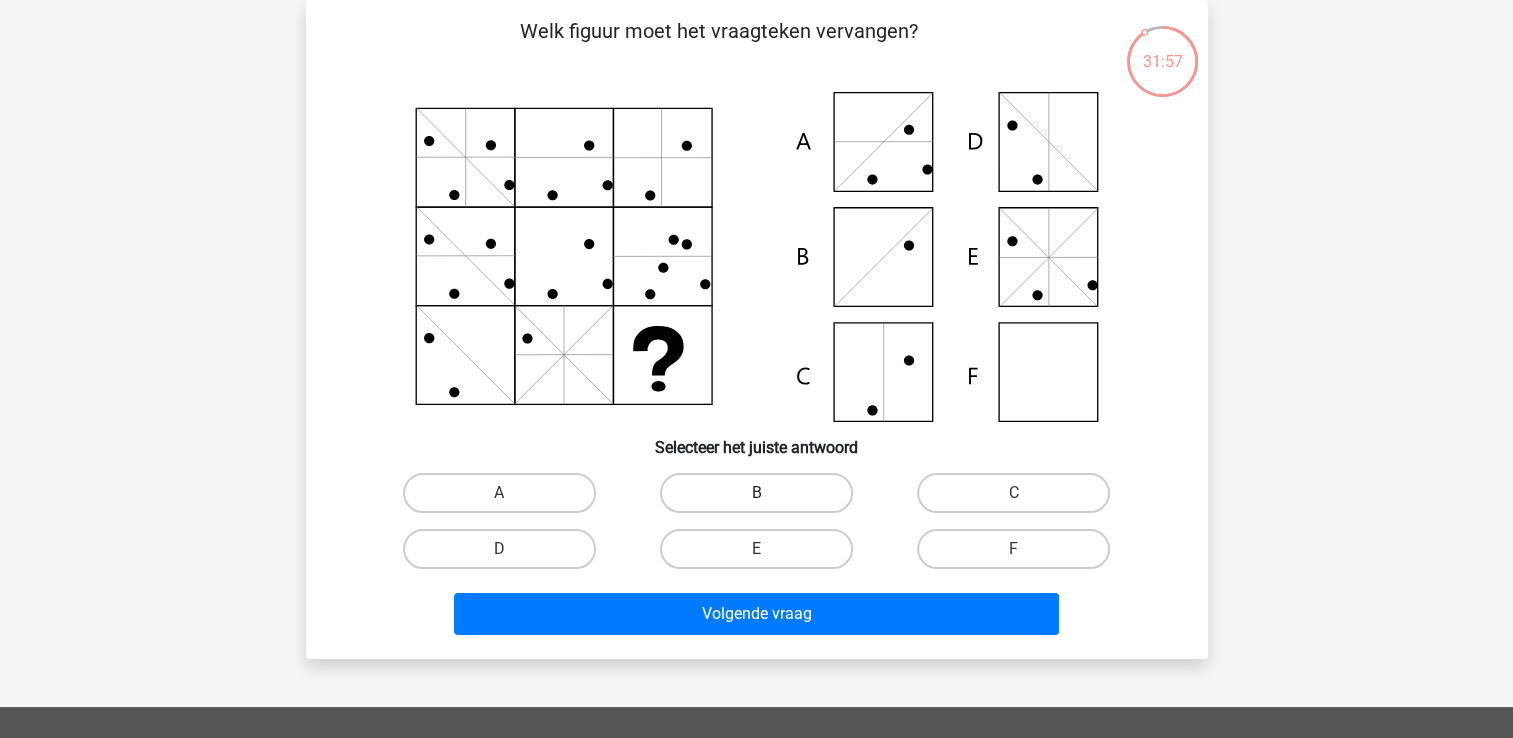 click on "B" at bounding box center (756, 493) 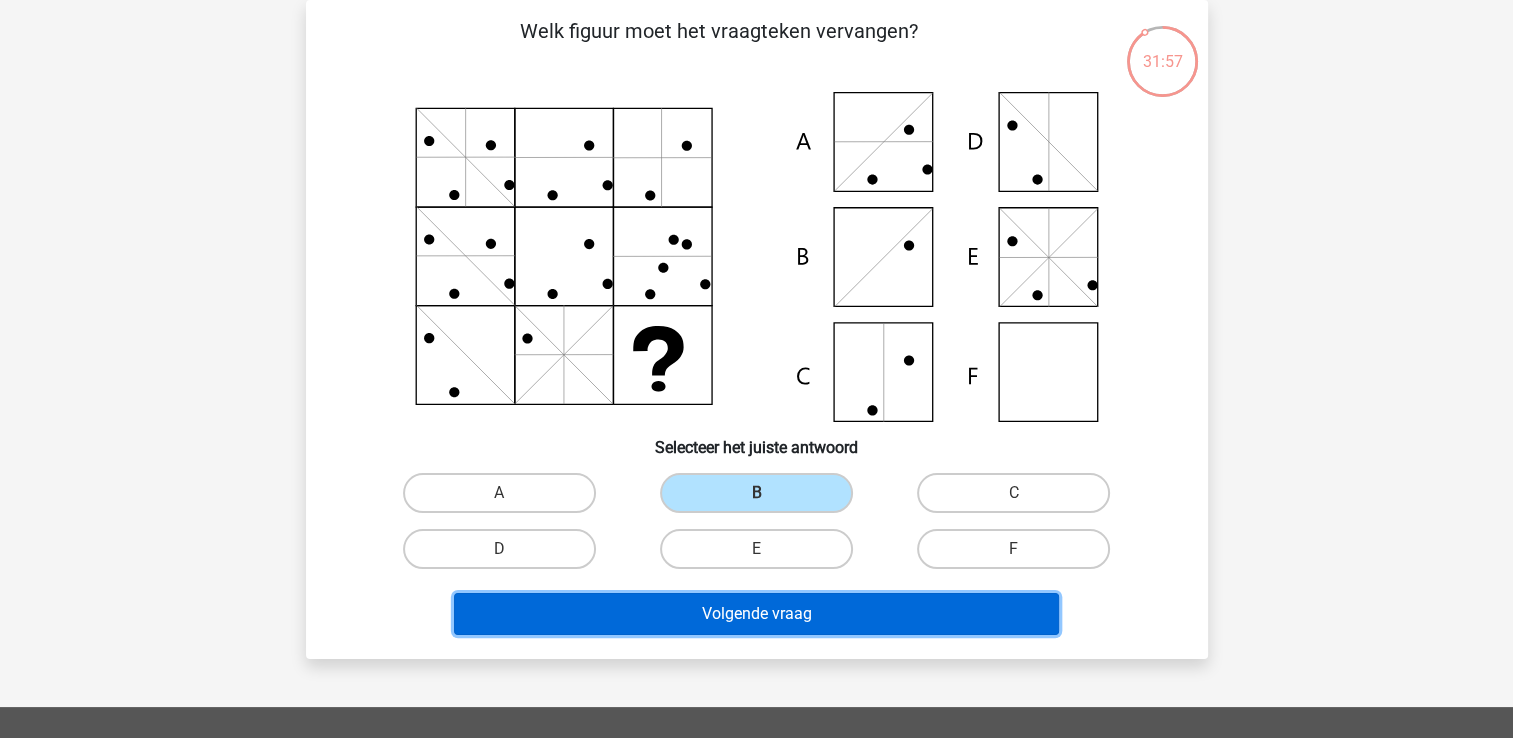 click on "Volgende vraag" at bounding box center (756, 614) 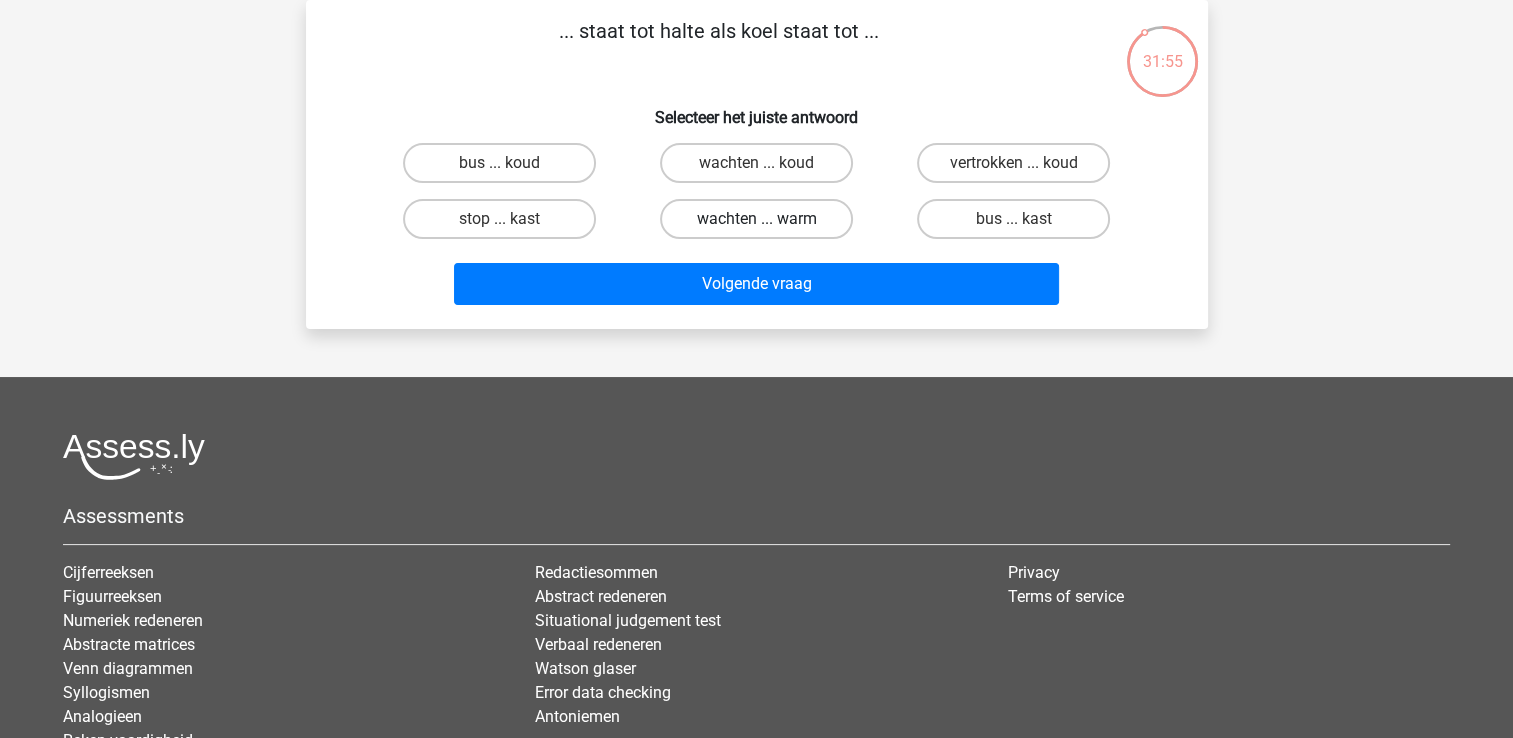 scroll, scrollTop: 0, scrollLeft: 0, axis: both 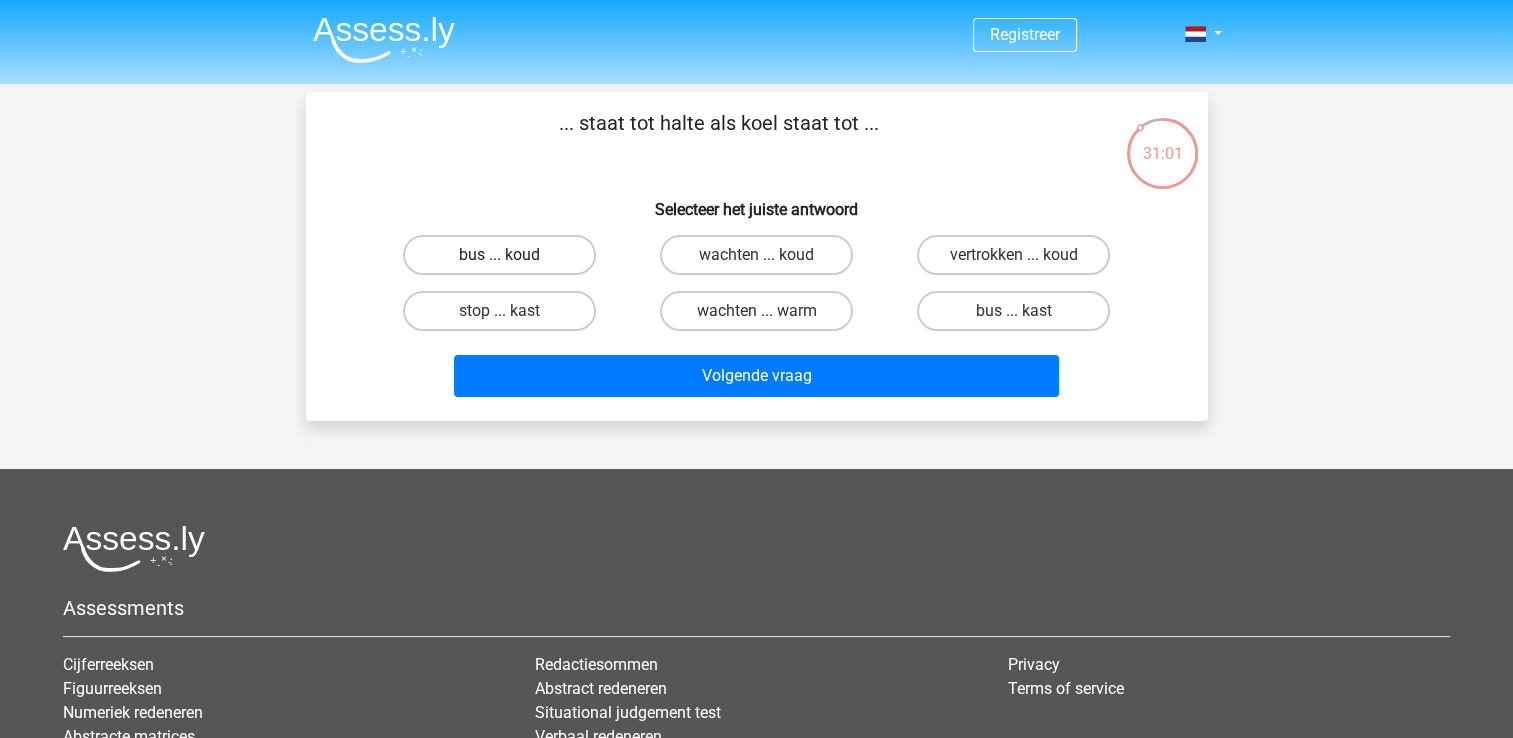 click on "bus ... koud" at bounding box center (499, 255) 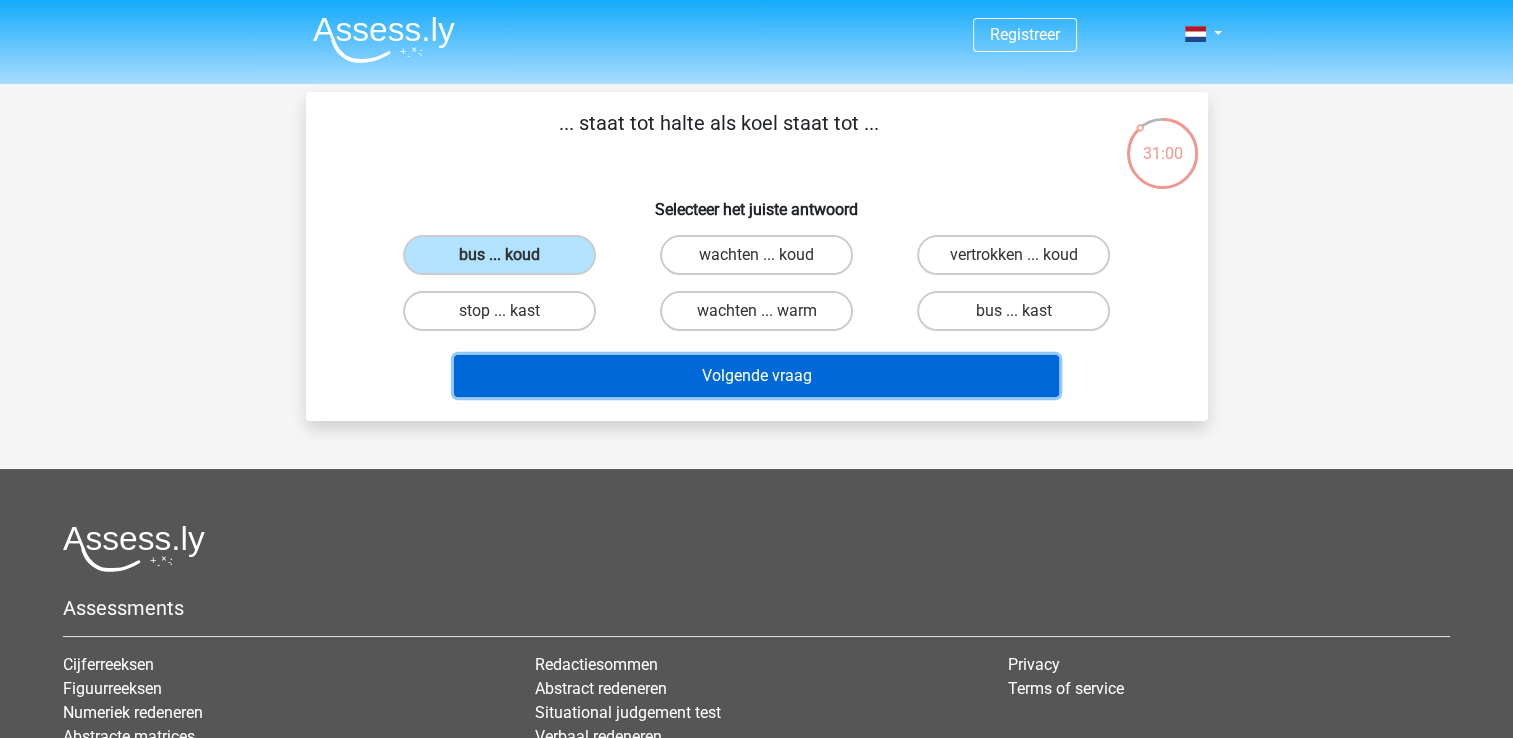 click on "Volgende vraag" at bounding box center [756, 376] 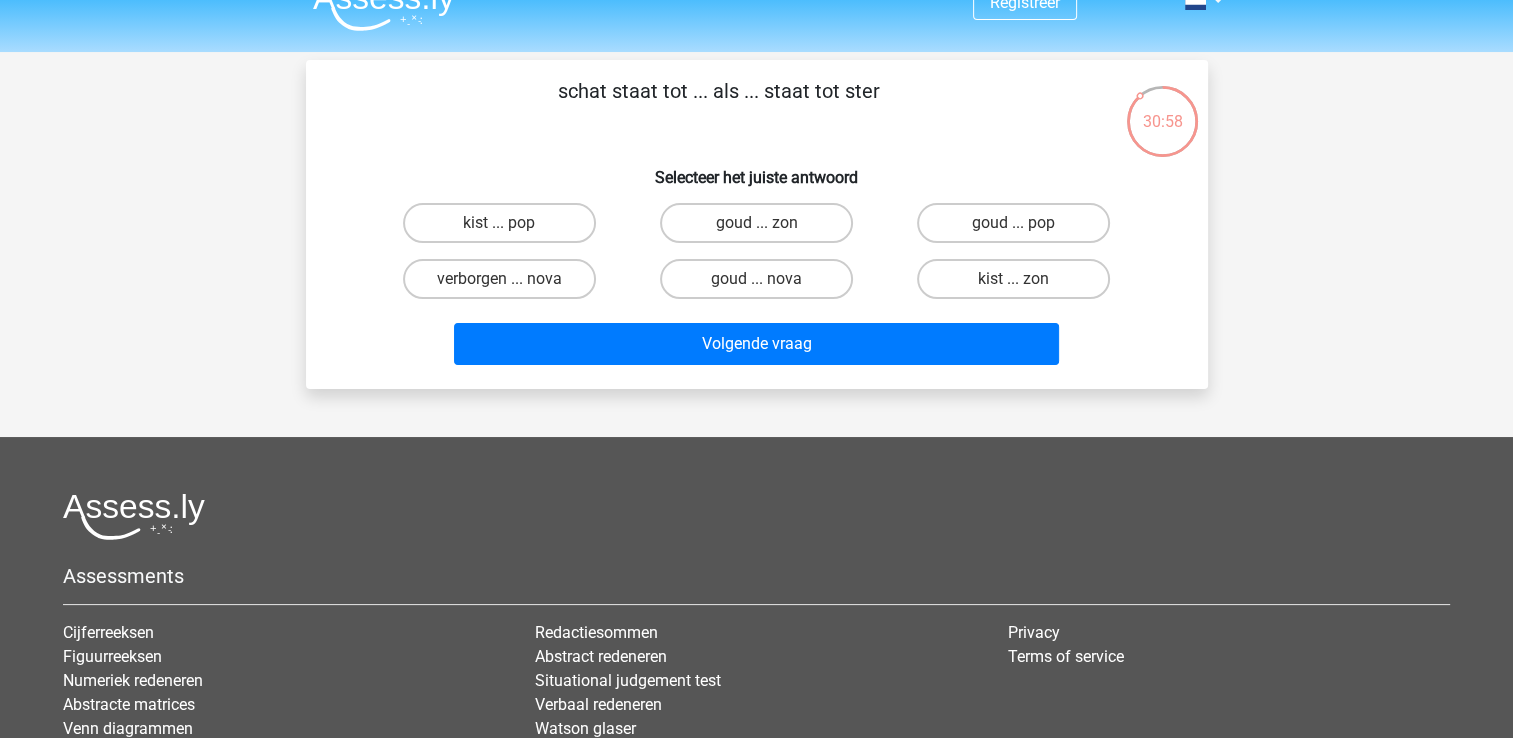 scroll, scrollTop: 0, scrollLeft: 0, axis: both 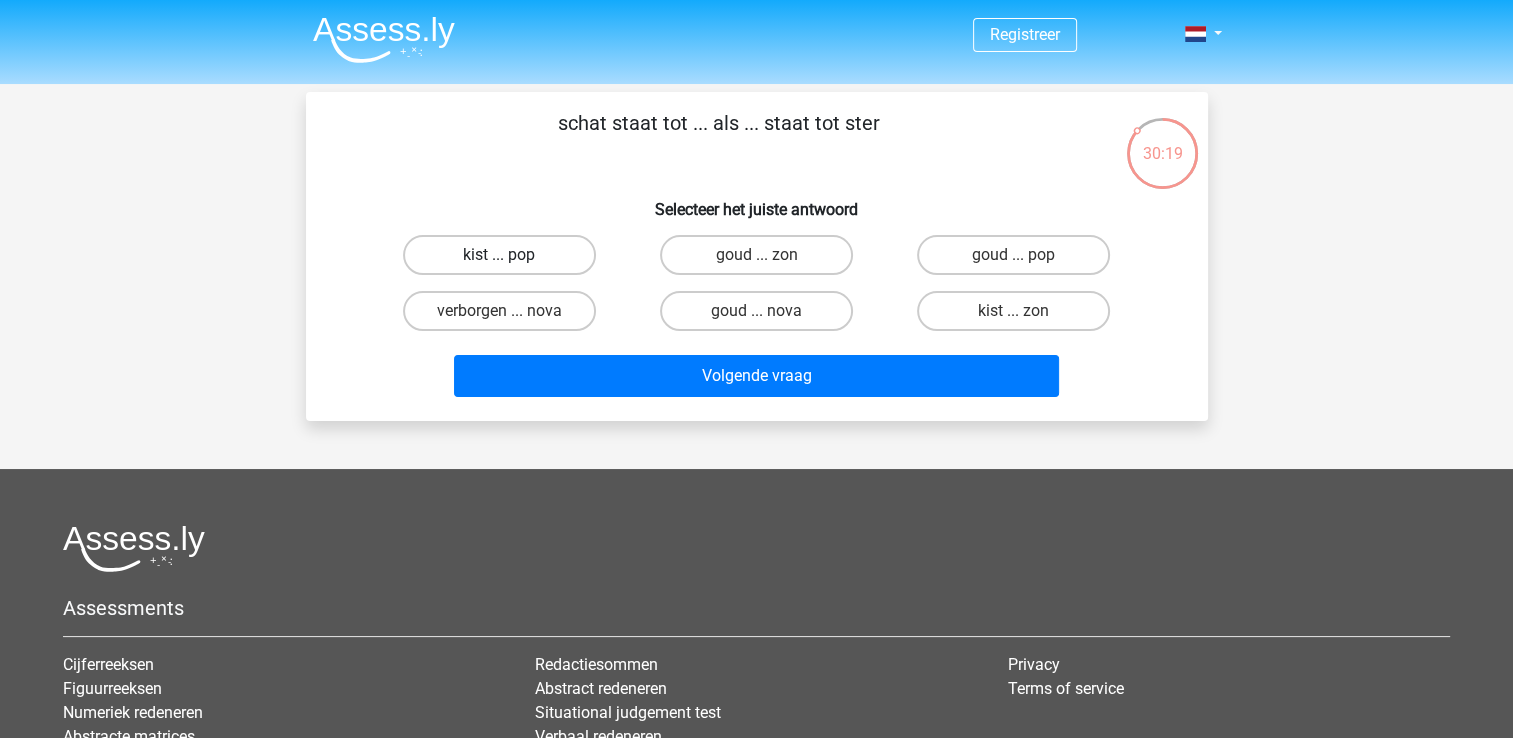 click on "kist ... pop" at bounding box center (499, 255) 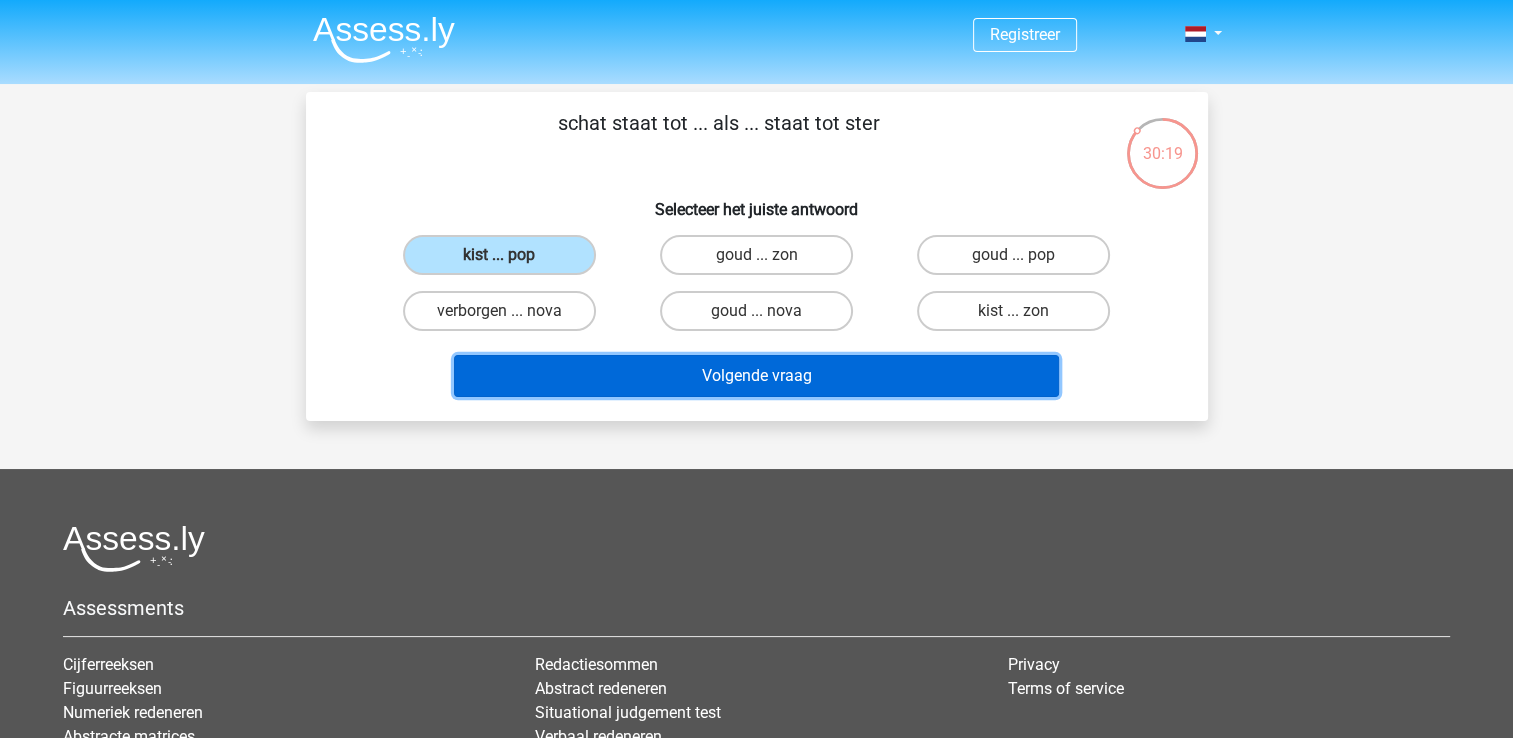 click on "Volgende vraag" at bounding box center [756, 376] 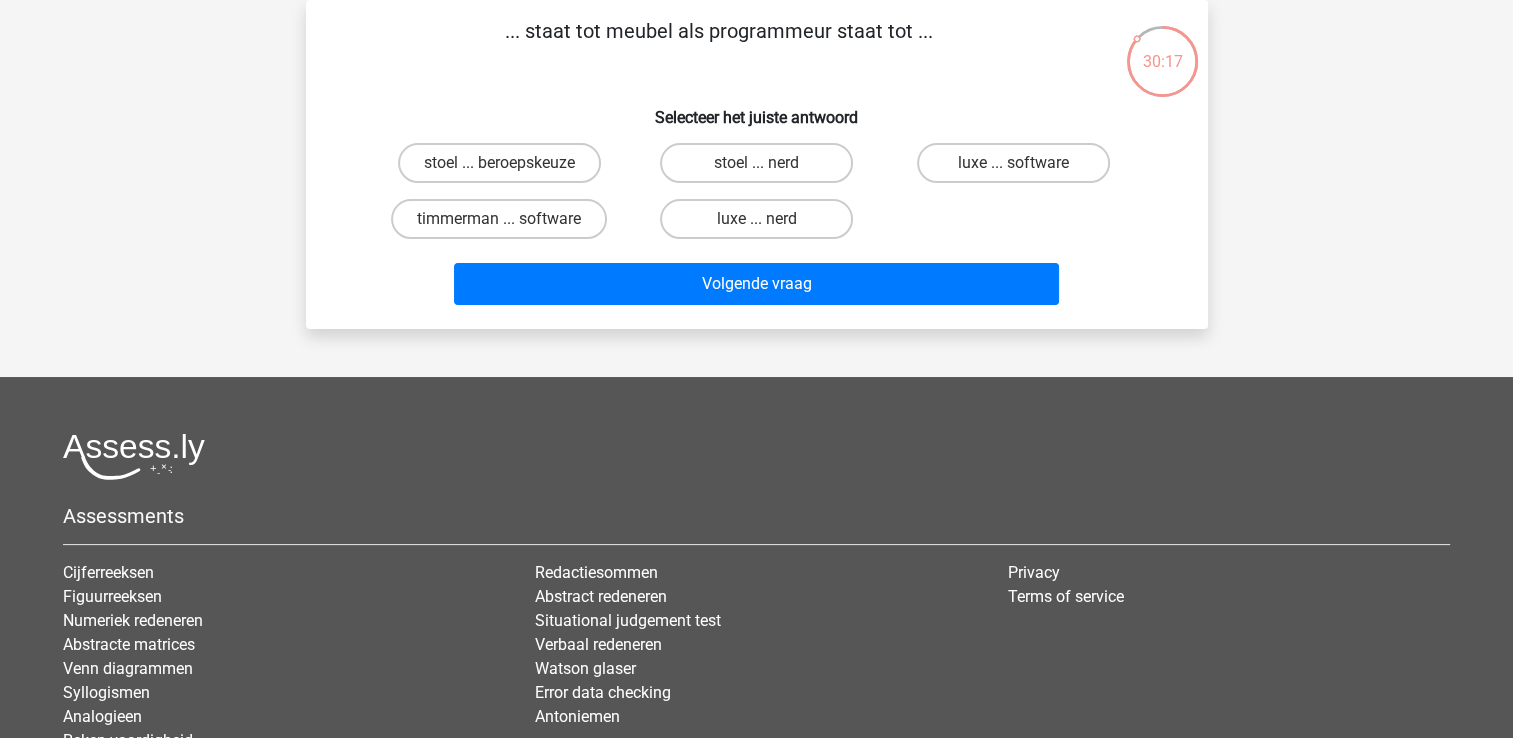 scroll, scrollTop: 0, scrollLeft: 0, axis: both 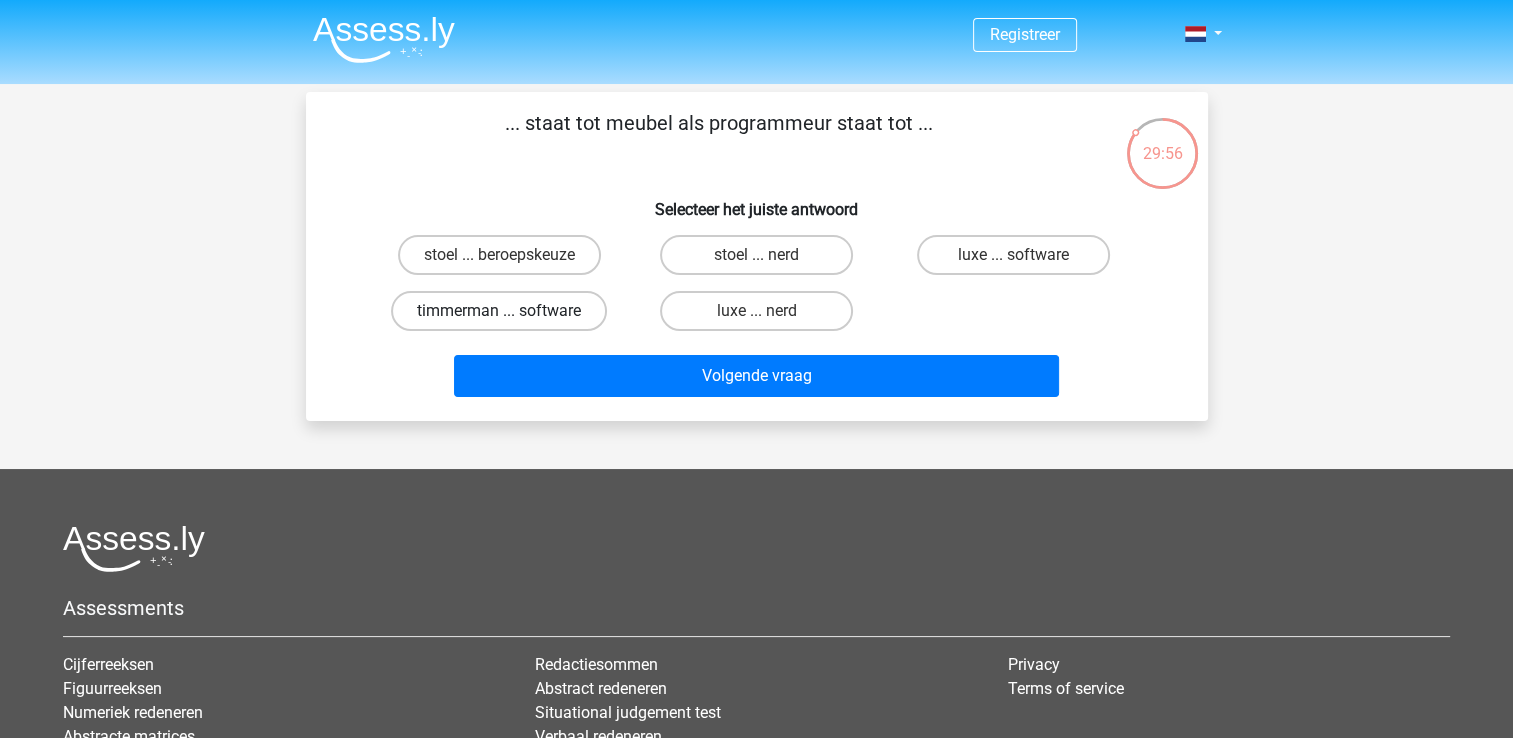 click on "timmerman ... software" at bounding box center (499, 311) 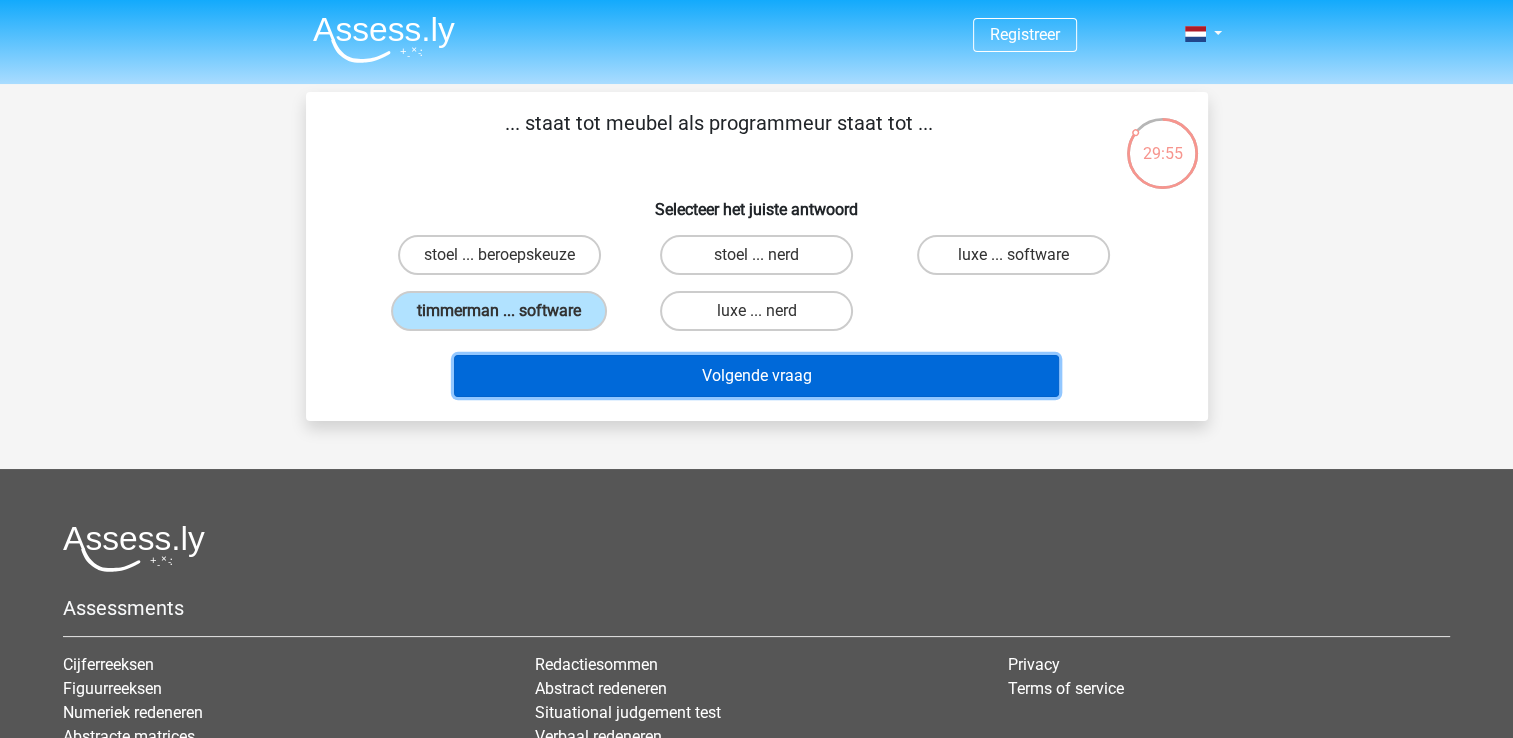 click on "Volgende vraag" at bounding box center (756, 376) 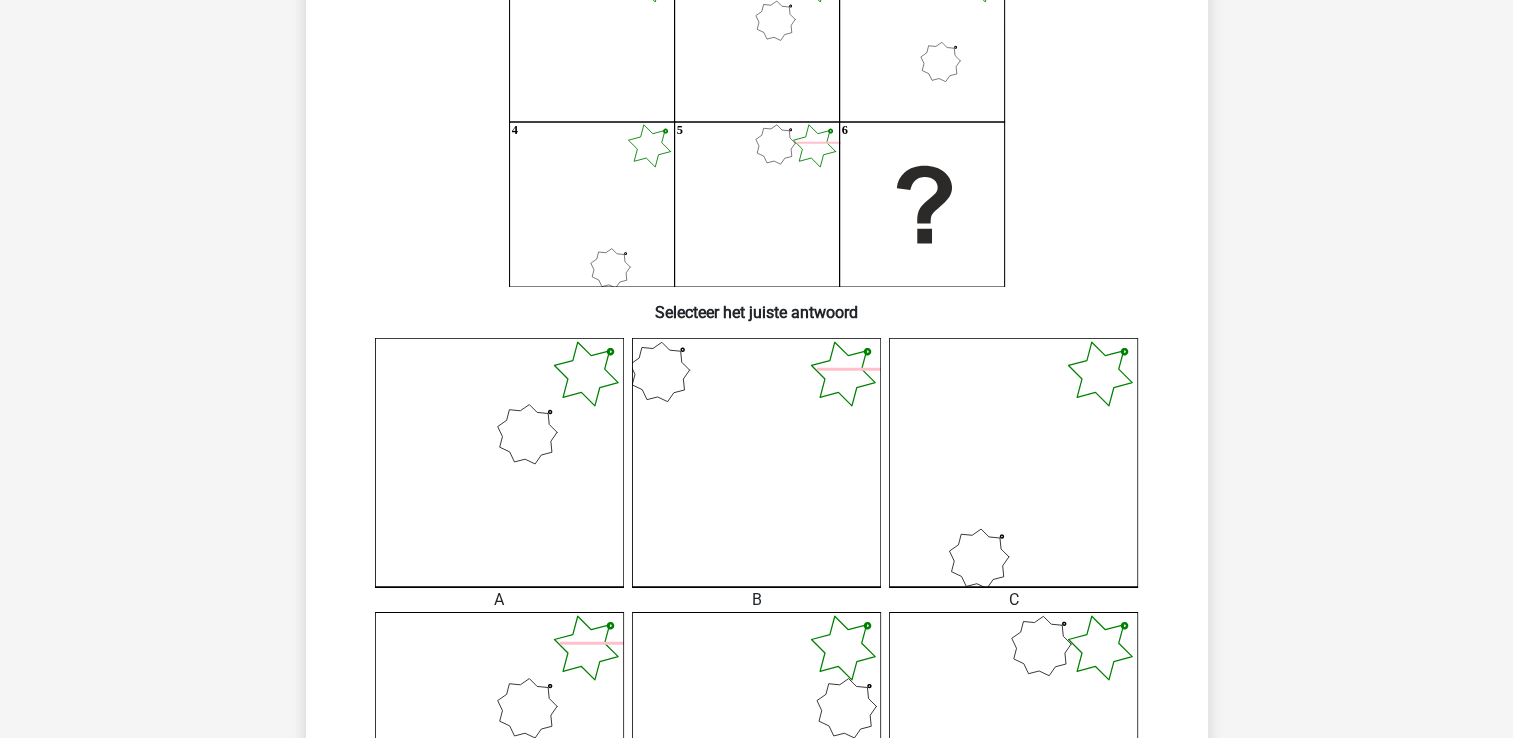 scroll, scrollTop: 192, scrollLeft: 0, axis: vertical 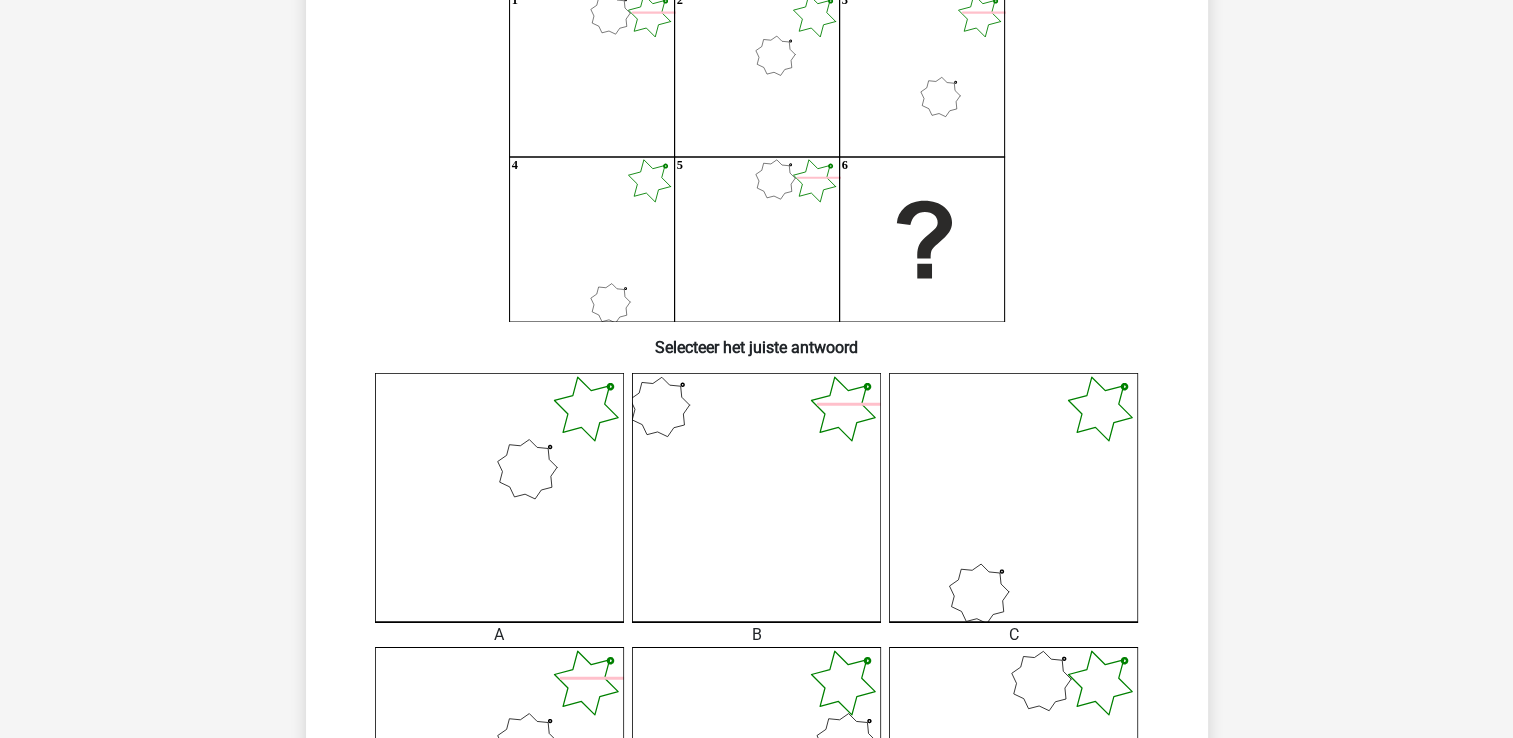 click 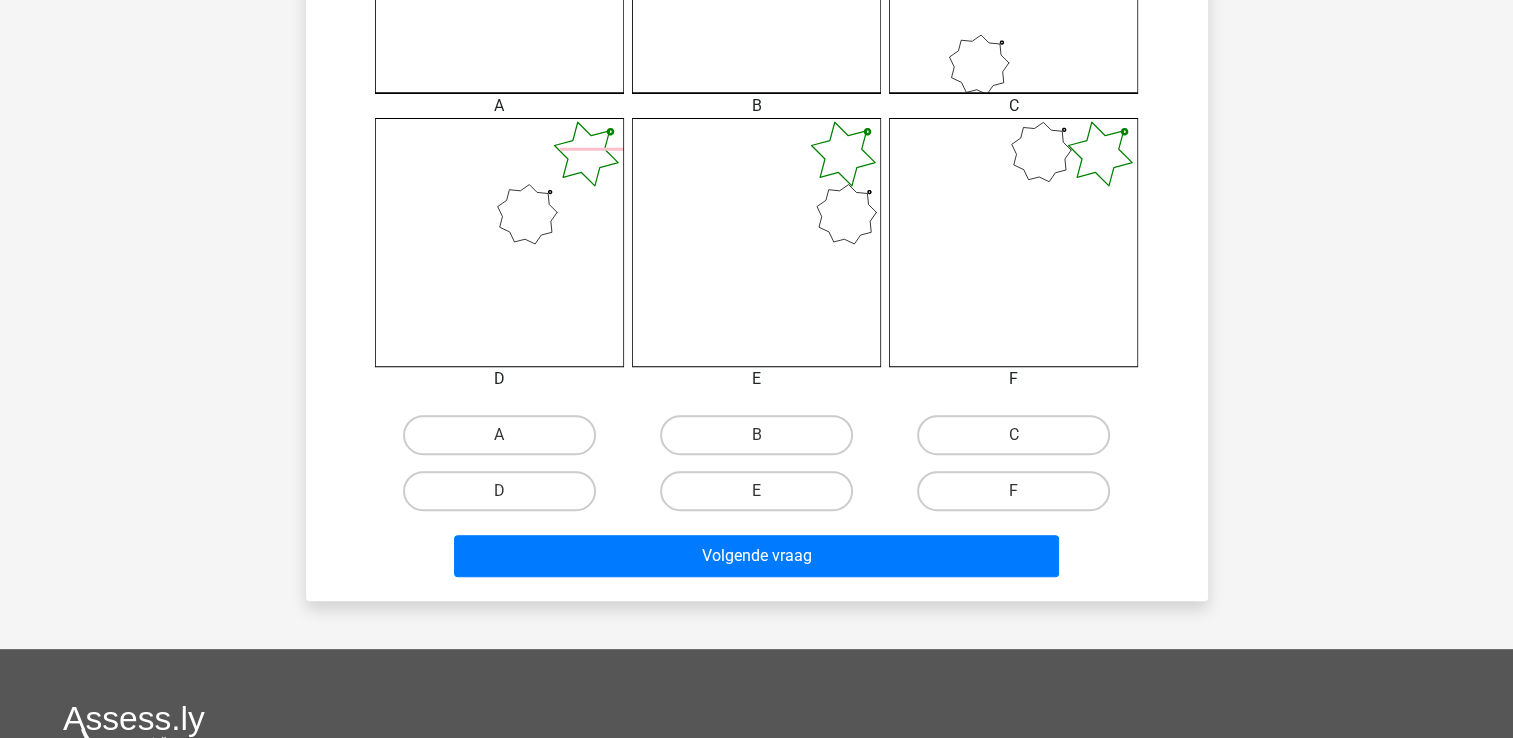 scroll, scrollTop: 792, scrollLeft: 0, axis: vertical 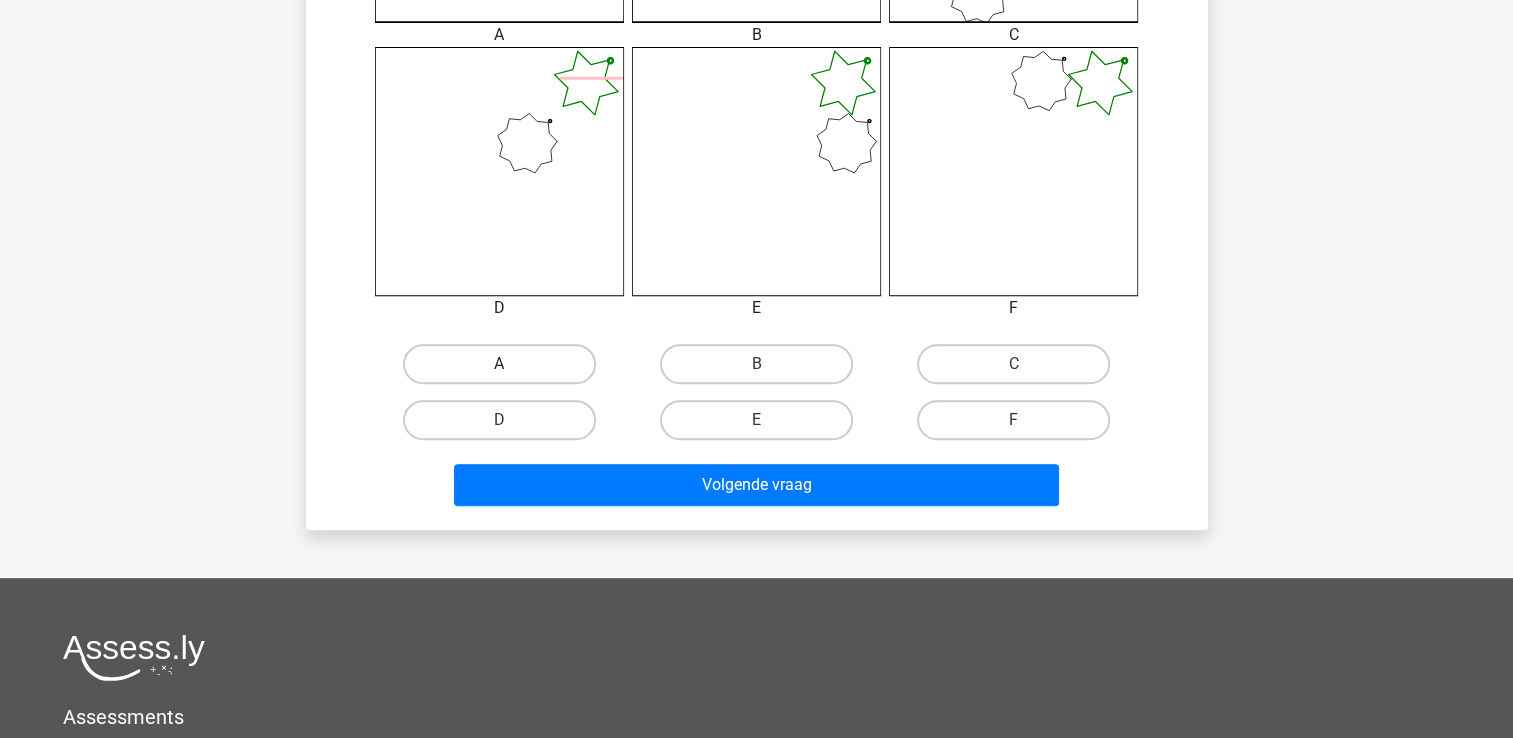 click on "A" at bounding box center (499, 364) 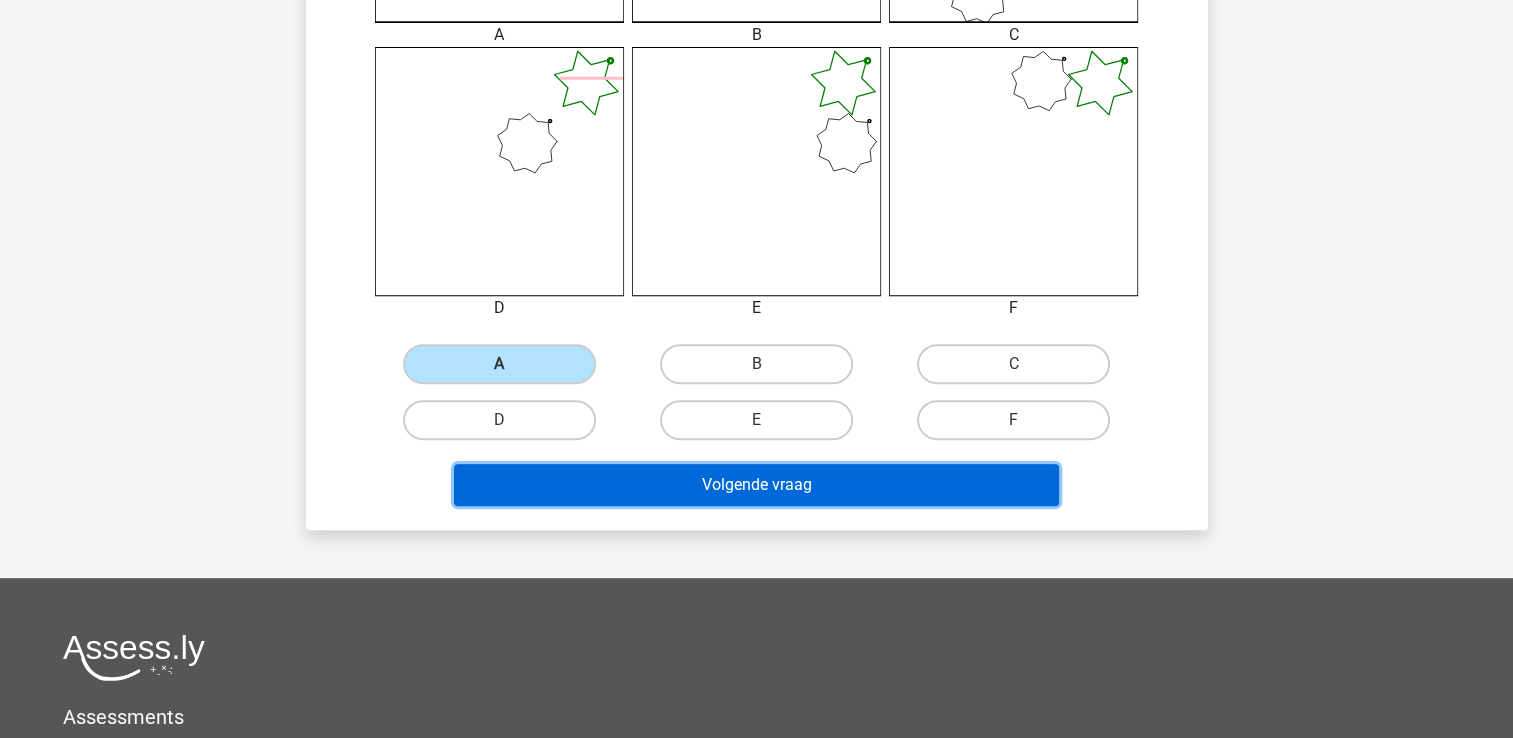 click on "Volgende vraag" at bounding box center [756, 485] 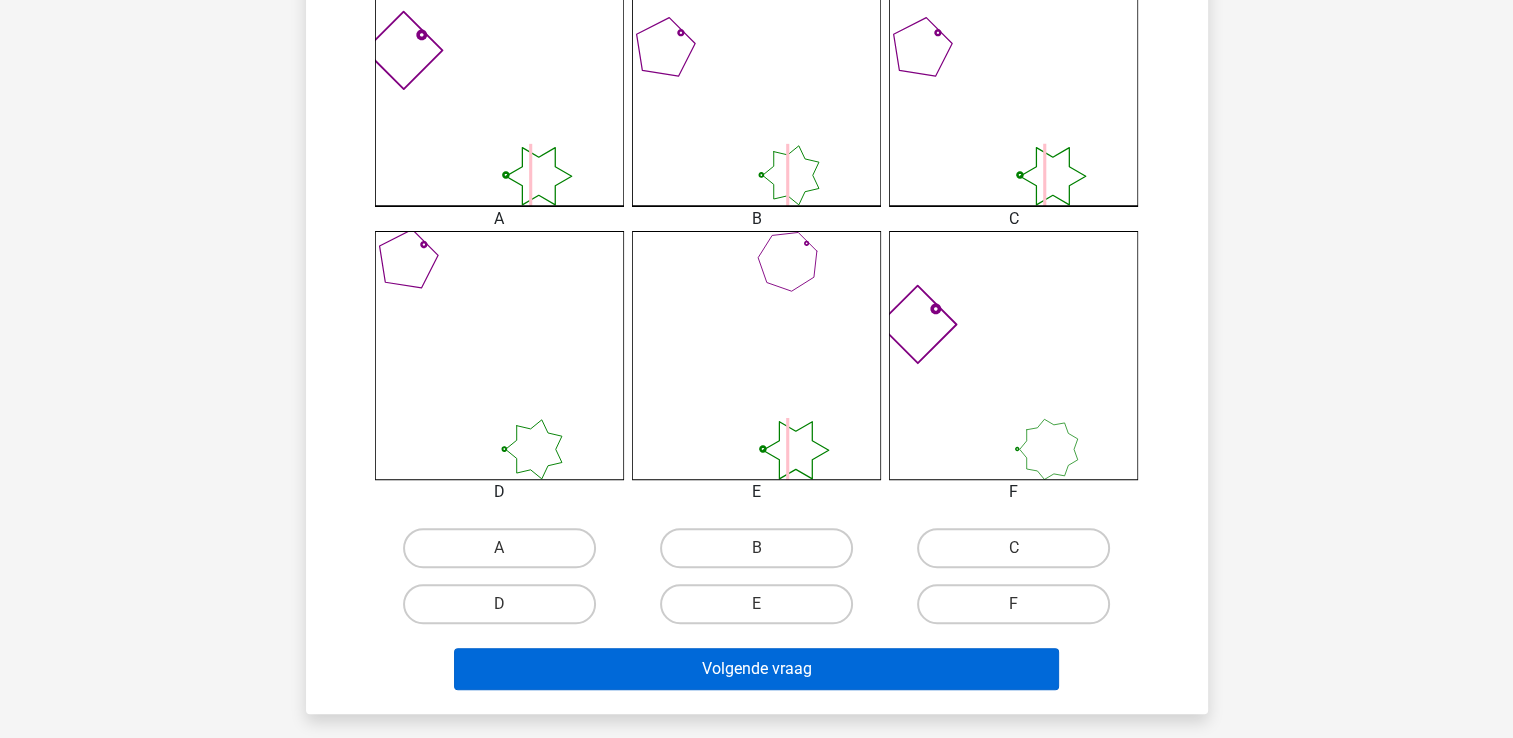 scroll, scrollTop: 692, scrollLeft: 0, axis: vertical 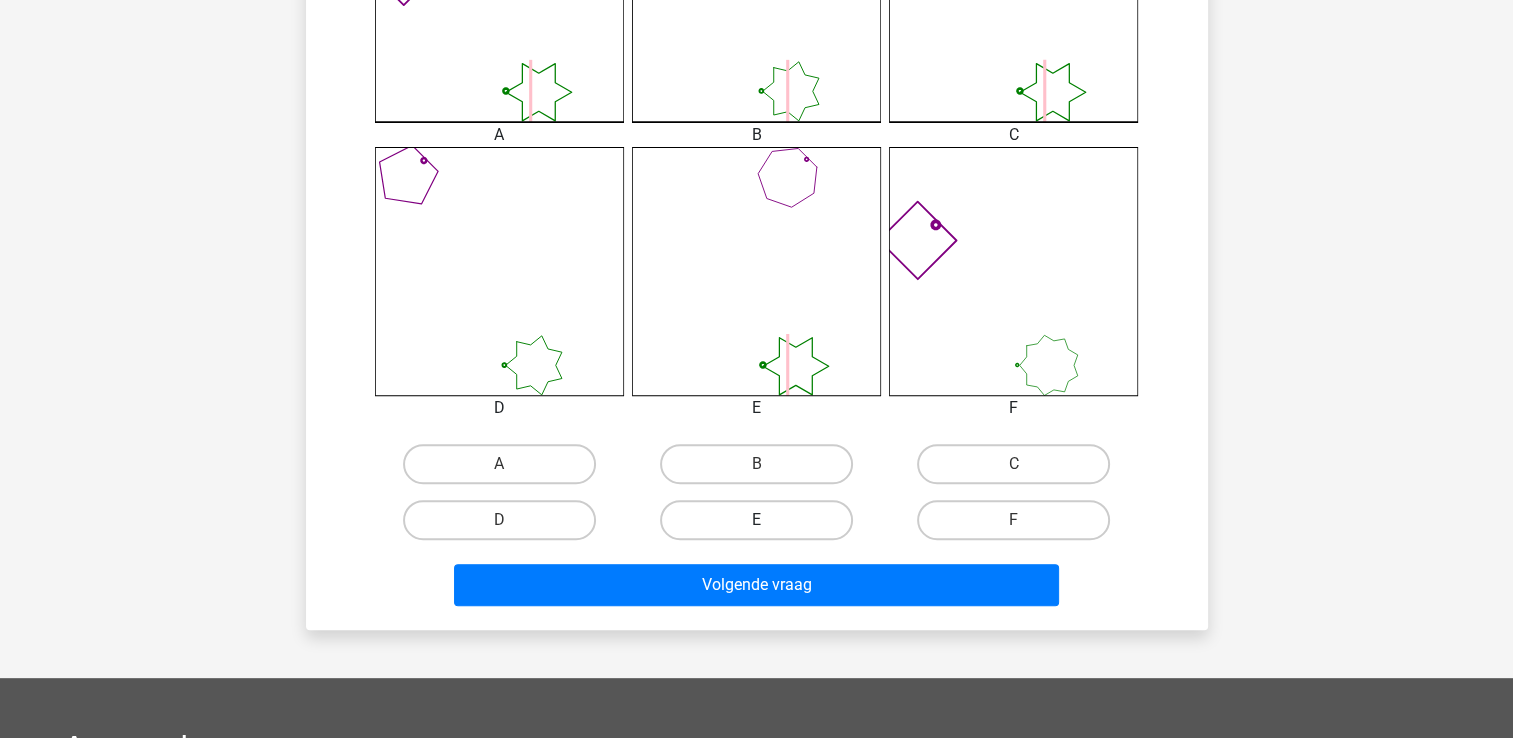 click on "E" at bounding box center (756, 520) 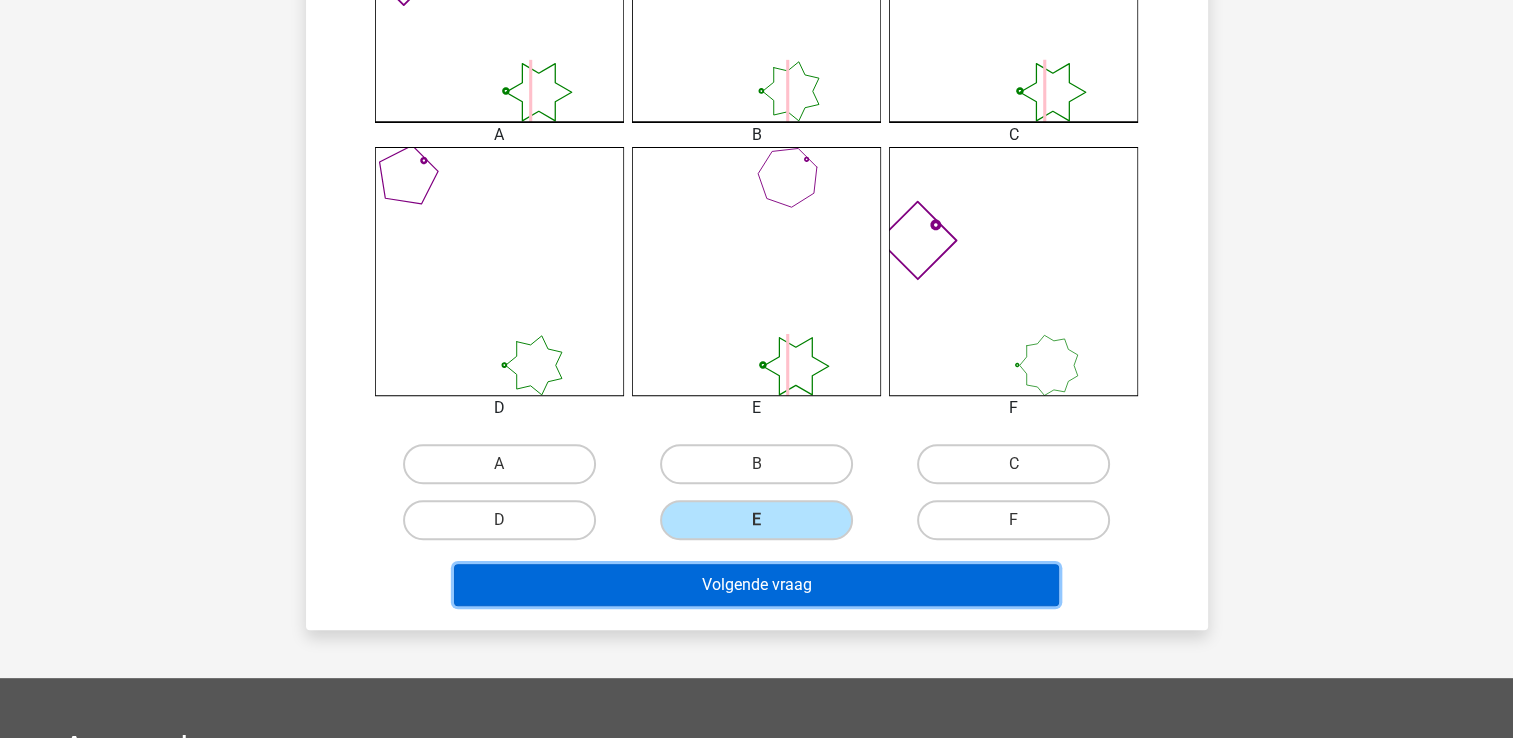 click on "Volgende vraag" at bounding box center [756, 585] 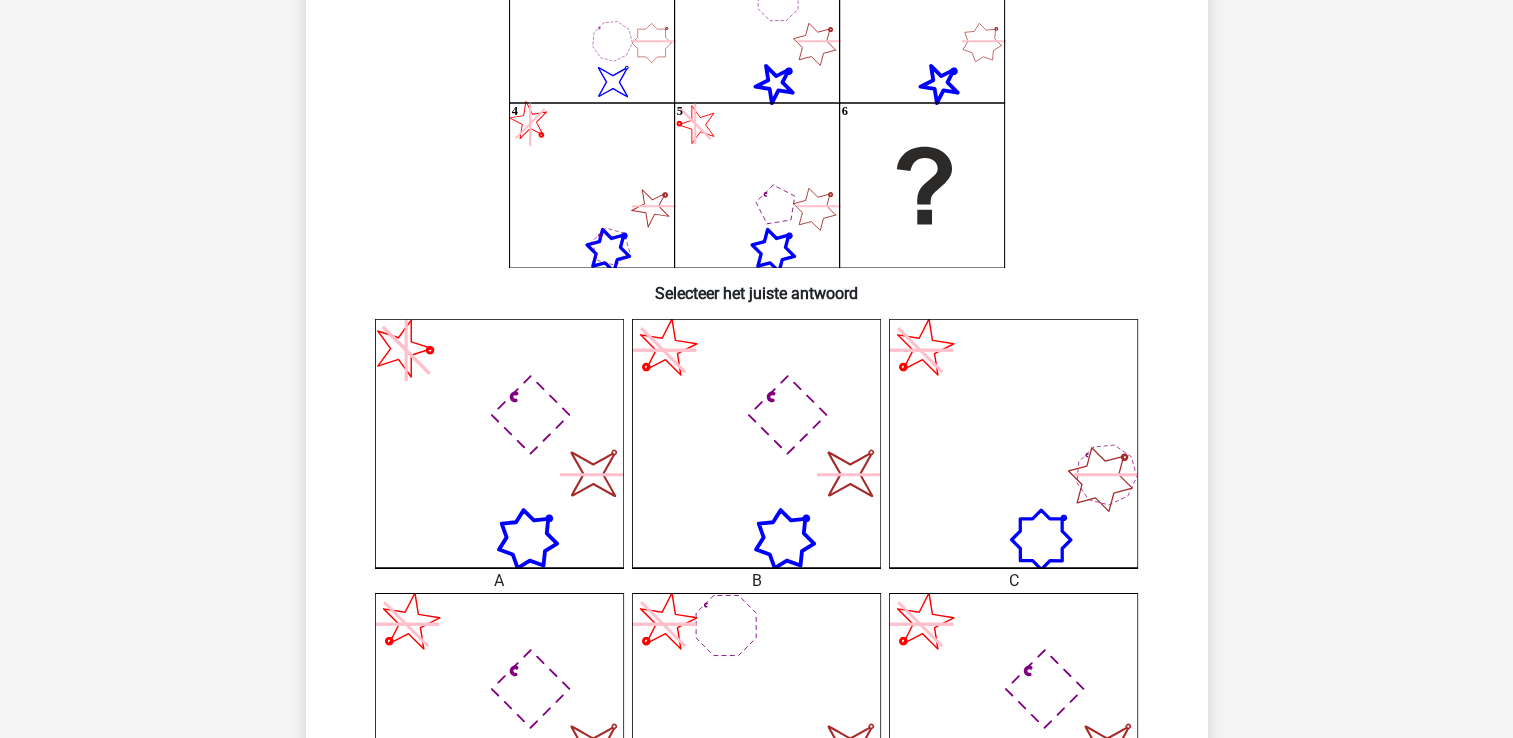 scroll, scrollTop: 492, scrollLeft: 0, axis: vertical 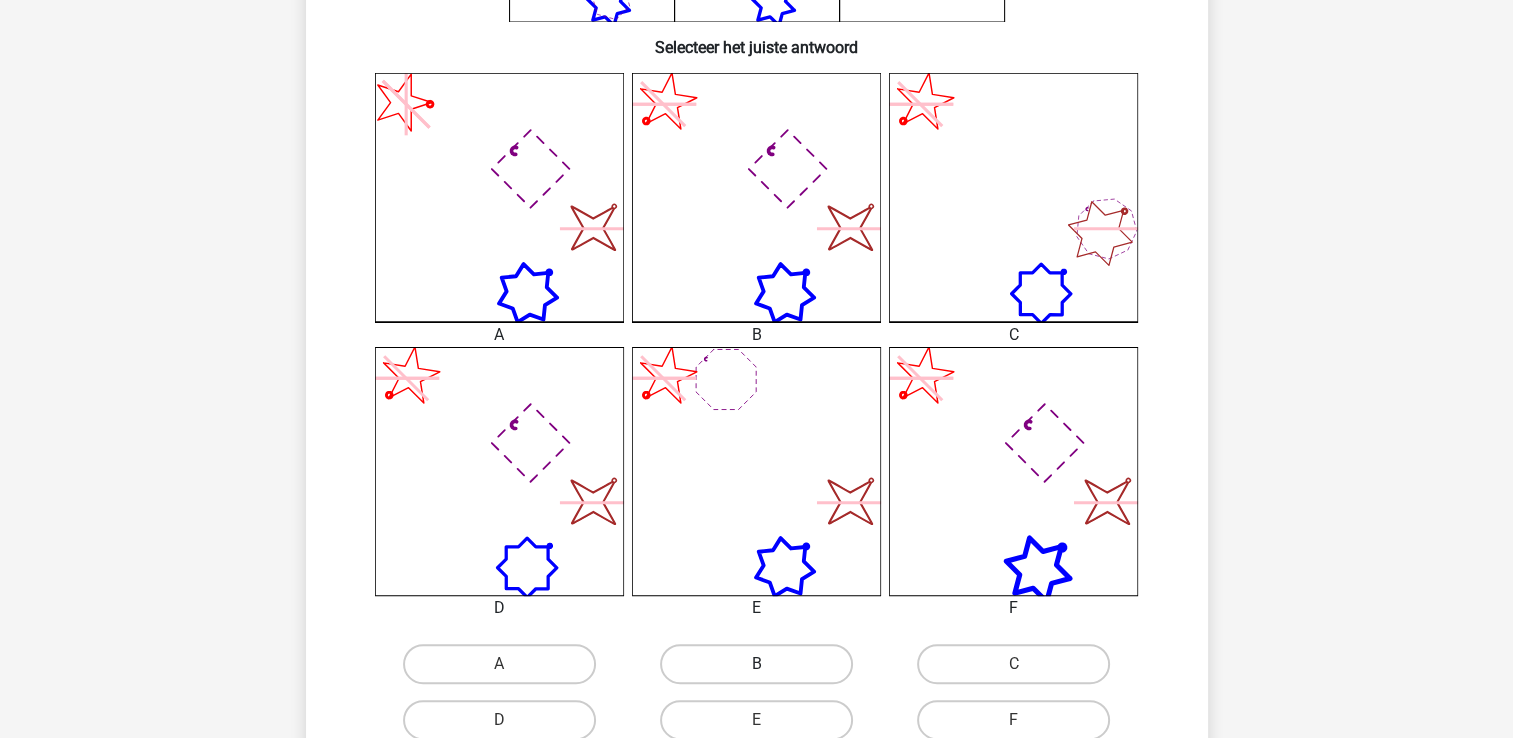 click on "B" at bounding box center [756, 664] 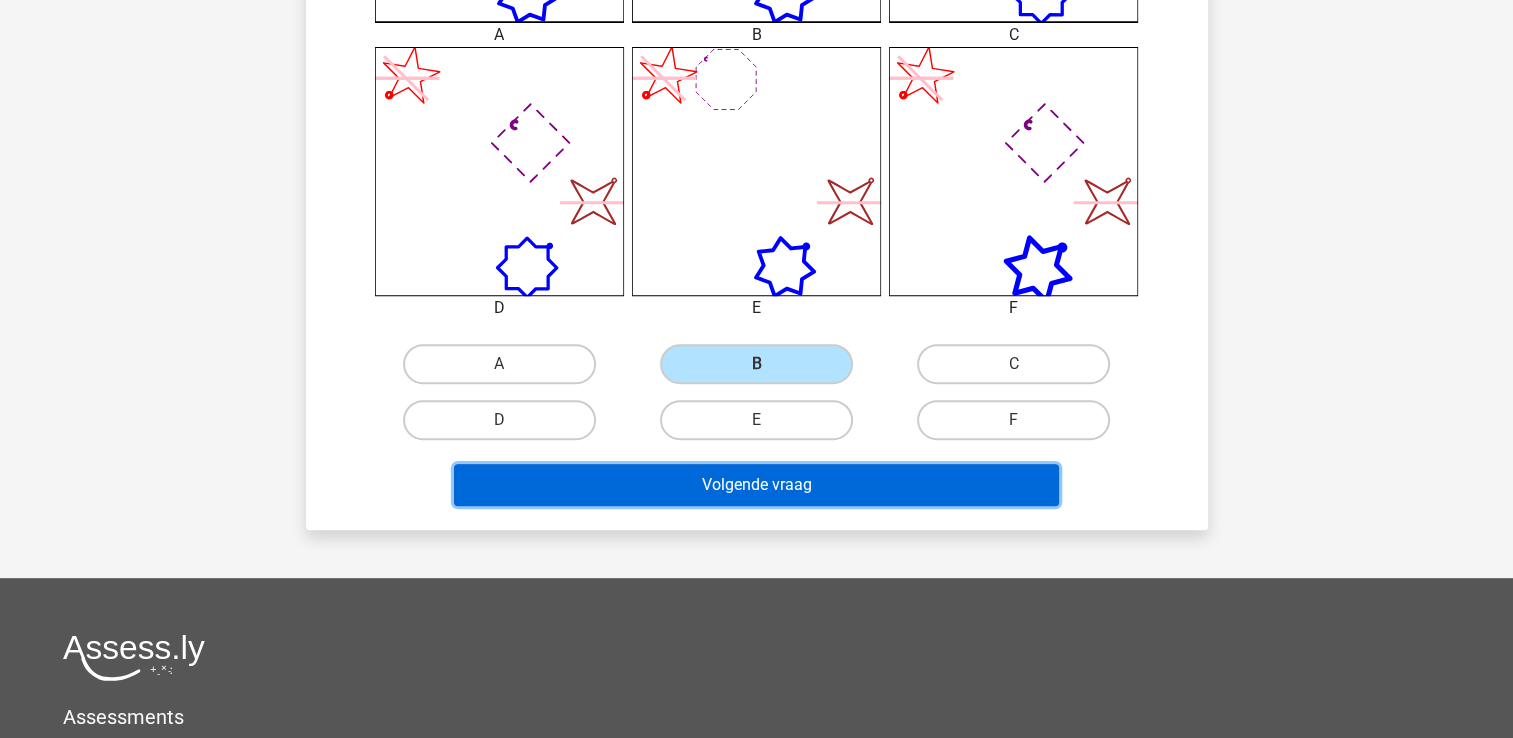 click on "Volgende vraag" at bounding box center [756, 485] 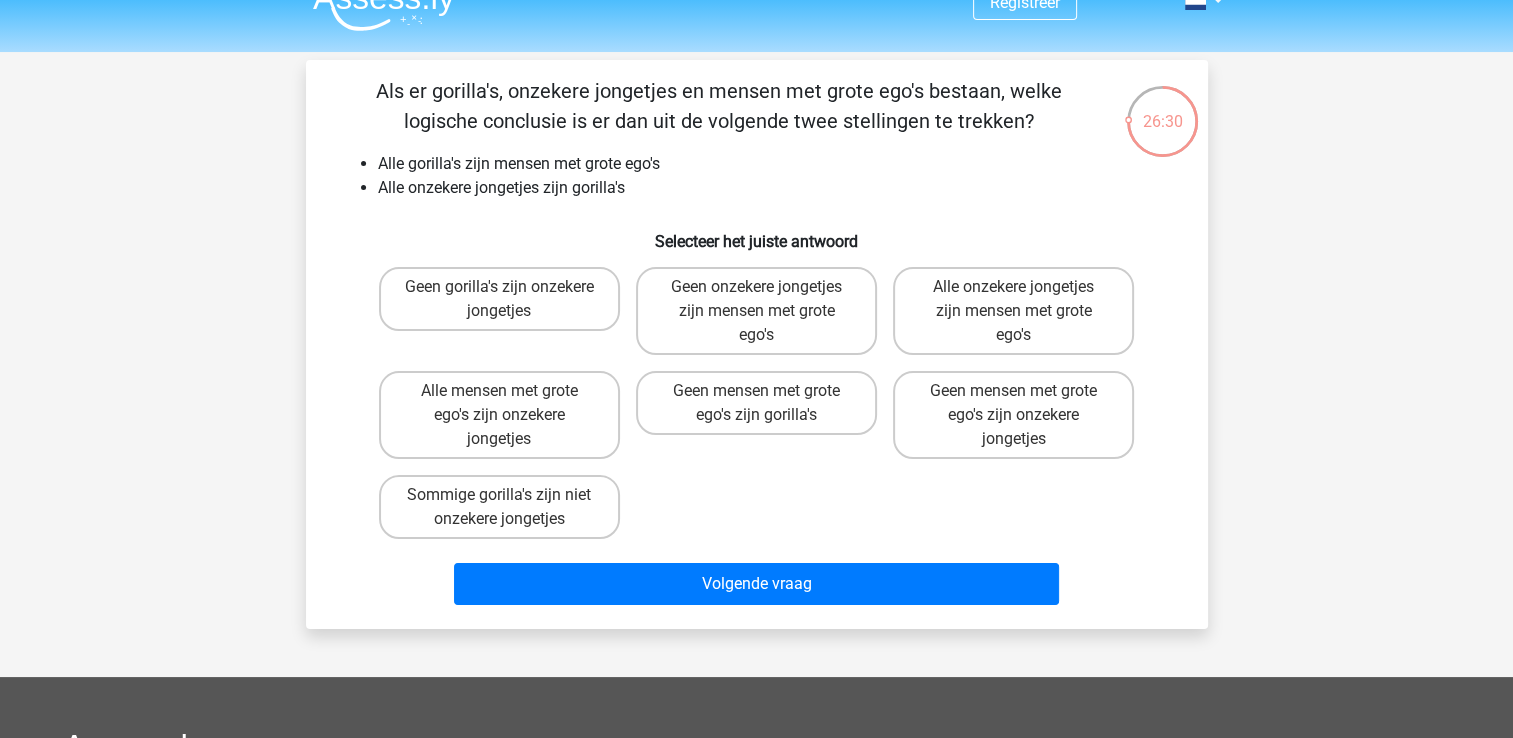 scroll, scrollTop: 0, scrollLeft: 0, axis: both 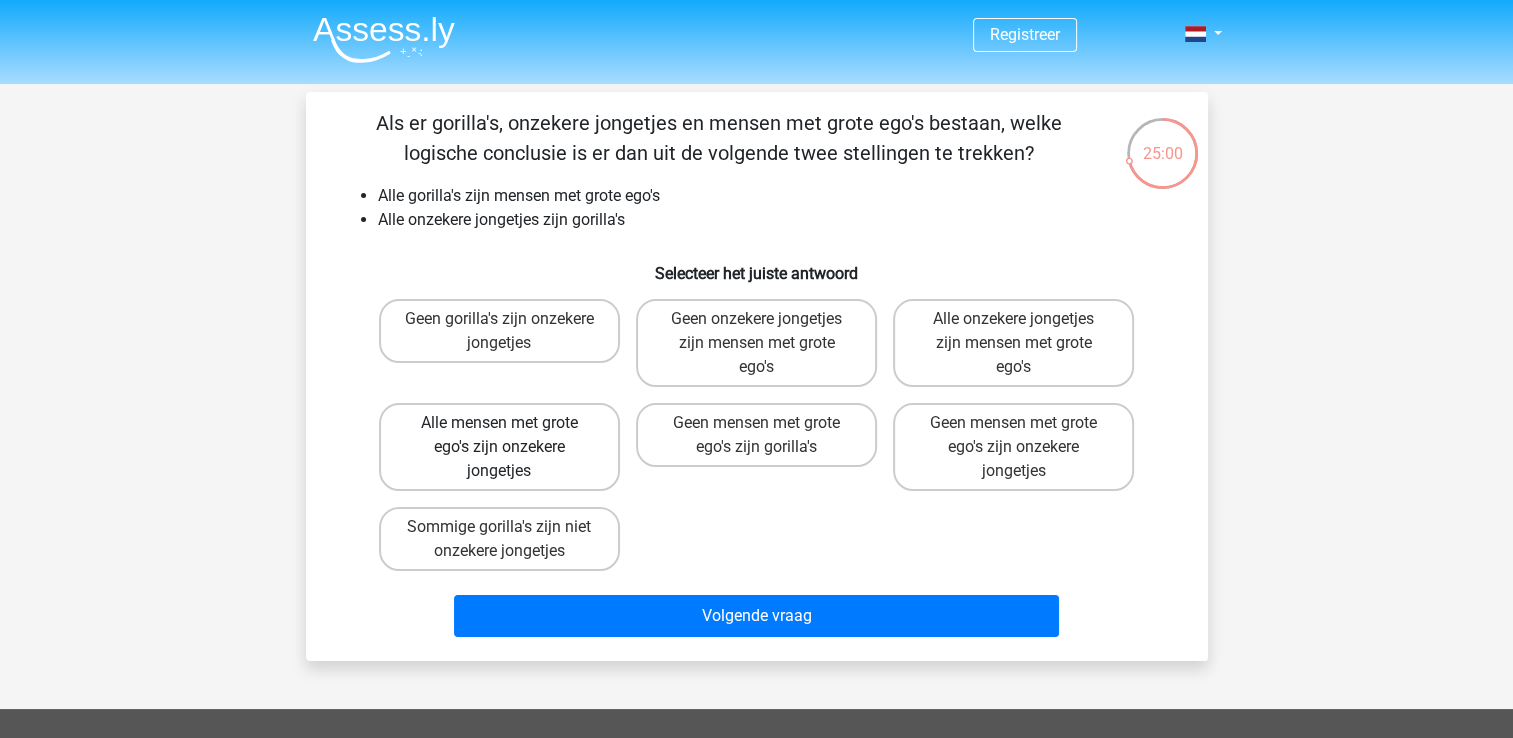 click on "Alle mensen met grote ego's zijn onzekere jongetjes" at bounding box center [499, 447] 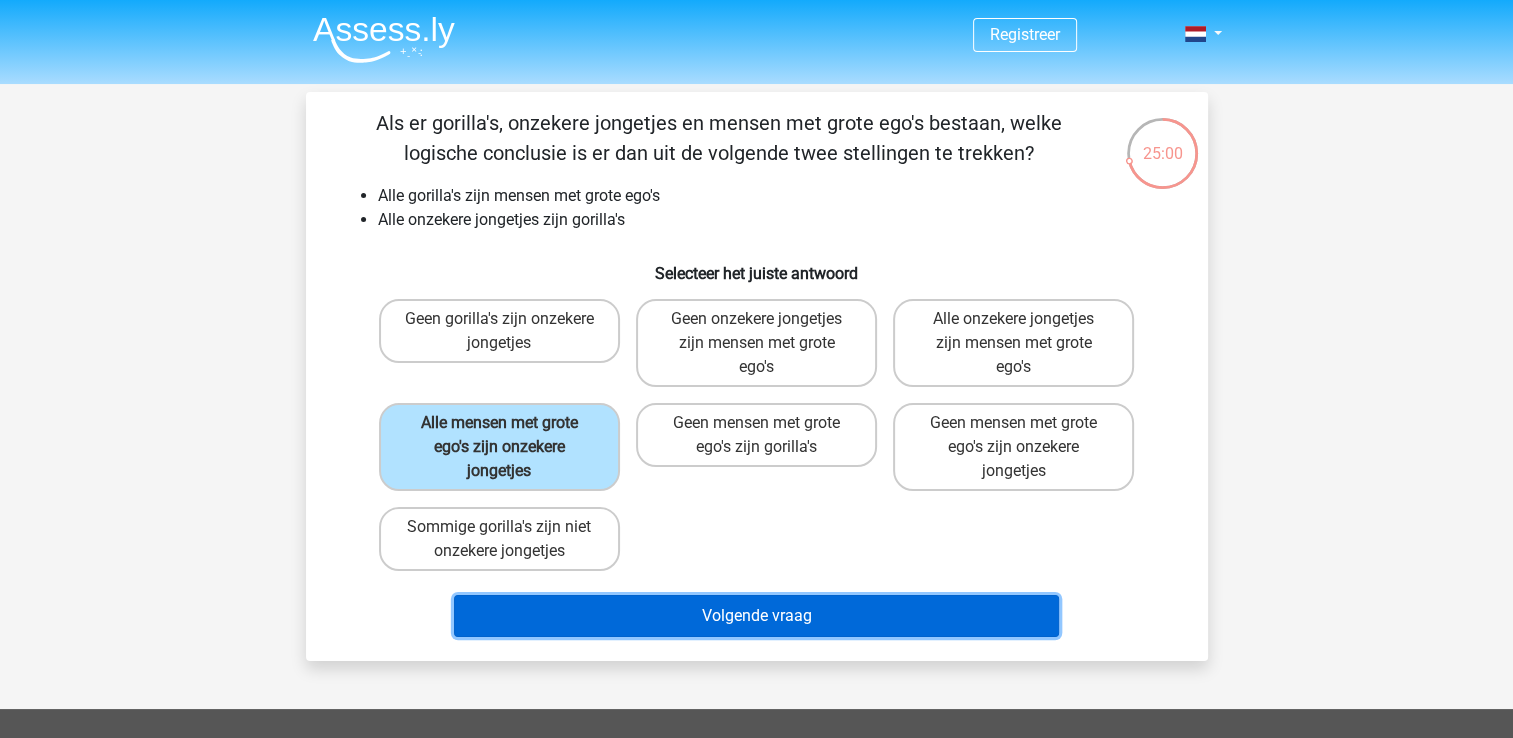 click on "Volgende vraag" at bounding box center [756, 616] 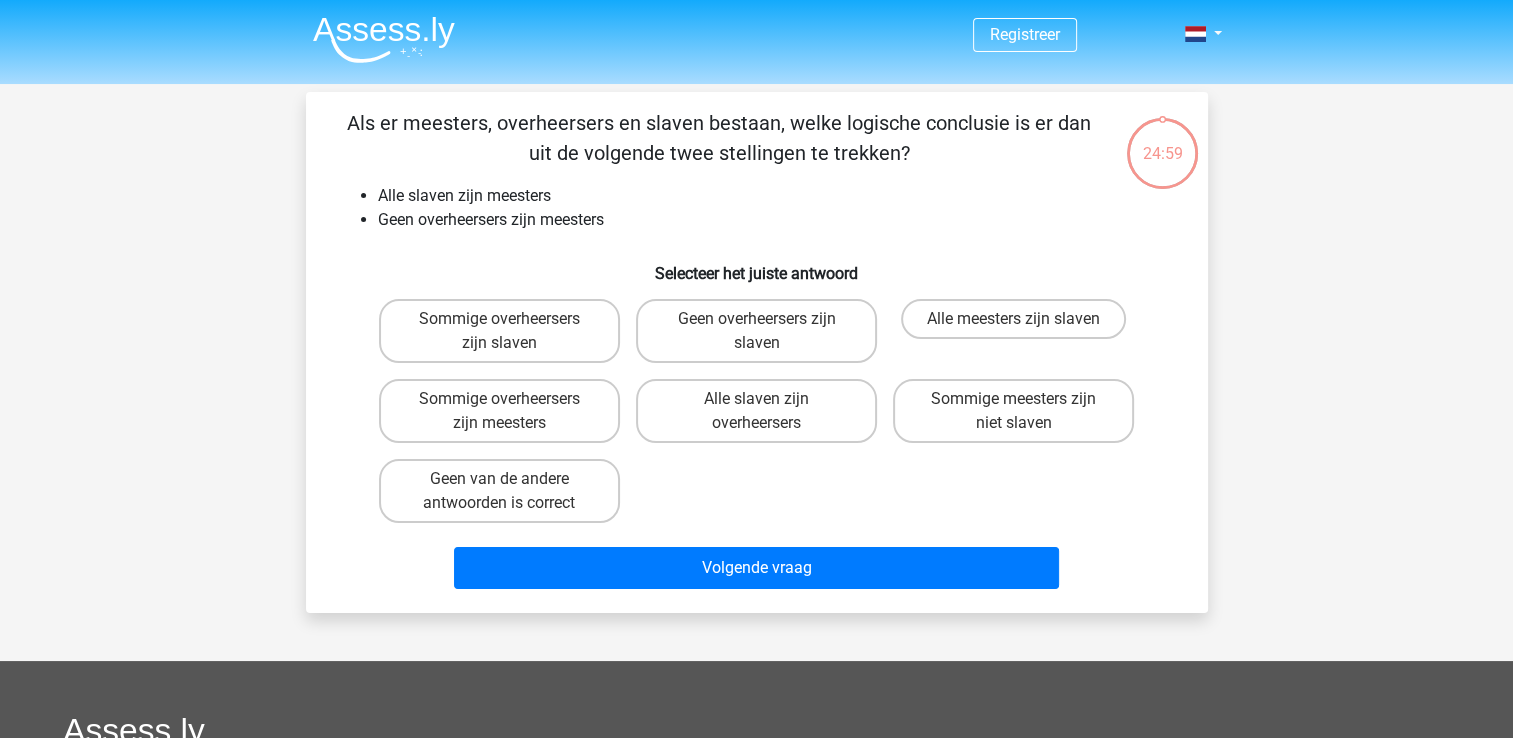 scroll, scrollTop: 92, scrollLeft: 0, axis: vertical 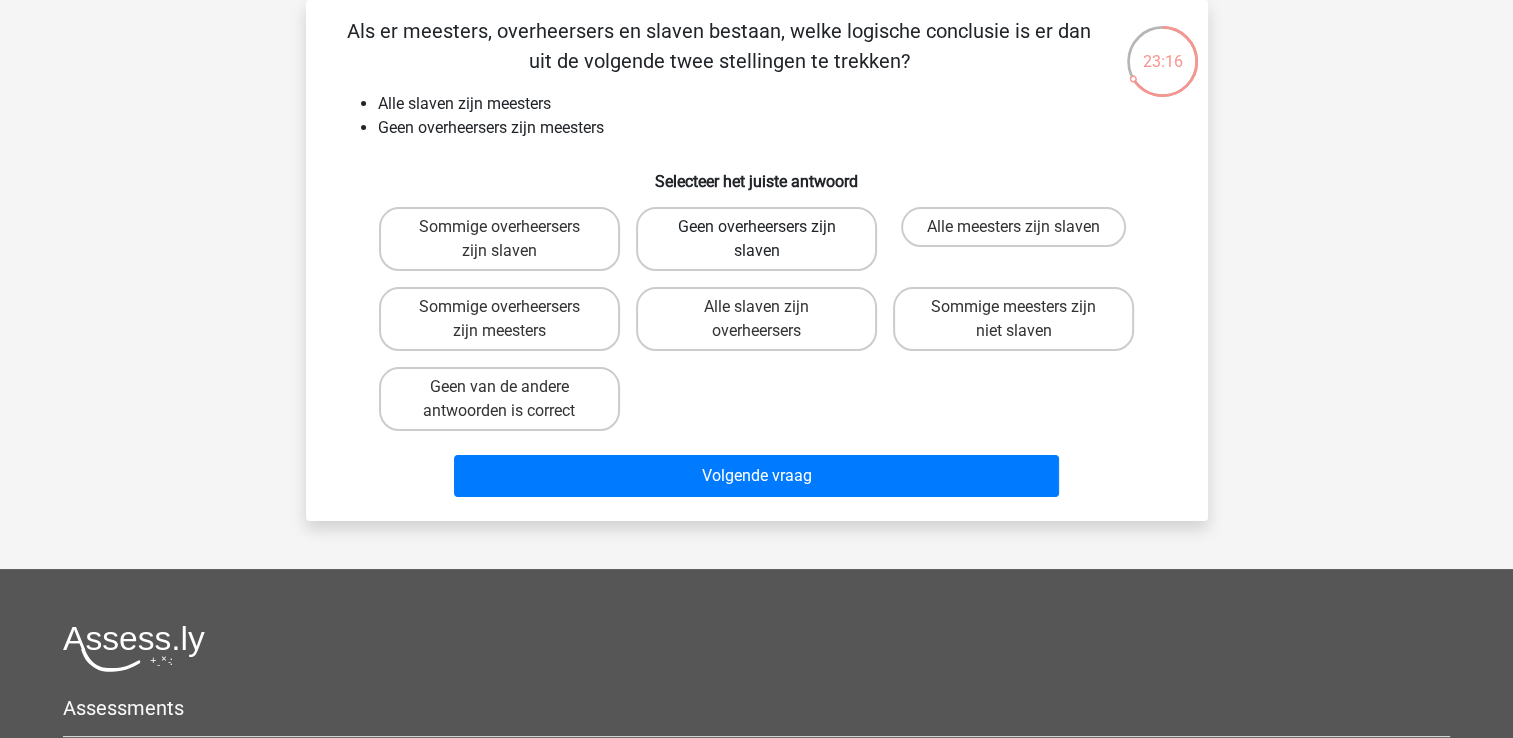click on "Geen overheersers zijn slaven" at bounding box center (756, 239) 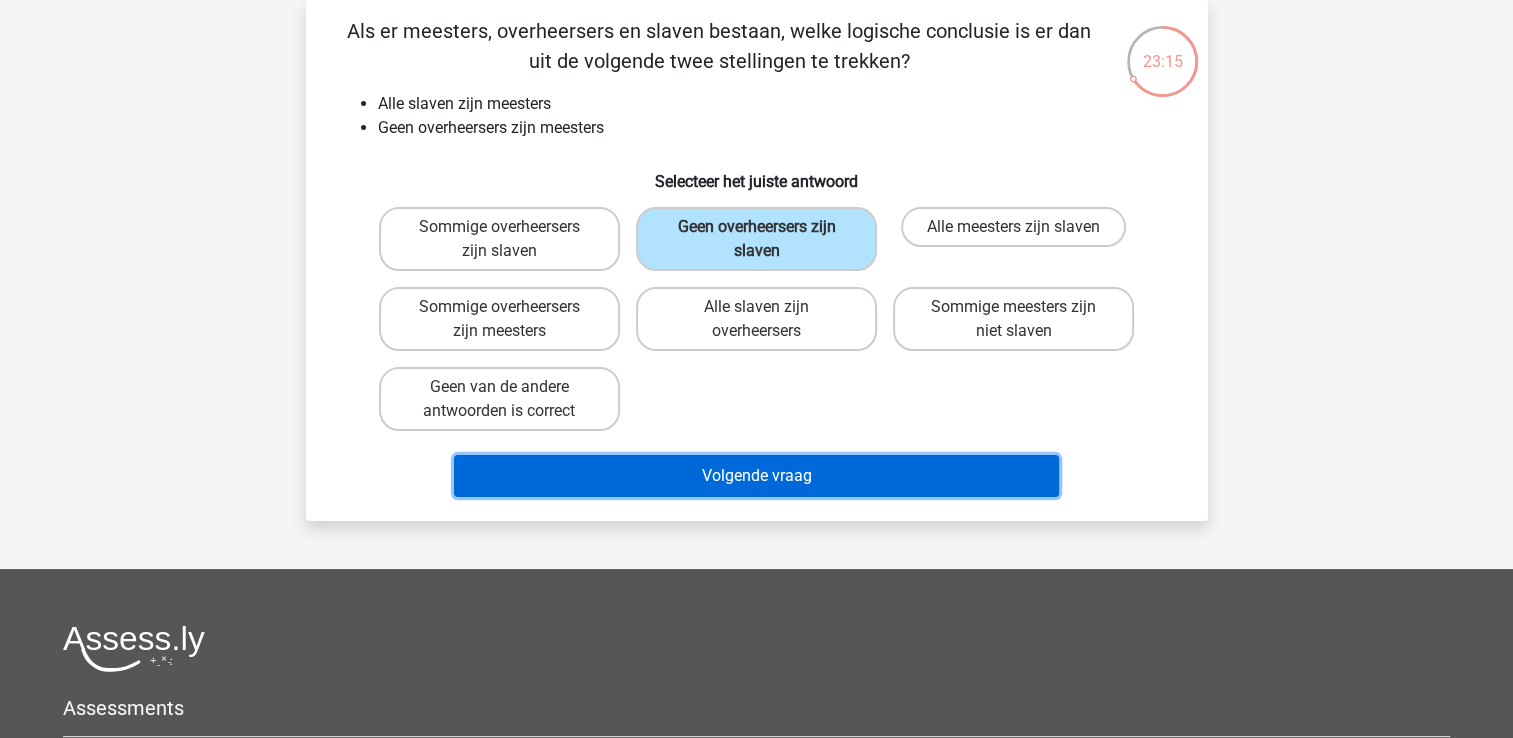 click on "Volgende vraag" at bounding box center [756, 476] 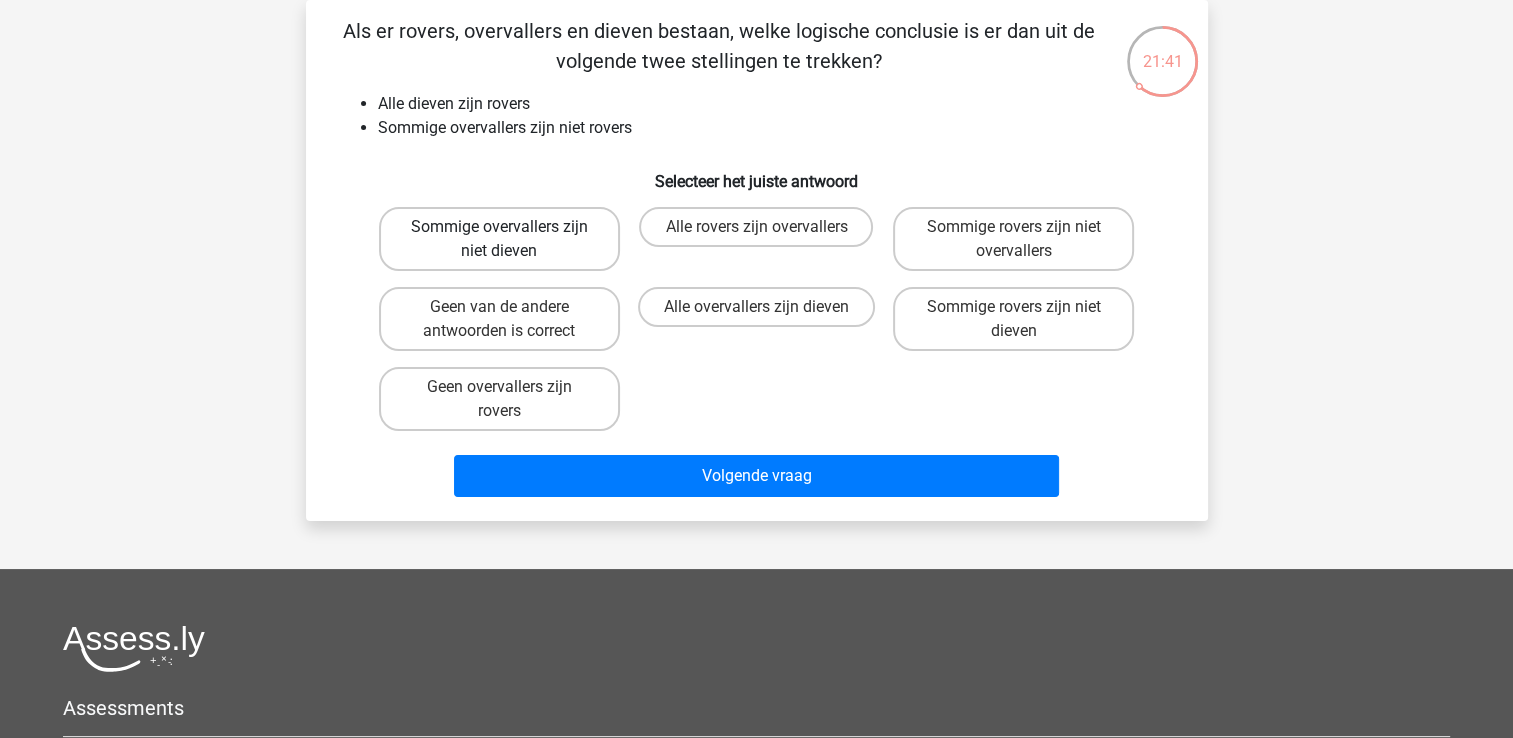 click on "Sommige overvallers zijn niet dieven" at bounding box center [499, 239] 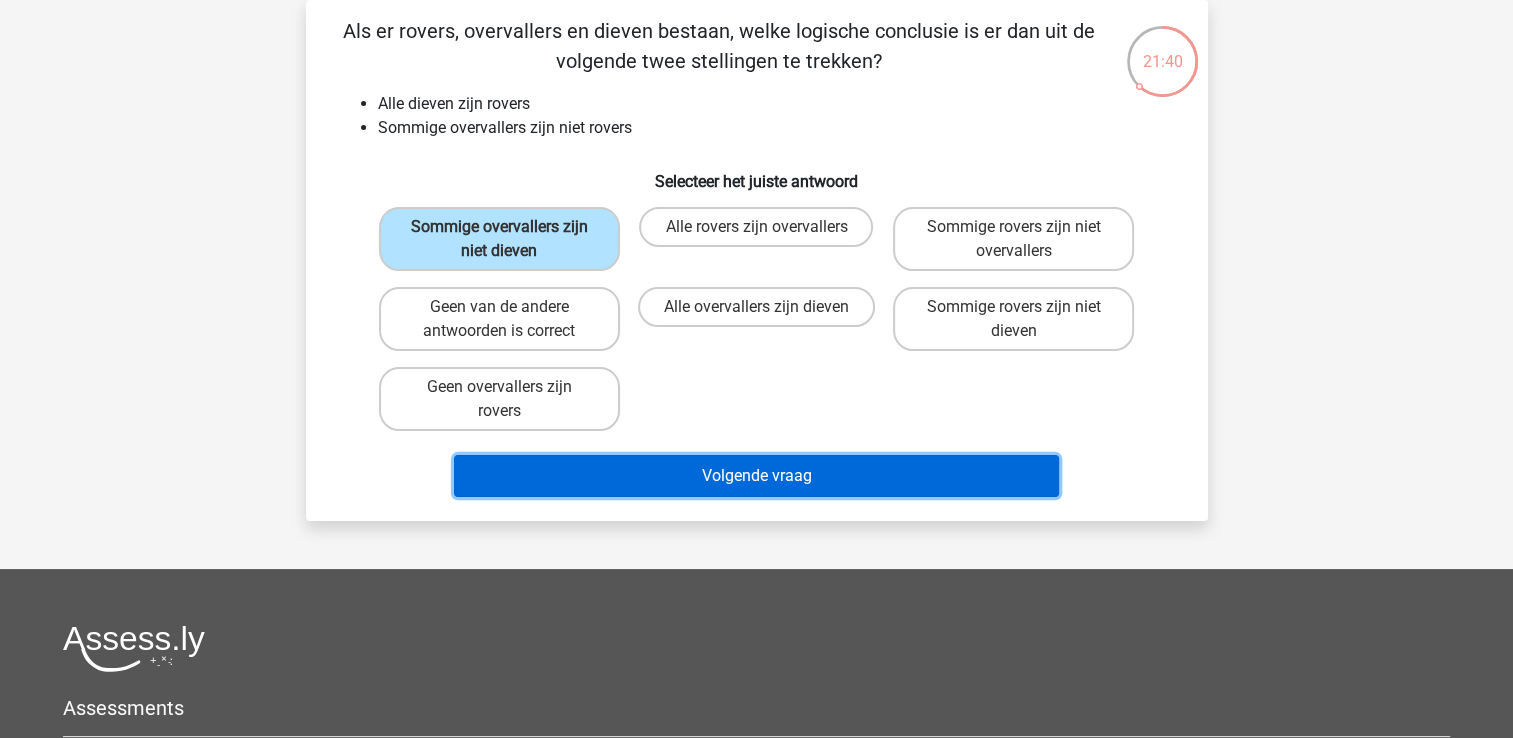 click on "Volgende vraag" at bounding box center [756, 476] 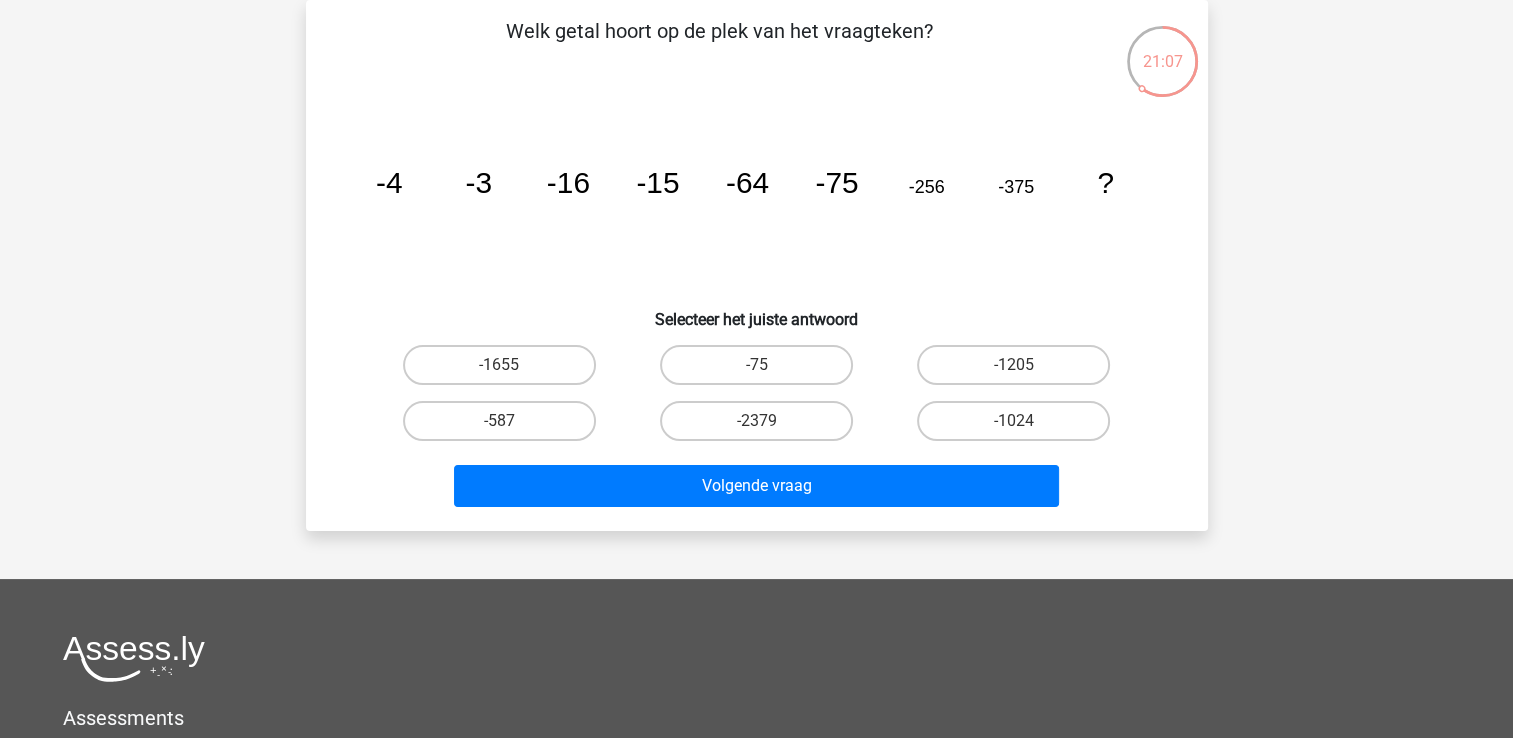 click on "-75" at bounding box center [756, 365] 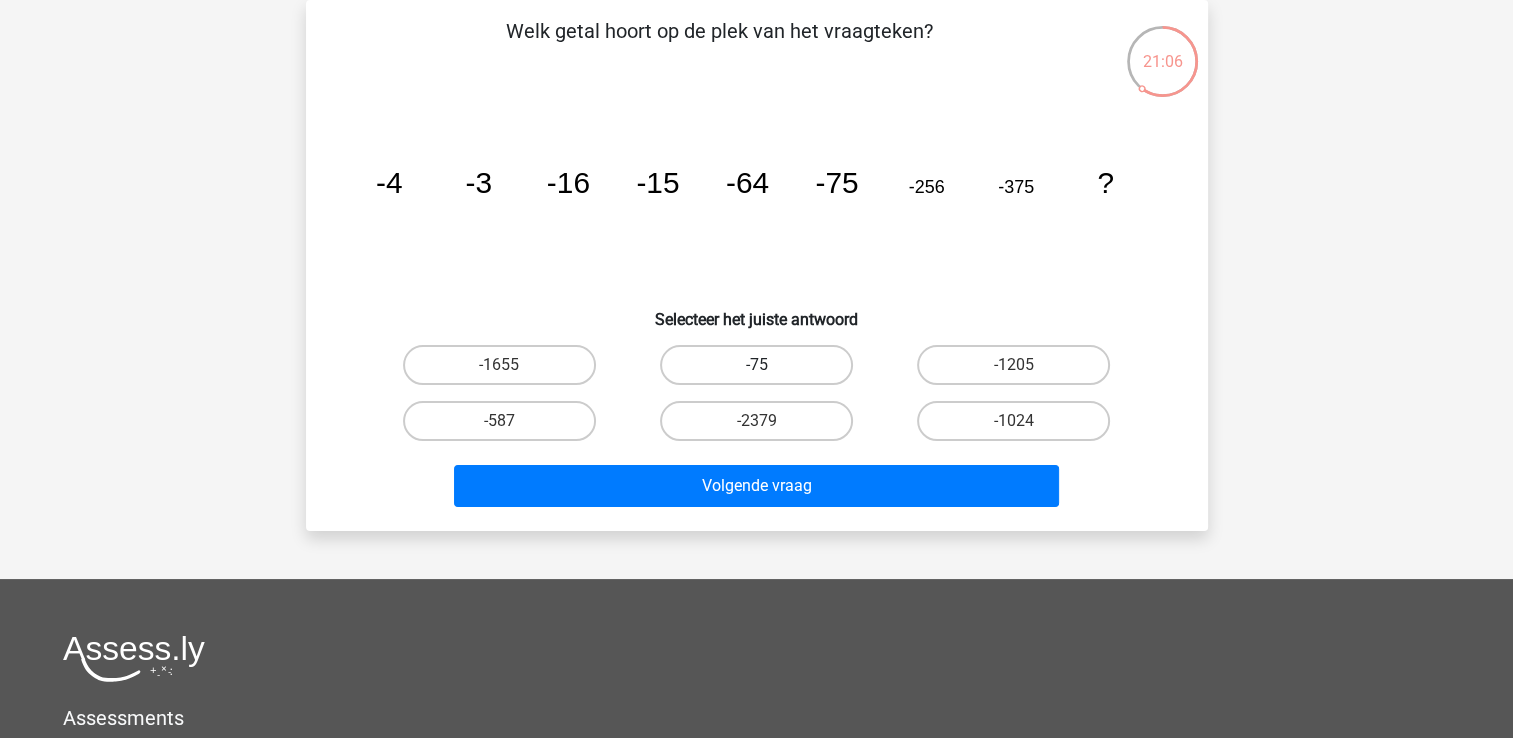 click on "-75" at bounding box center (756, 365) 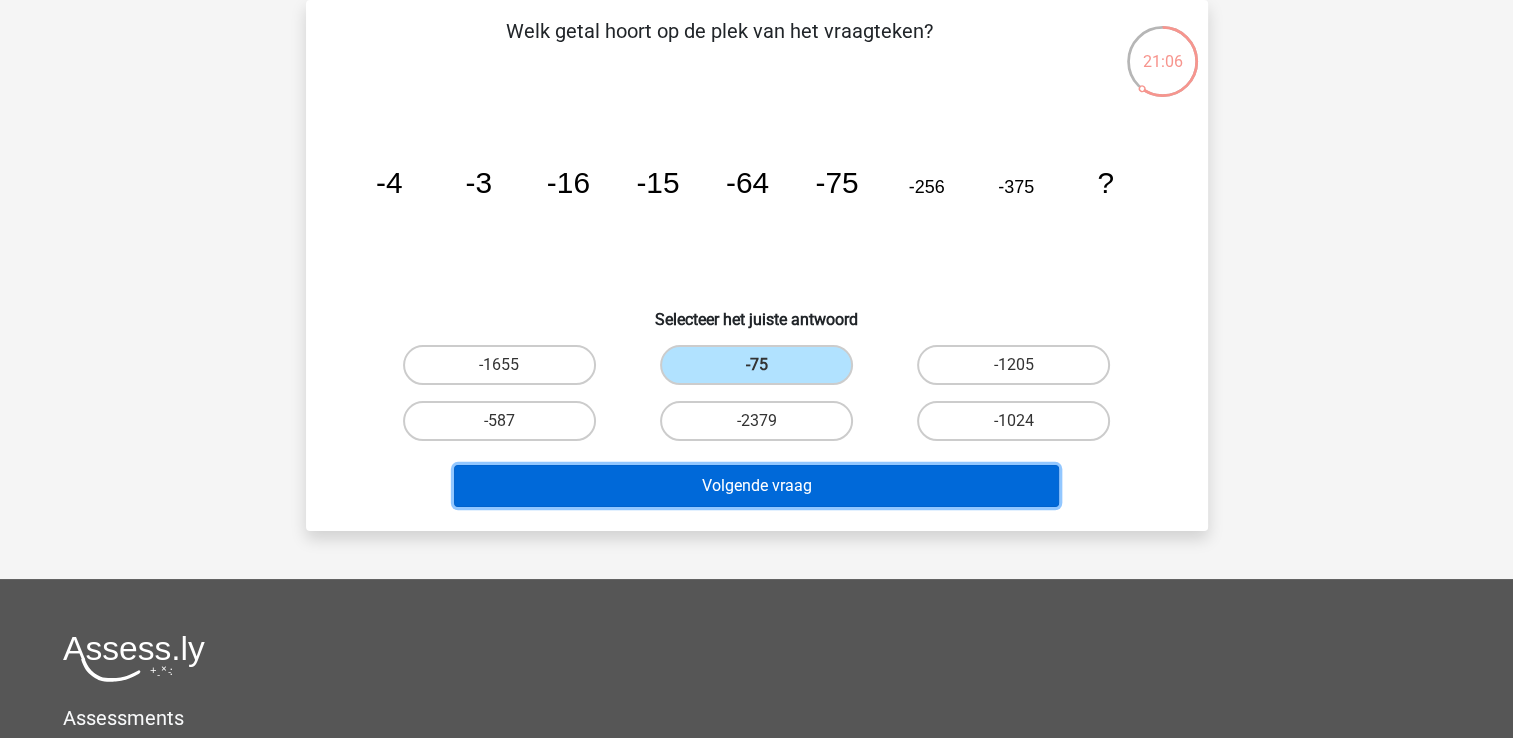 click on "Volgende vraag" at bounding box center (756, 486) 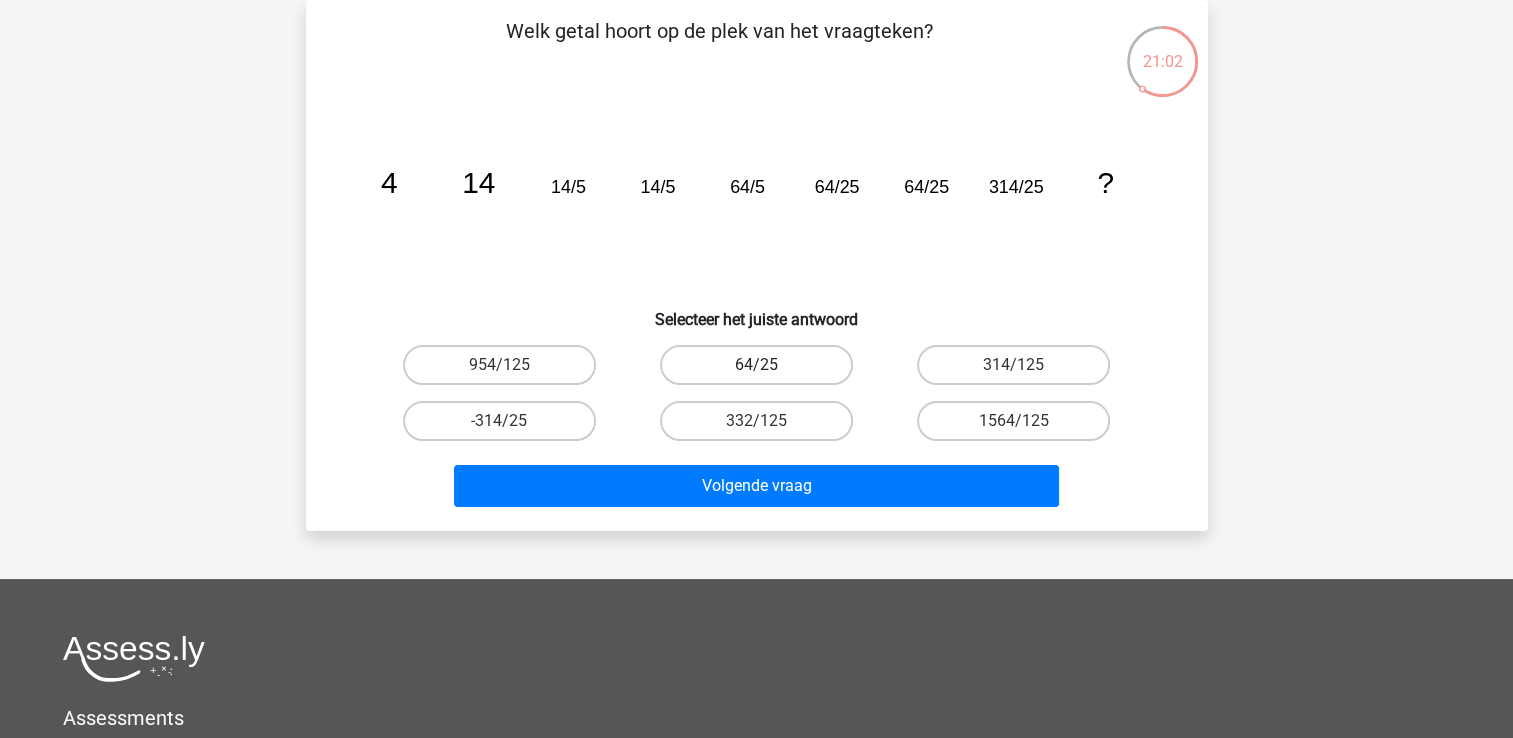 click on "64/25" at bounding box center (756, 365) 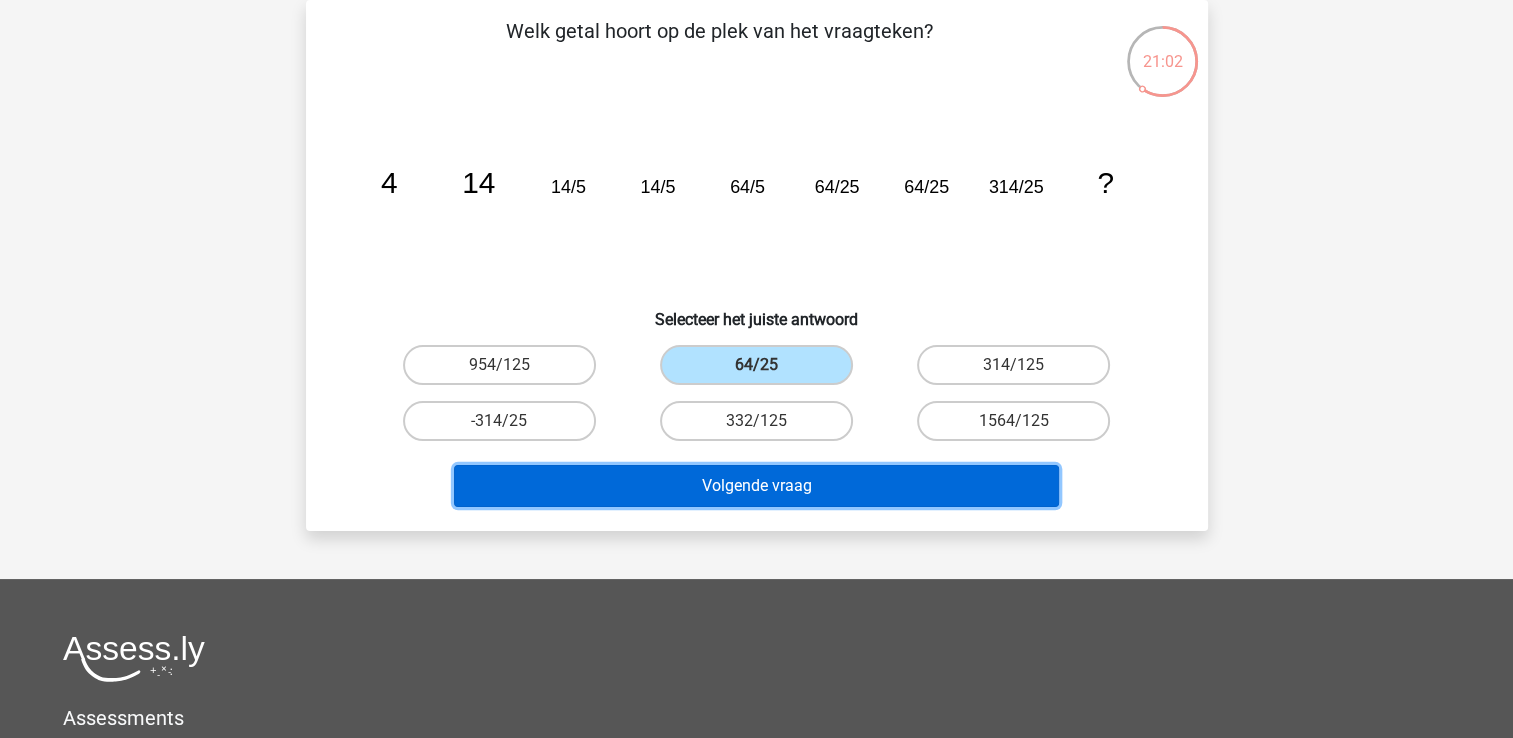 click on "Volgende vraag" at bounding box center (756, 486) 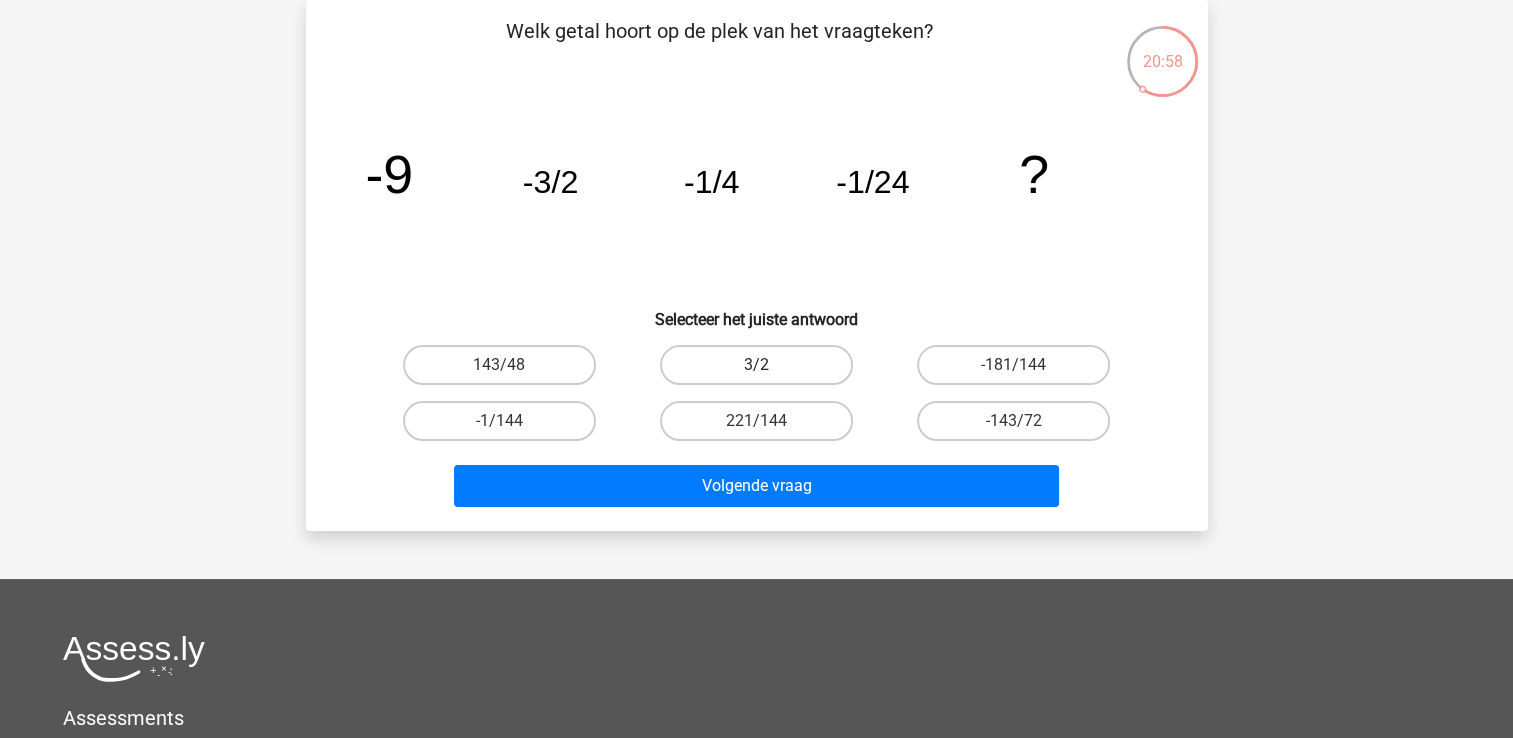 click on "3/2" at bounding box center (756, 365) 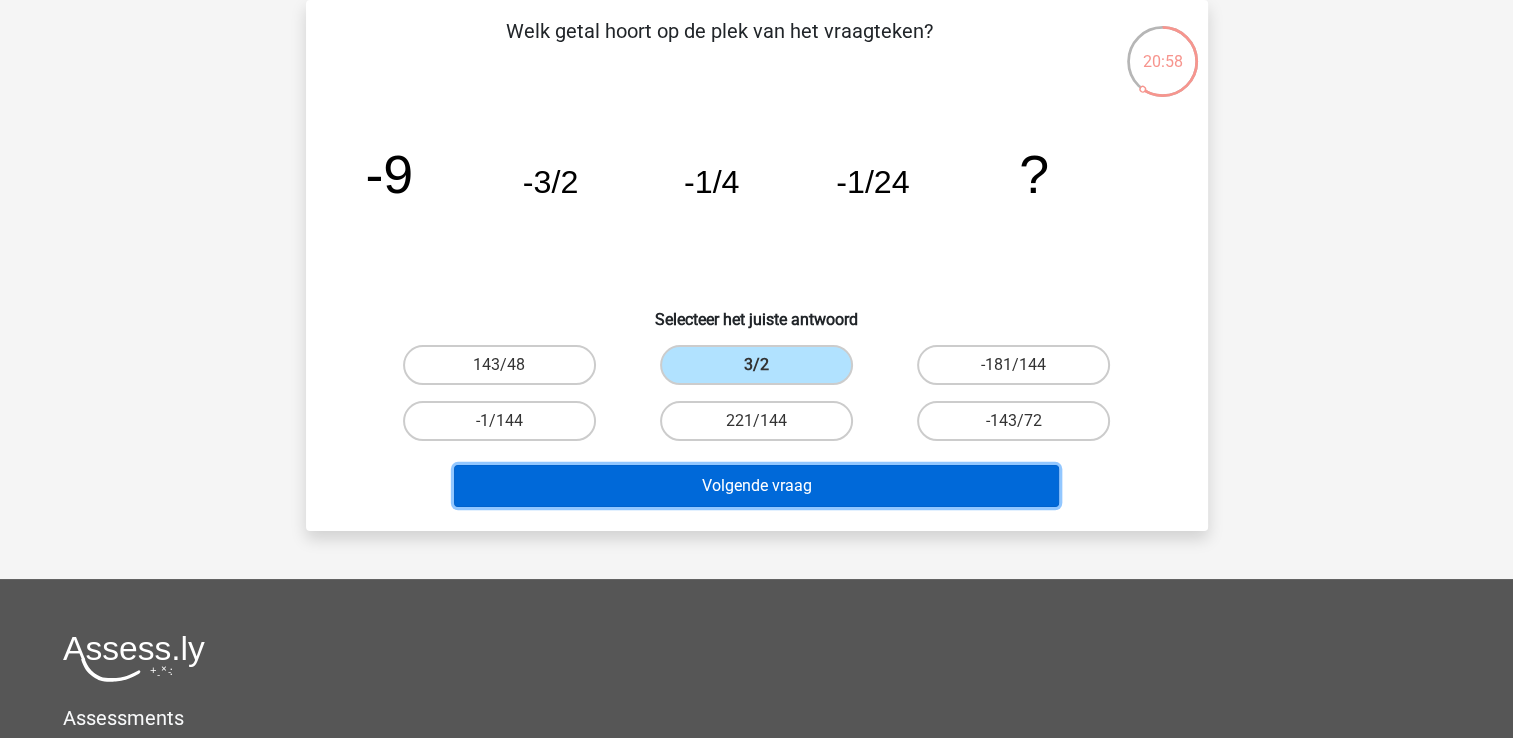 click on "Volgende vraag" at bounding box center [756, 486] 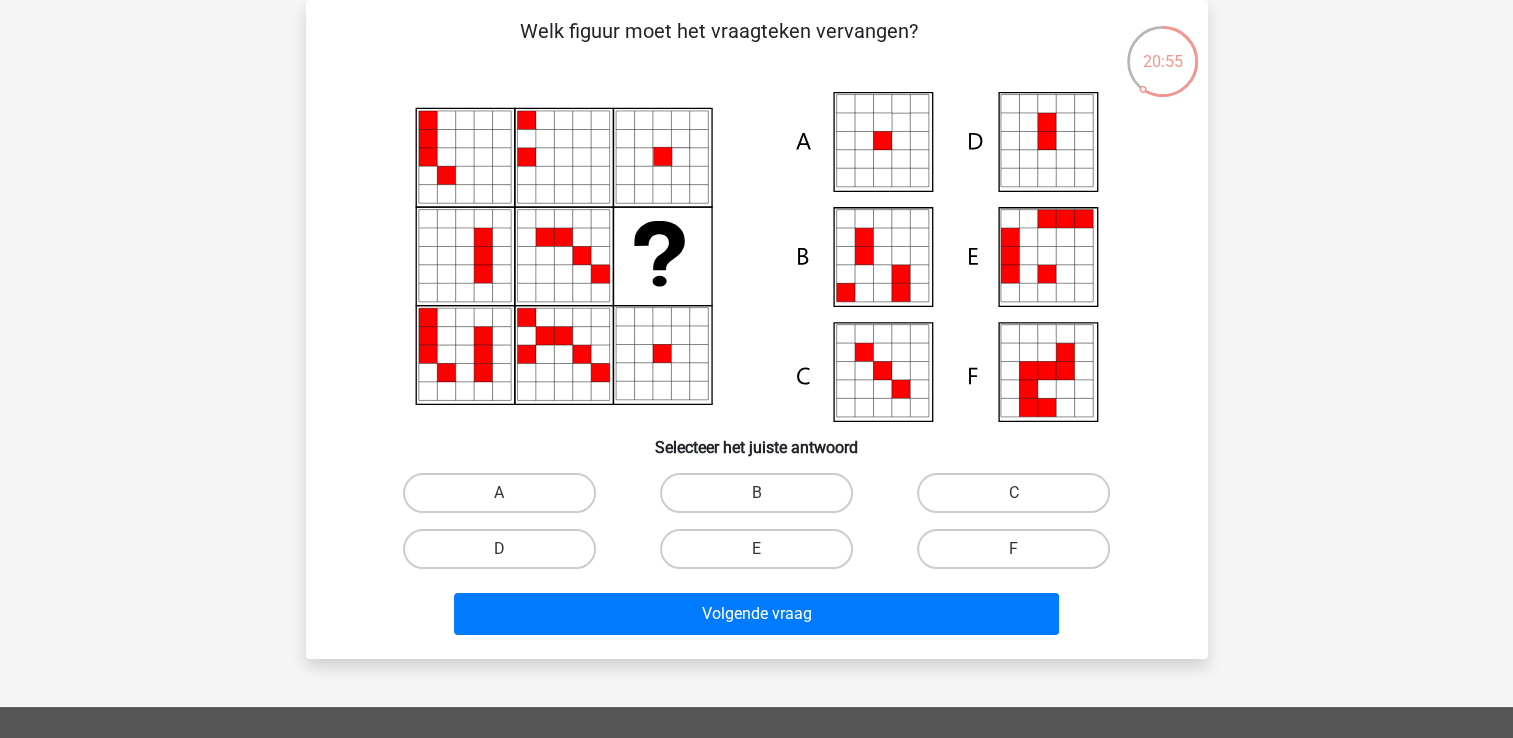 scroll, scrollTop: 0, scrollLeft: 0, axis: both 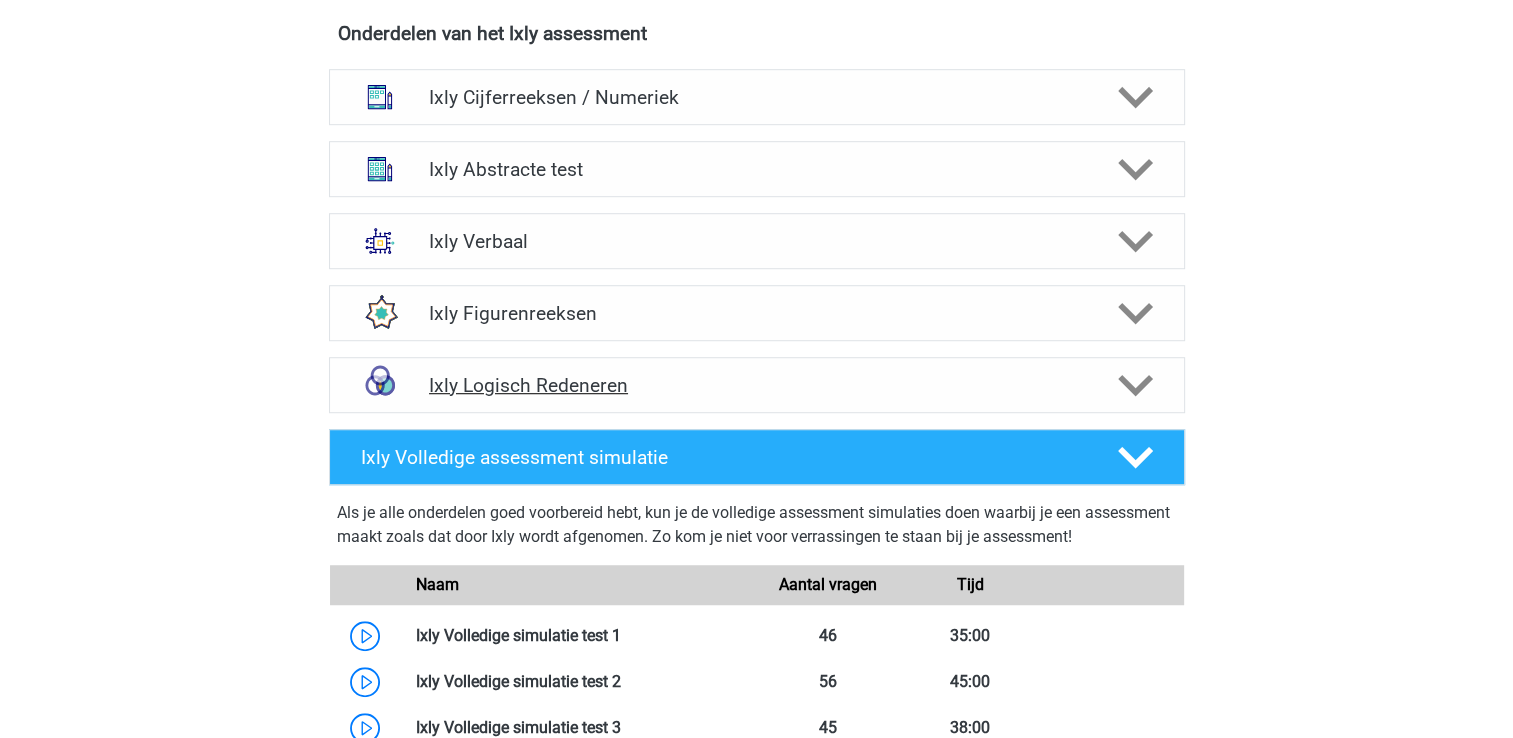 click 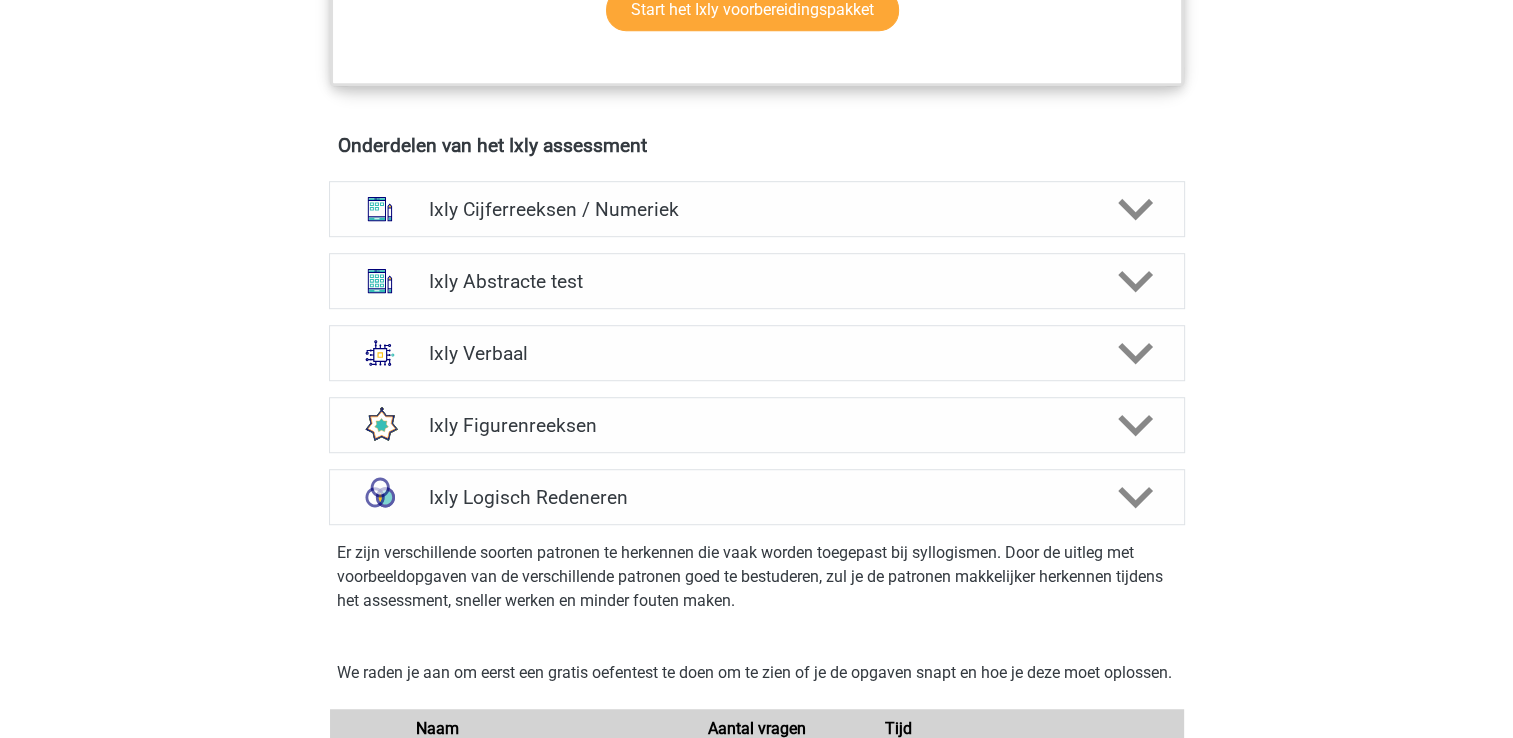 scroll, scrollTop: 1200, scrollLeft: 0, axis: vertical 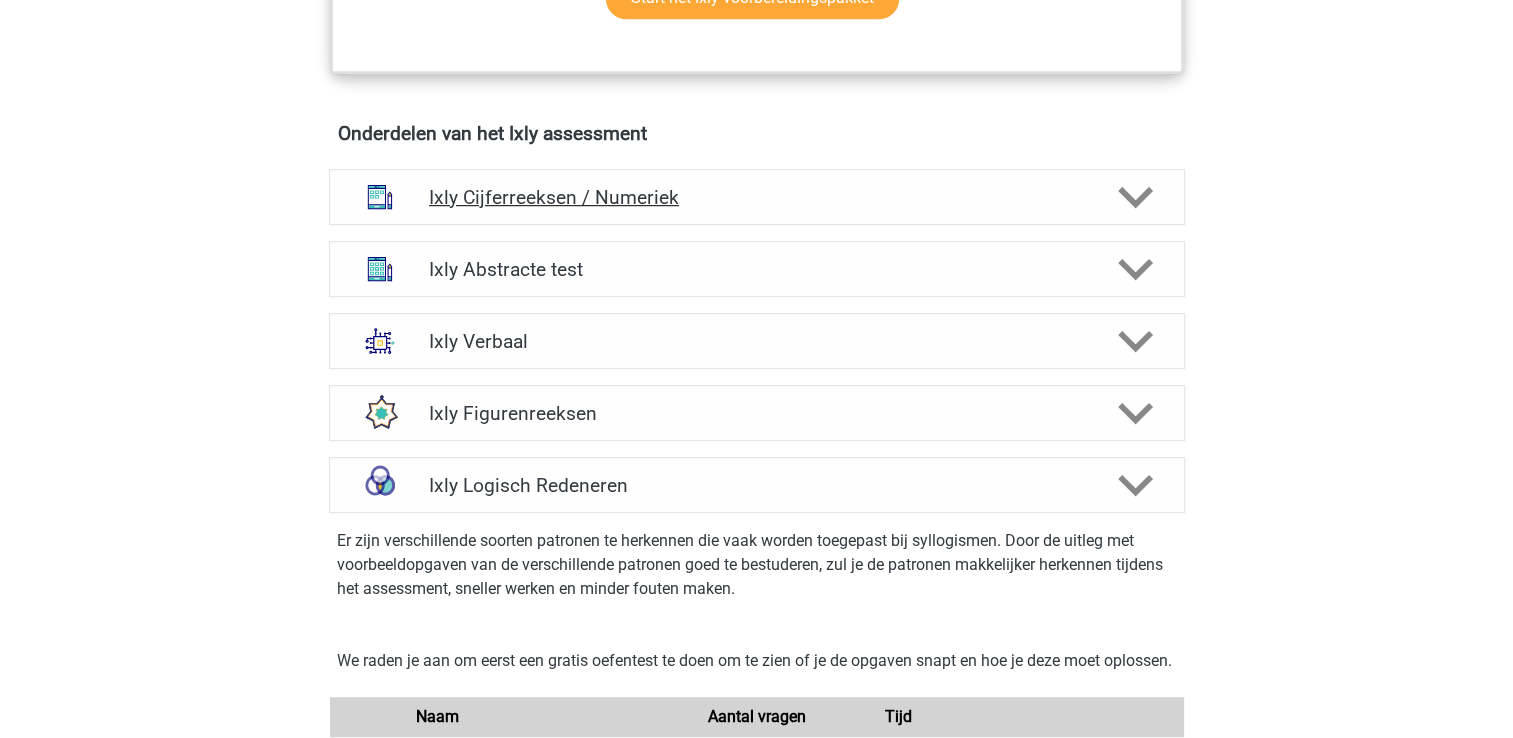 click on "Ixly Cijferreeksen / Numeriek" at bounding box center [756, 197] 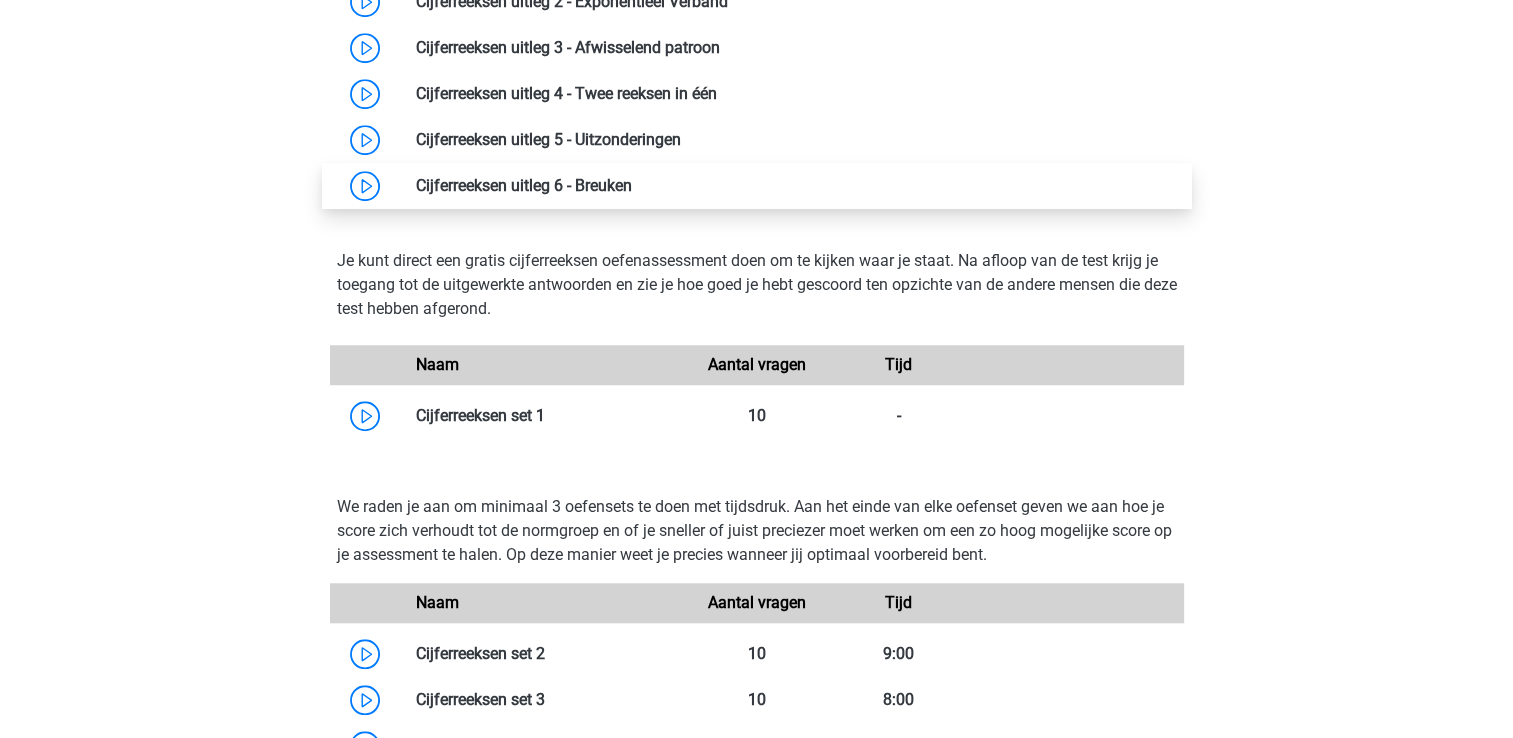 scroll, scrollTop: 1600, scrollLeft: 0, axis: vertical 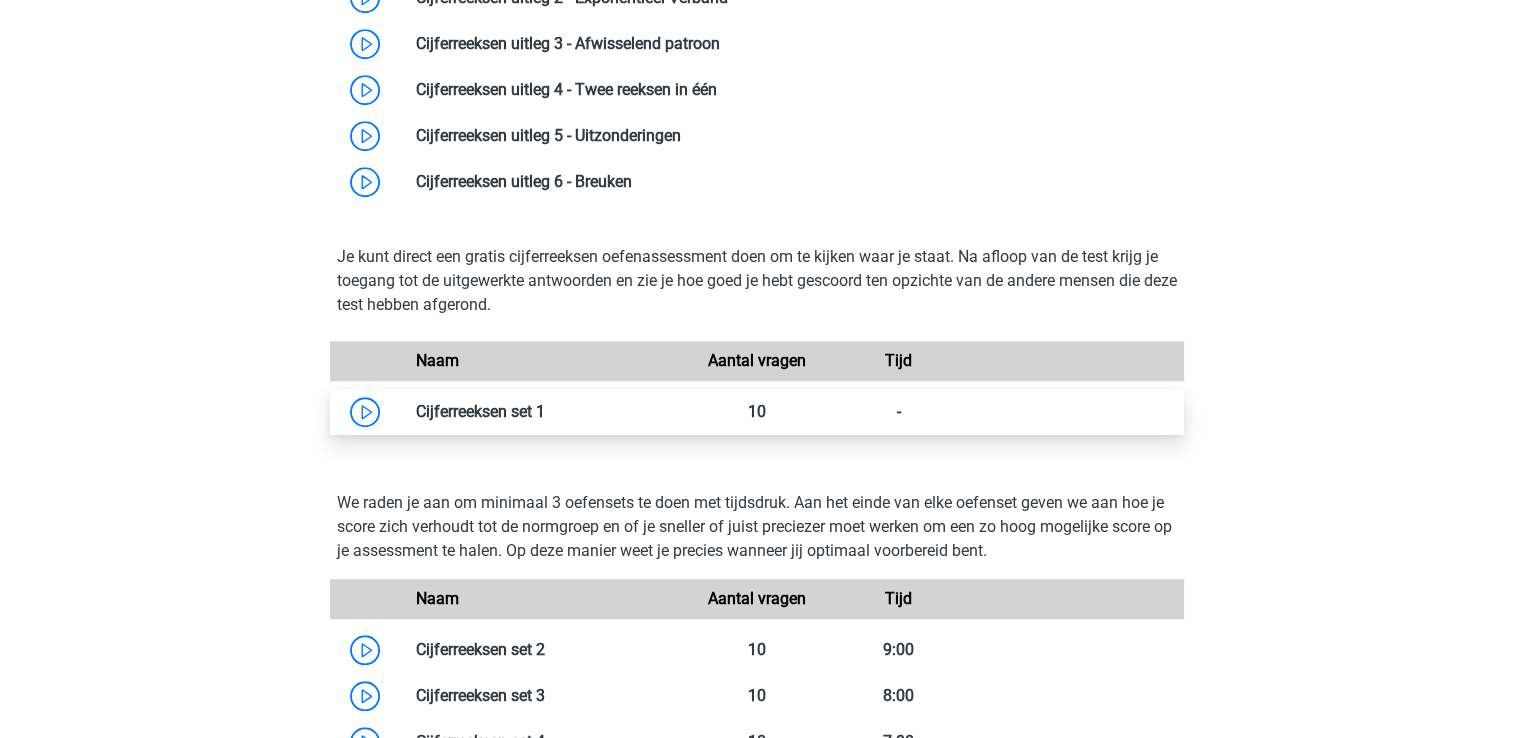 click at bounding box center (545, 411) 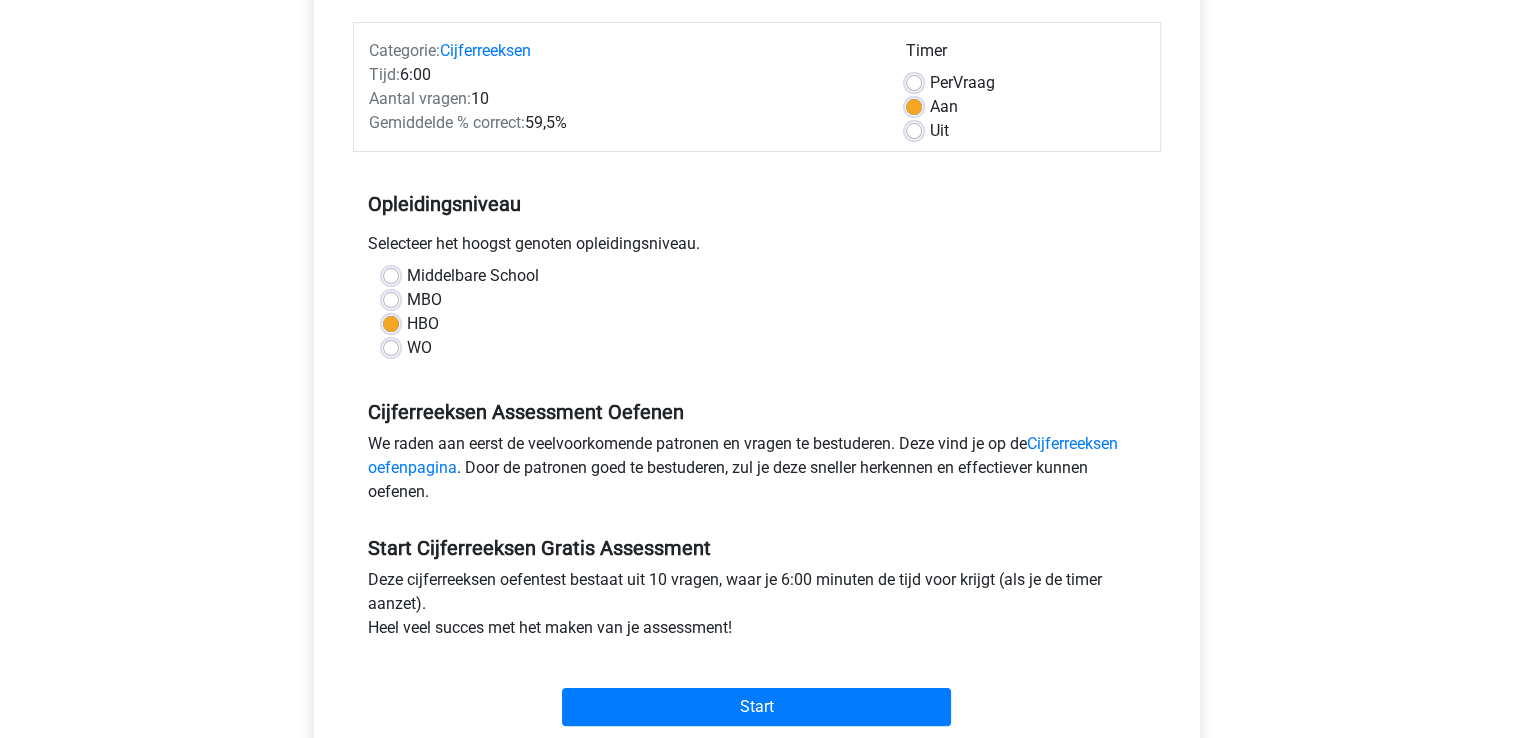 scroll, scrollTop: 300, scrollLeft: 0, axis: vertical 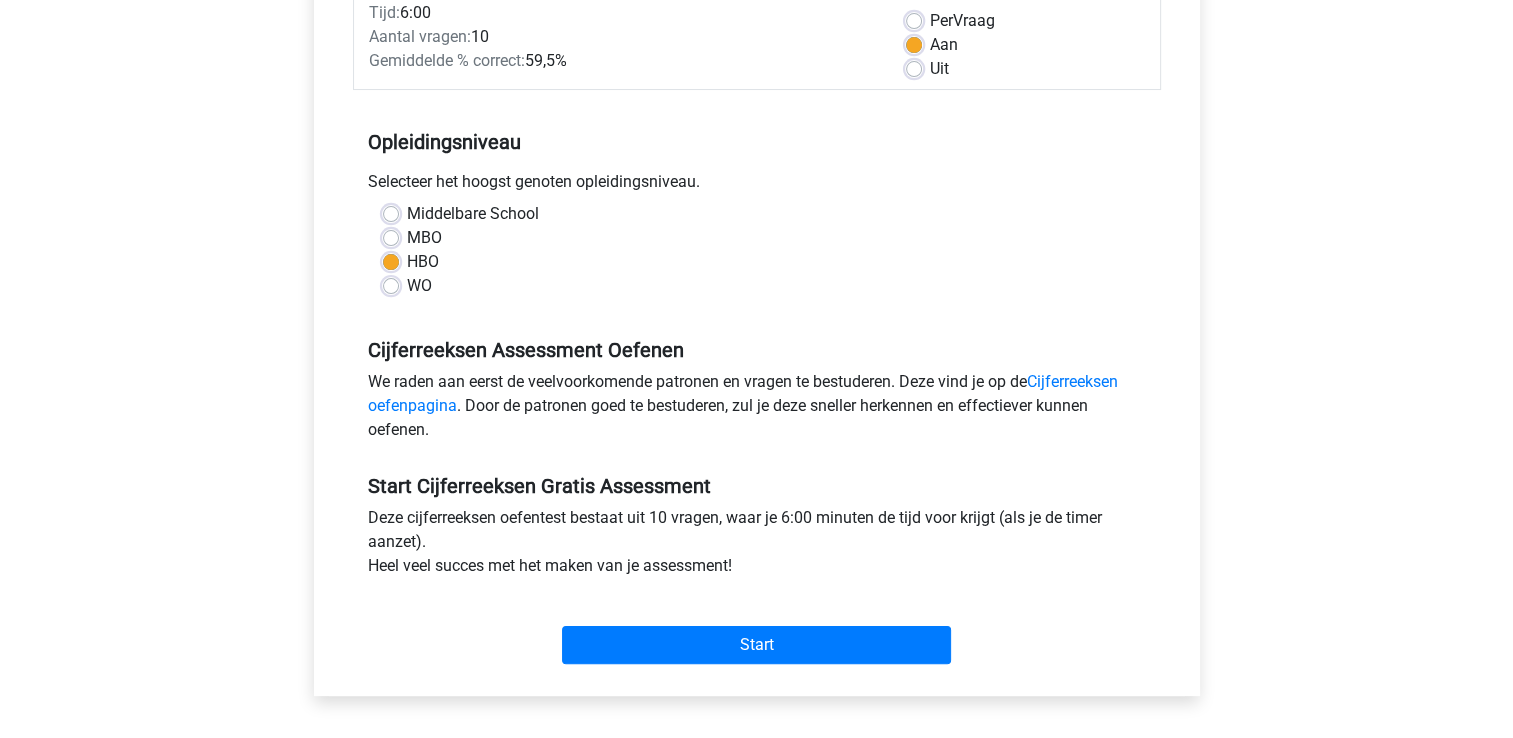click on "Start" at bounding box center [757, 629] 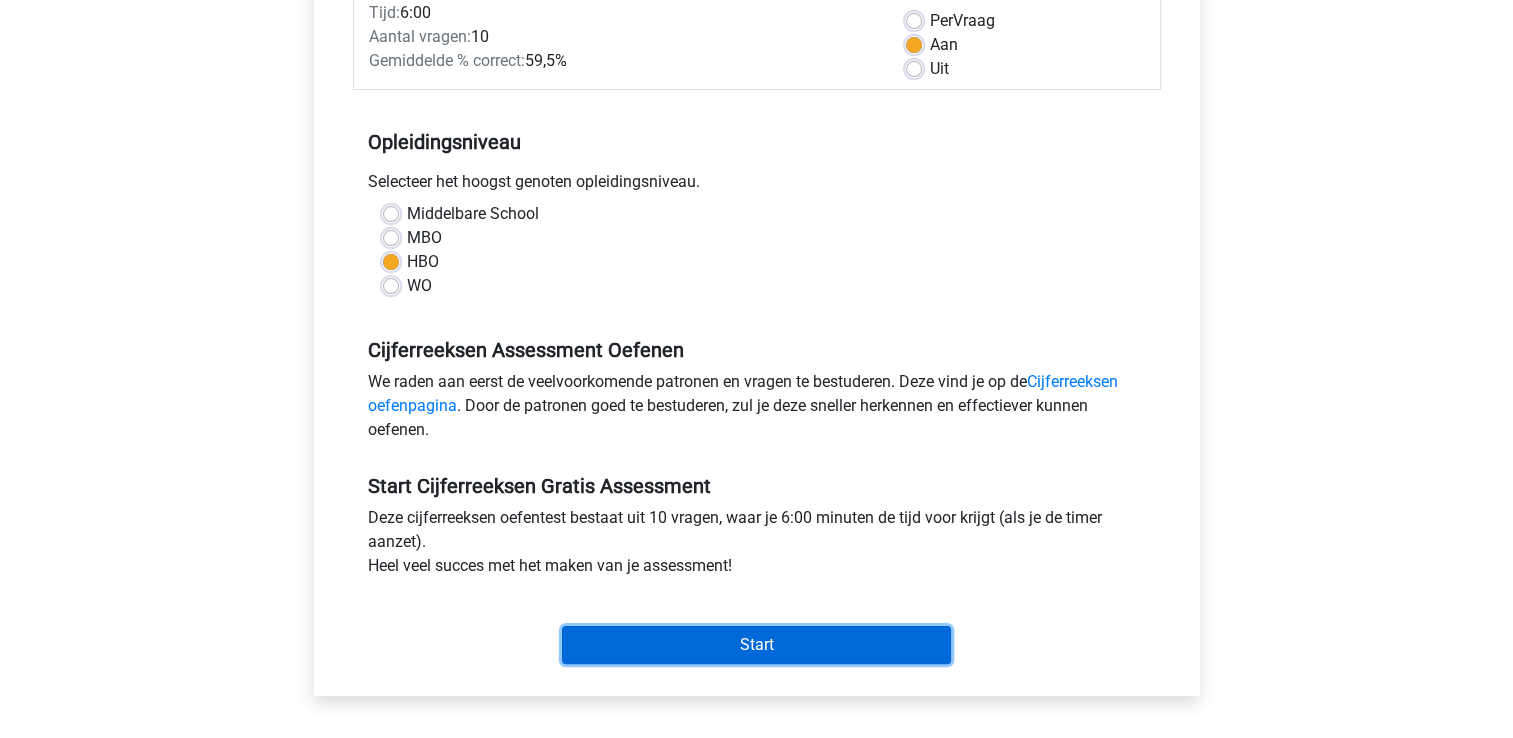 click on "Start" at bounding box center [756, 645] 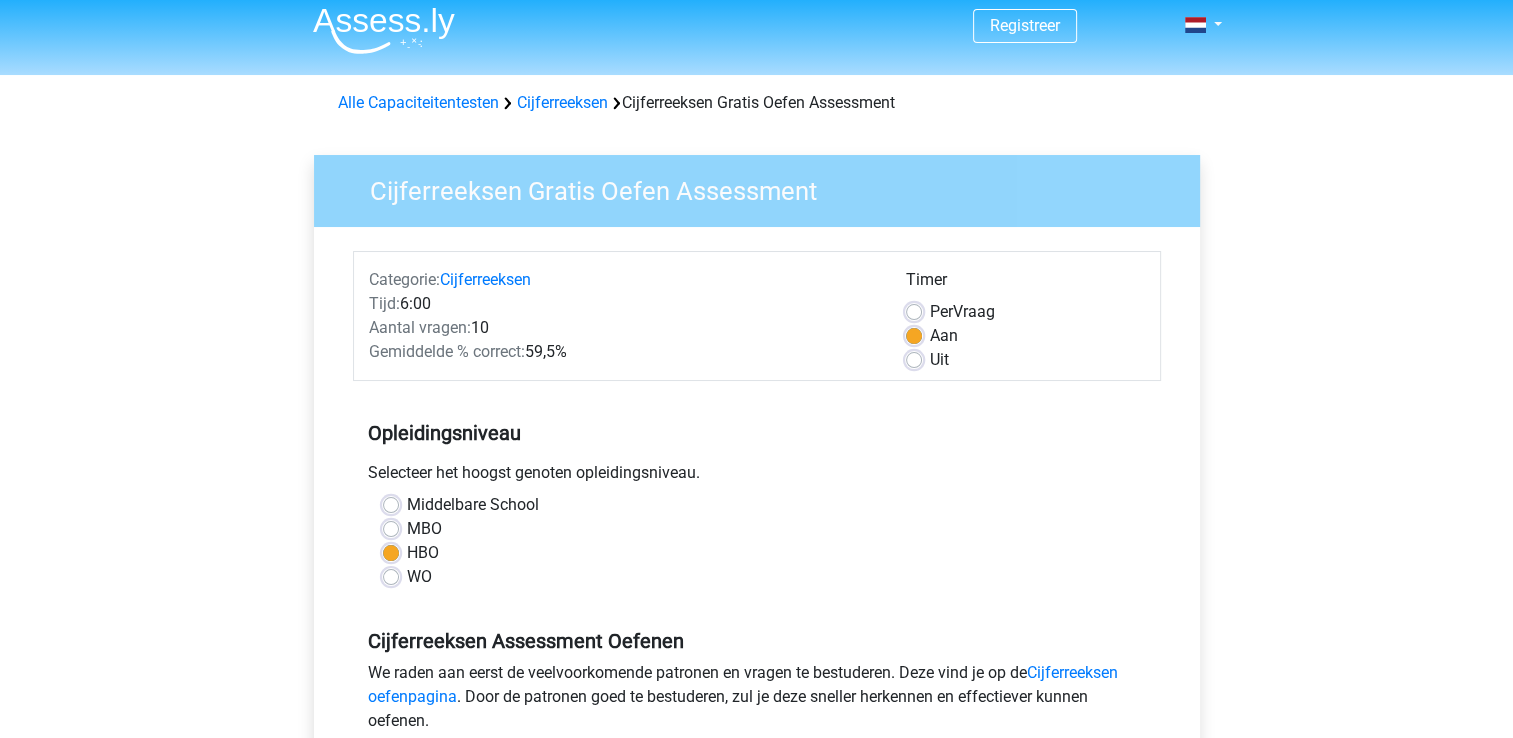 scroll, scrollTop: 0, scrollLeft: 0, axis: both 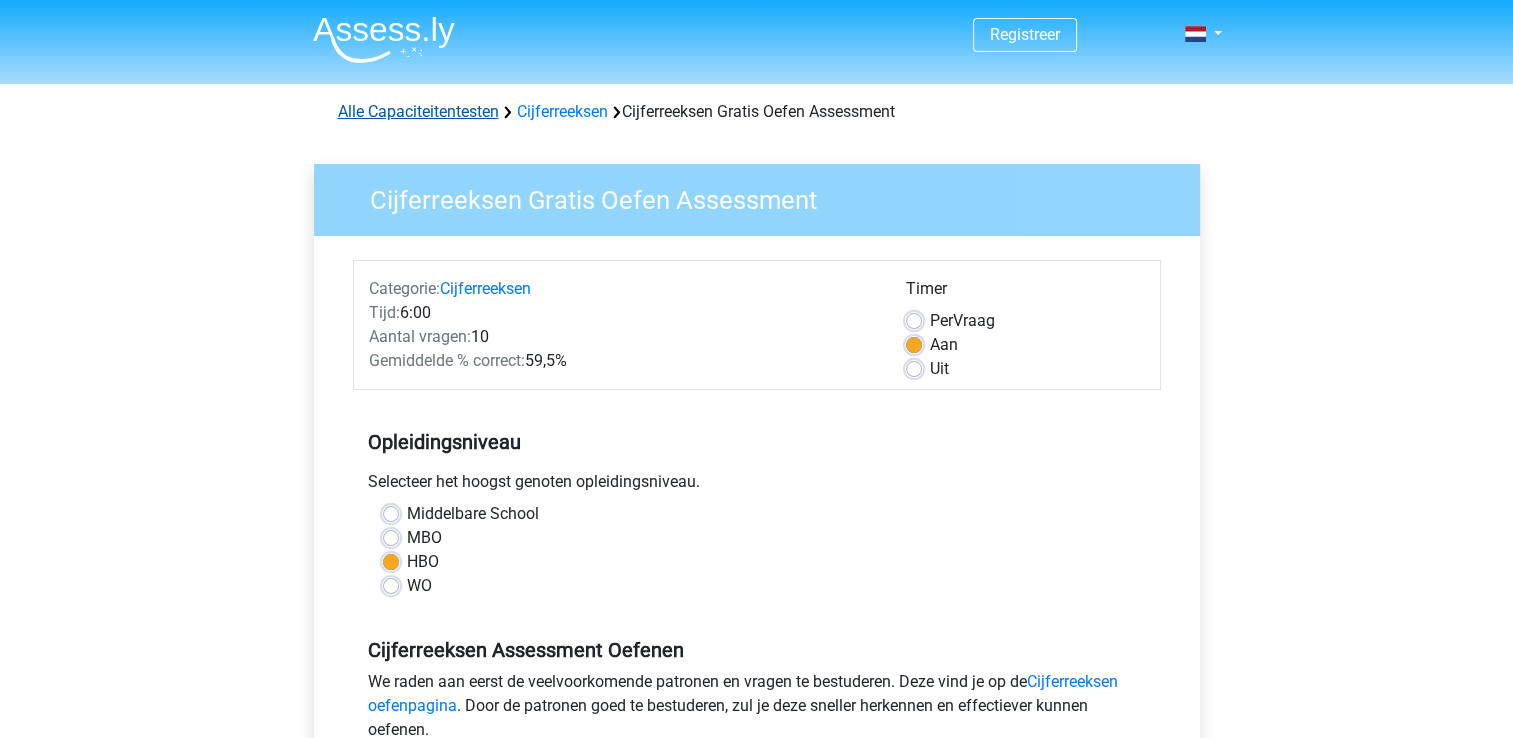 click on "Alle Capaciteitentesten" at bounding box center [418, 111] 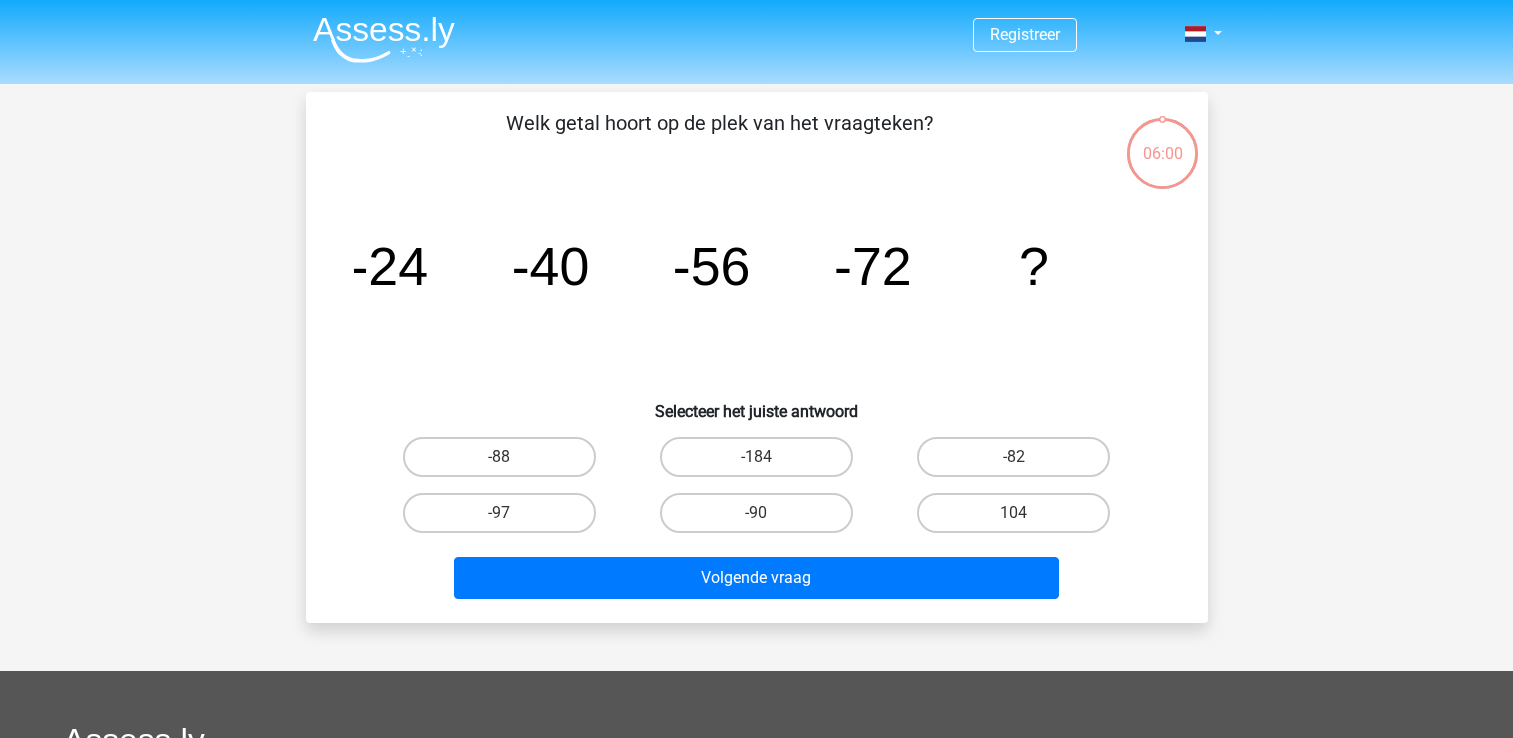 scroll, scrollTop: 0, scrollLeft: 0, axis: both 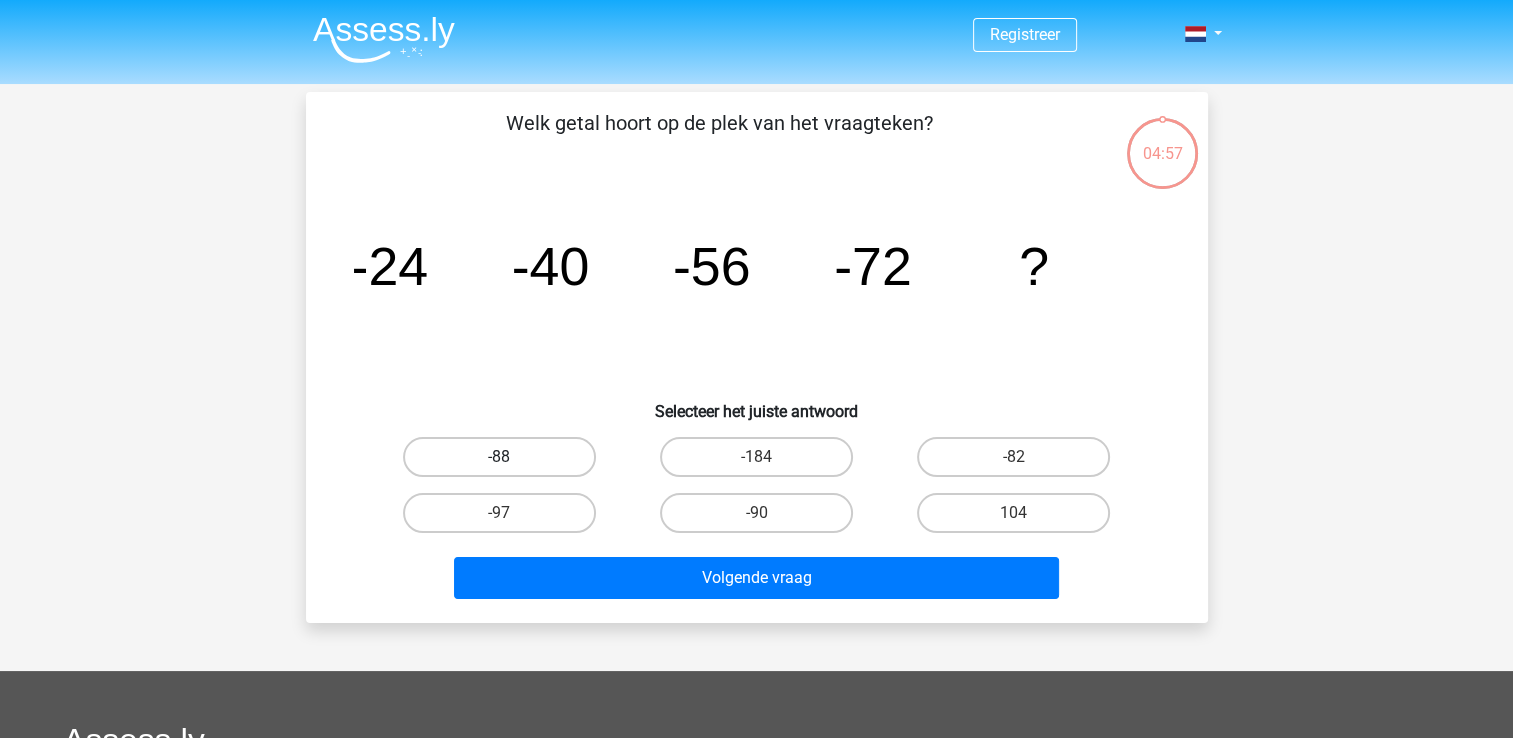 click on "-88" at bounding box center [499, 457] 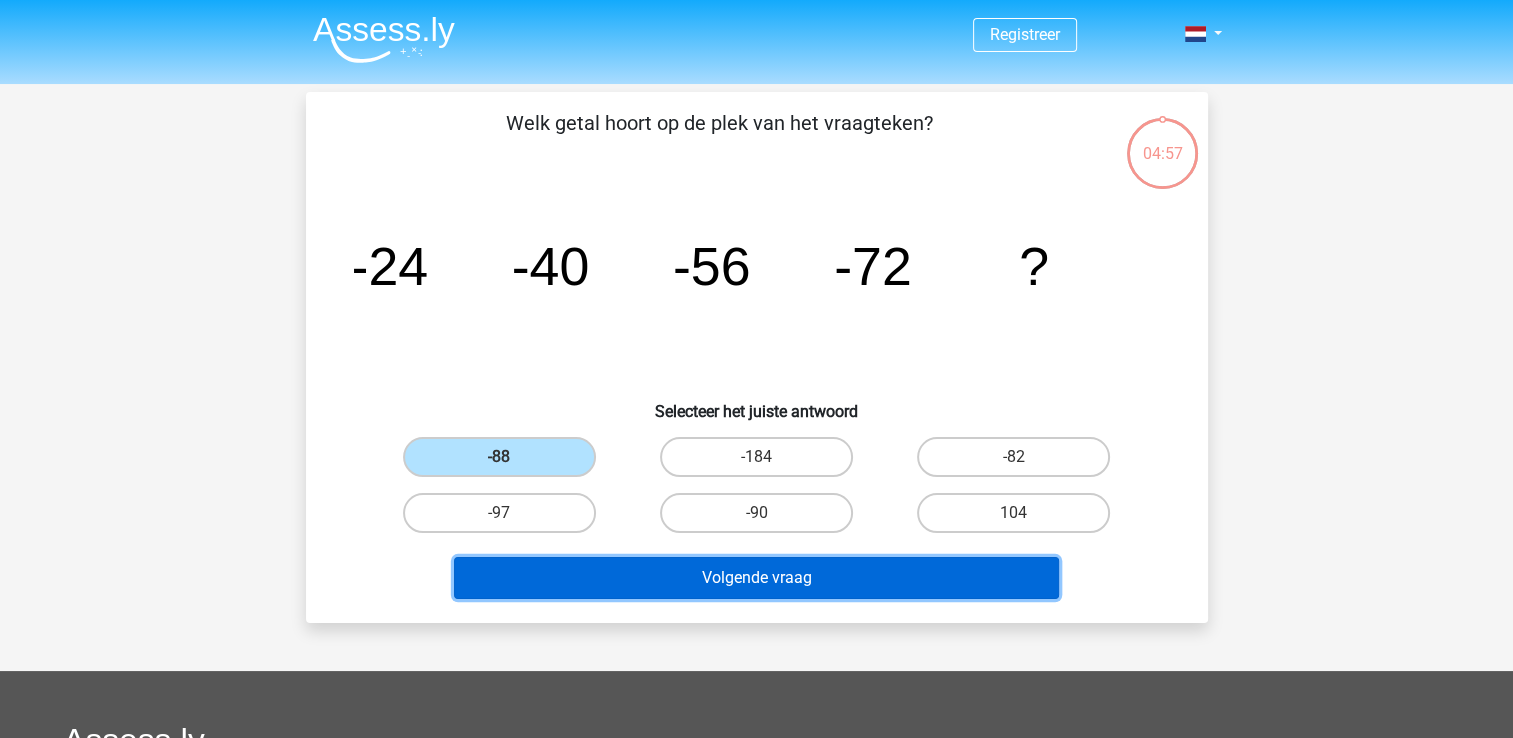 click on "Volgende vraag" at bounding box center [756, 578] 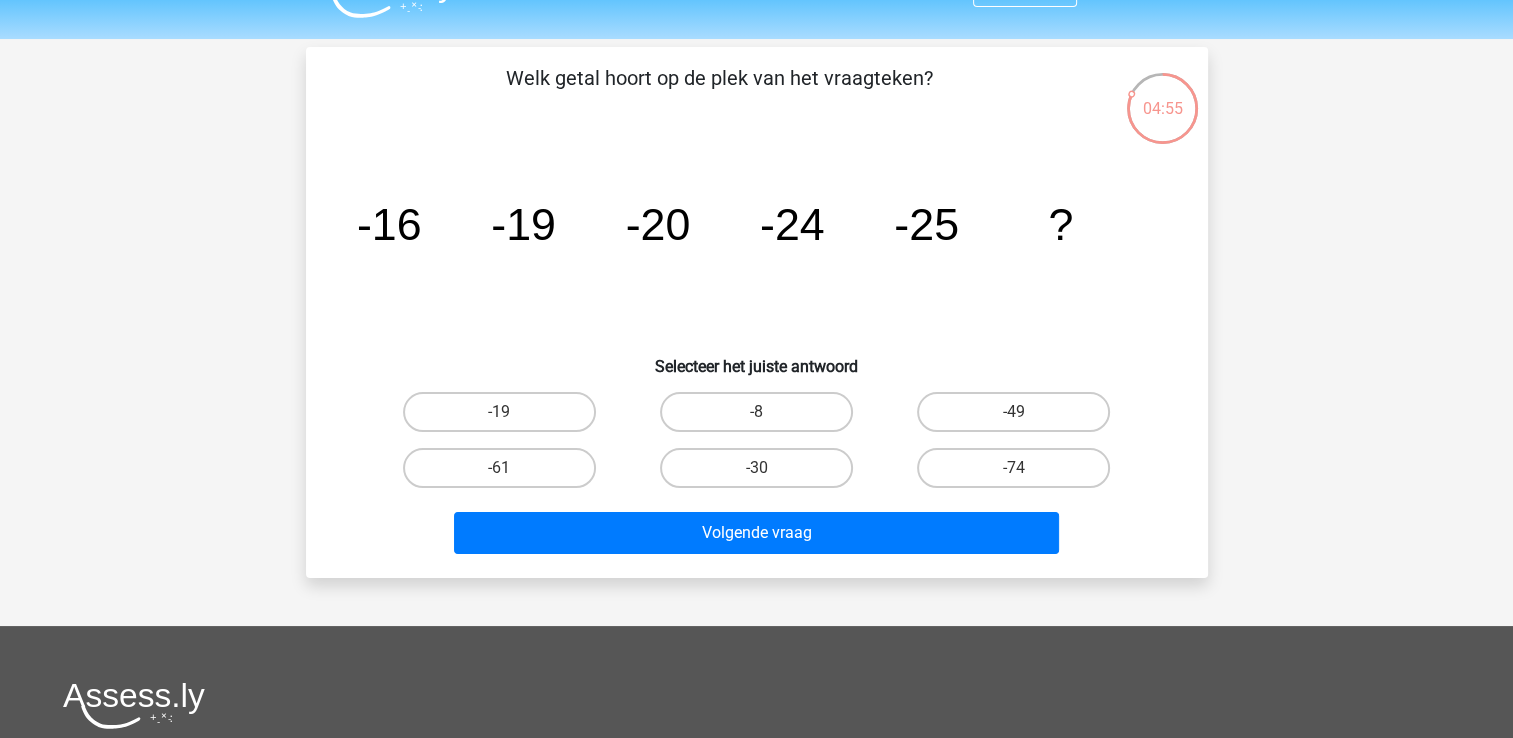 scroll, scrollTop: 0, scrollLeft: 0, axis: both 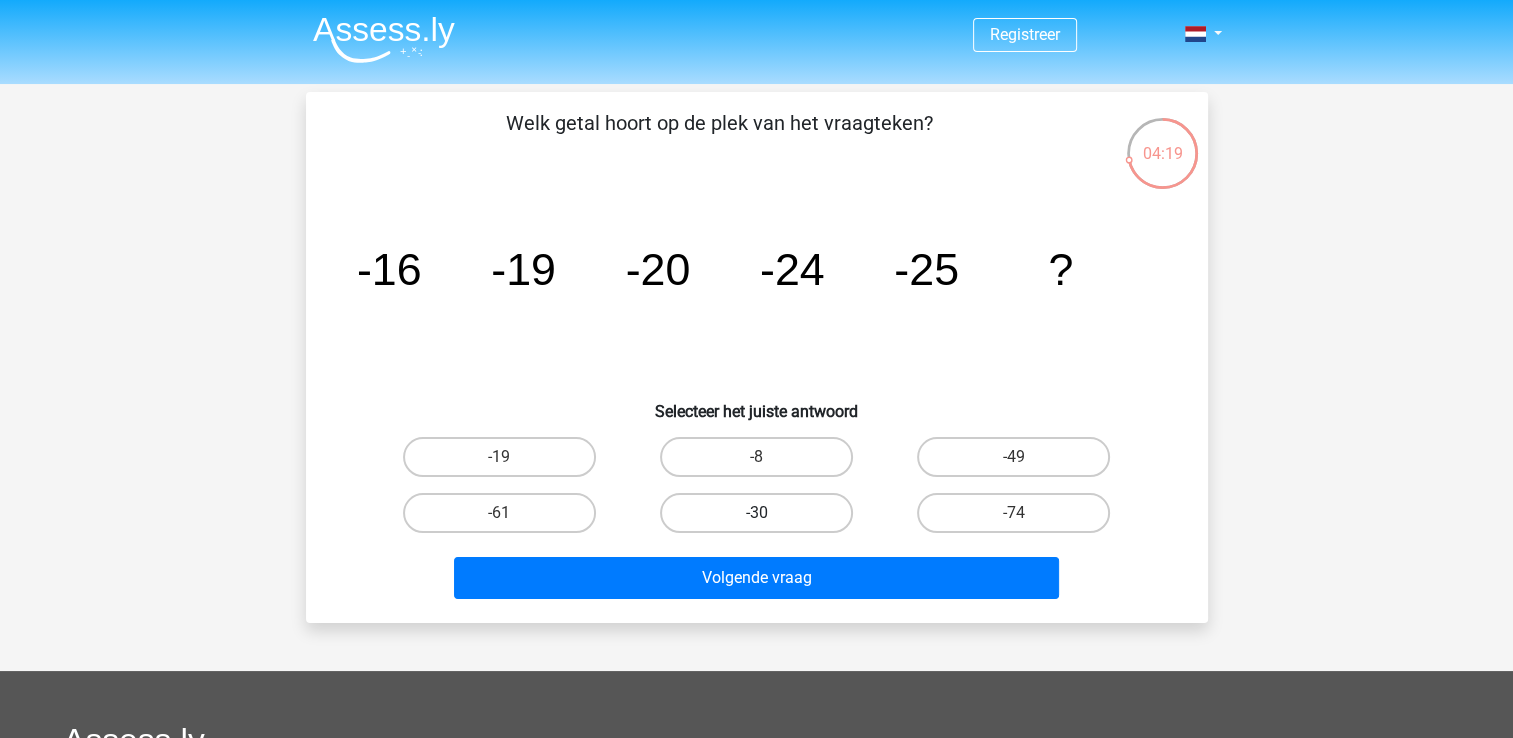 click on "-30" at bounding box center (756, 513) 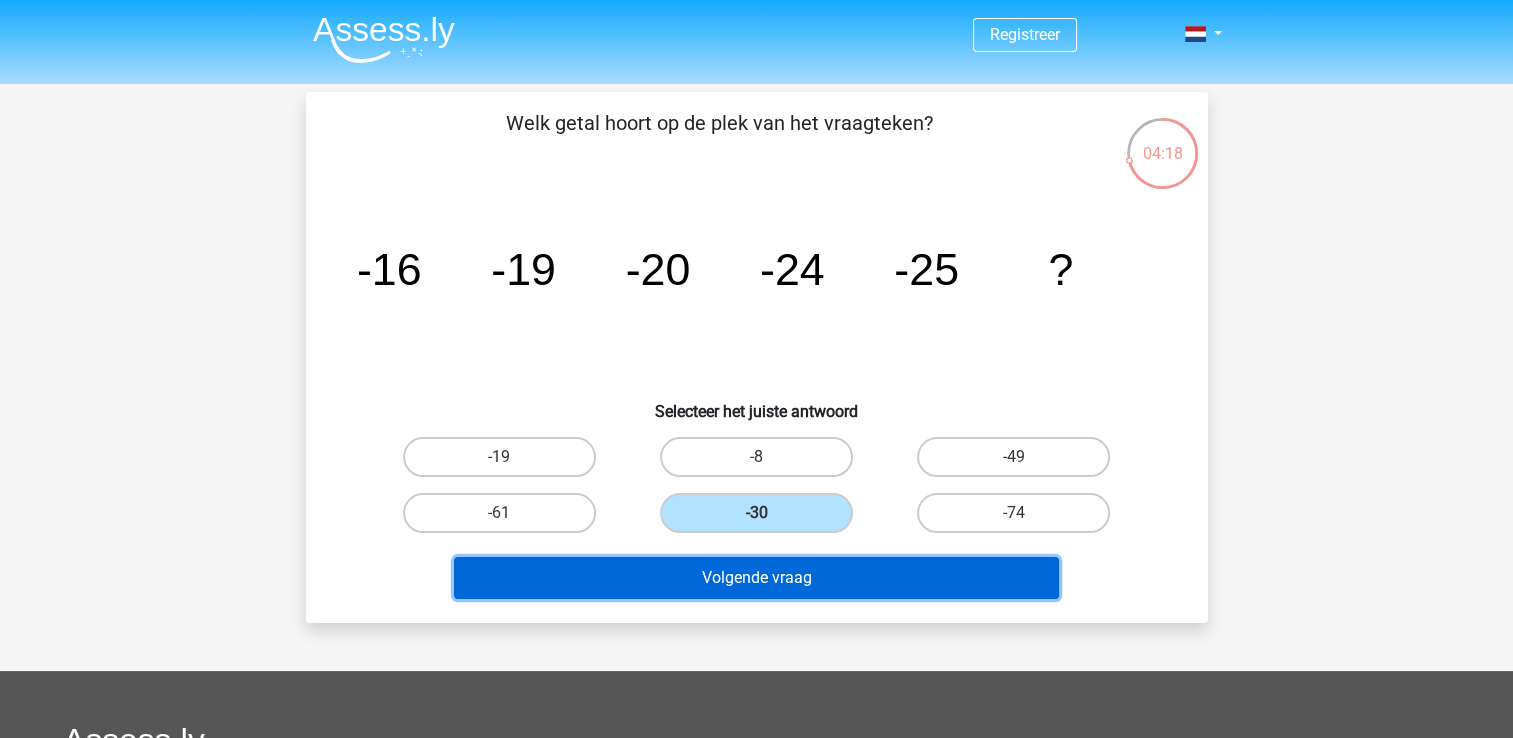 click on "Volgende vraag" at bounding box center [756, 578] 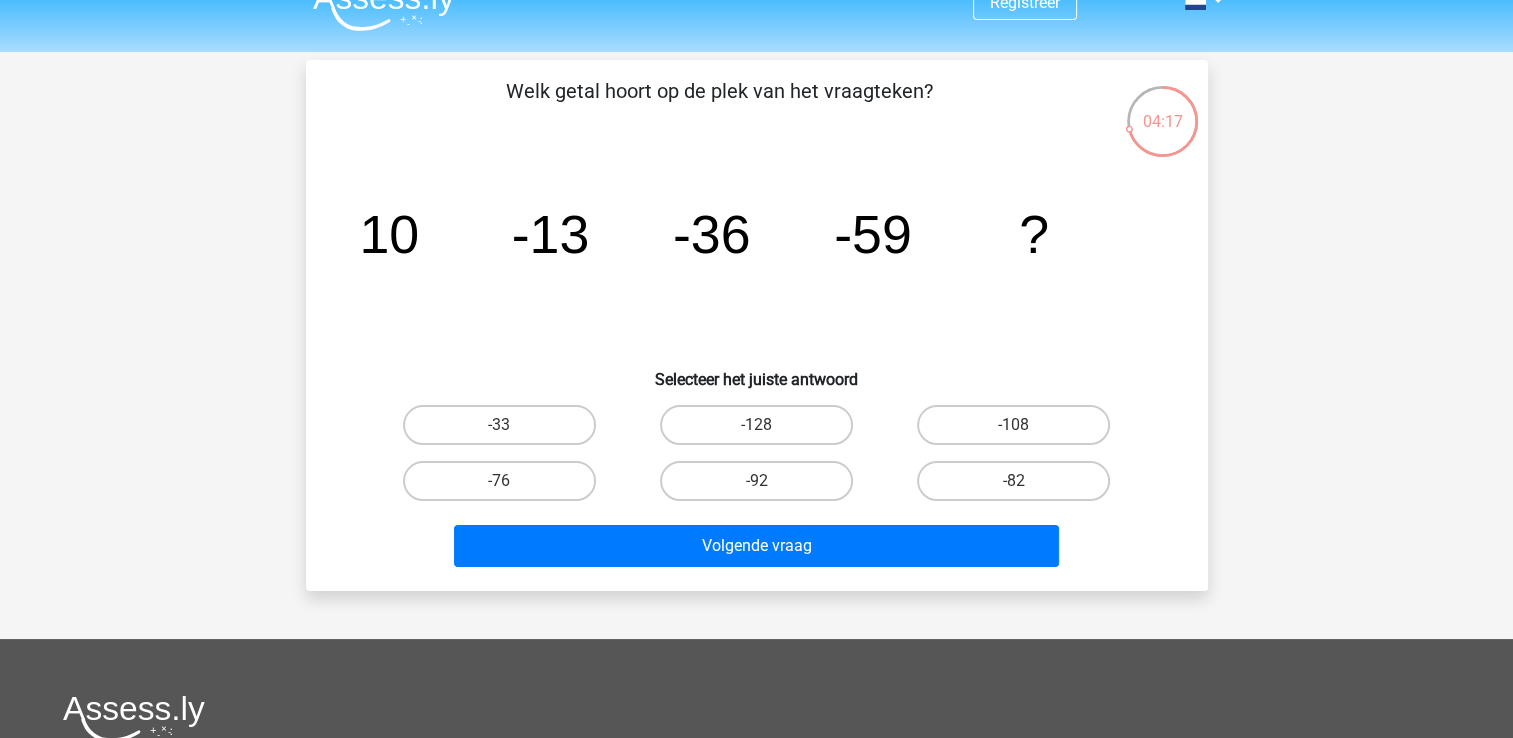 scroll, scrollTop: 0, scrollLeft: 0, axis: both 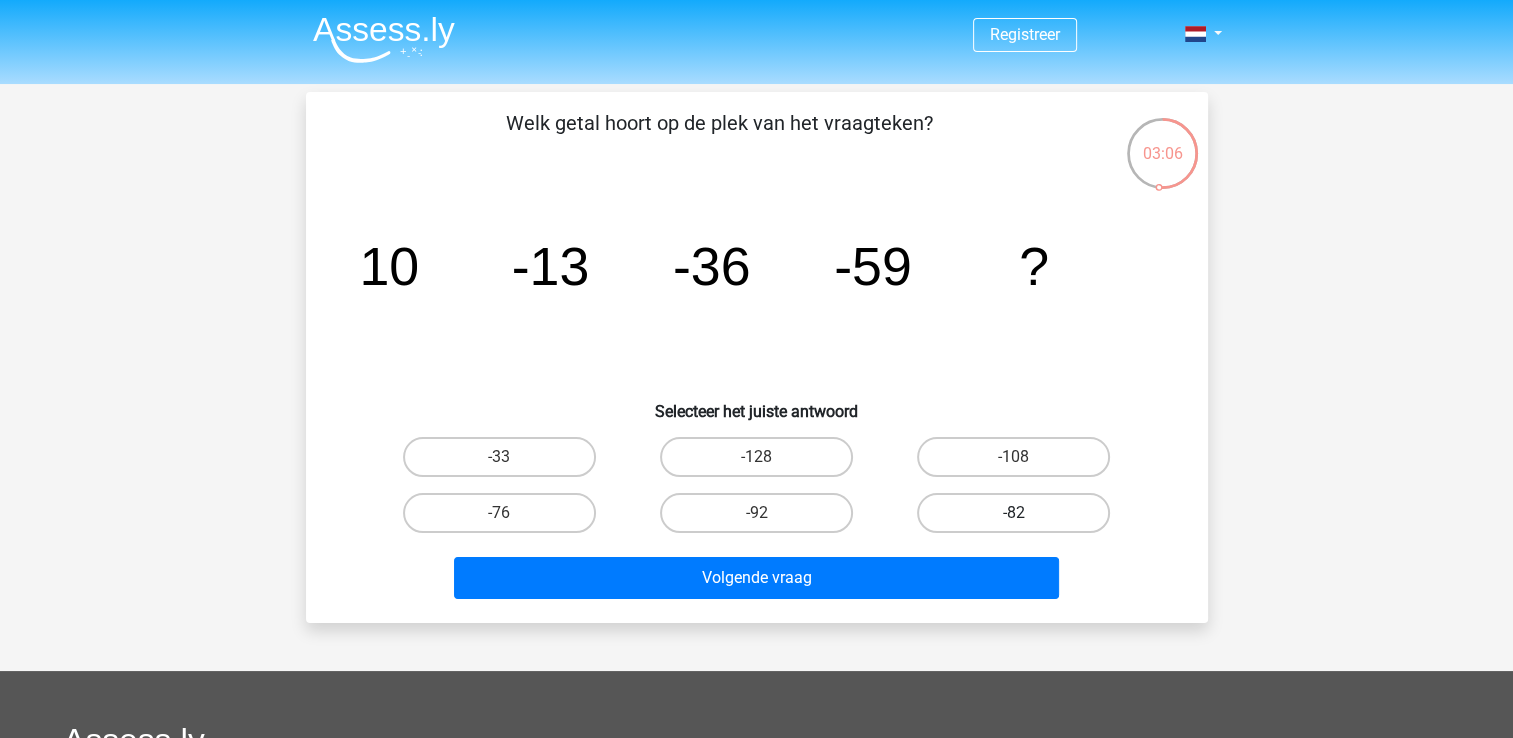 click on "-82" at bounding box center [1013, 513] 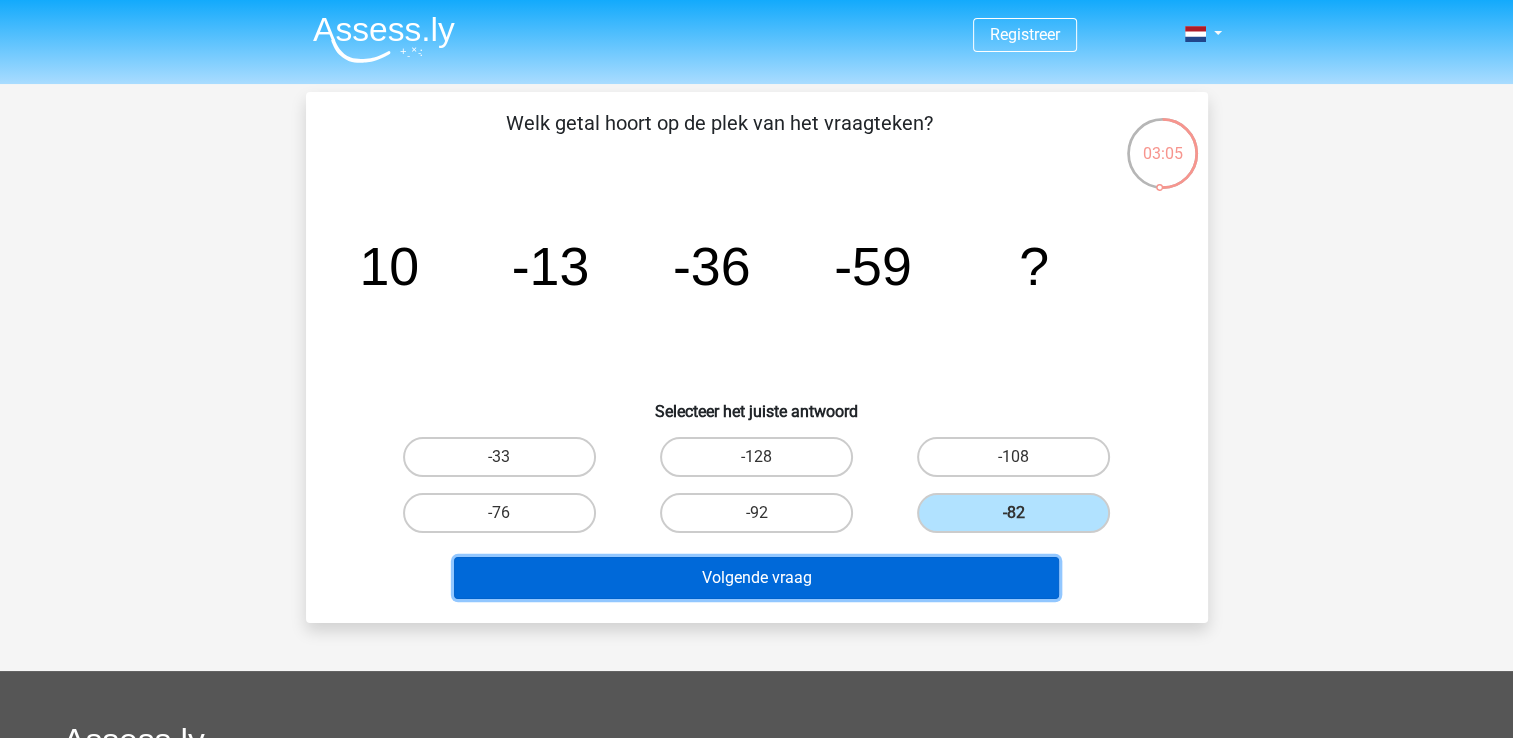 click on "Volgende vraag" at bounding box center [756, 578] 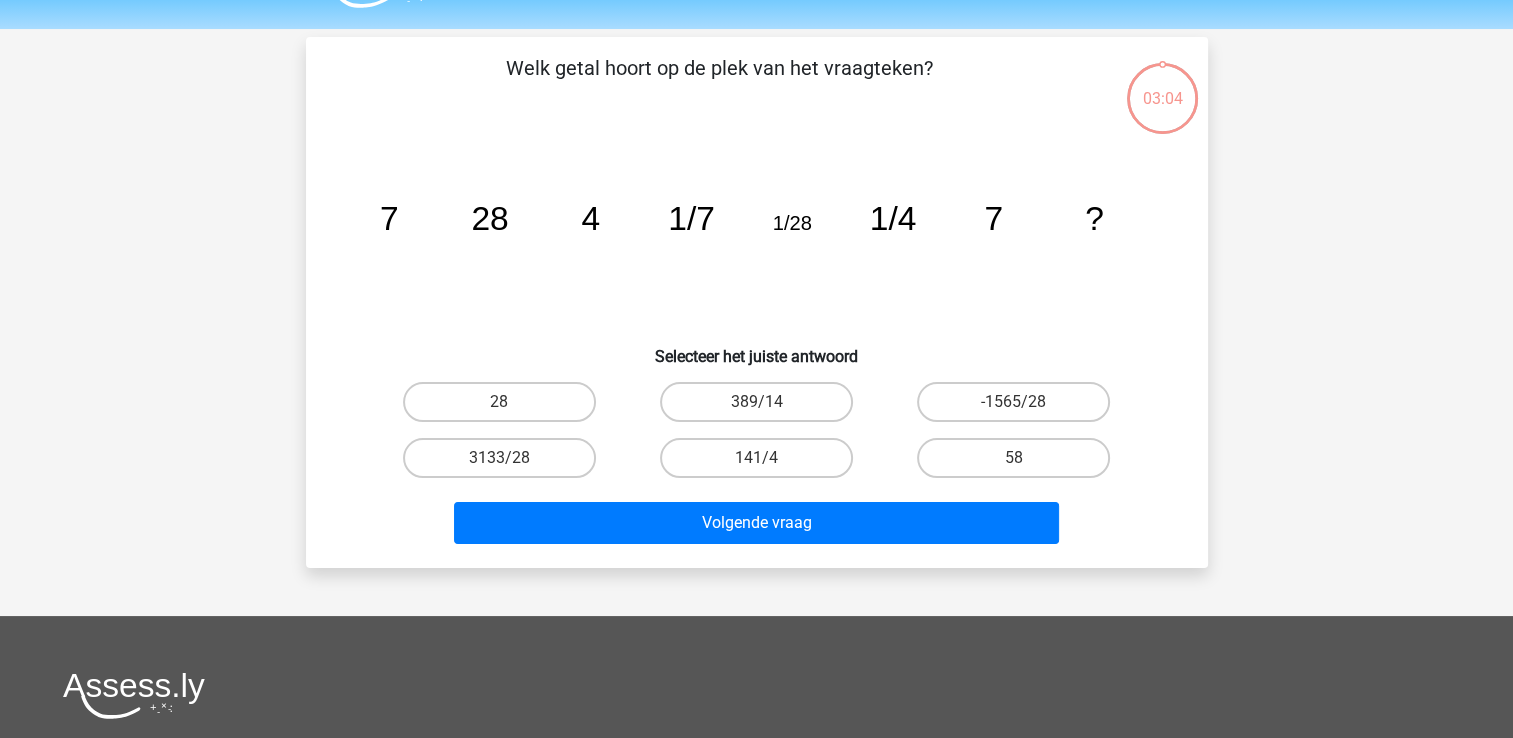 scroll, scrollTop: 92, scrollLeft: 0, axis: vertical 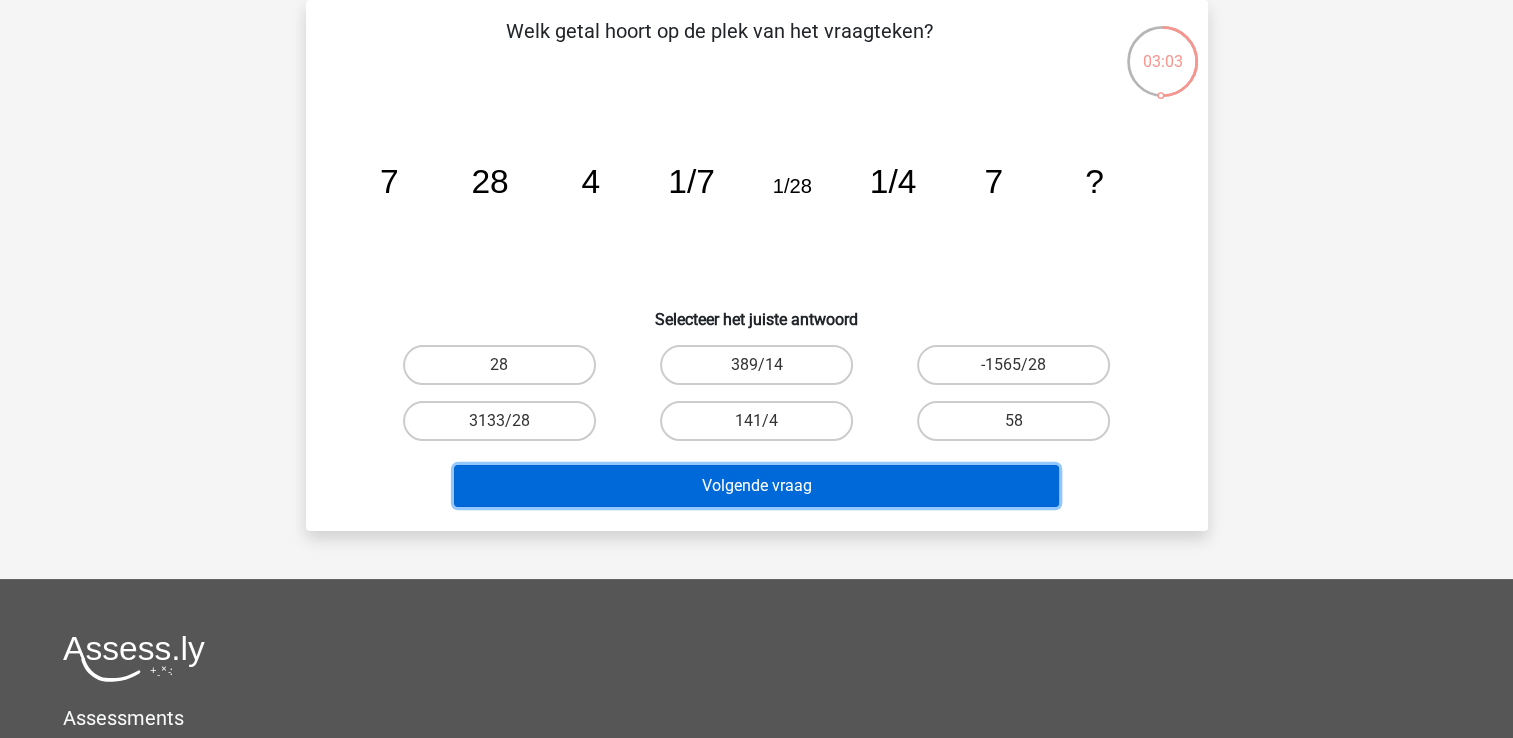 click on "Volgende vraag" at bounding box center (756, 486) 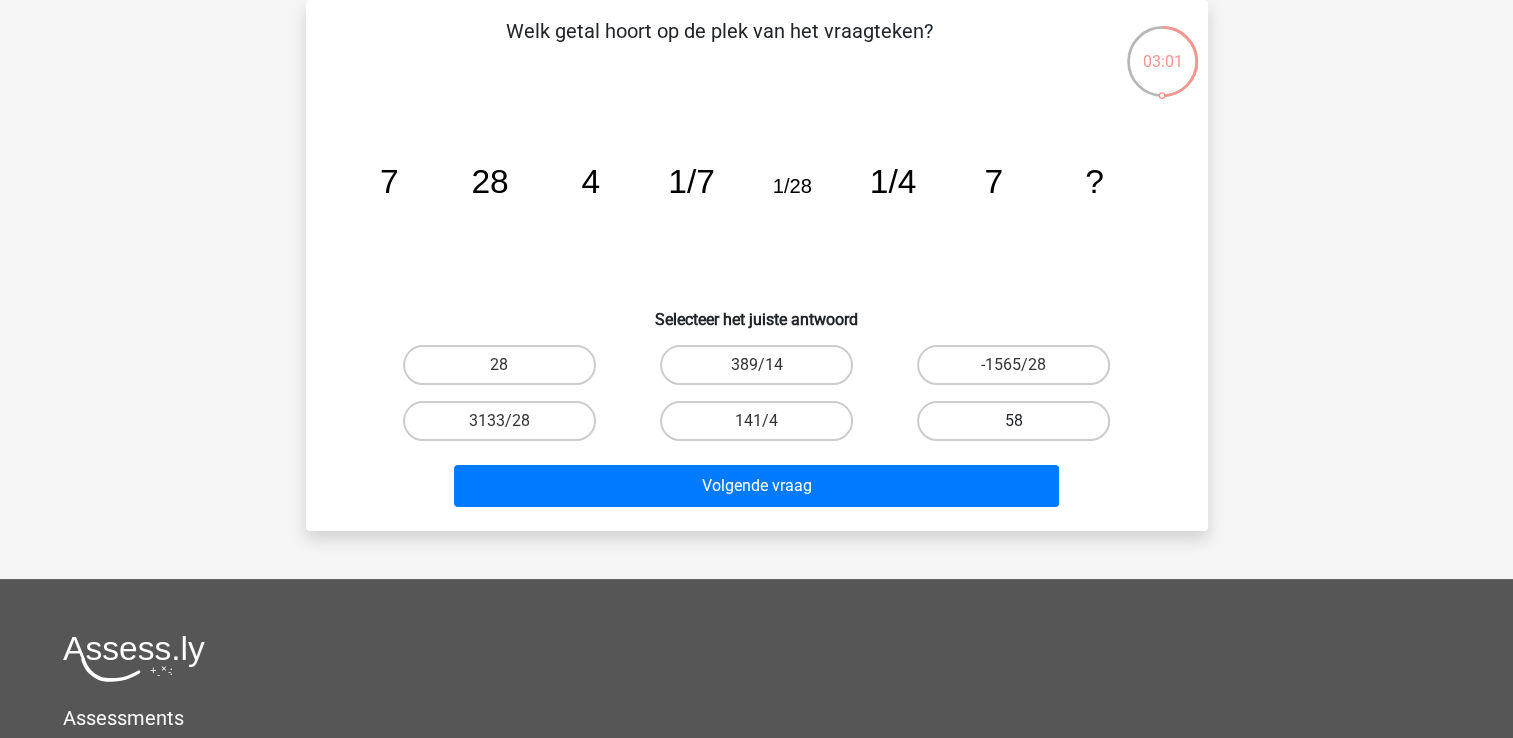 click on "58" at bounding box center (1013, 421) 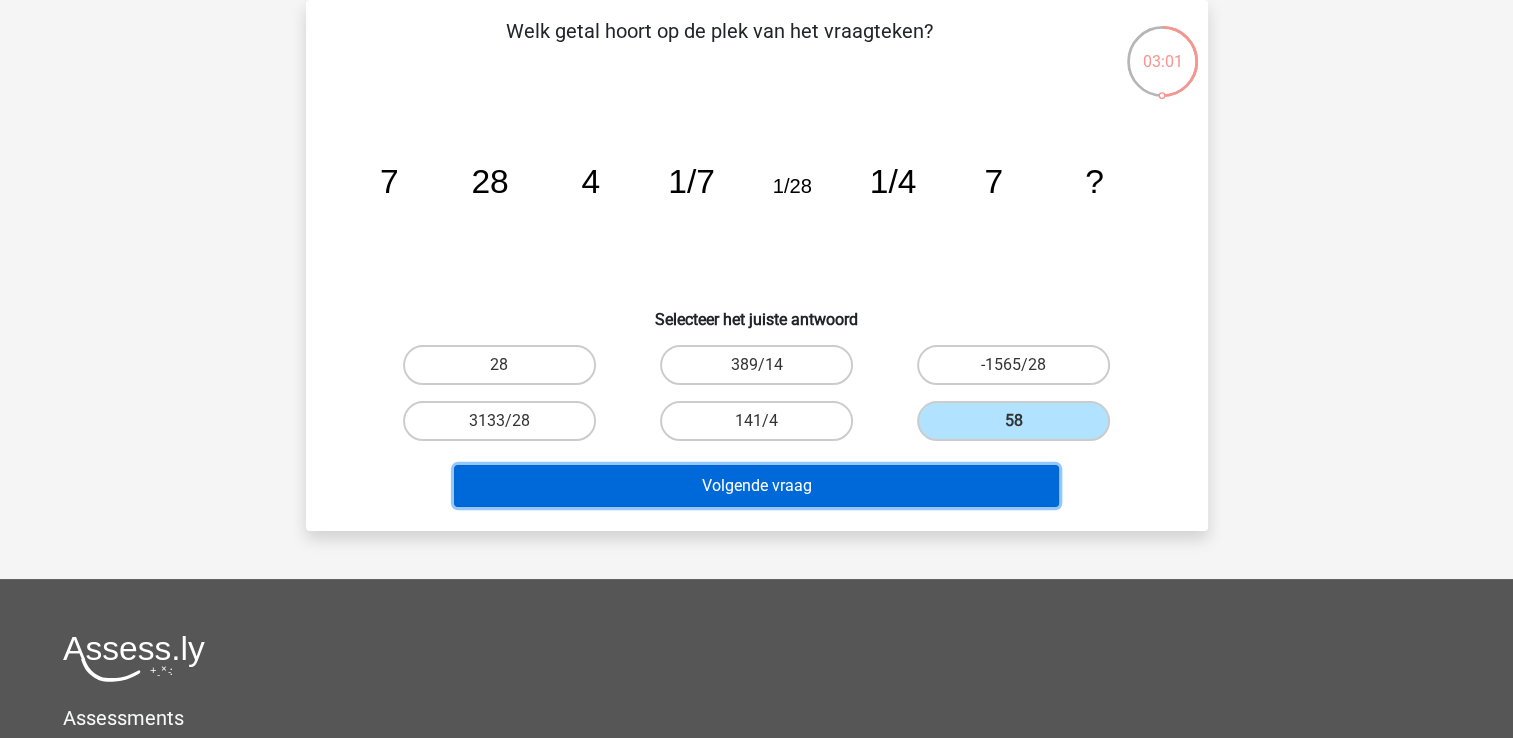 click on "Volgende vraag" at bounding box center (756, 486) 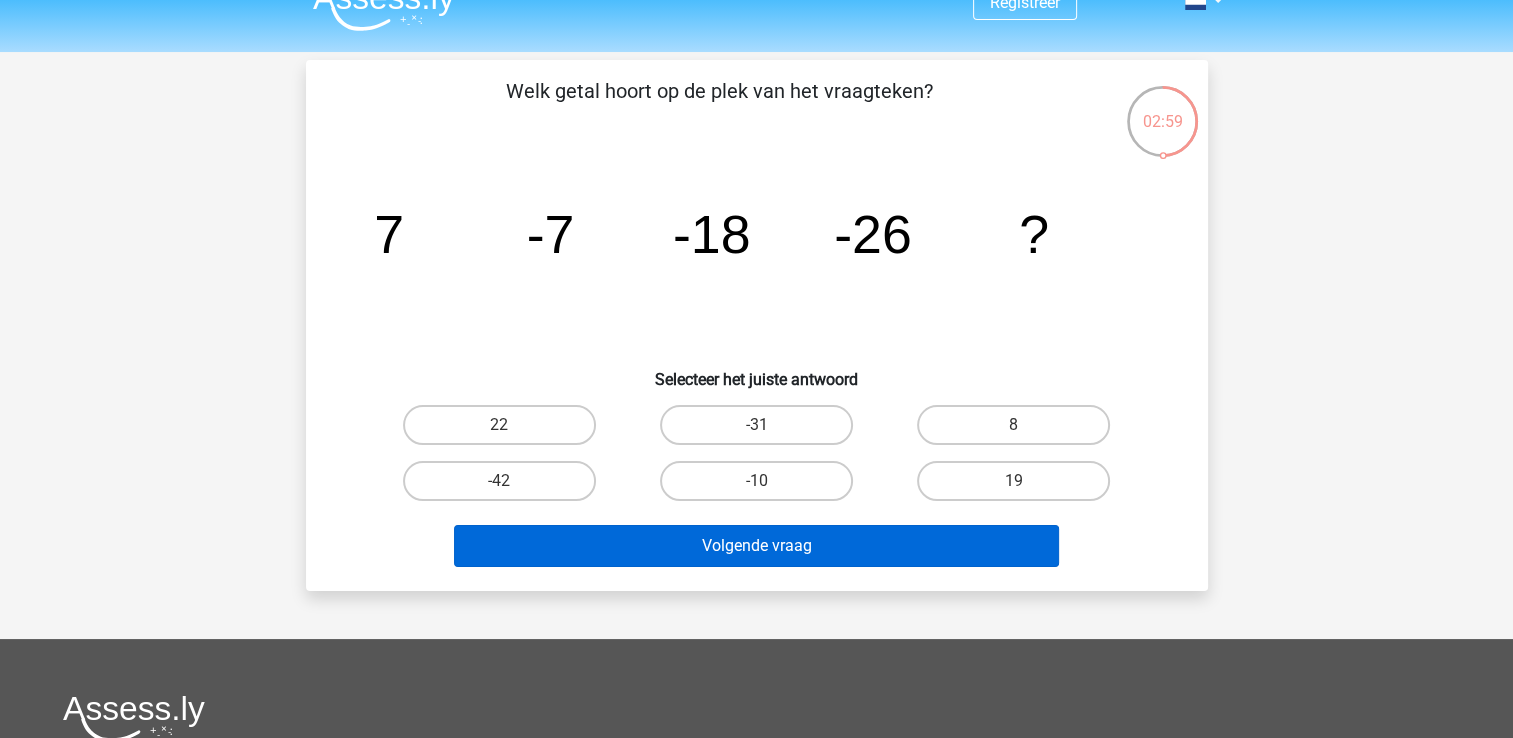 scroll, scrollTop: 0, scrollLeft: 0, axis: both 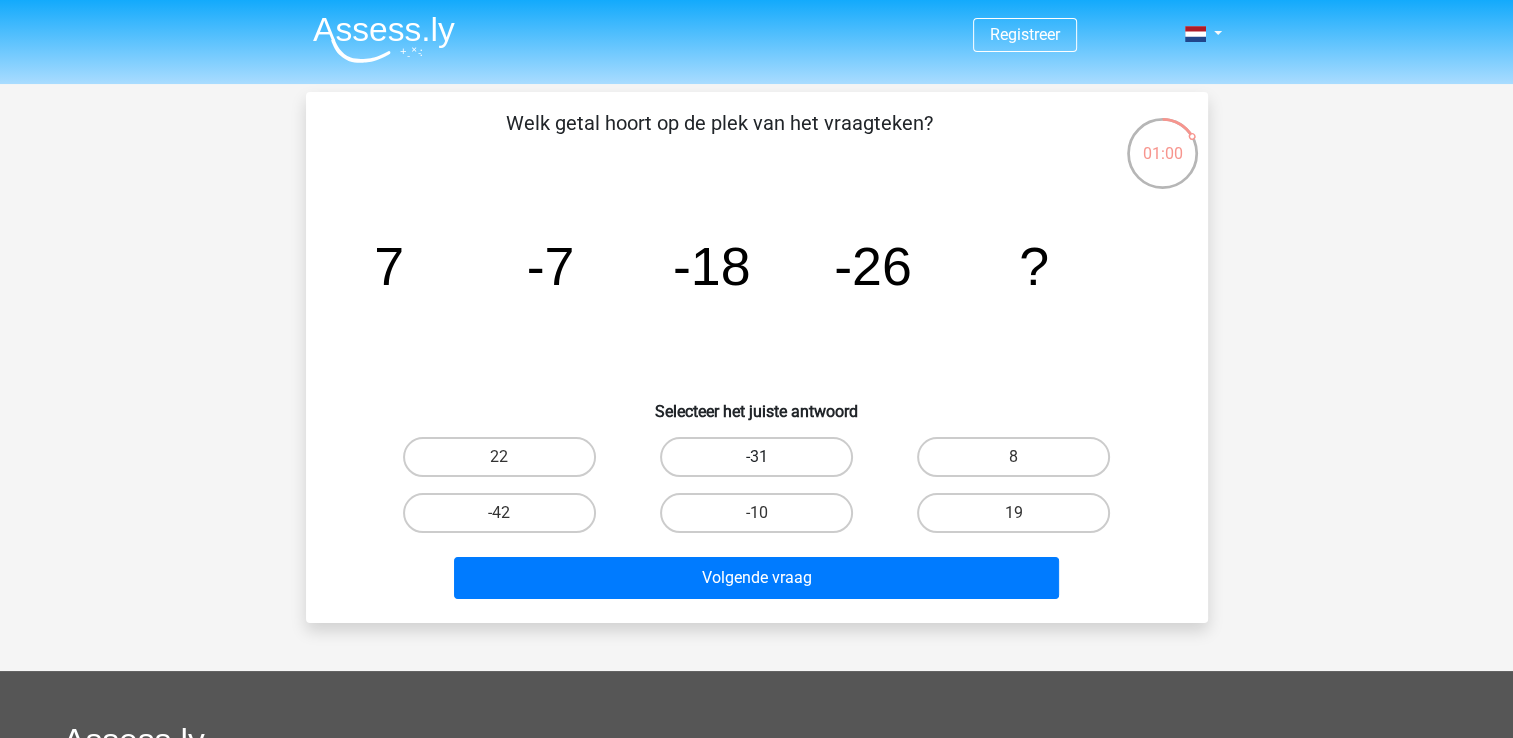 click on "-31" at bounding box center (756, 457) 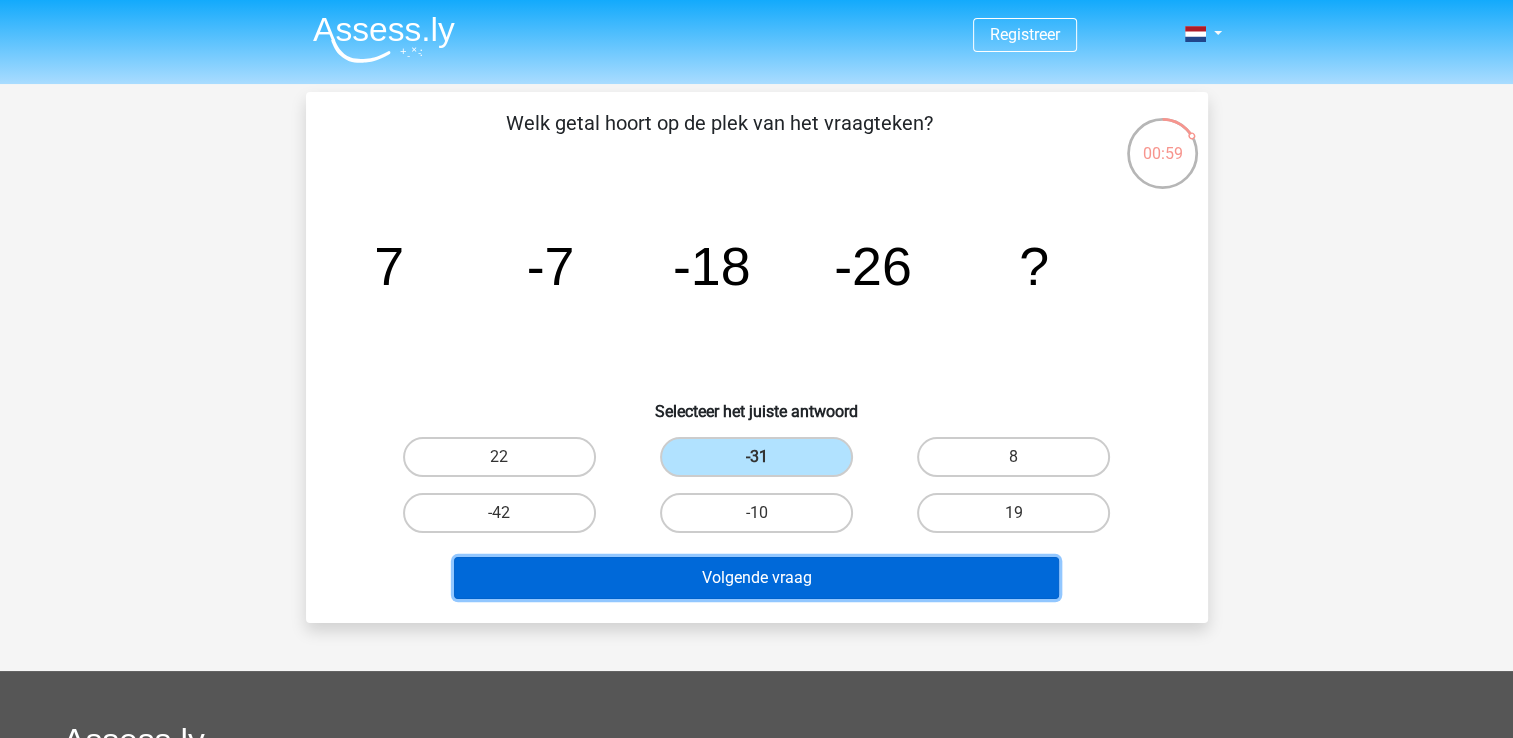 click on "Volgende vraag" at bounding box center (756, 578) 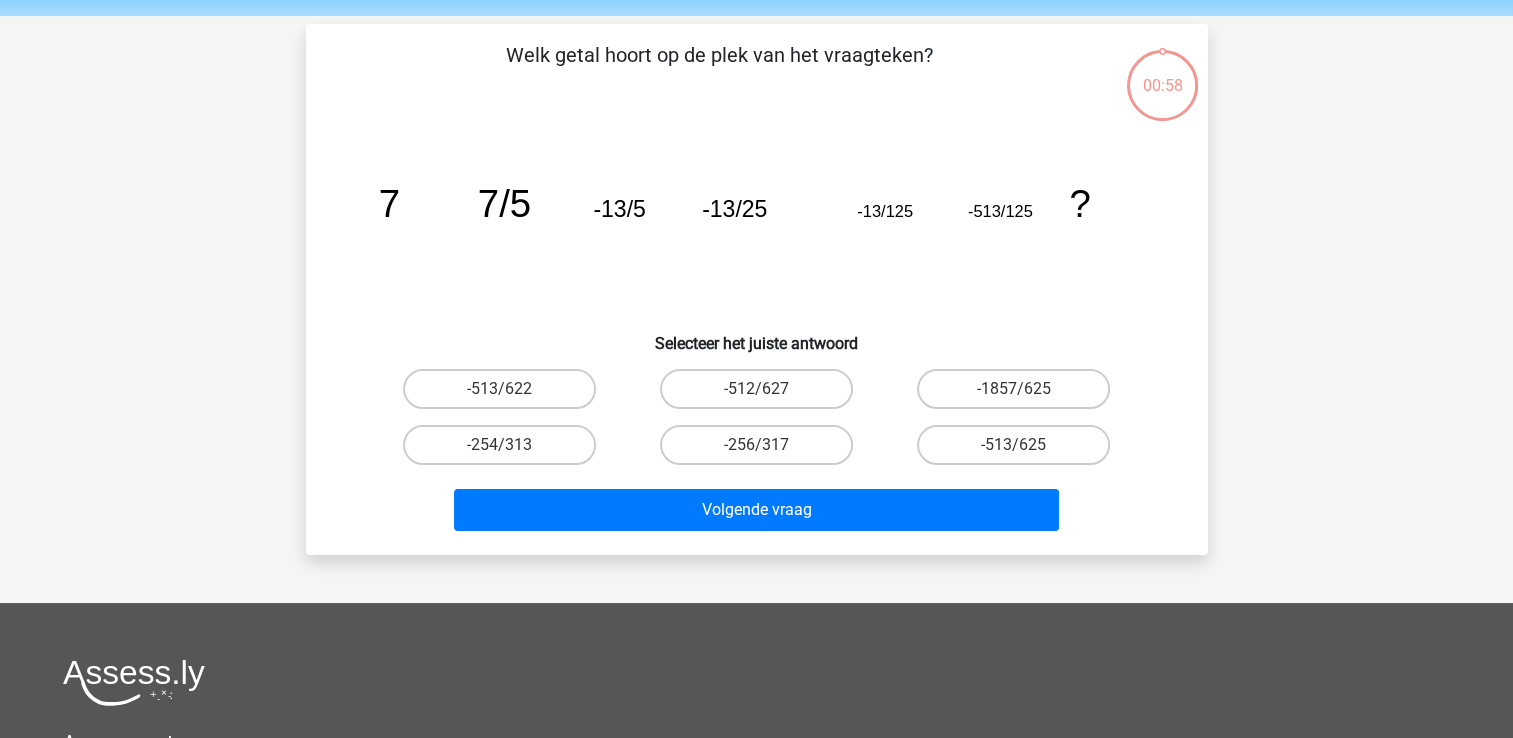 scroll, scrollTop: 92, scrollLeft: 0, axis: vertical 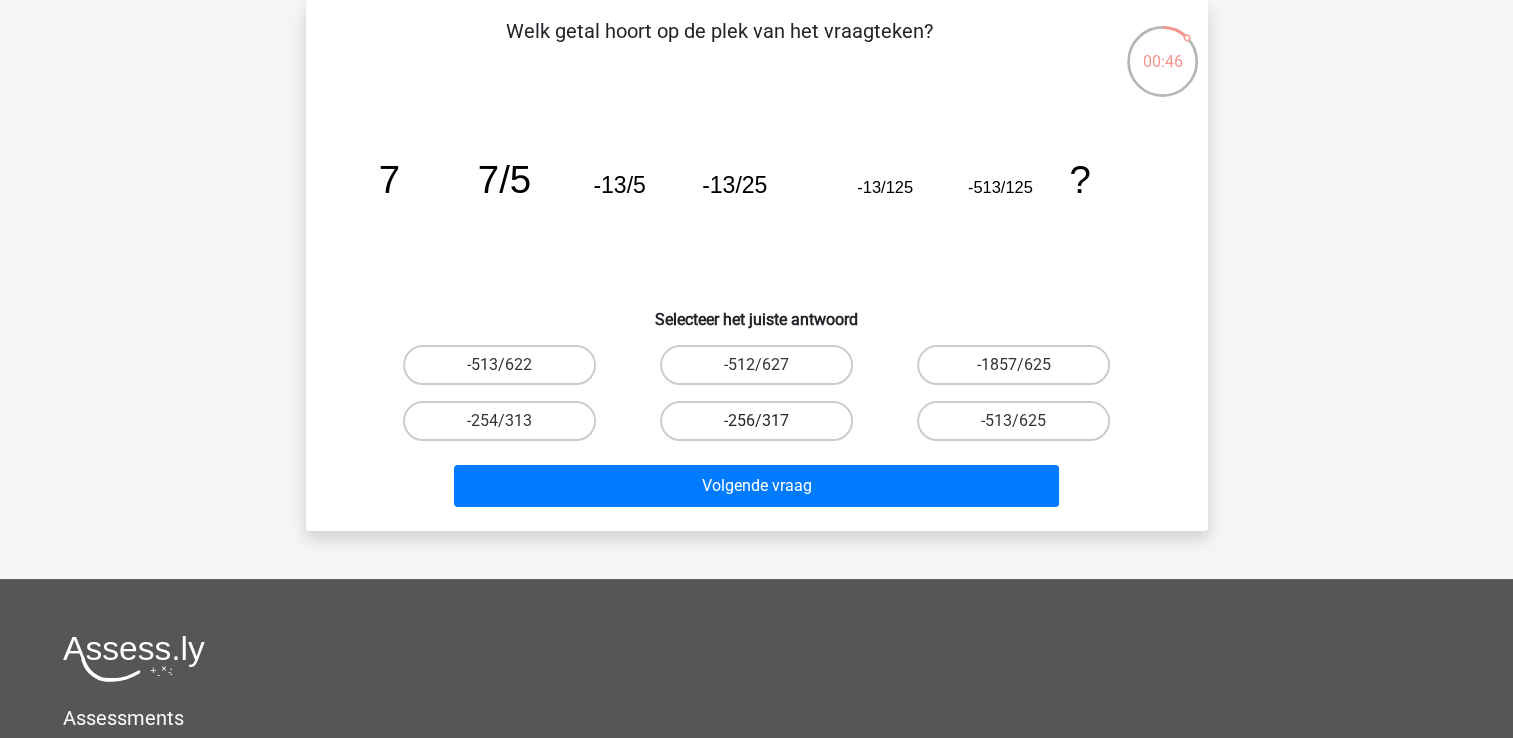 click on "-256/317" at bounding box center (756, 421) 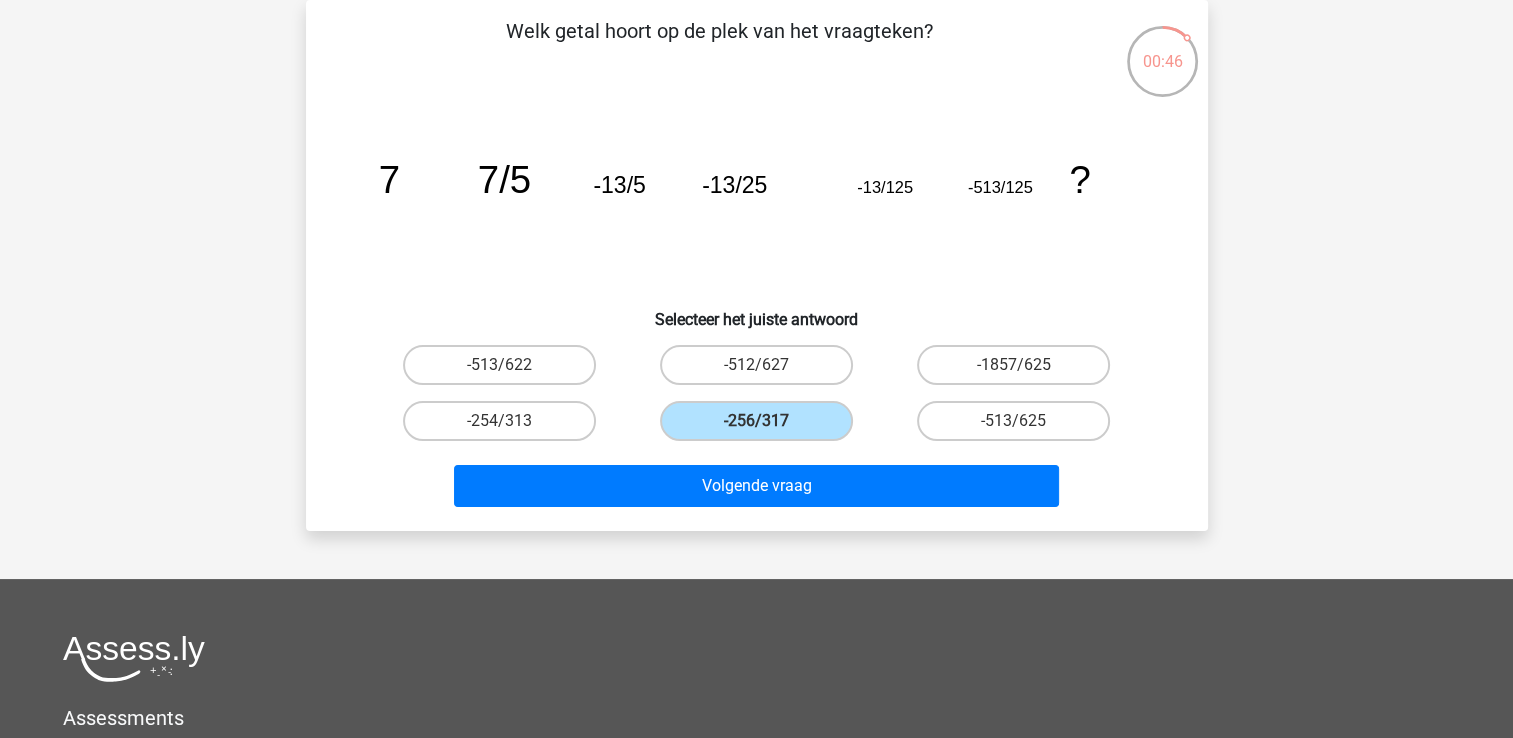 click on "Volgende vraag" at bounding box center (757, 482) 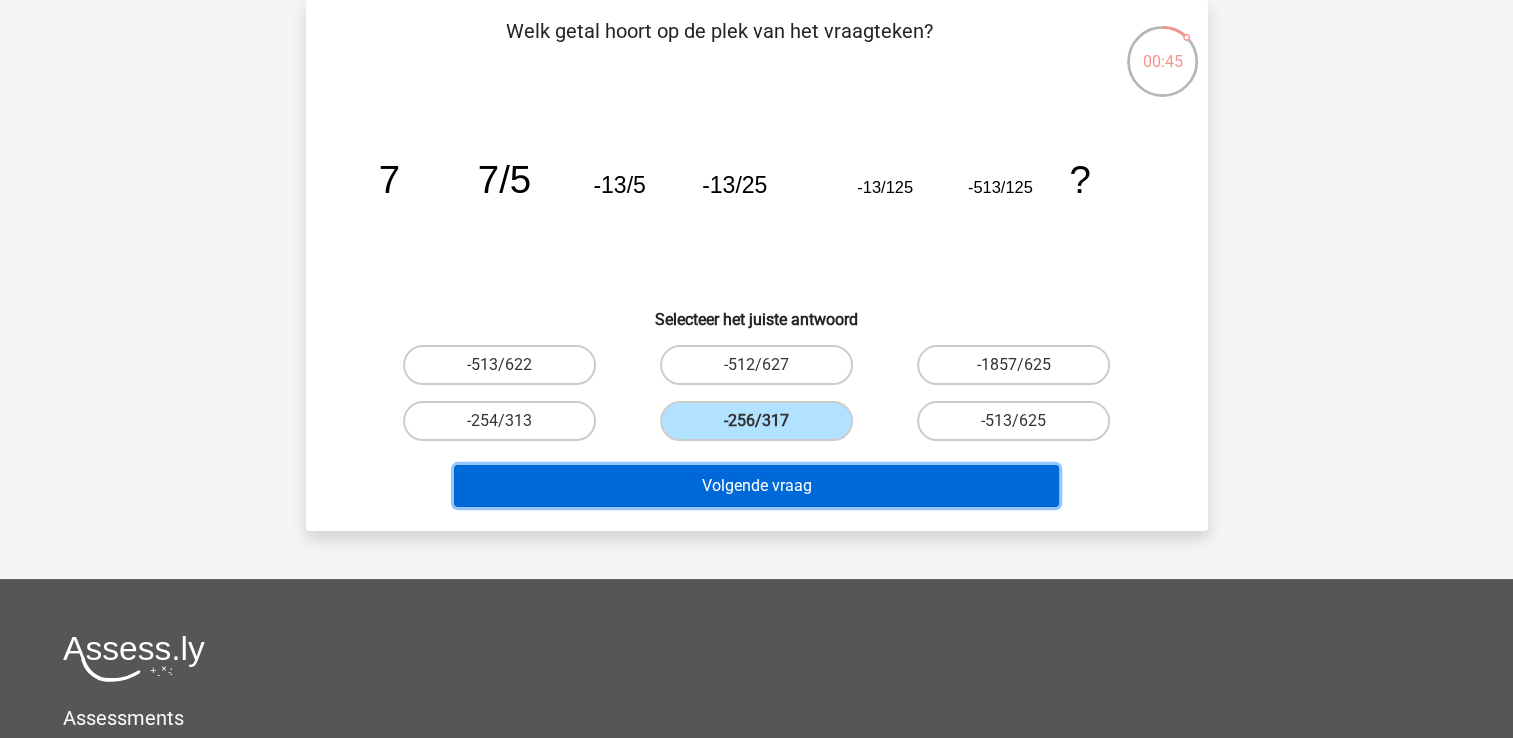 click on "Volgende vraag" at bounding box center [756, 486] 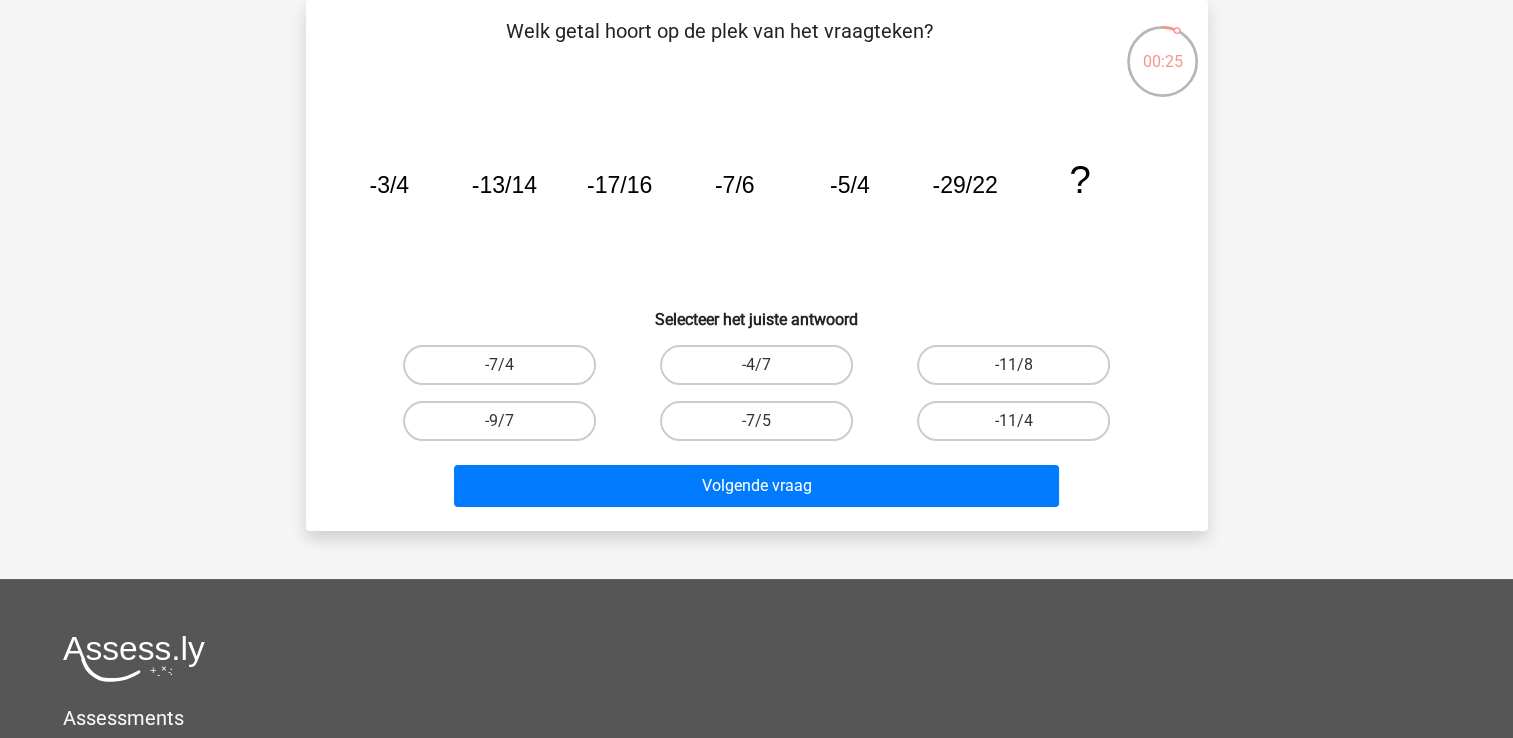 drag, startPoint x: 1002, startPoint y: 416, endPoint x: 985, endPoint y: 461, distance: 48.104053 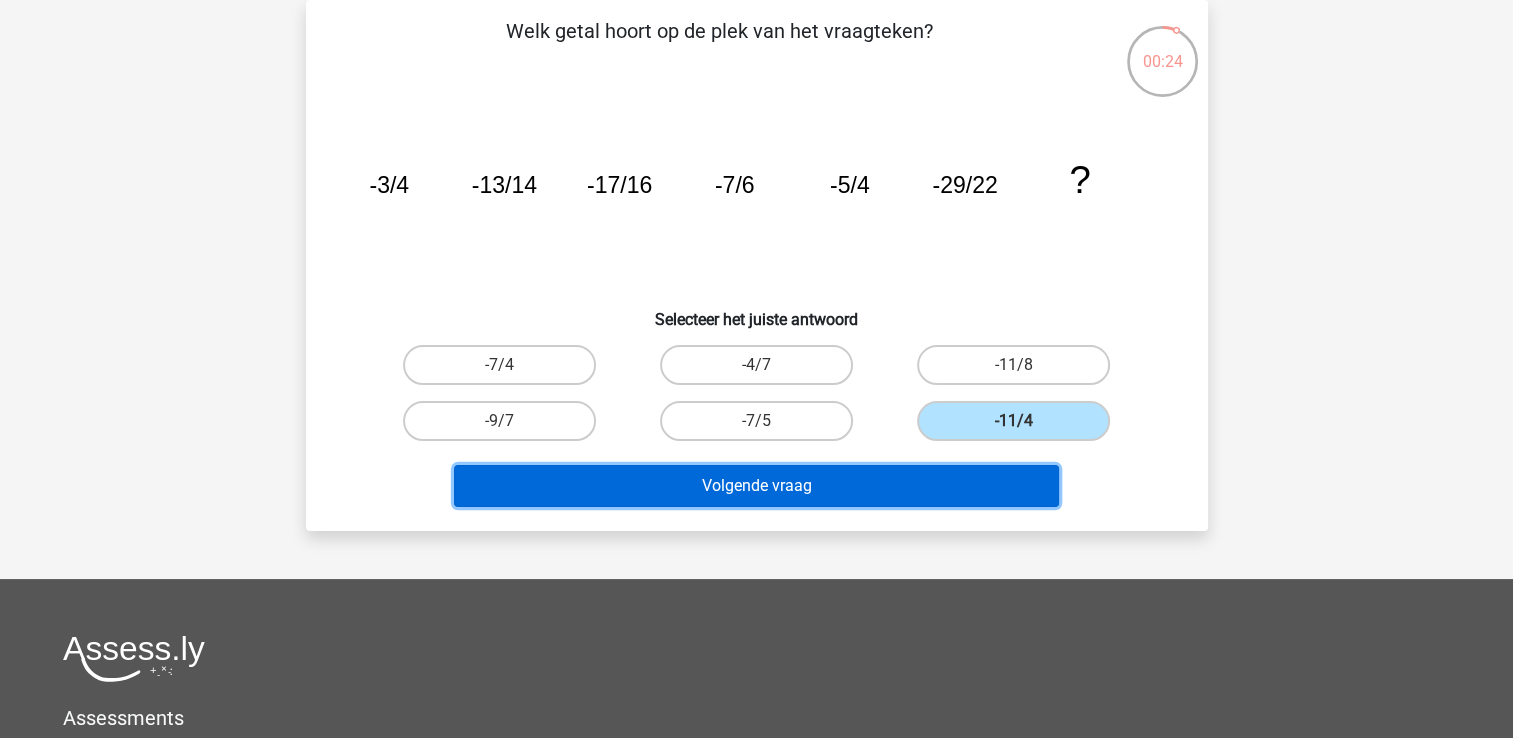 click on "Volgende vraag" at bounding box center (756, 486) 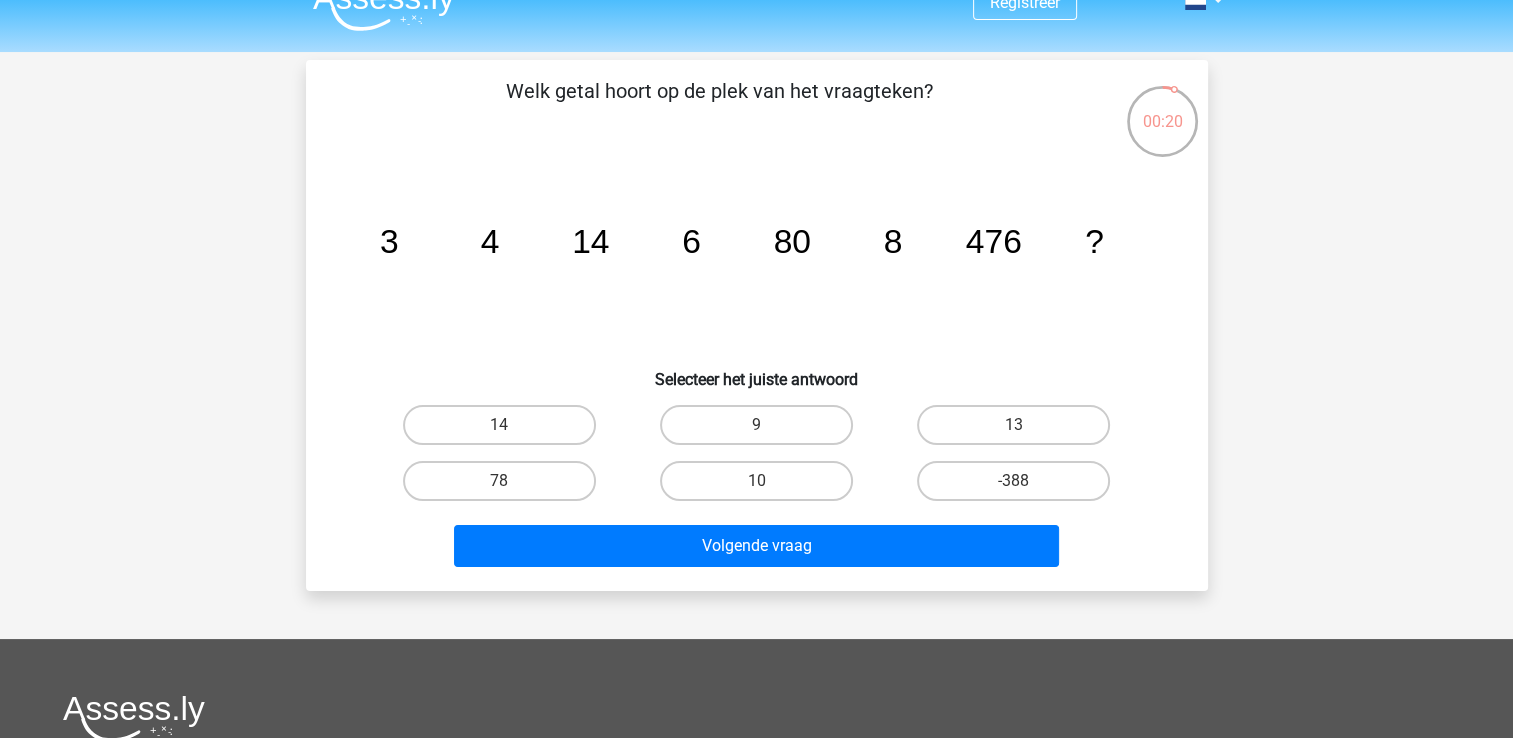scroll, scrollTop: 0, scrollLeft: 0, axis: both 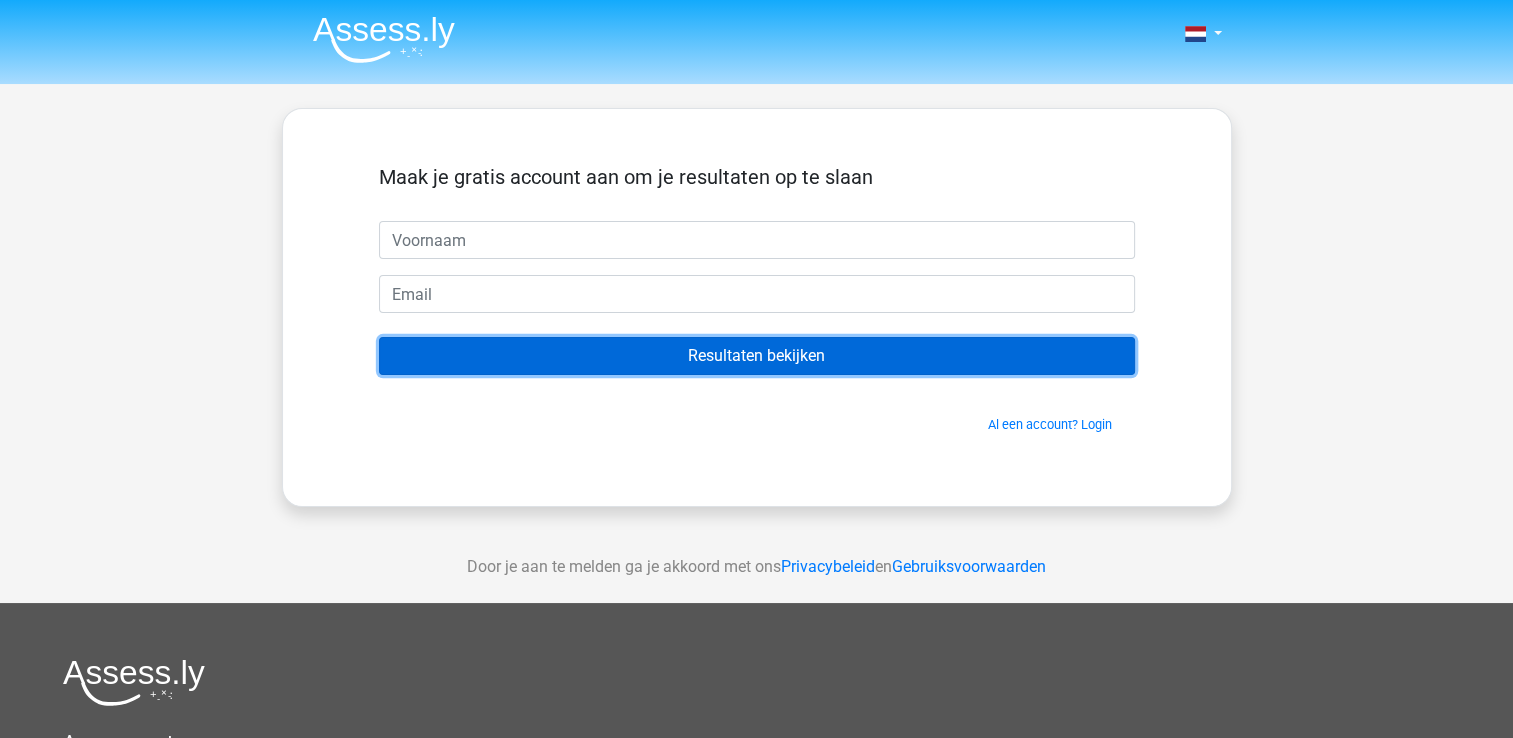click on "Resultaten bekijken" at bounding box center [757, 356] 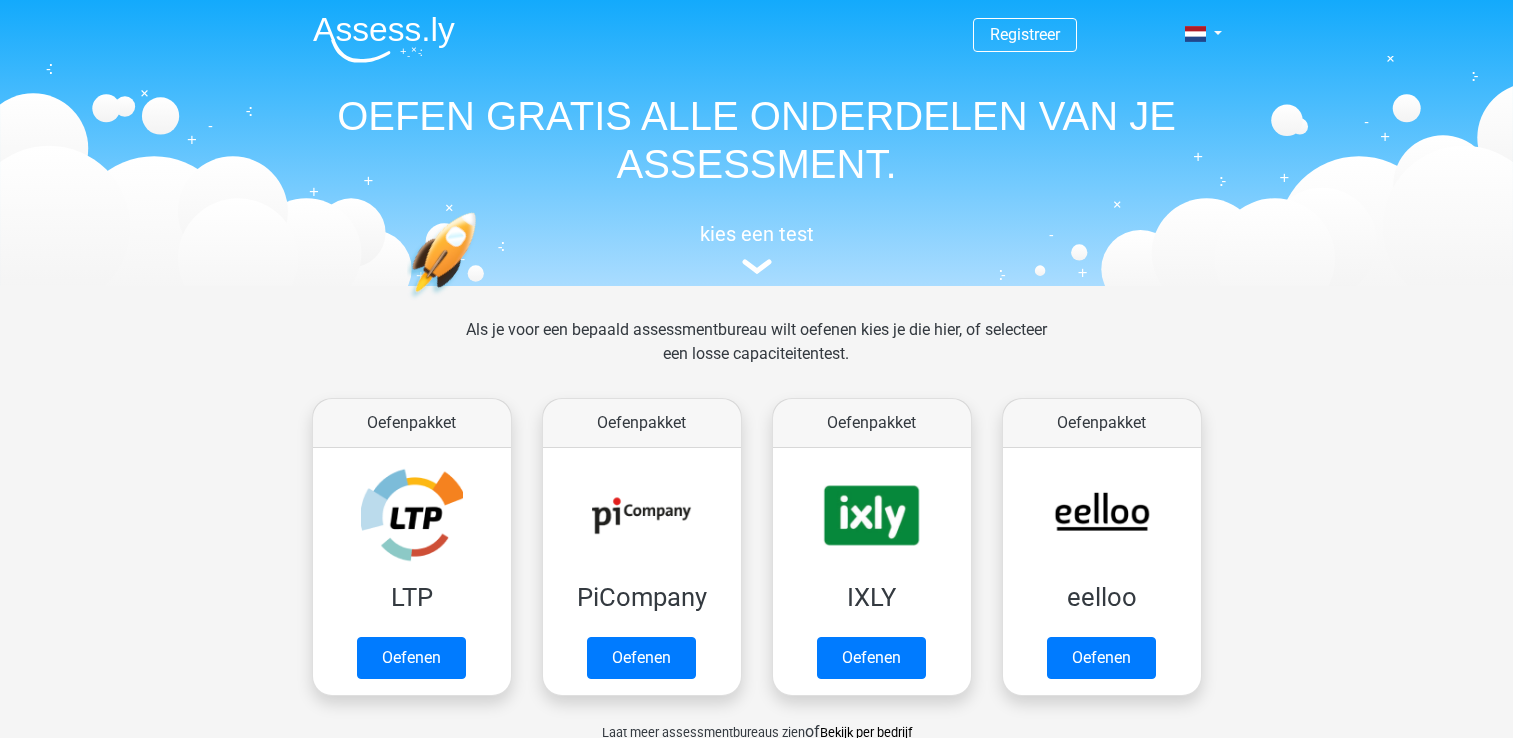 scroll, scrollTop: 848, scrollLeft: 0, axis: vertical 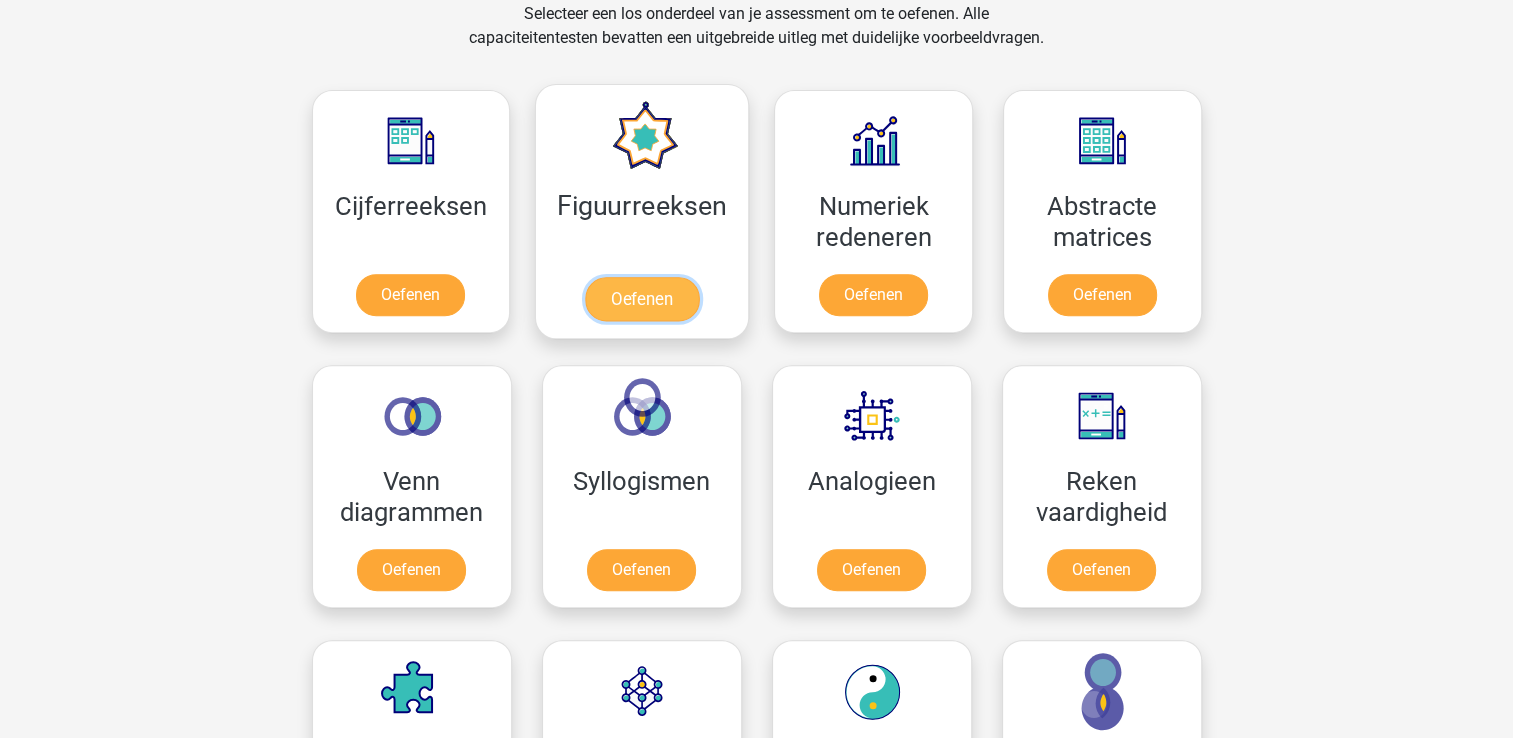 click on "Oefenen" at bounding box center (642, 299) 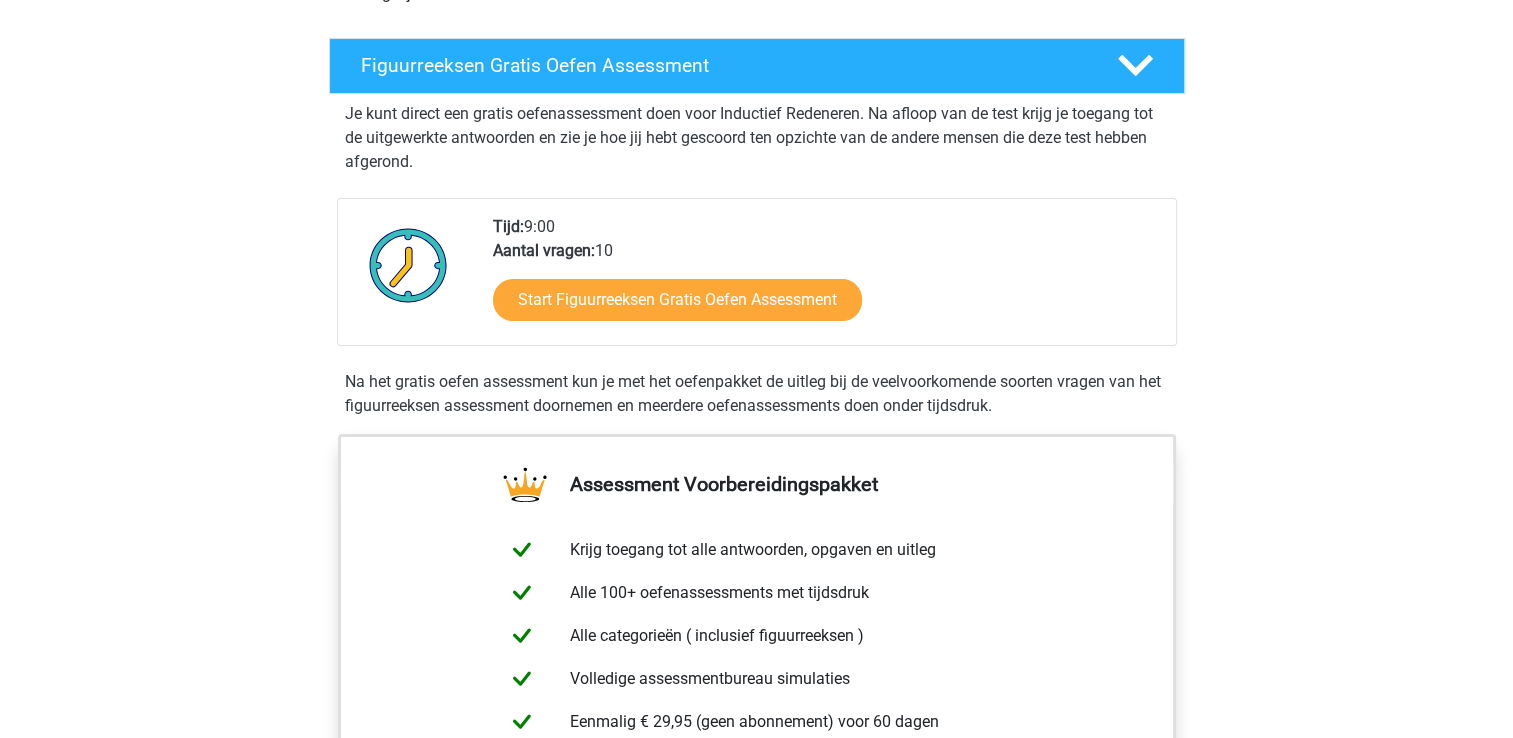 scroll, scrollTop: 300, scrollLeft: 0, axis: vertical 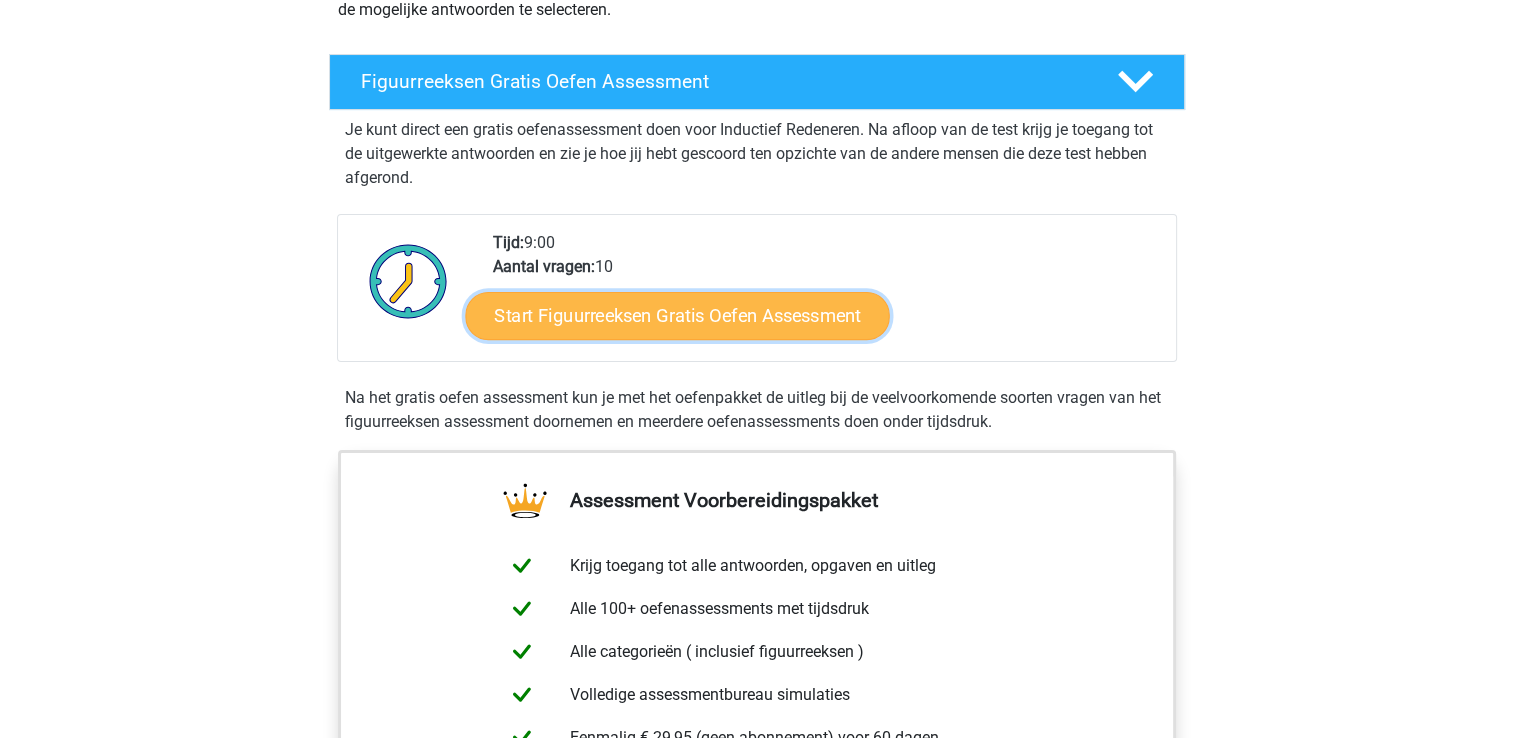 click on "Start Figuurreeksen
Gratis Oefen Assessment" at bounding box center [677, 315] 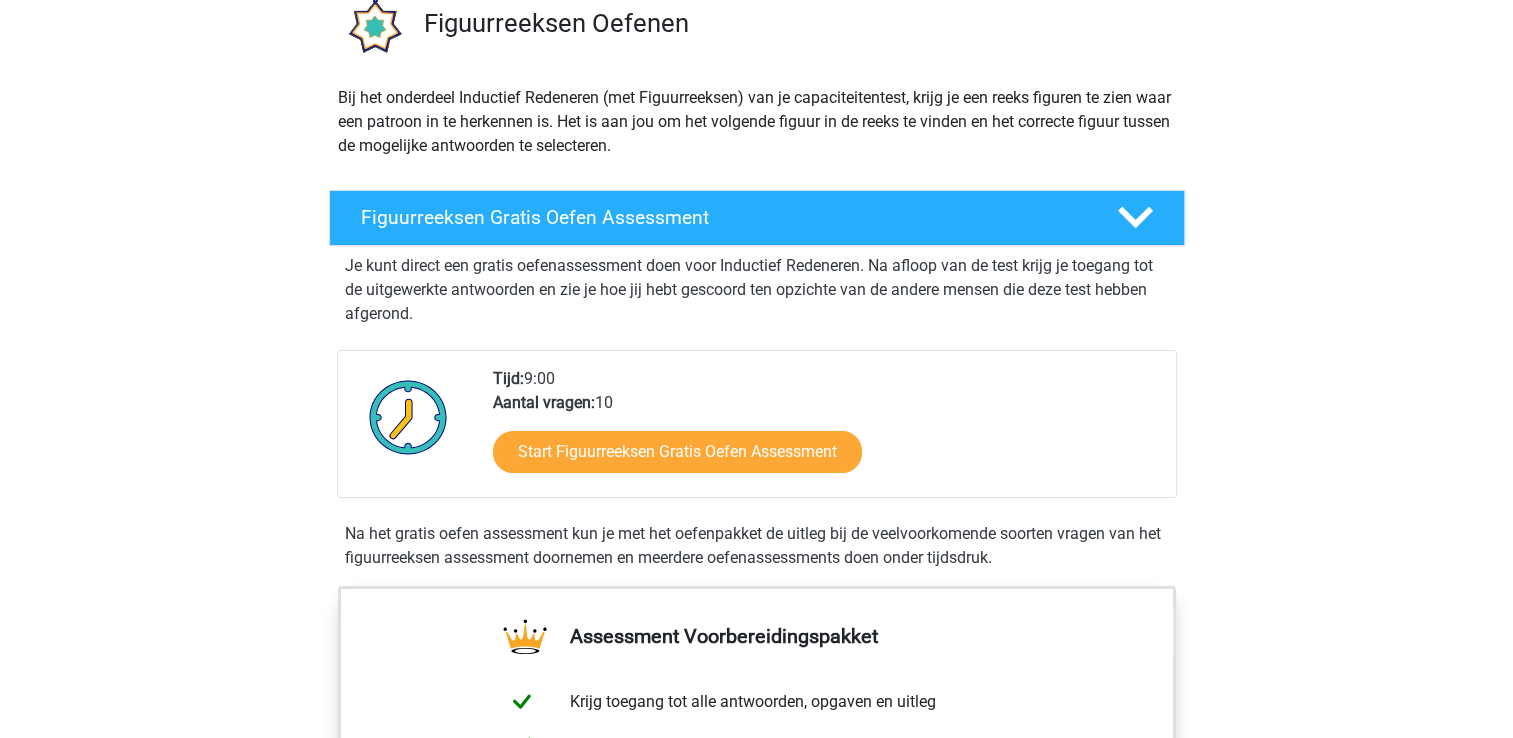 scroll, scrollTop: 0, scrollLeft: 0, axis: both 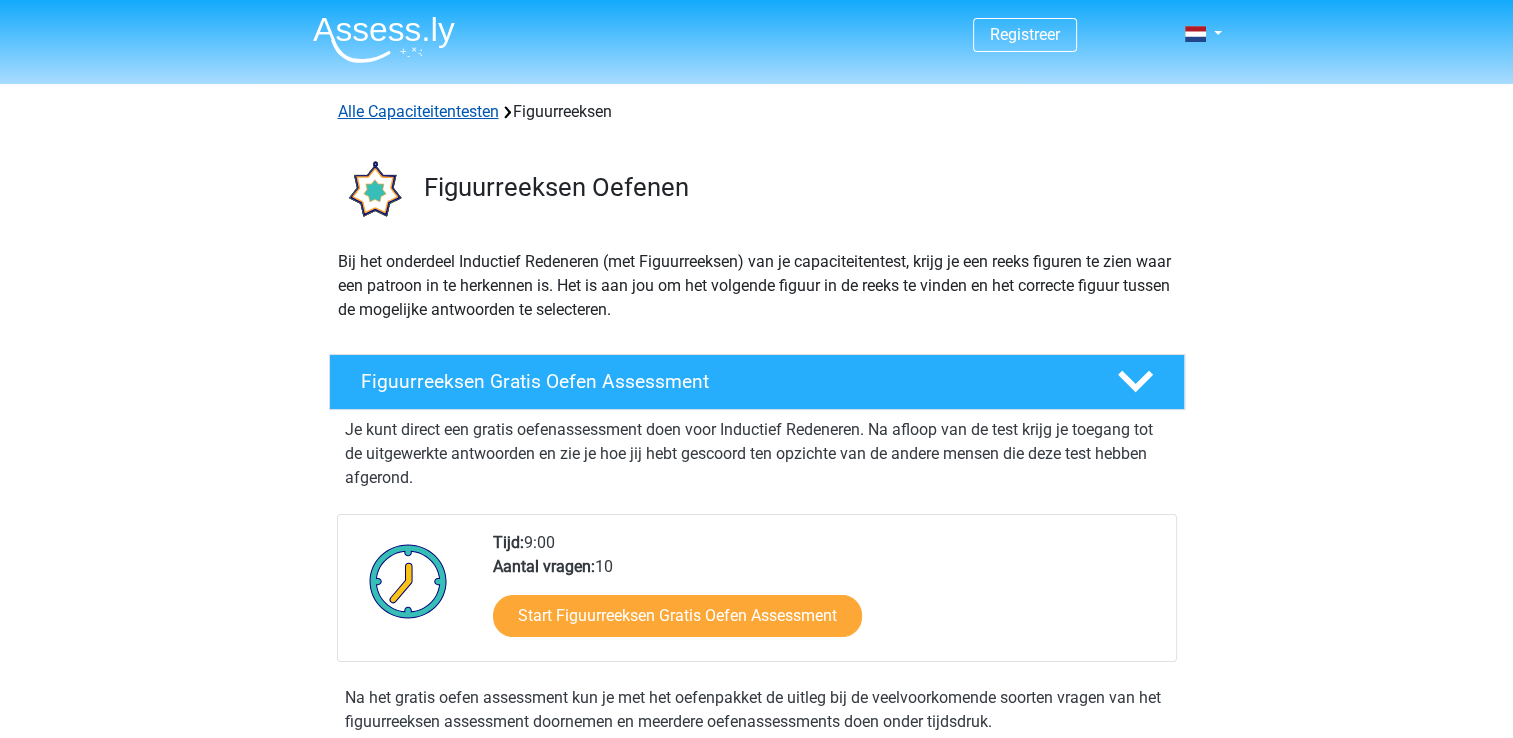 click on "Alle Capaciteitentesten" at bounding box center [418, 111] 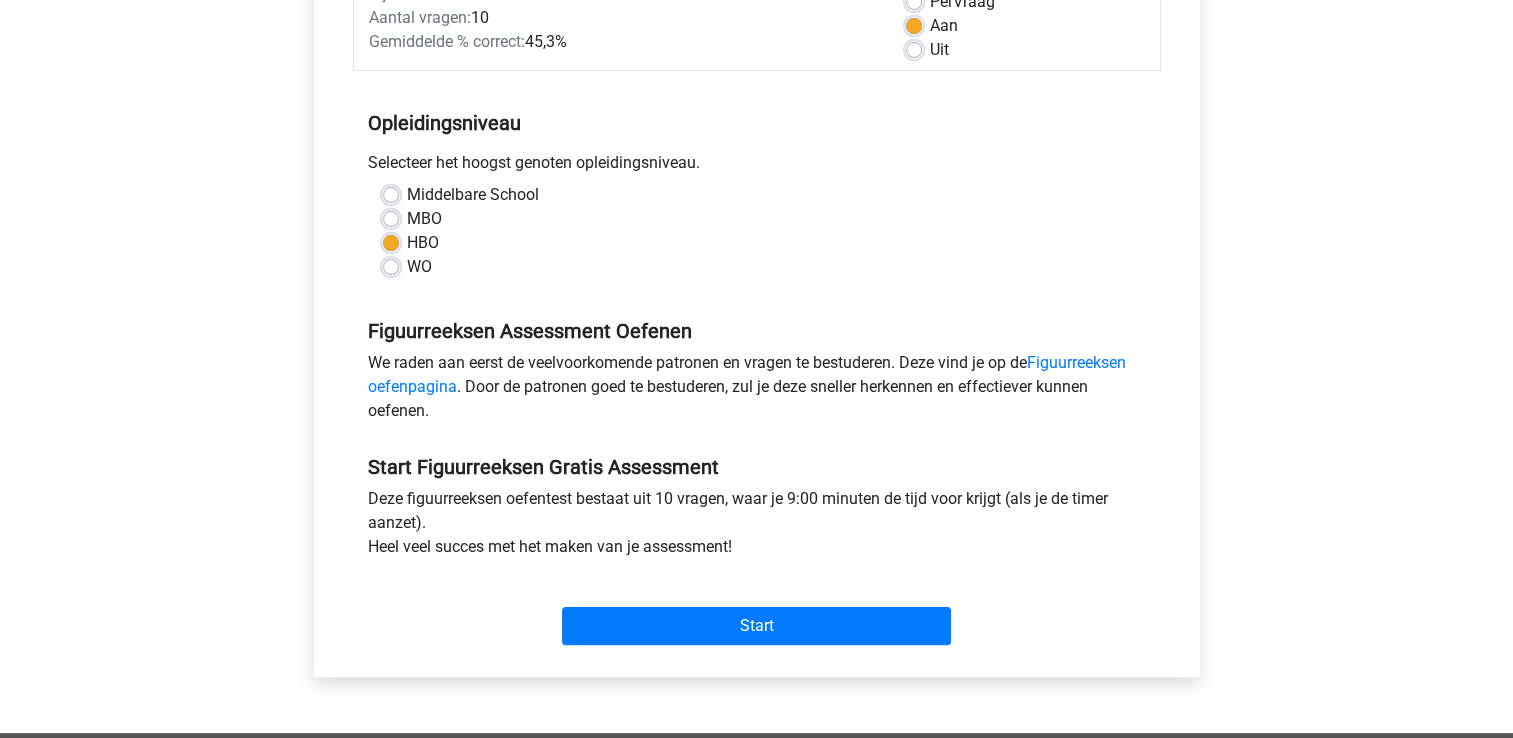 scroll, scrollTop: 400, scrollLeft: 0, axis: vertical 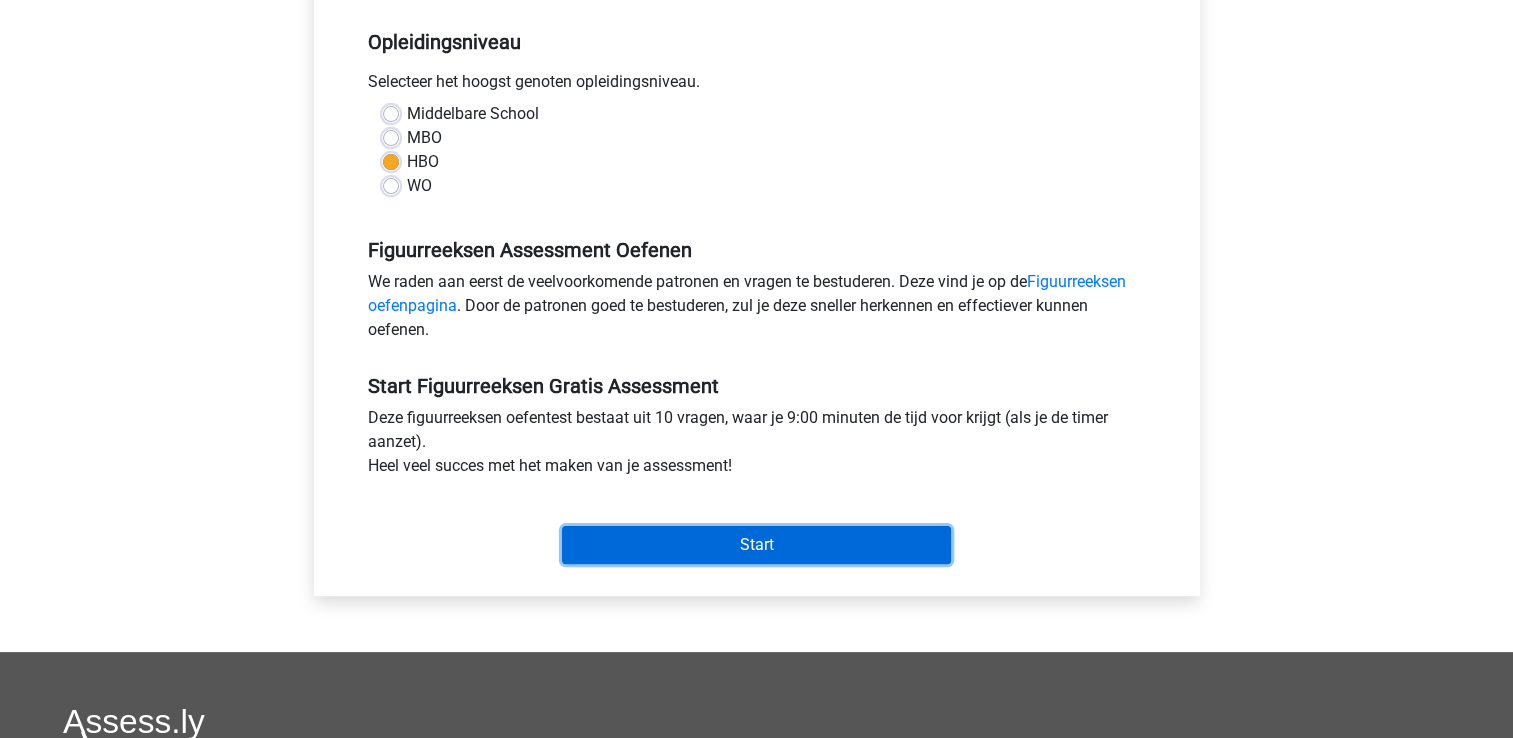 click on "Start" at bounding box center [756, 545] 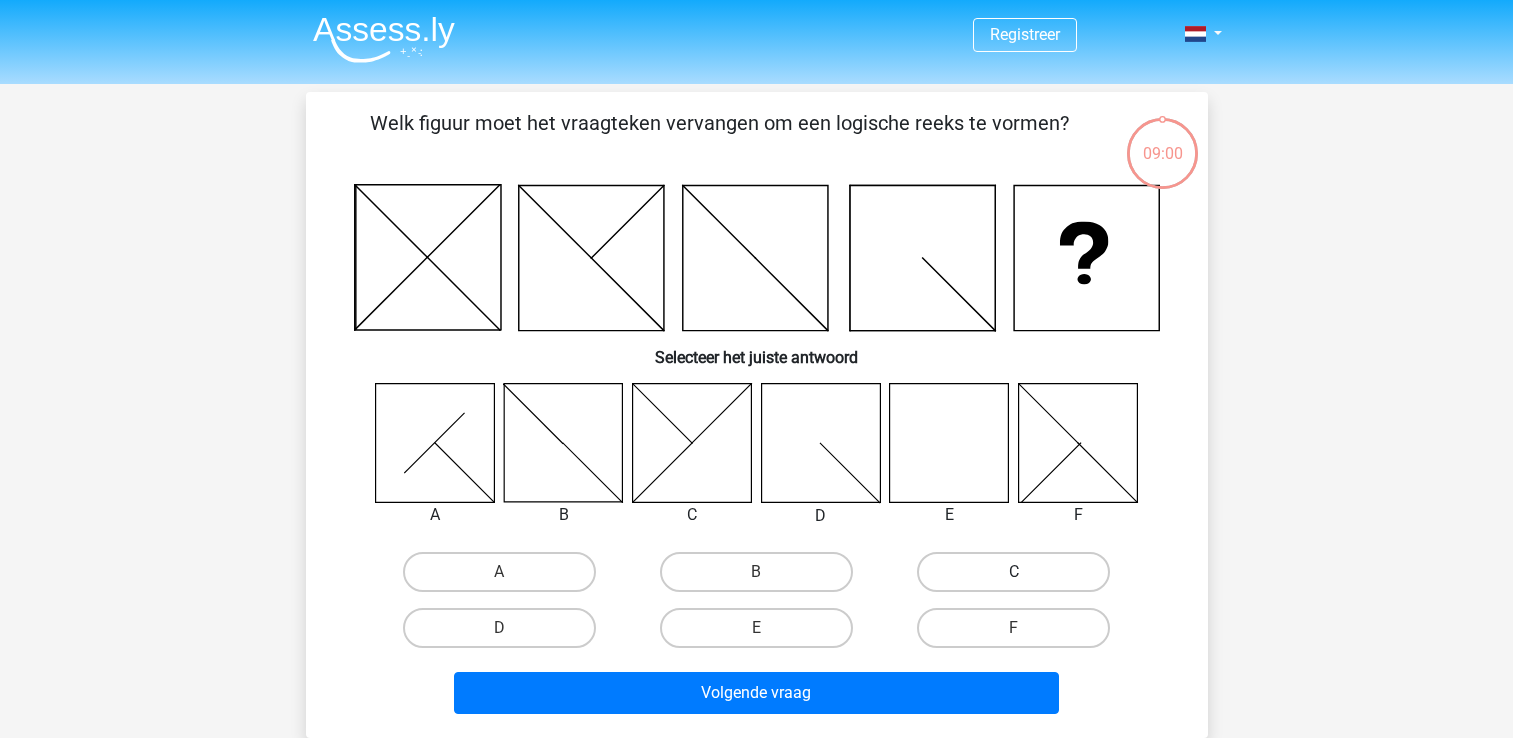 scroll, scrollTop: 0, scrollLeft: 0, axis: both 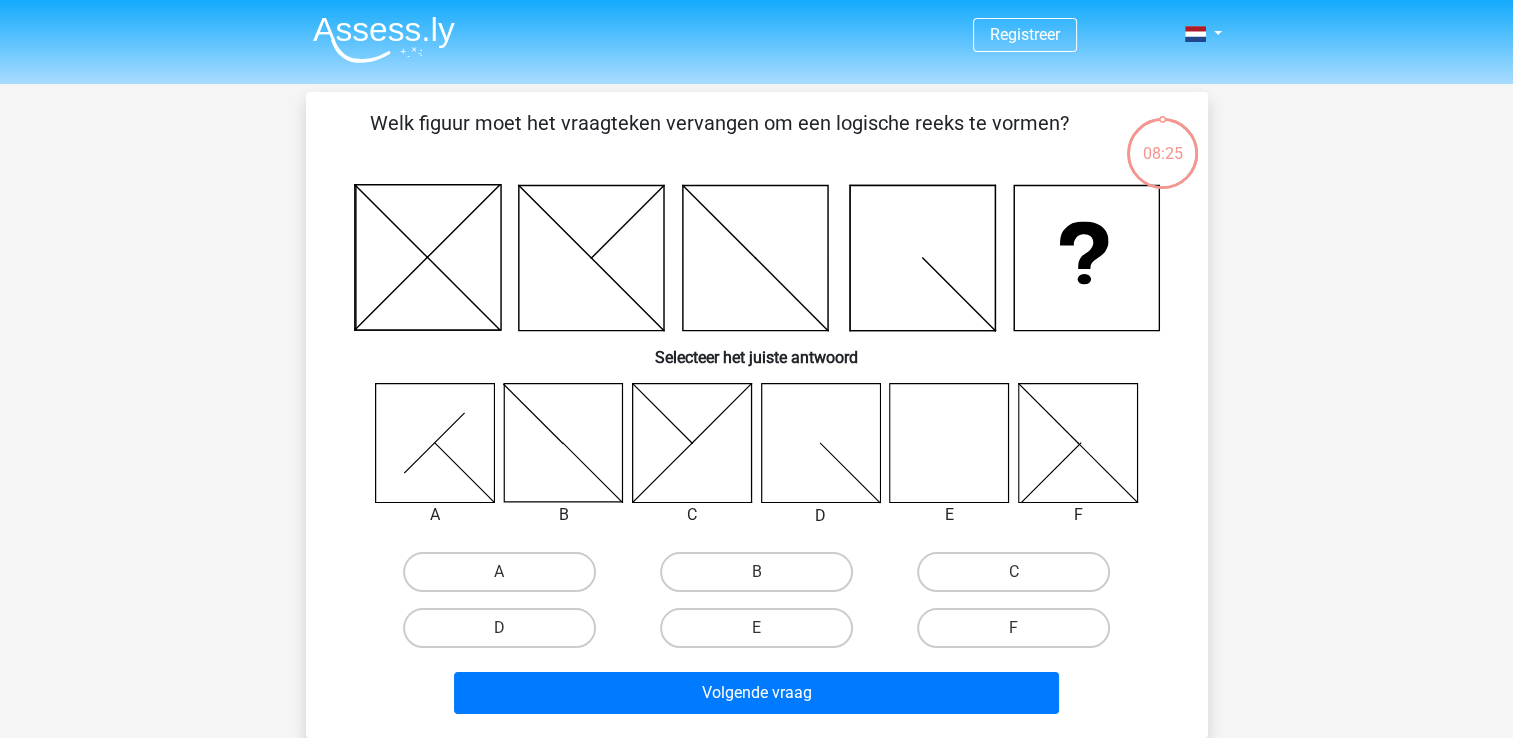 click 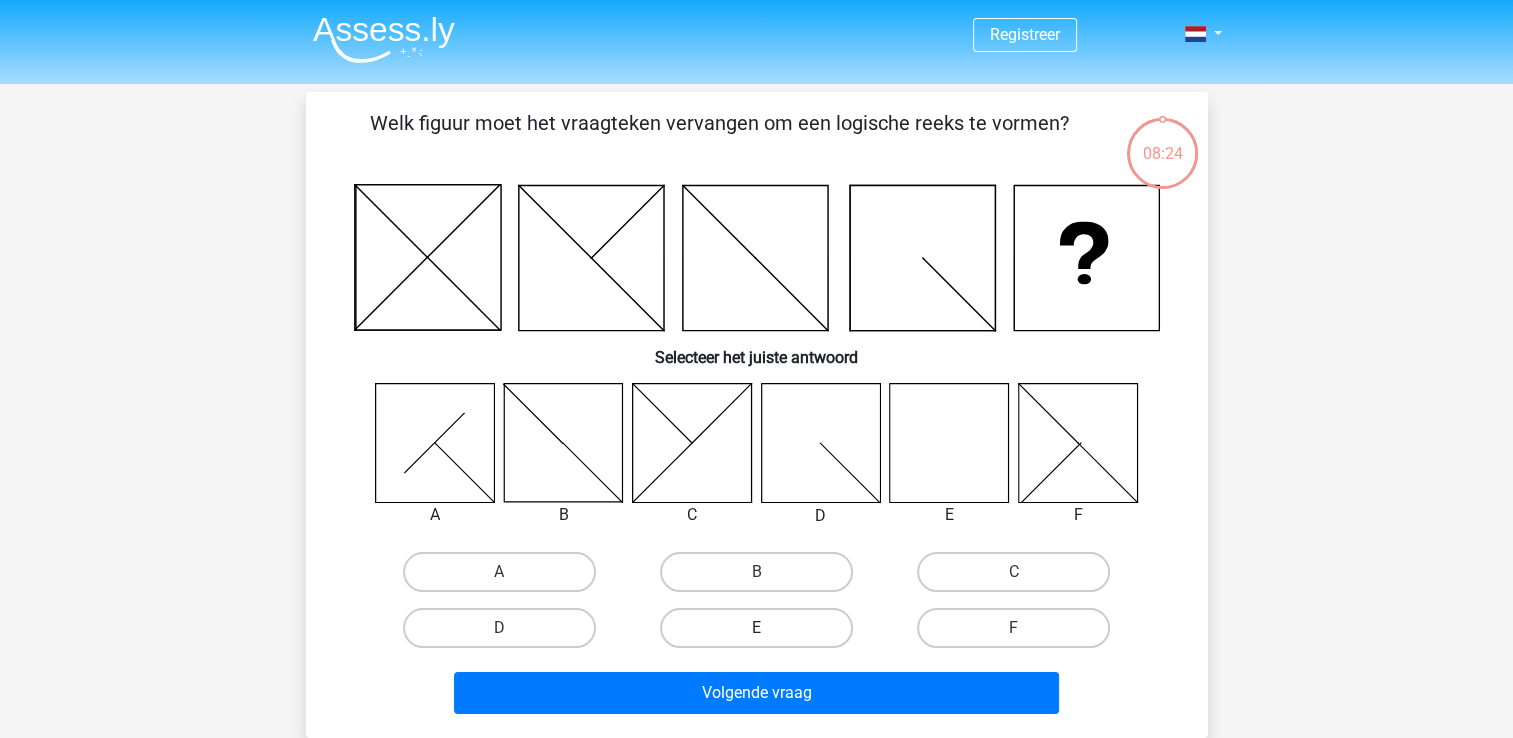 click on "E" at bounding box center (756, 628) 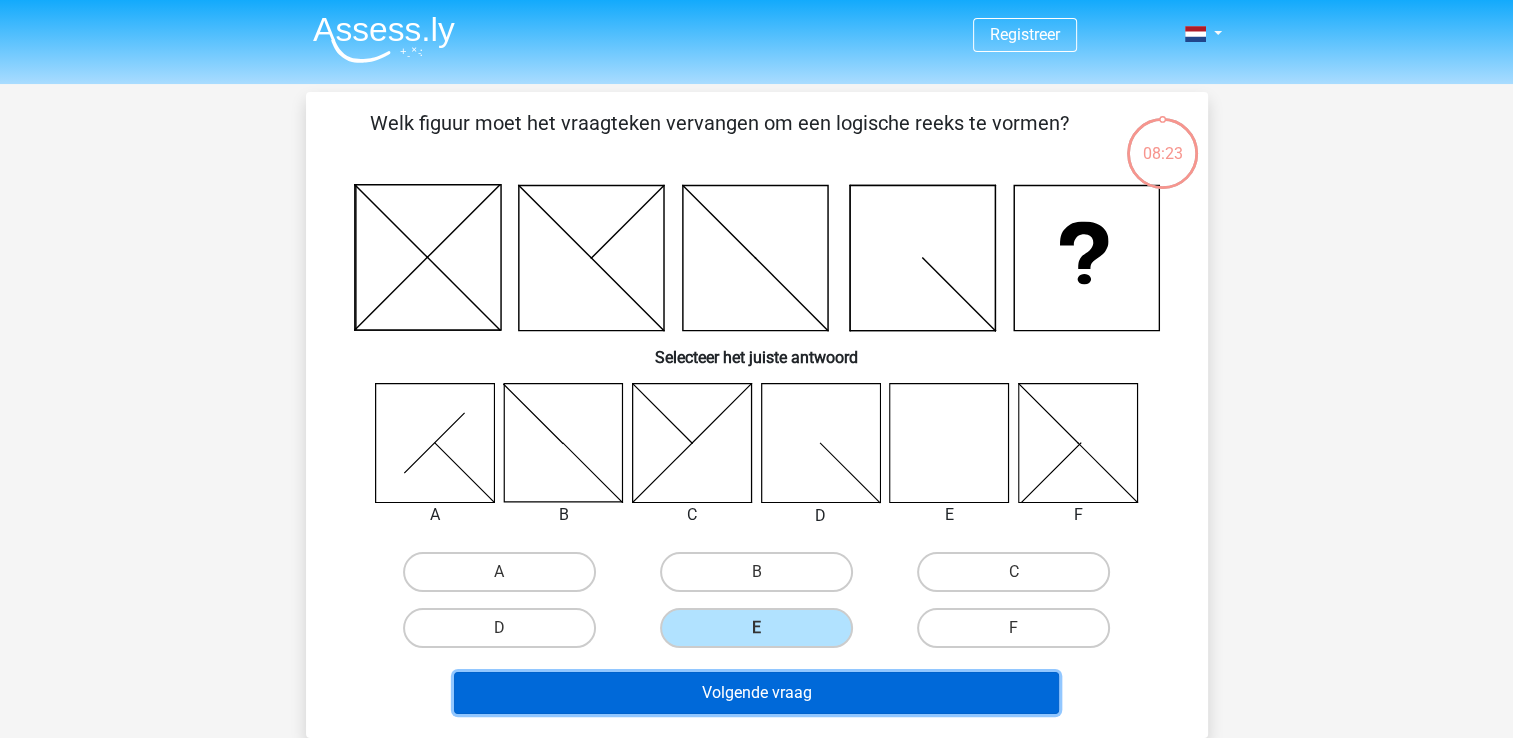 click on "Volgende vraag" at bounding box center (756, 693) 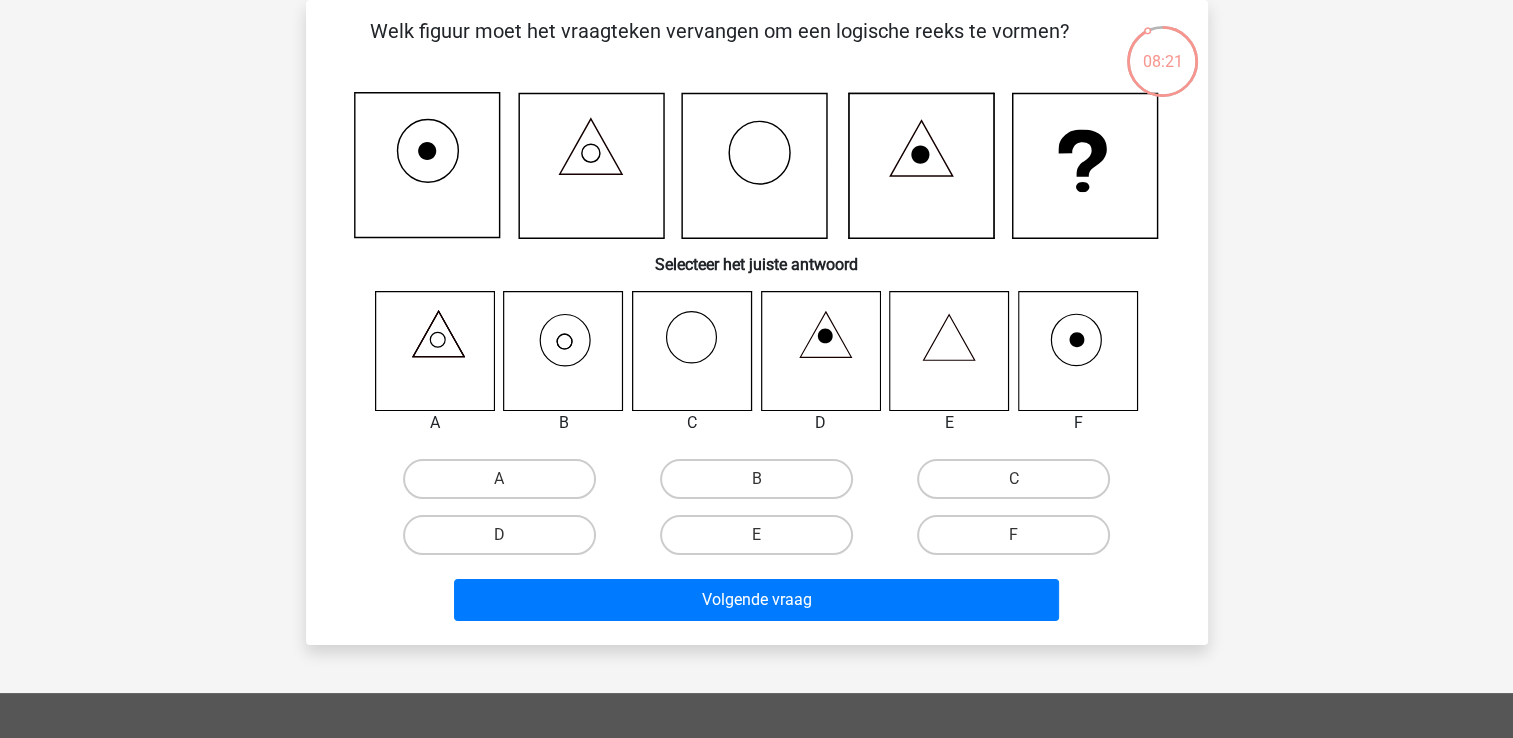 scroll, scrollTop: 0, scrollLeft: 0, axis: both 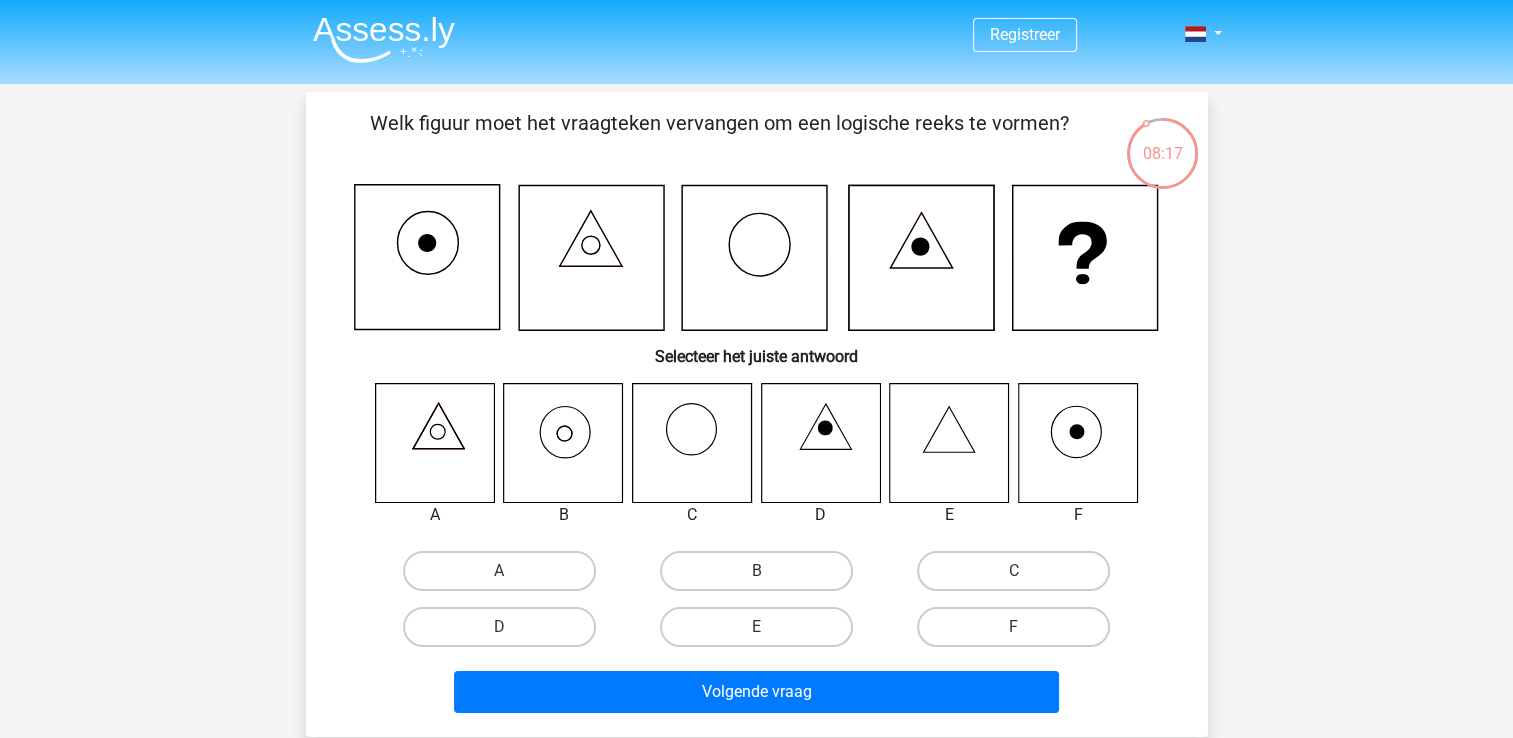 click 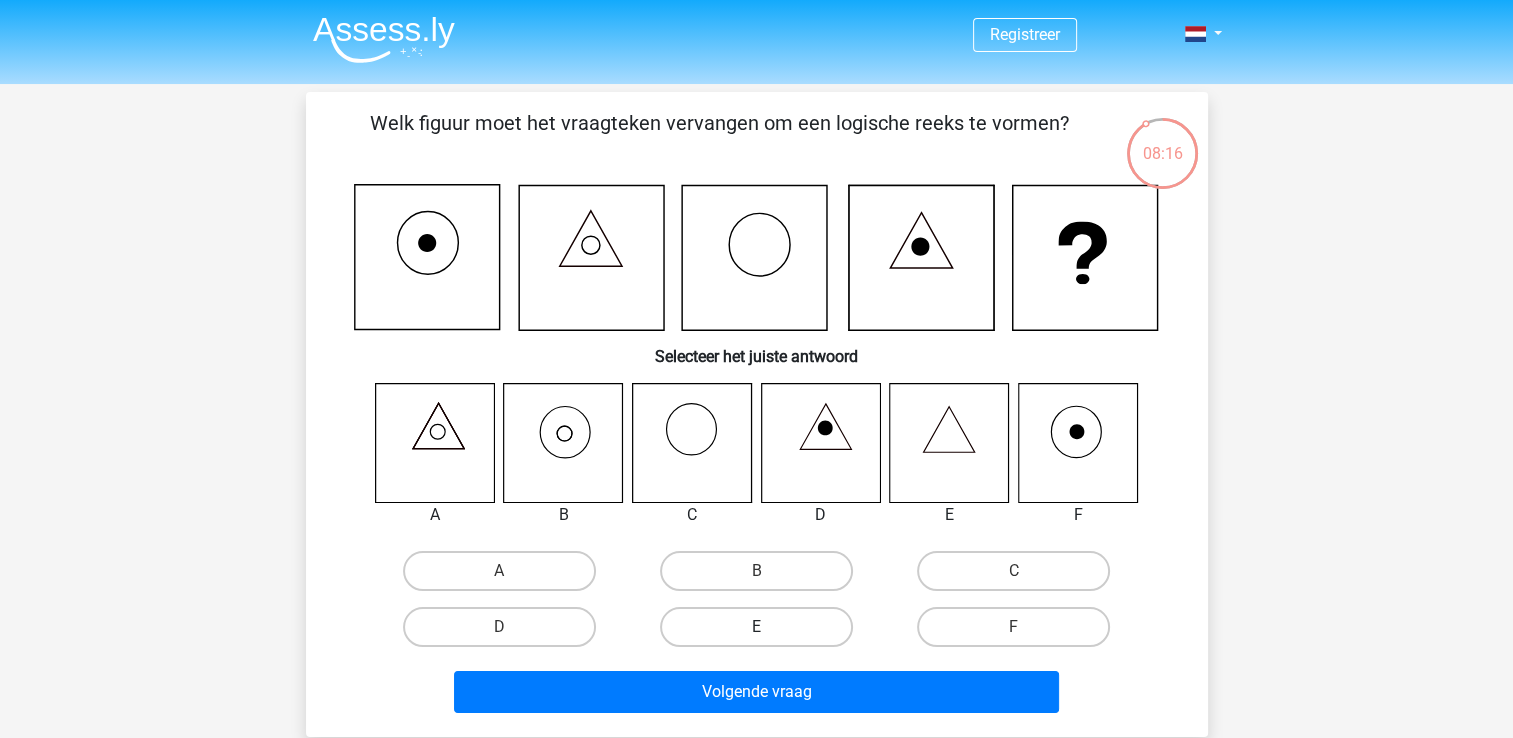 click on "E" at bounding box center (756, 627) 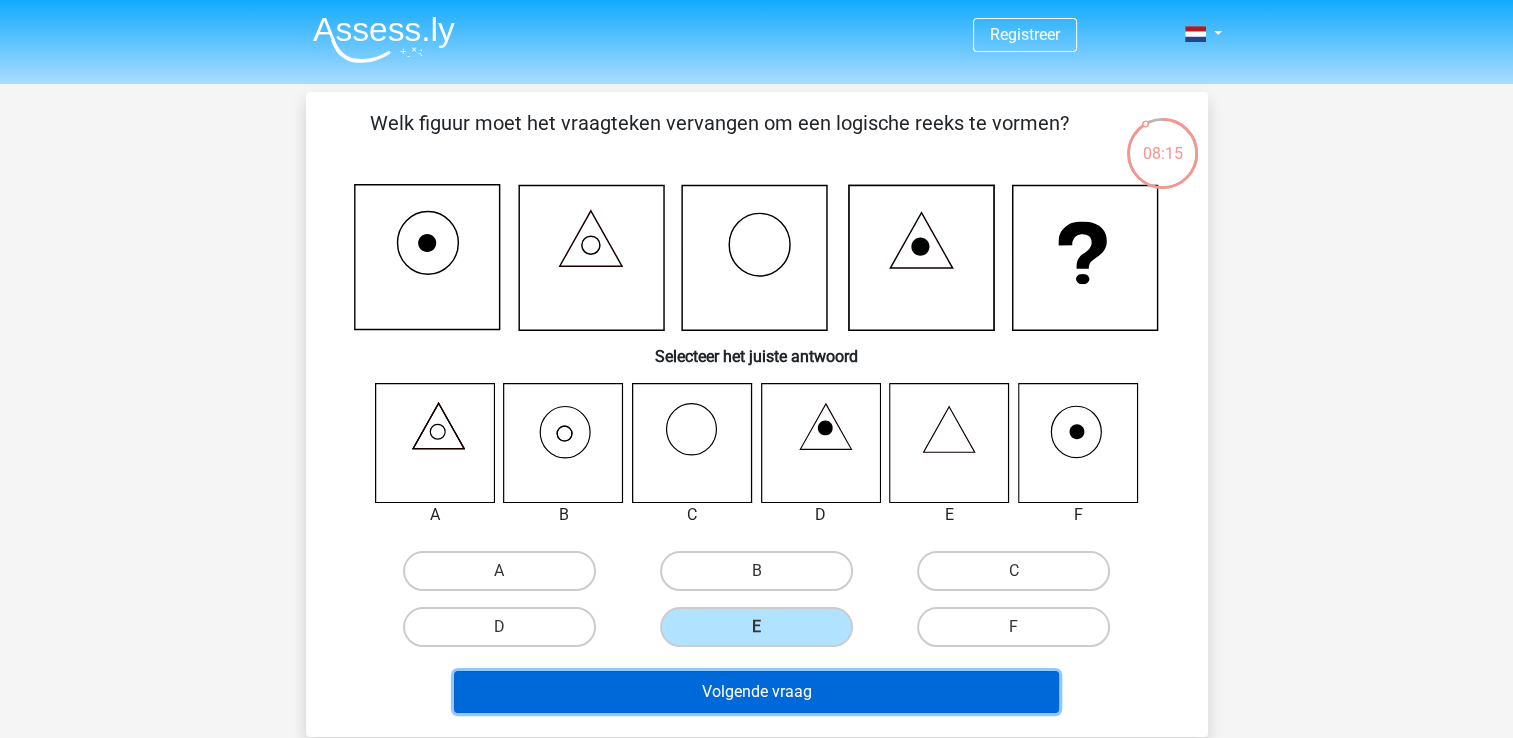 click on "Volgende vraag" at bounding box center (756, 692) 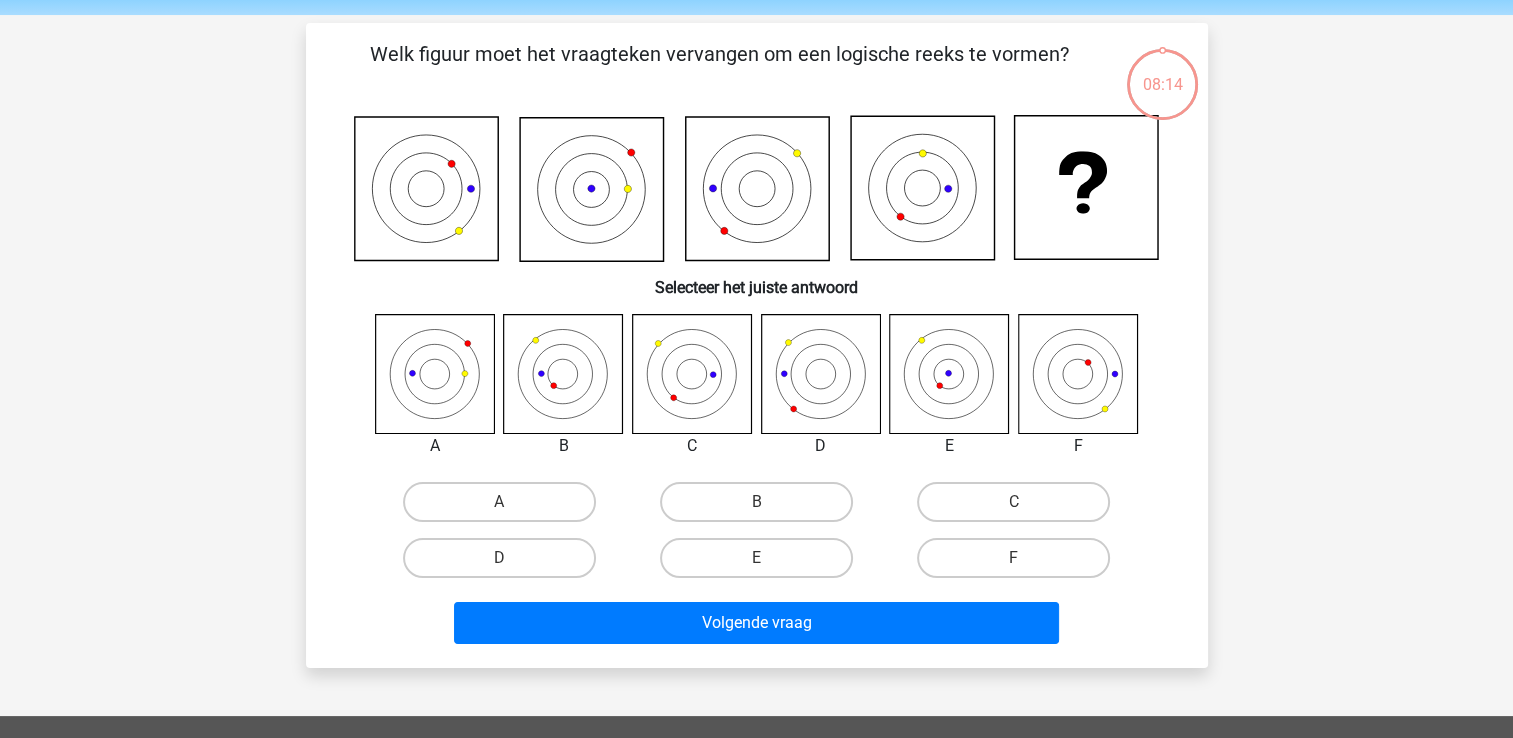 scroll, scrollTop: 92, scrollLeft: 0, axis: vertical 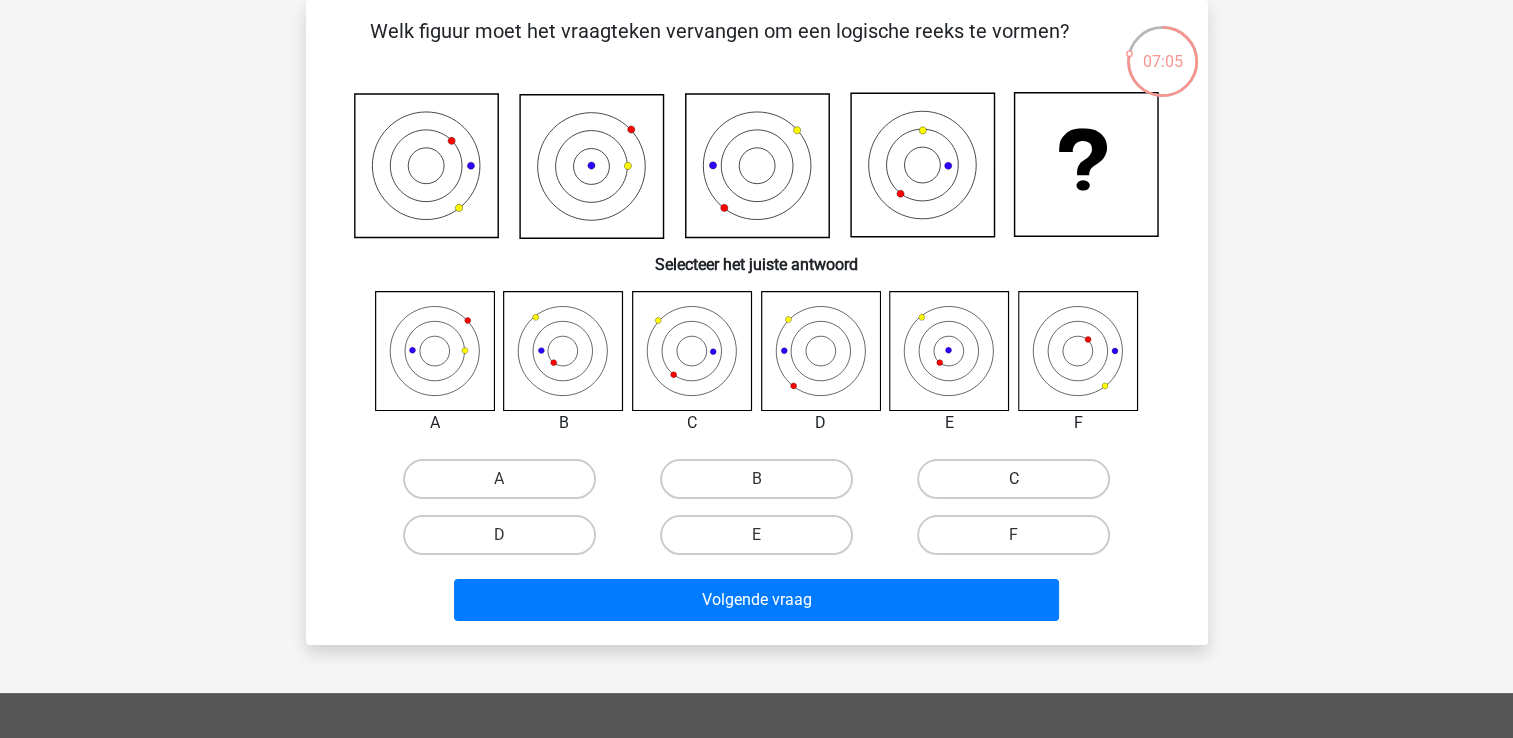 click on "C" at bounding box center [1013, 479] 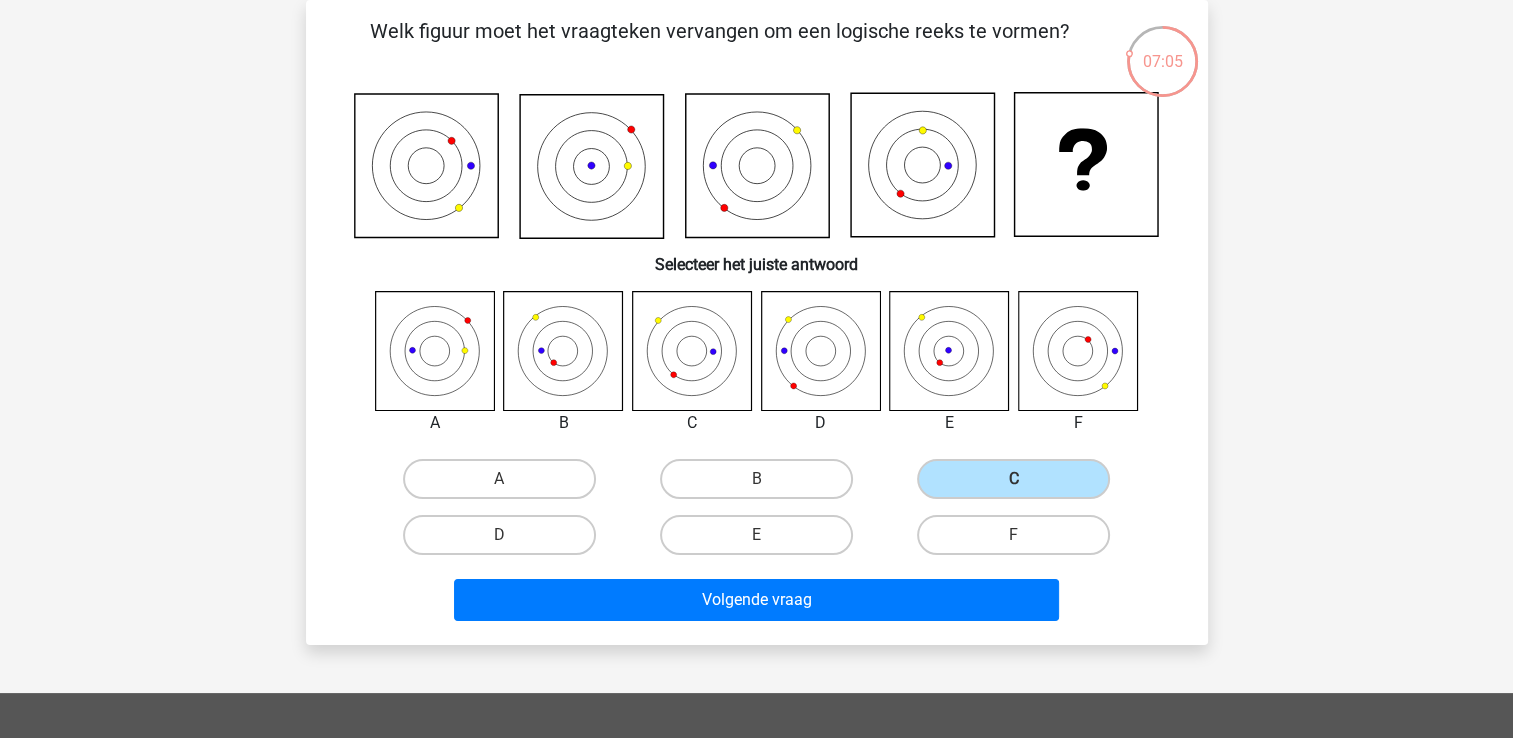 click on "Volgende vraag" at bounding box center [757, 596] 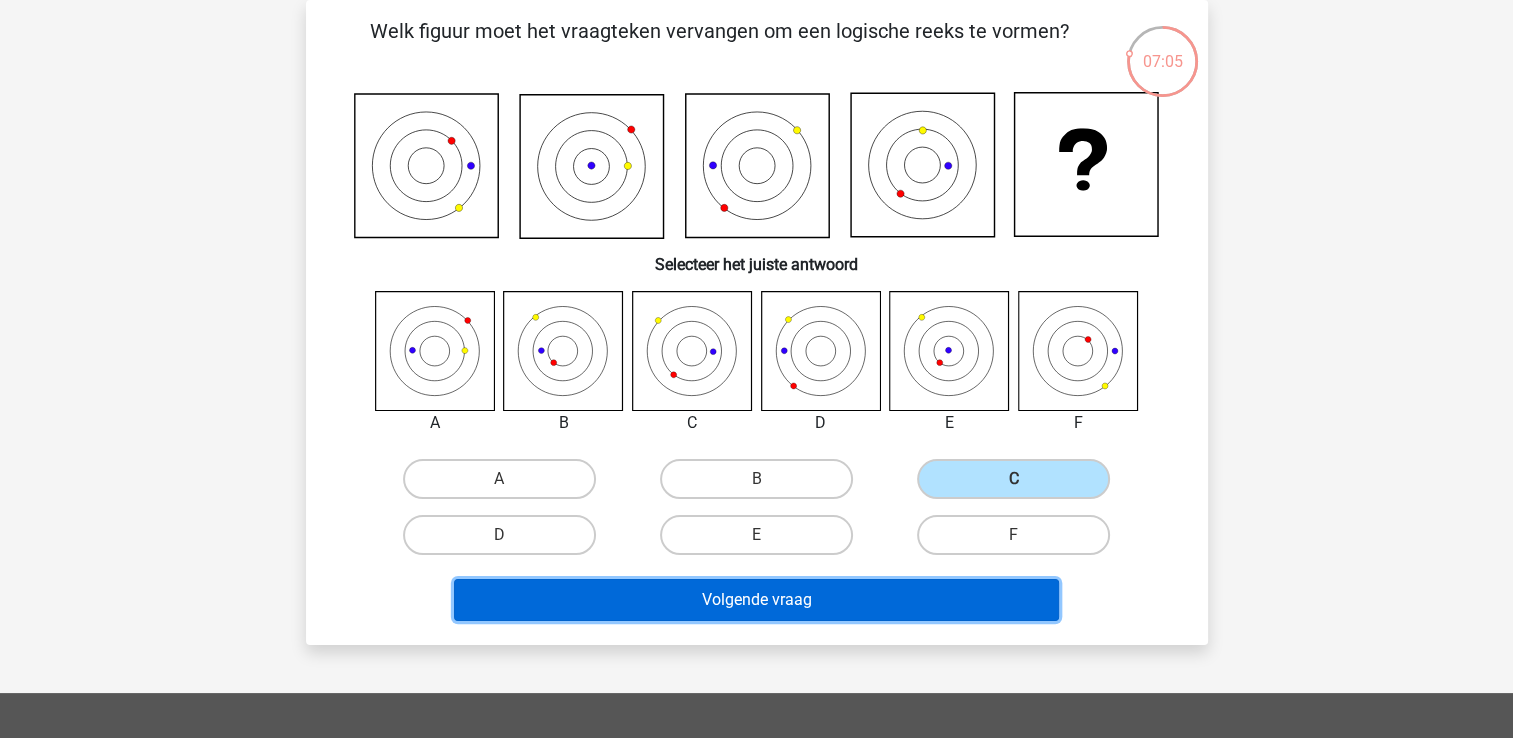 click on "Volgende vraag" at bounding box center (756, 600) 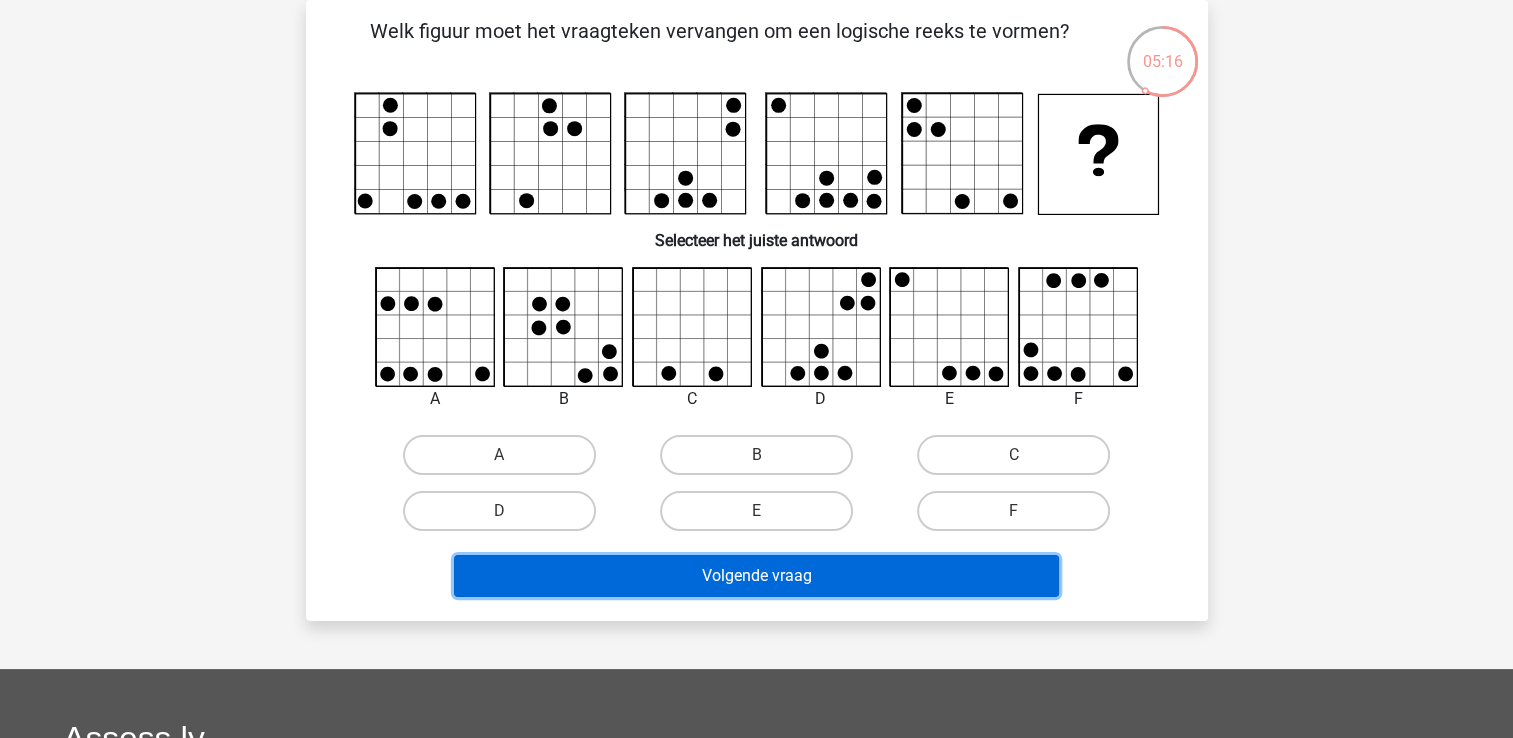 click on "Volgende vraag" at bounding box center [756, 576] 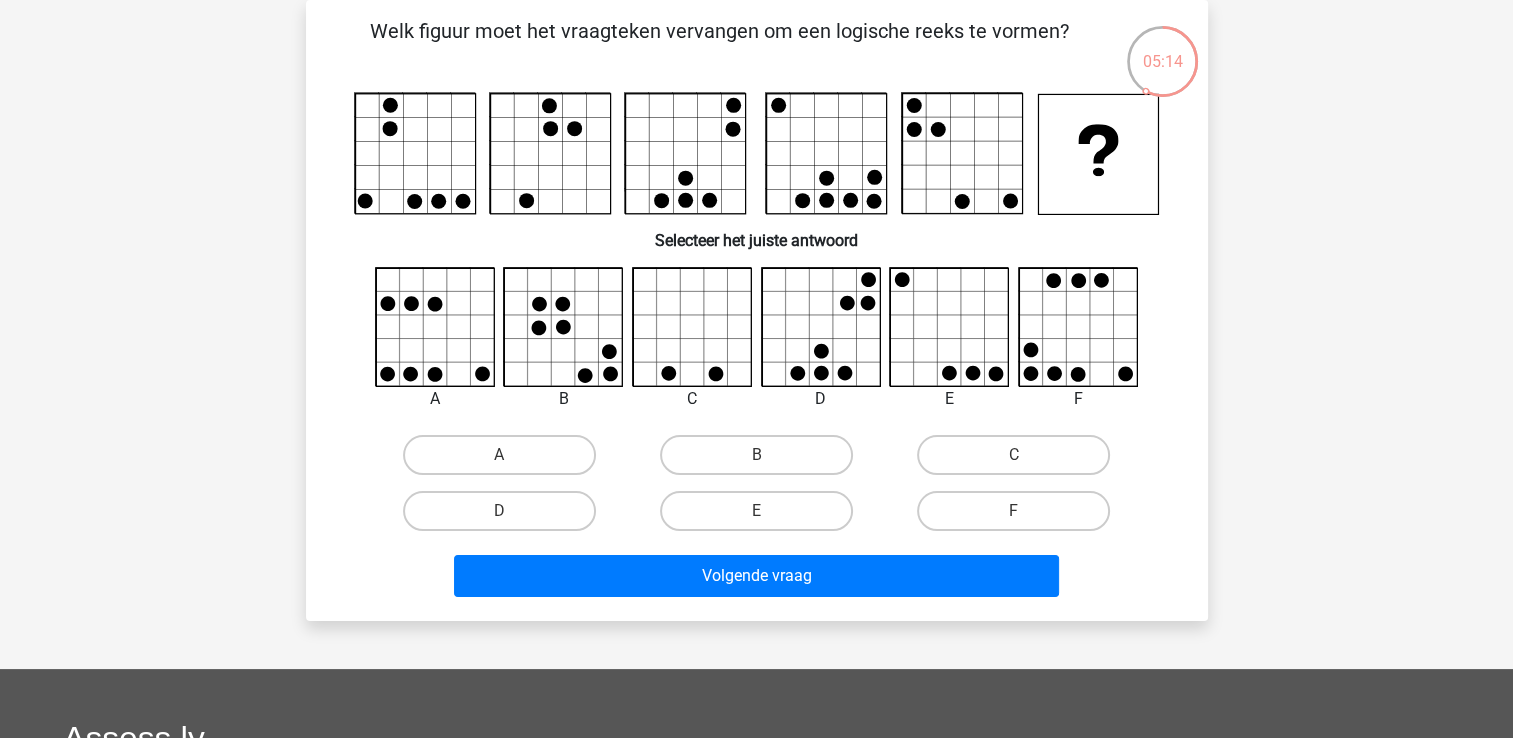 click on "A" at bounding box center (505, 461) 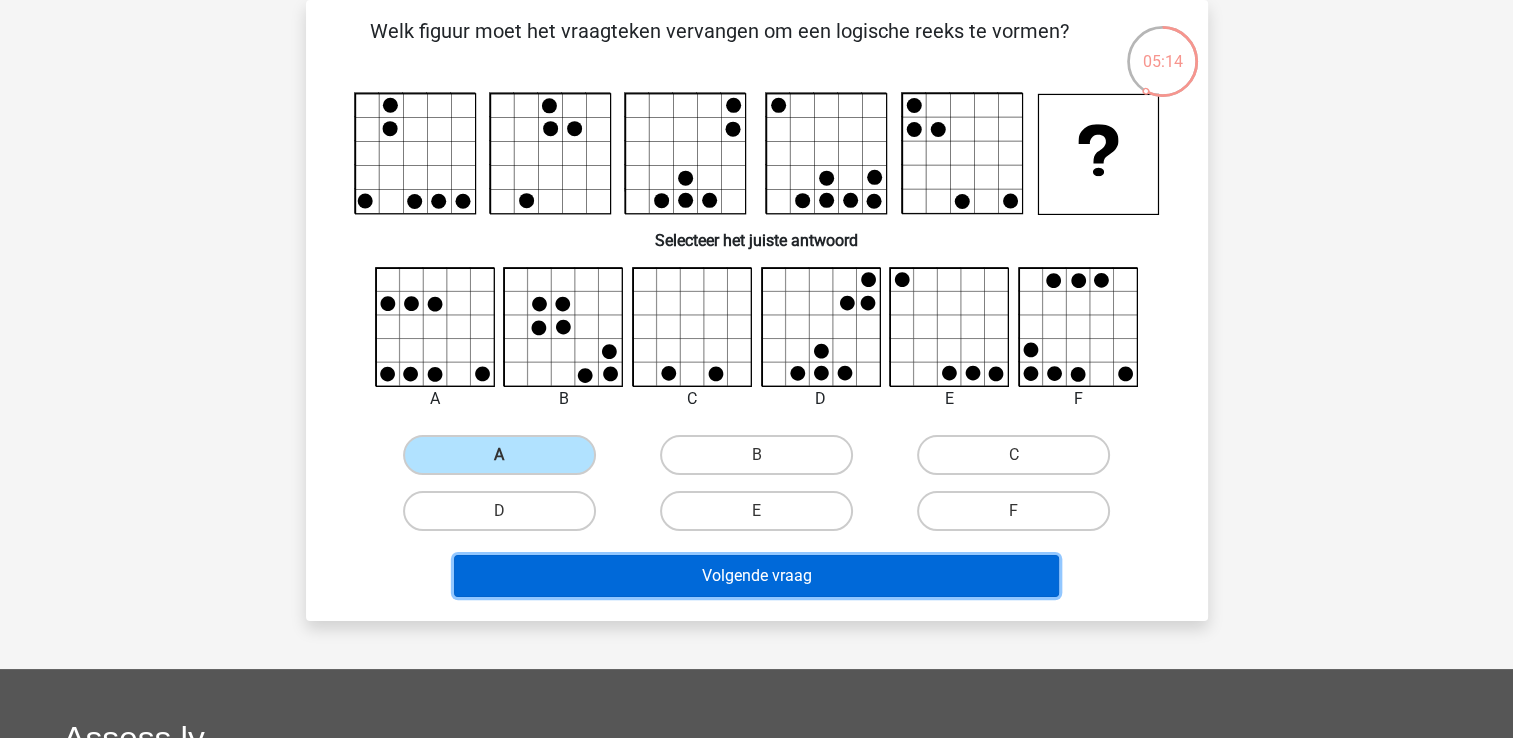 click on "Volgende vraag" at bounding box center [756, 576] 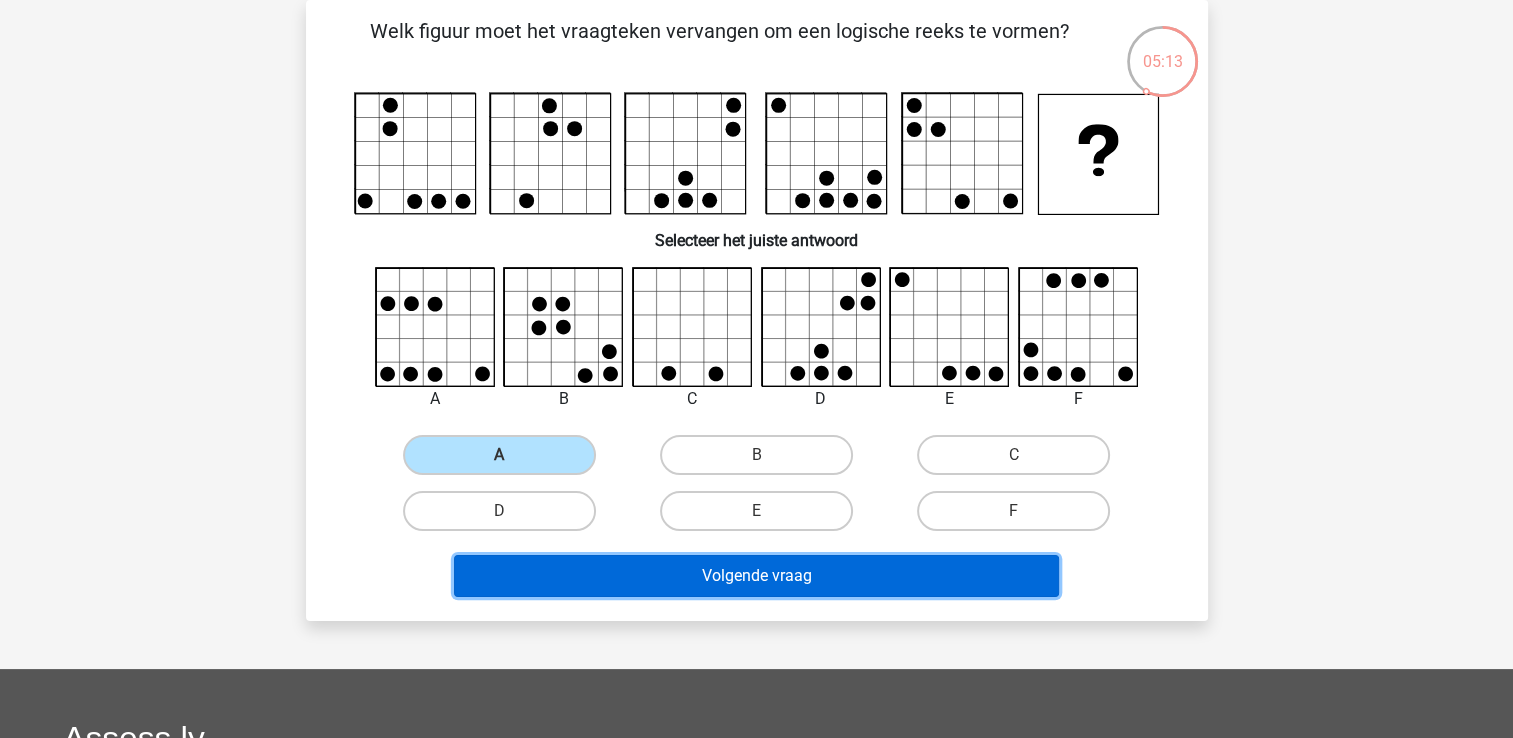 click on "Volgende vraag" at bounding box center (756, 576) 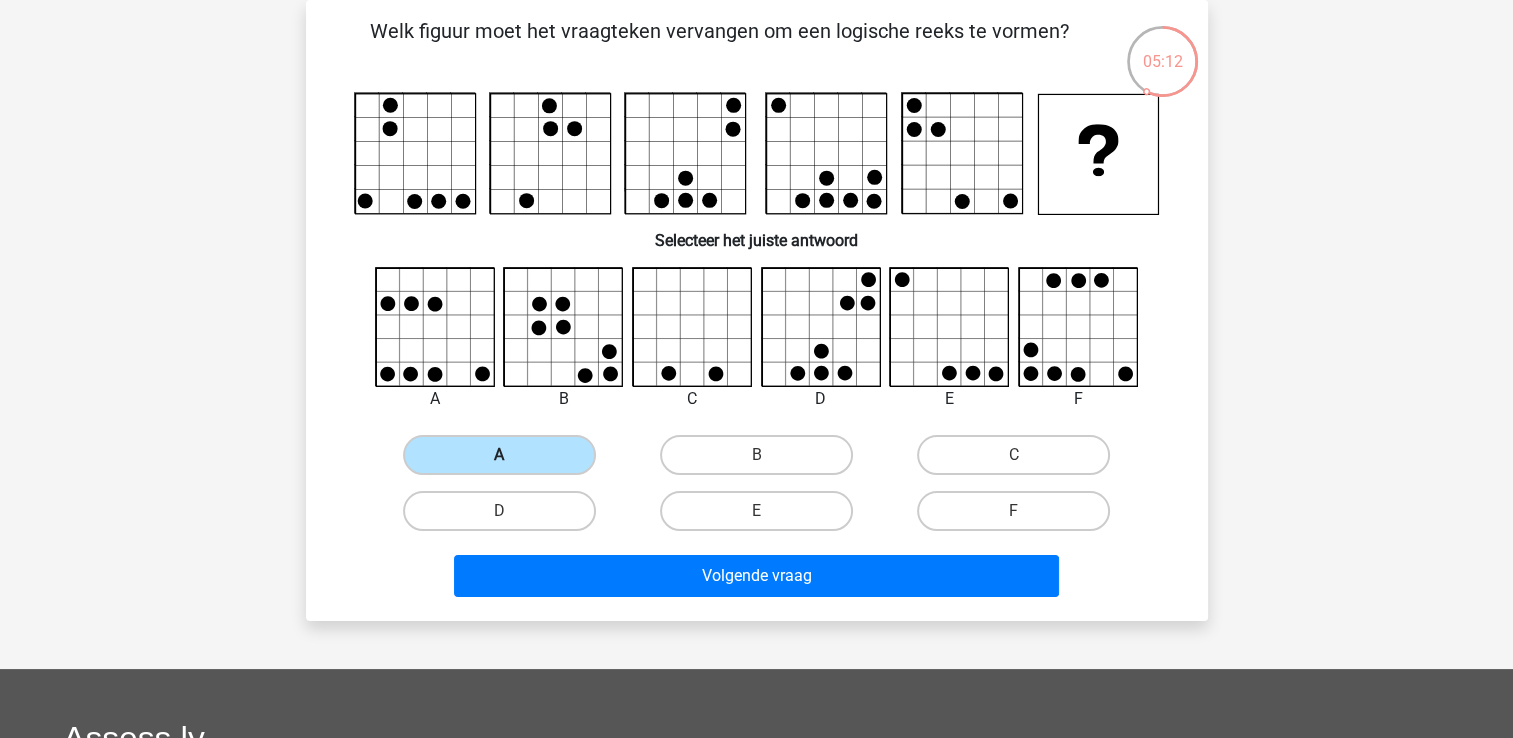 click on "A" at bounding box center [499, 455] 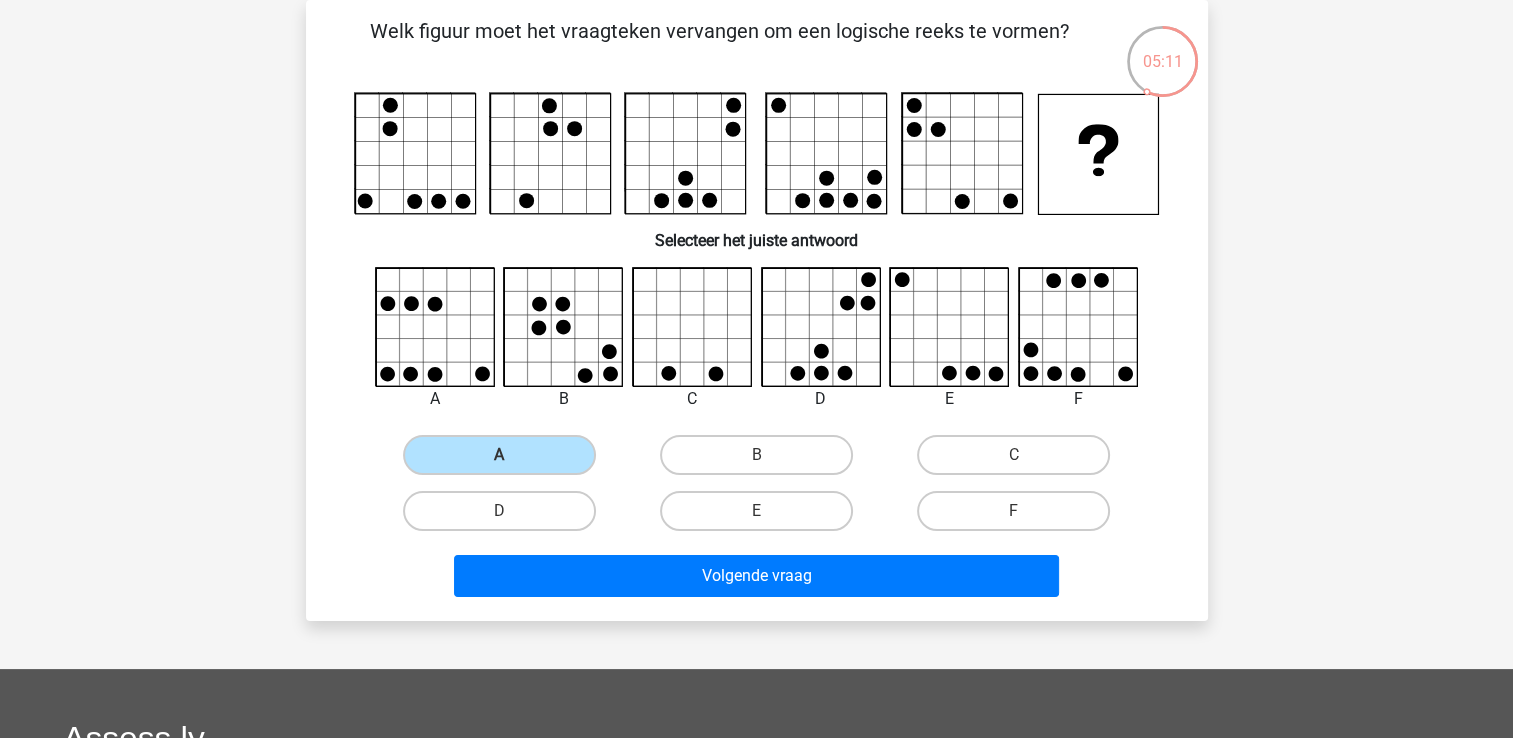 click on "Volgende vraag" at bounding box center [757, 572] 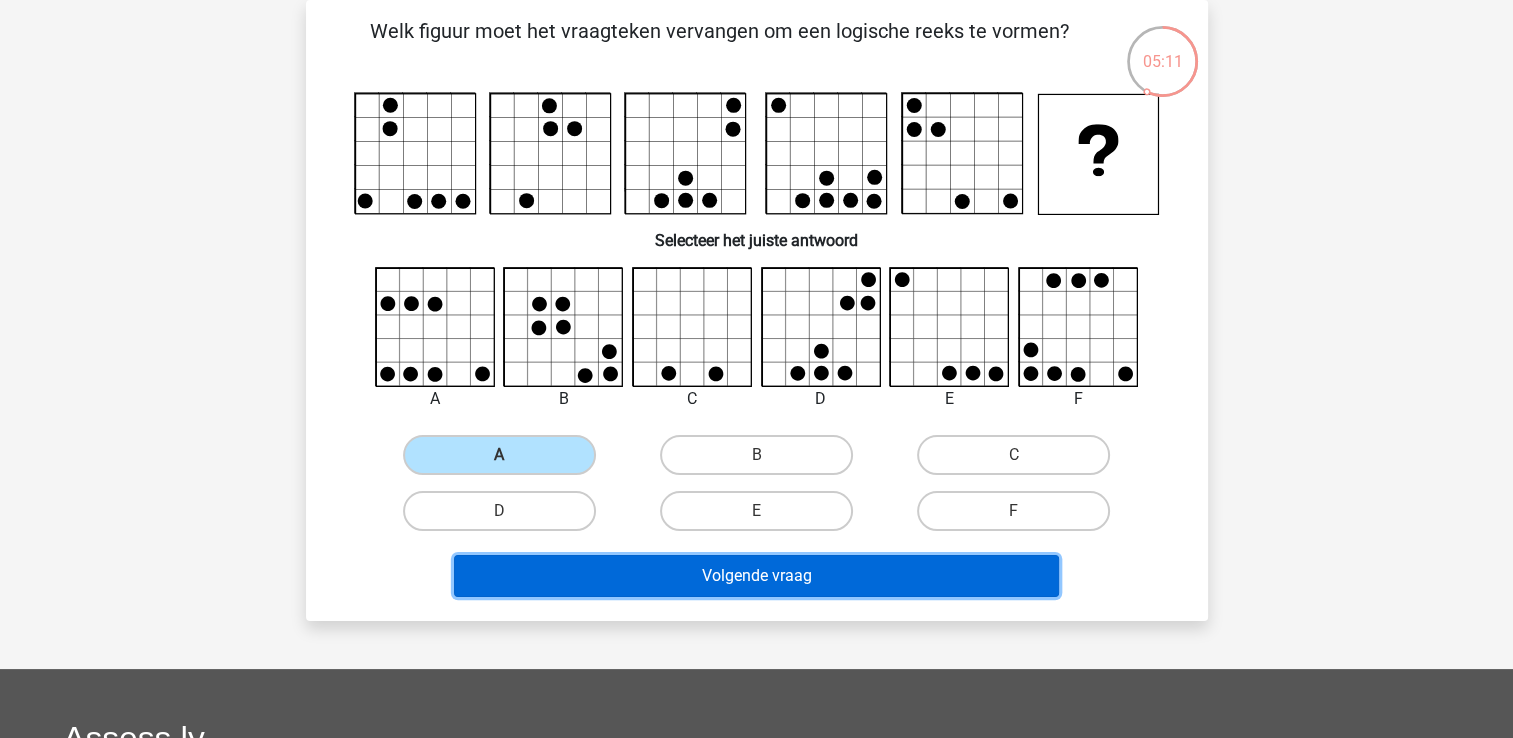 click on "Volgende vraag" at bounding box center (756, 576) 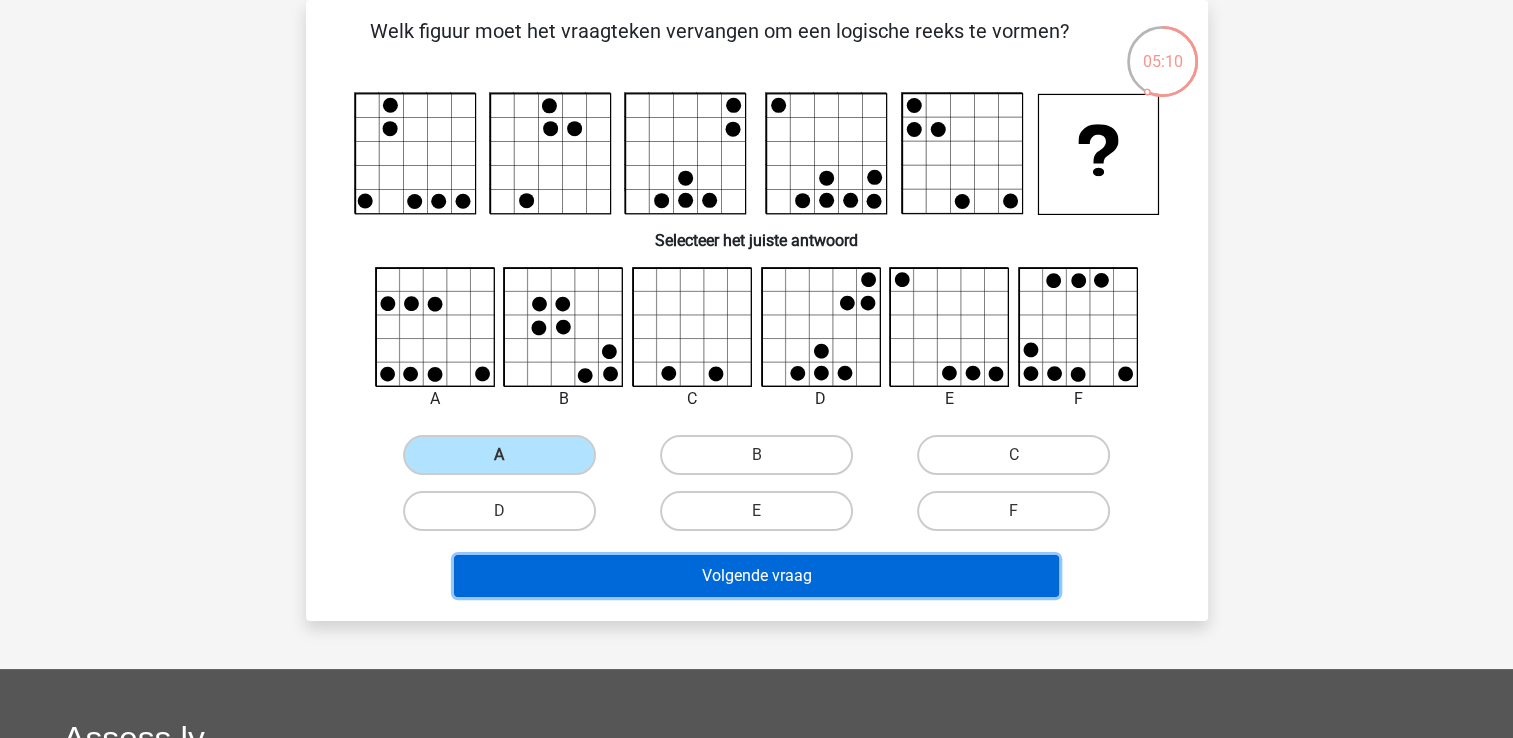 drag, startPoint x: 756, startPoint y: 577, endPoint x: 808, endPoint y: 537, distance: 65.60488 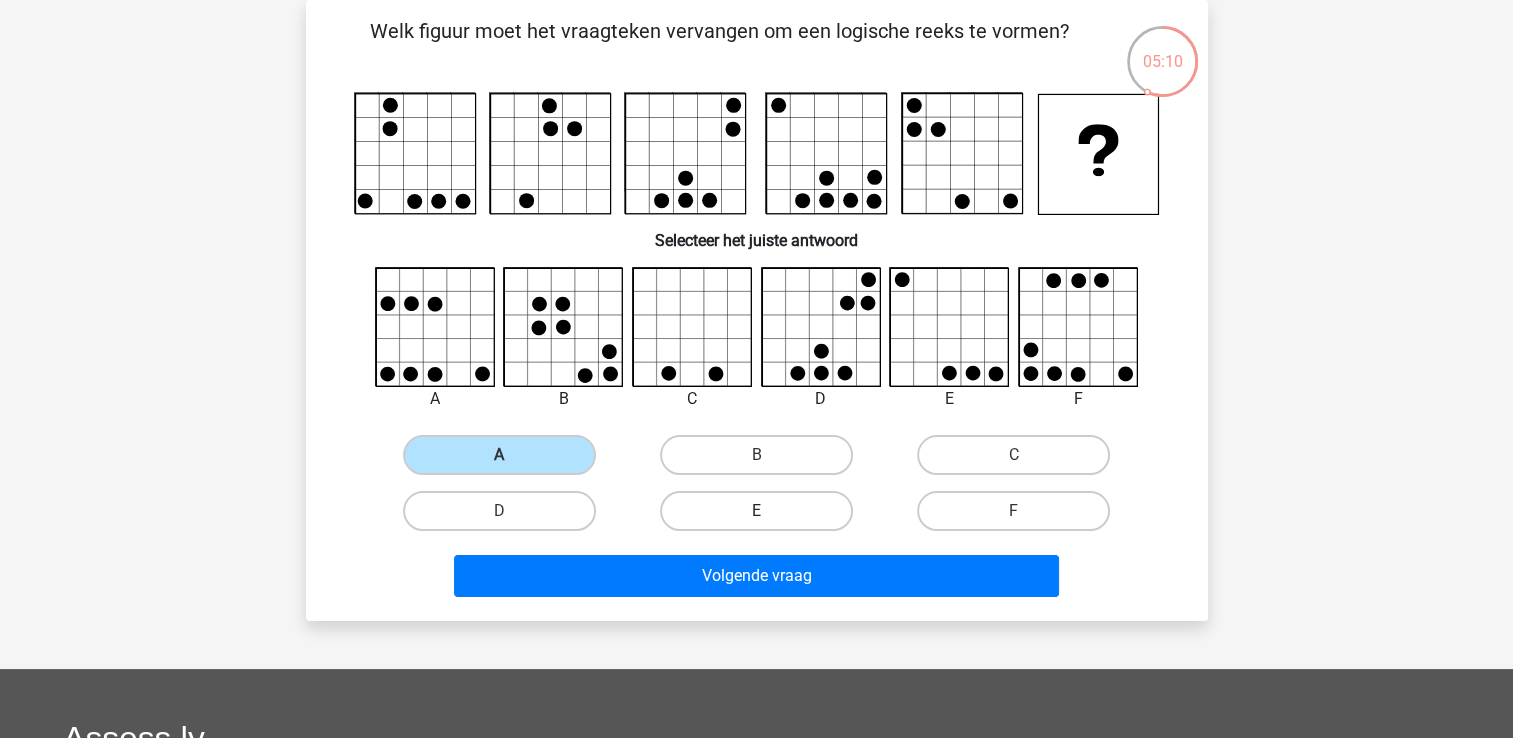 click on "E" at bounding box center (756, 511) 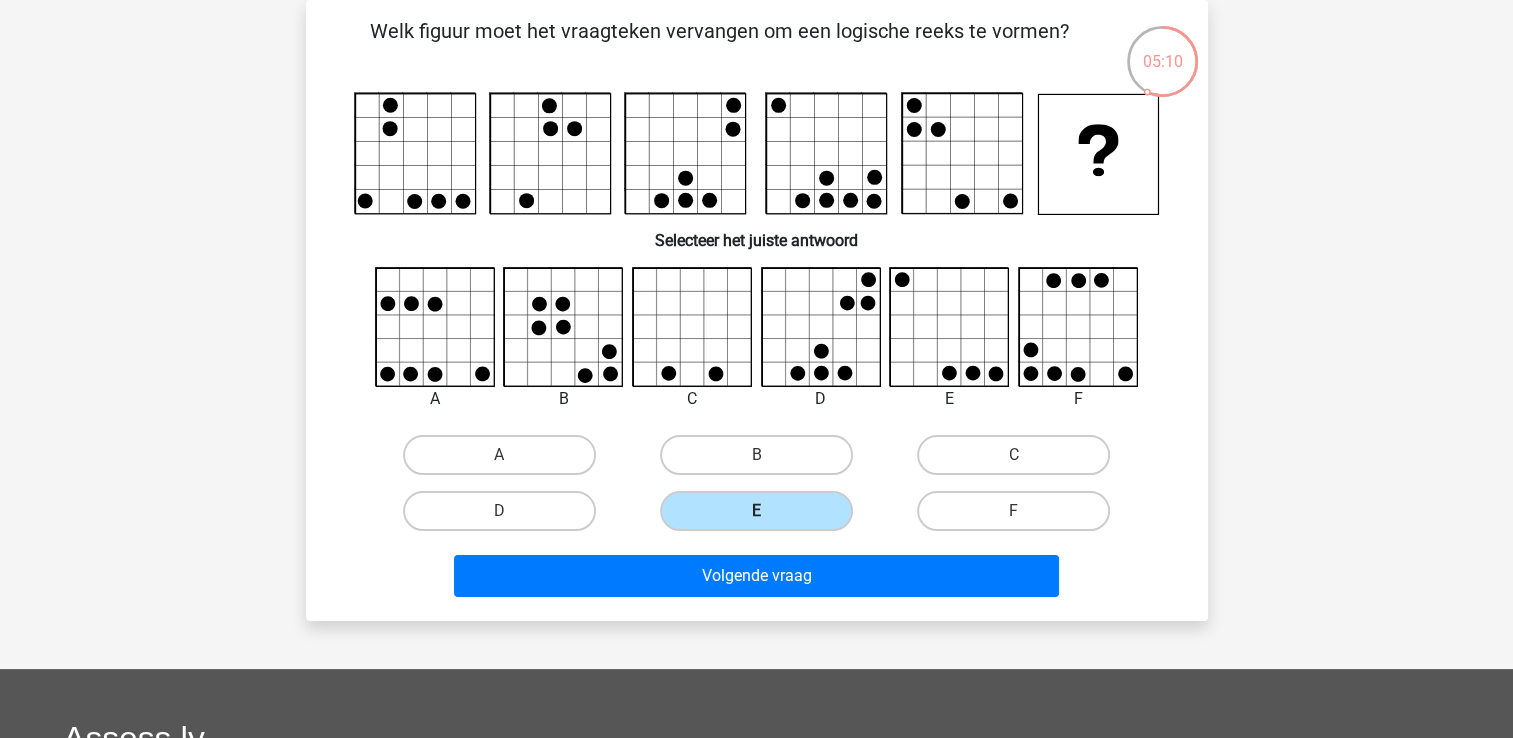 click on "E" at bounding box center (756, 511) 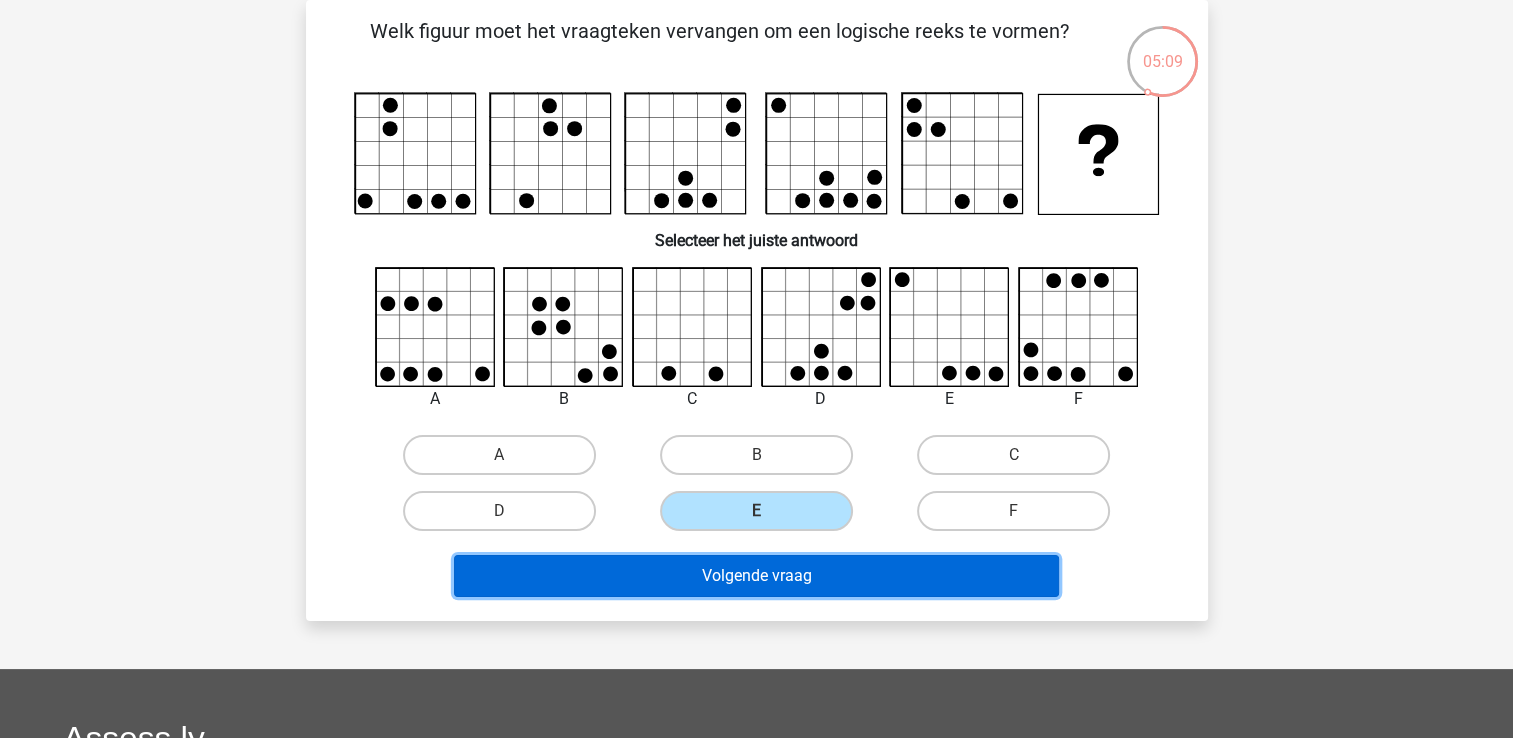 click on "Volgende vraag" at bounding box center (756, 576) 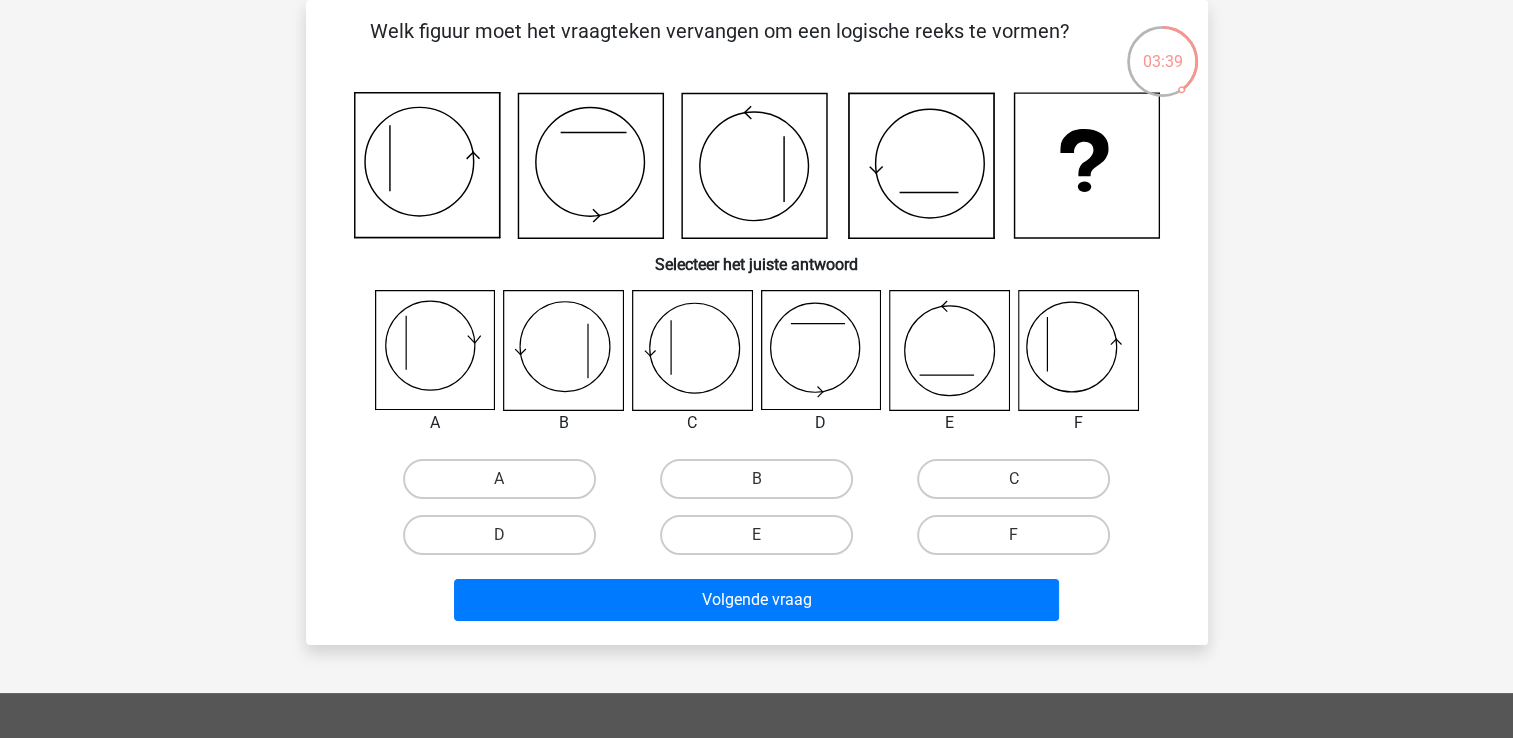 click 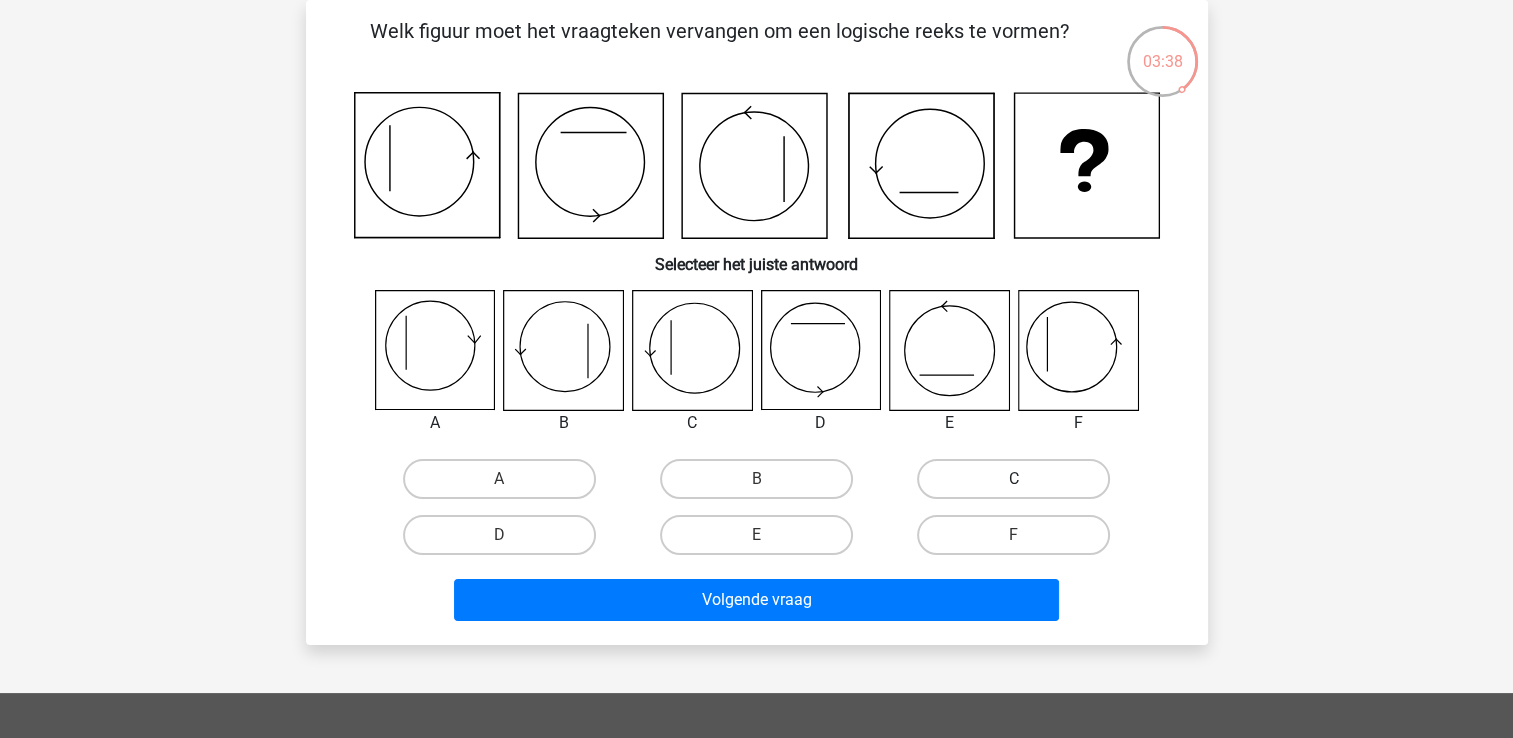 click on "C" at bounding box center (1013, 479) 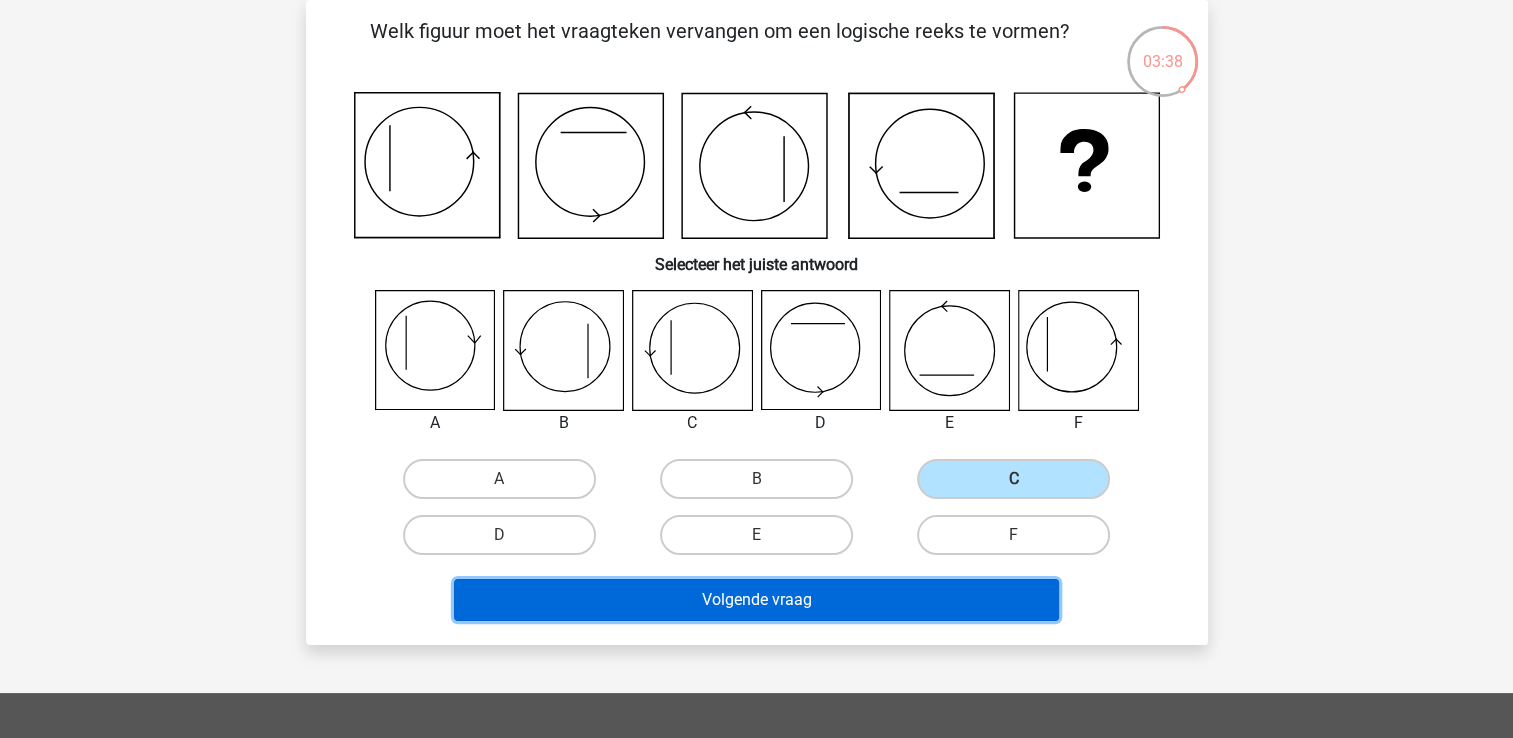 click on "Volgende vraag" at bounding box center (756, 600) 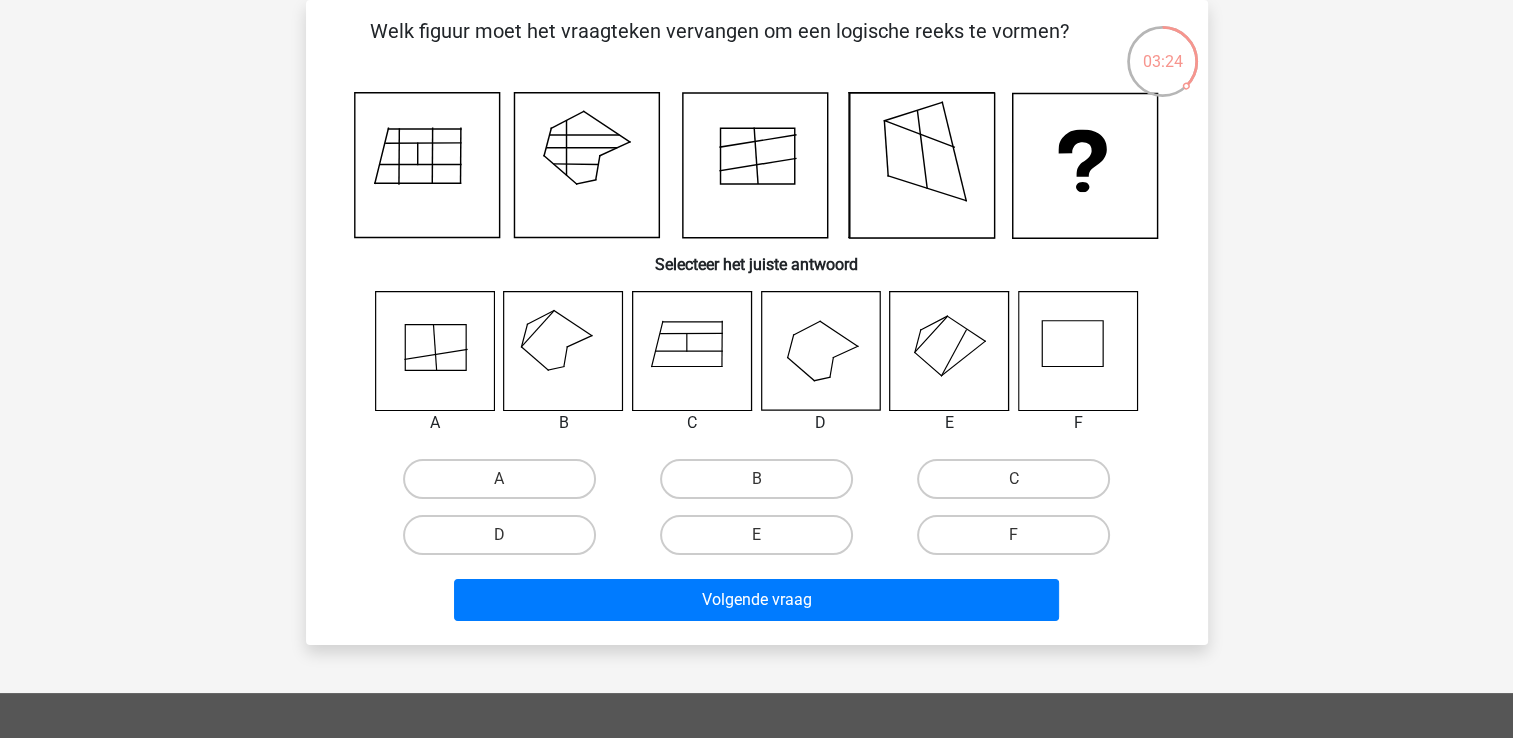 click 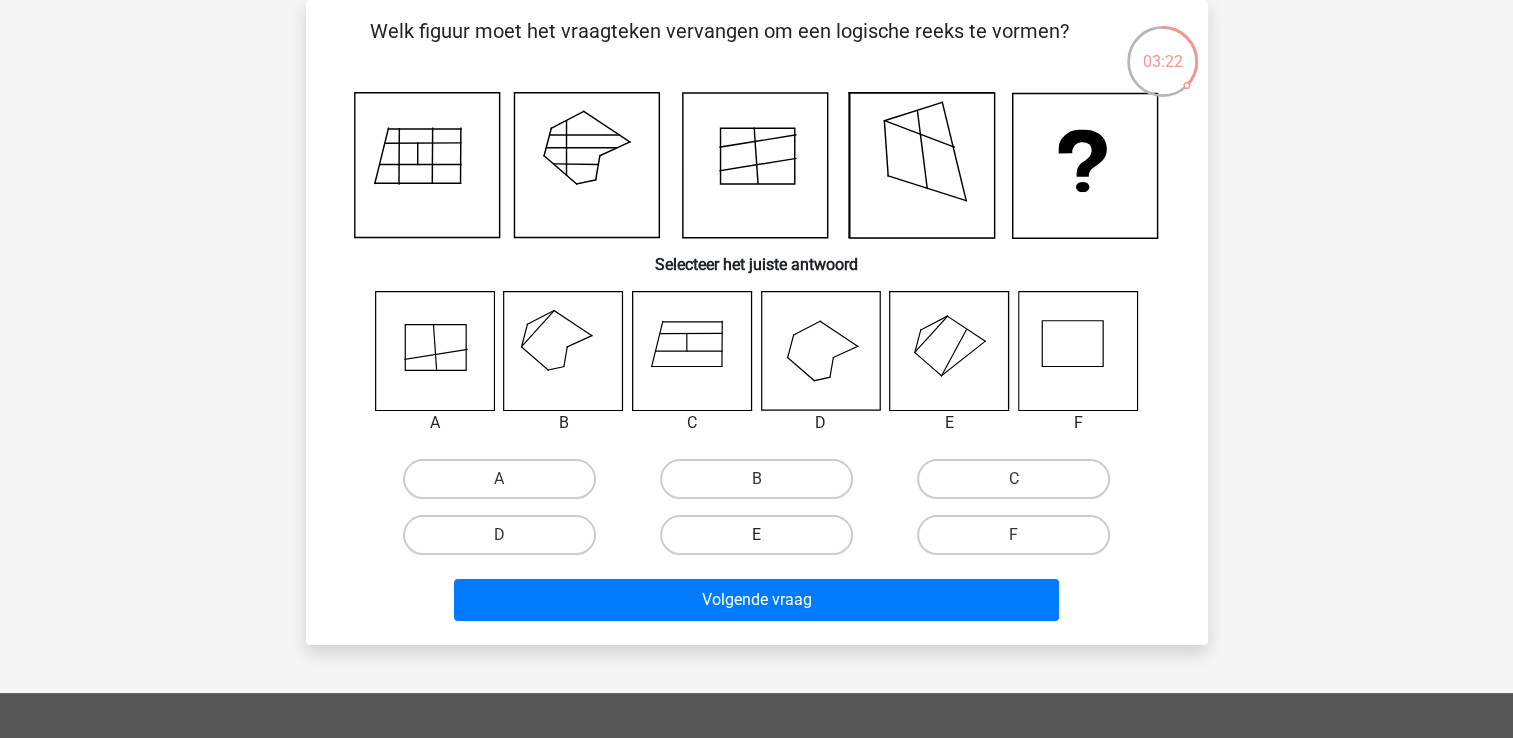 click on "E" at bounding box center [756, 535] 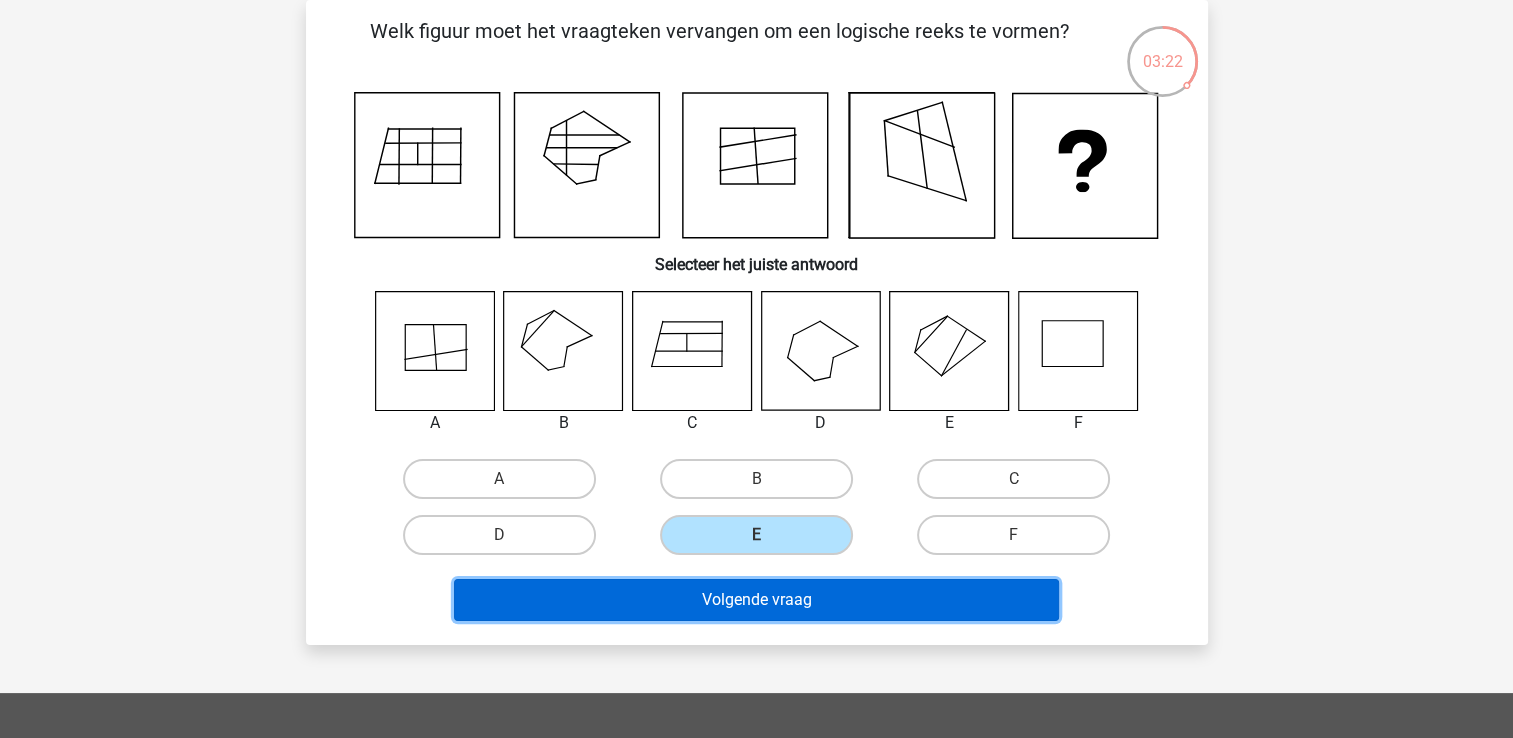 click on "Volgende vraag" at bounding box center (756, 600) 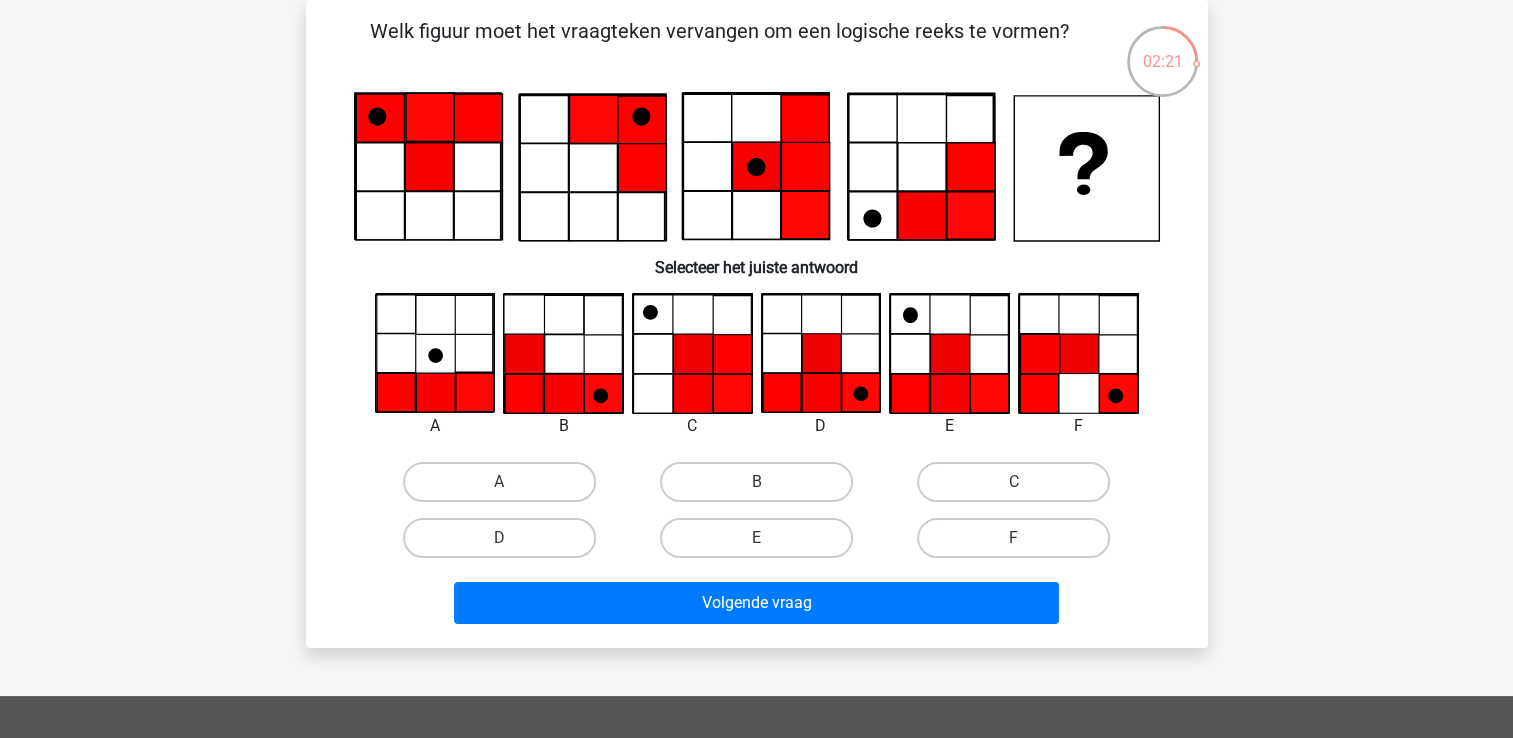 click 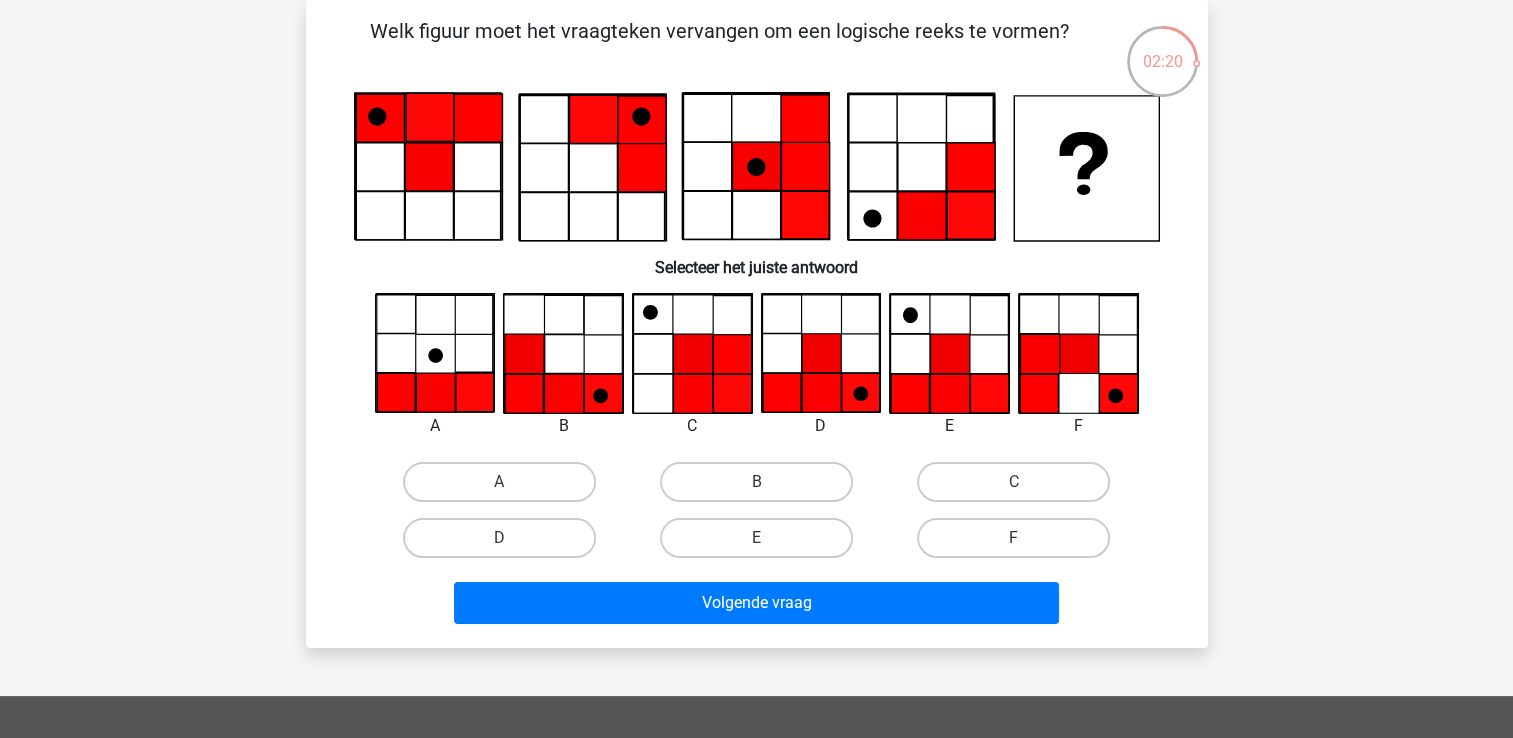 click 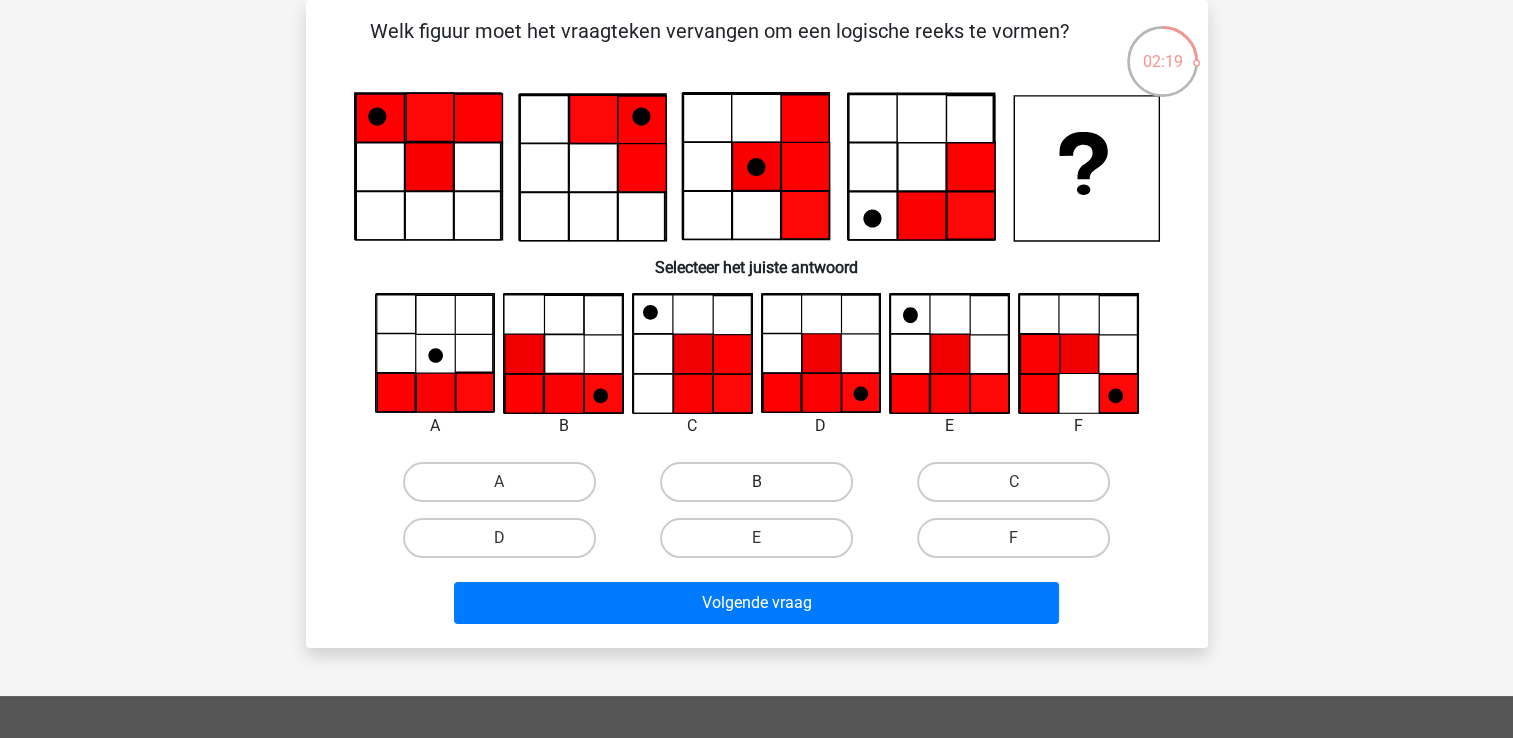 click on "B" at bounding box center (756, 482) 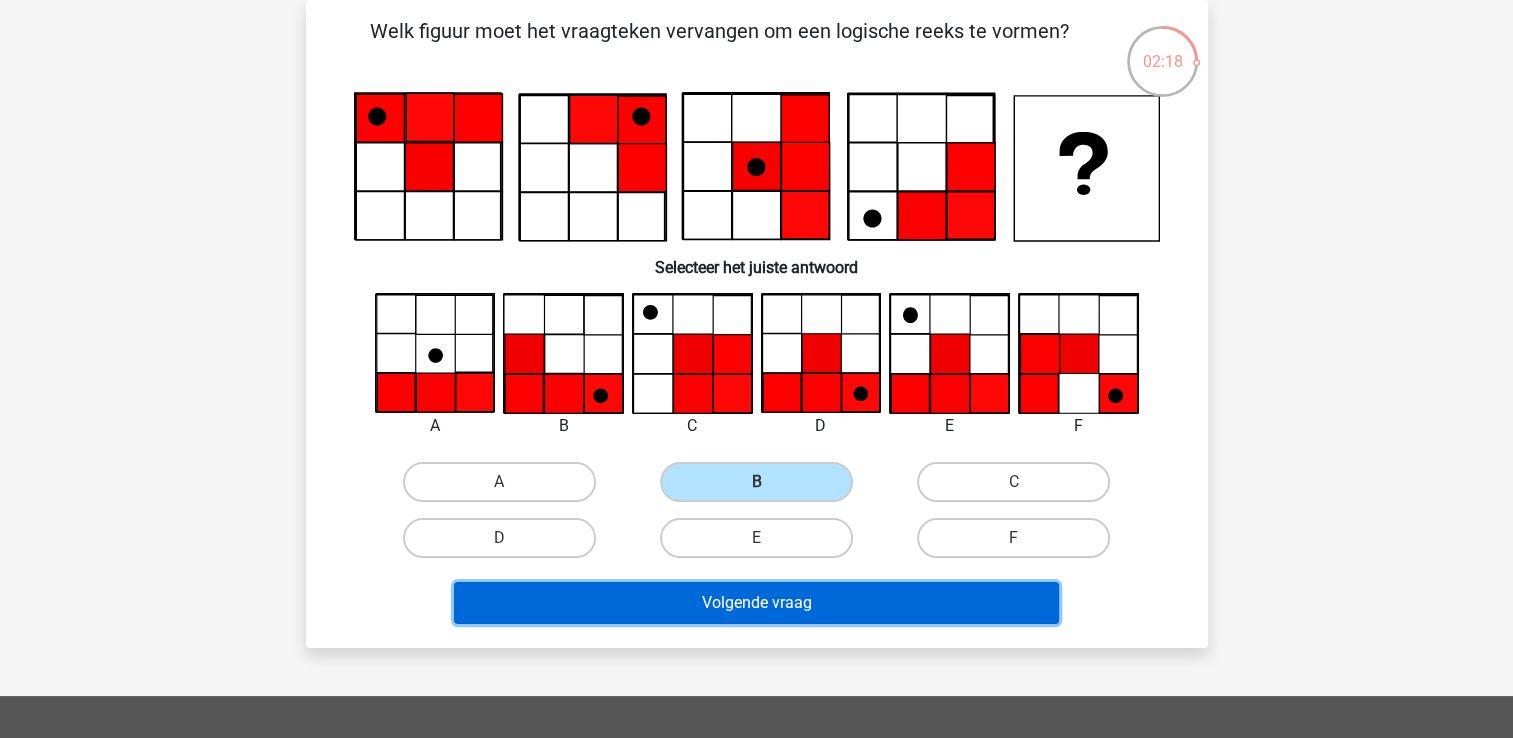 click on "Volgende vraag" at bounding box center [756, 603] 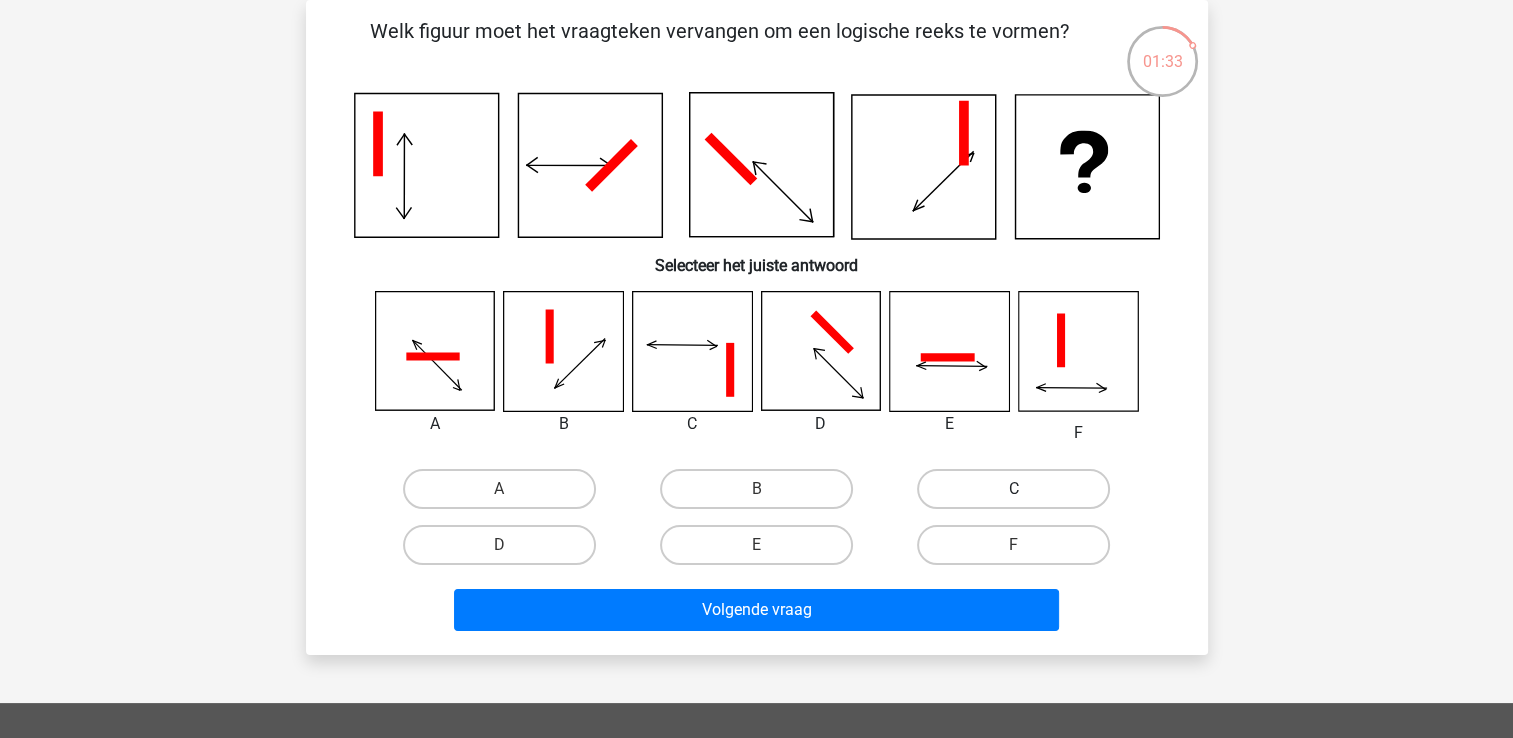 click on "C" at bounding box center [1013, 489] 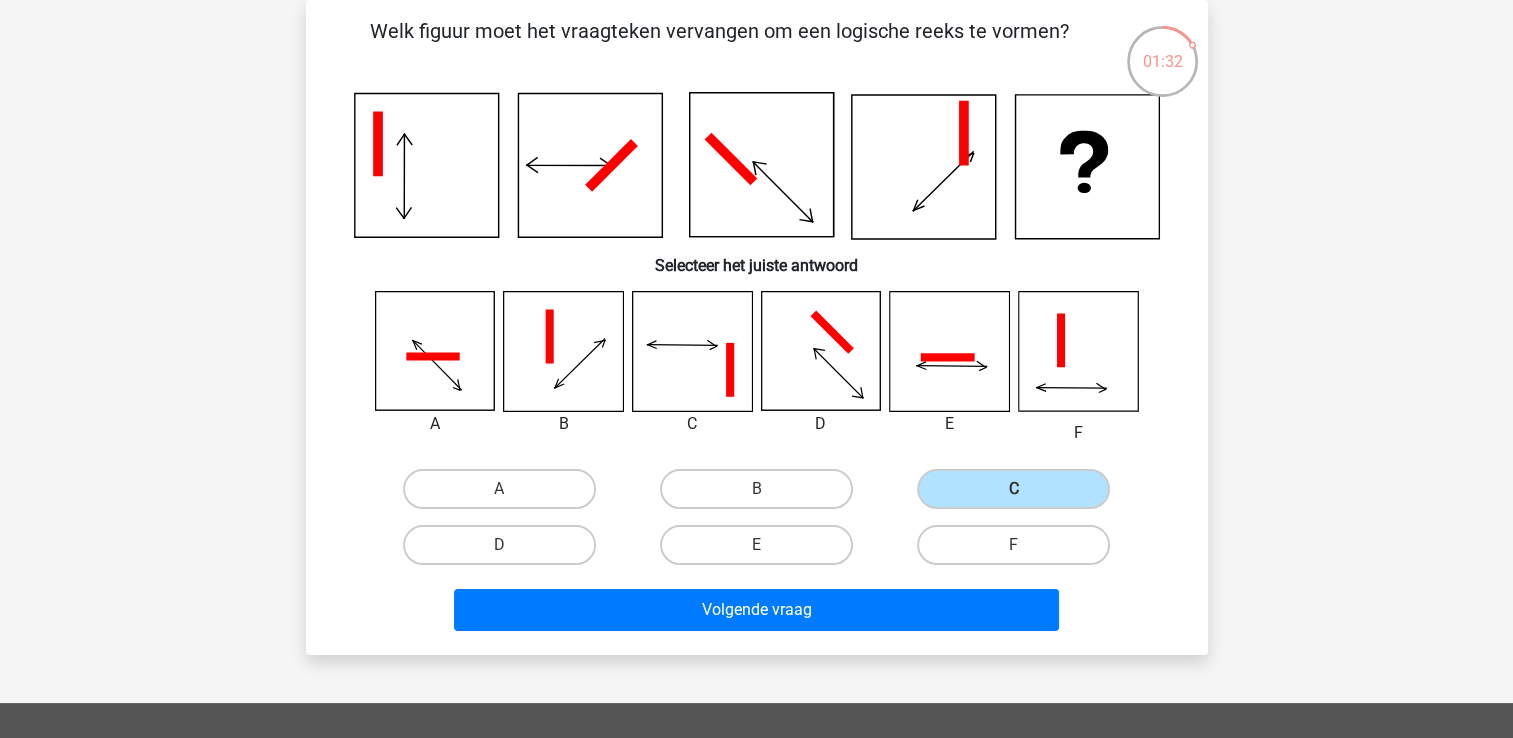 click on "Volgende vraag" at bounding box center (757, 606) 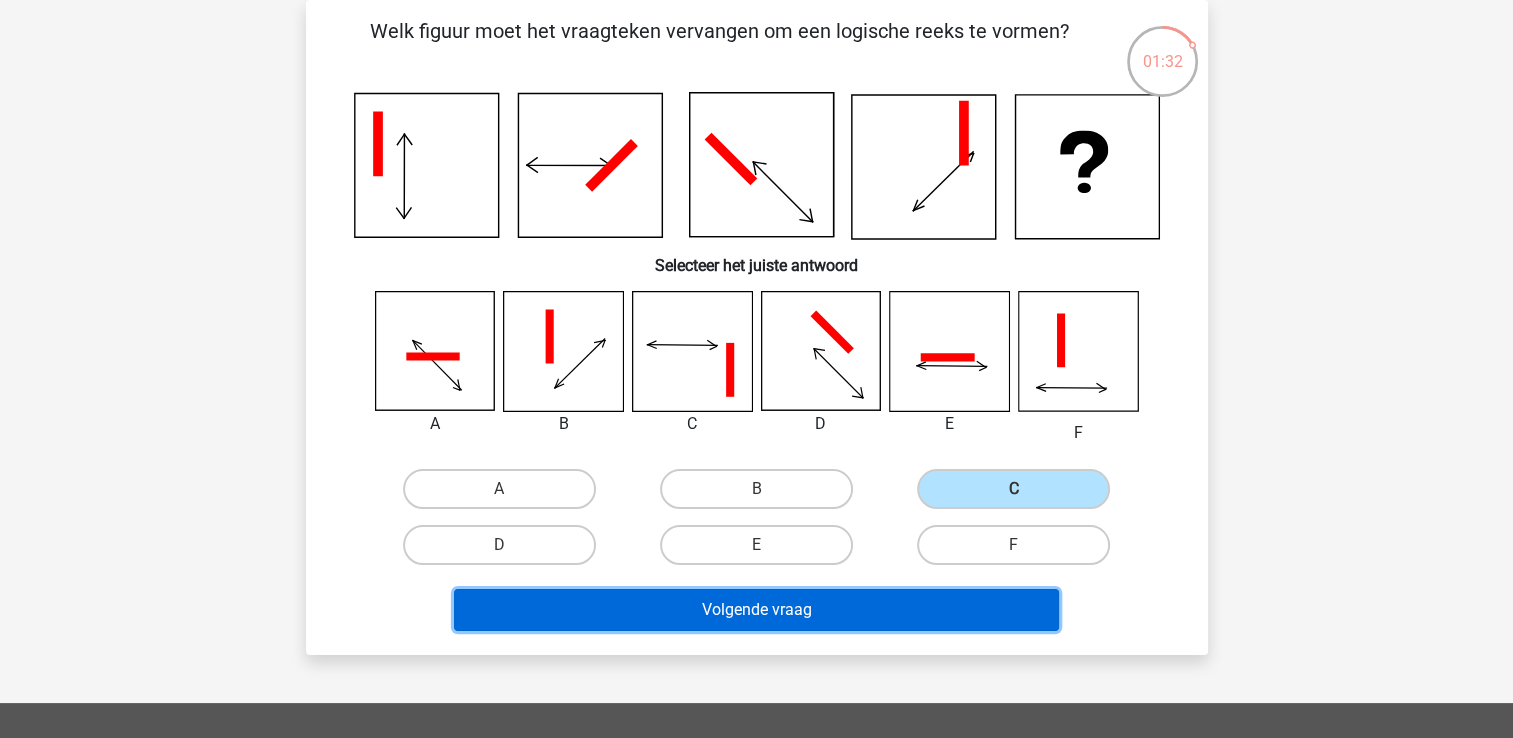 click on "Volgende vraag" at bounding box center (756, 610) 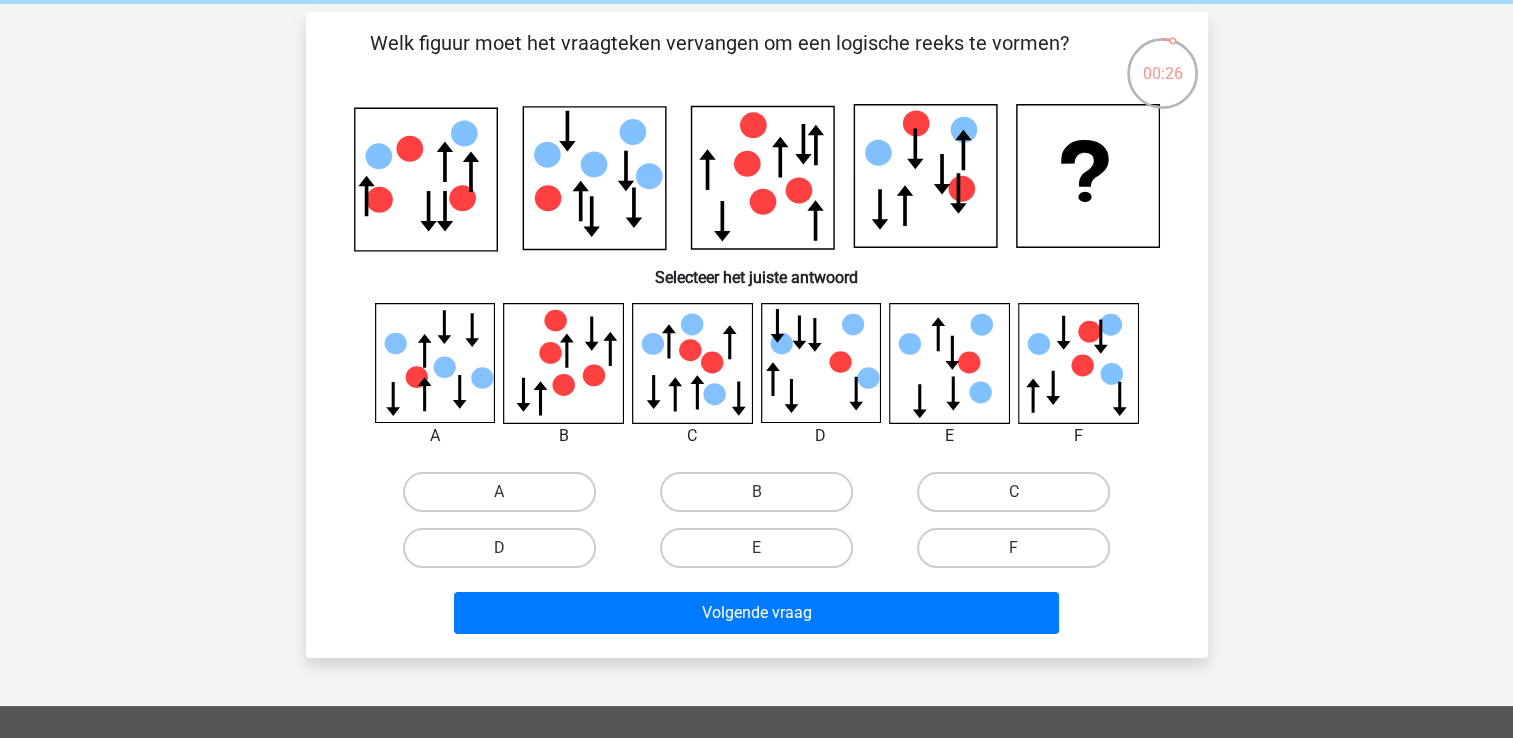scroll, scrollTop: 0, scrollLeft: 0, axis: both 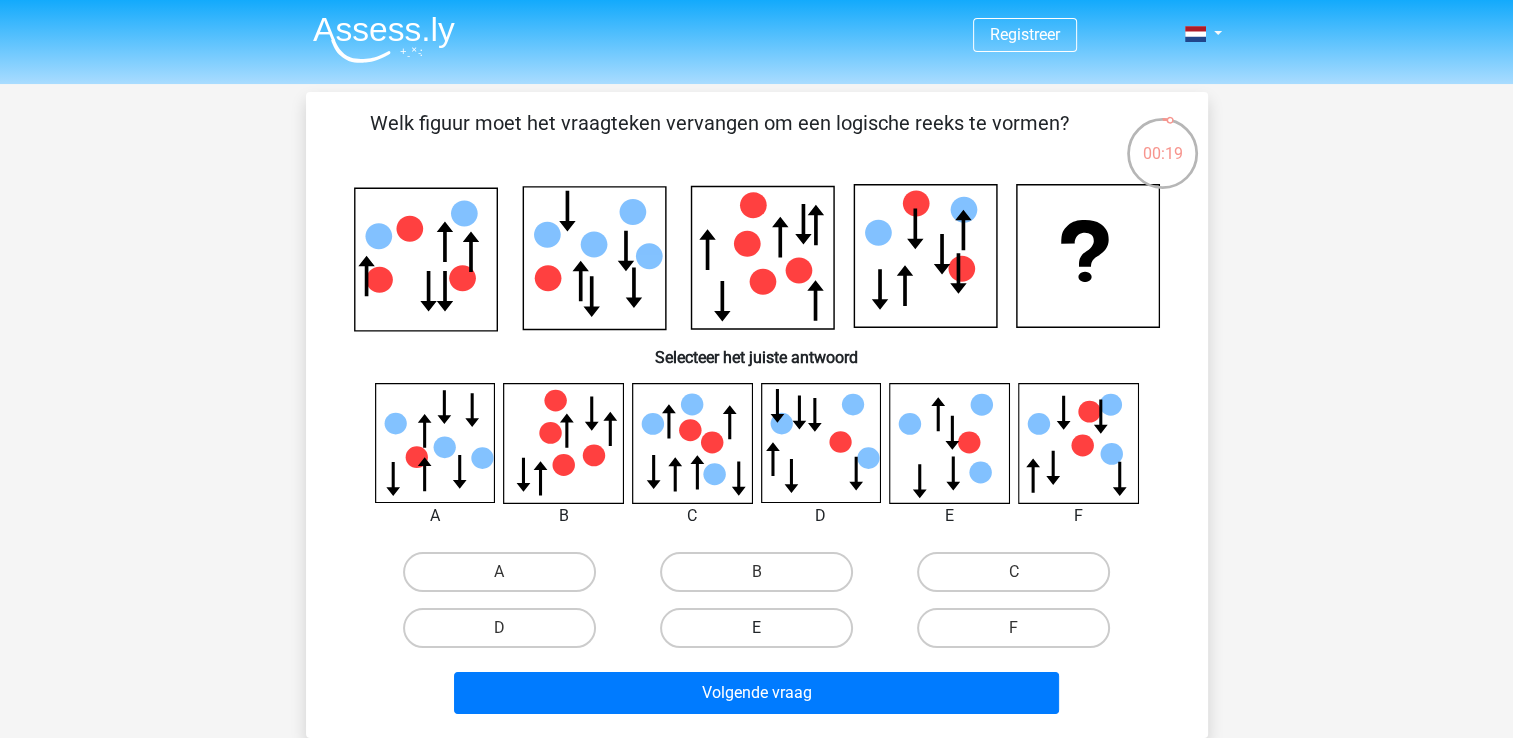 click on "E" at bounding box center (756, 628) 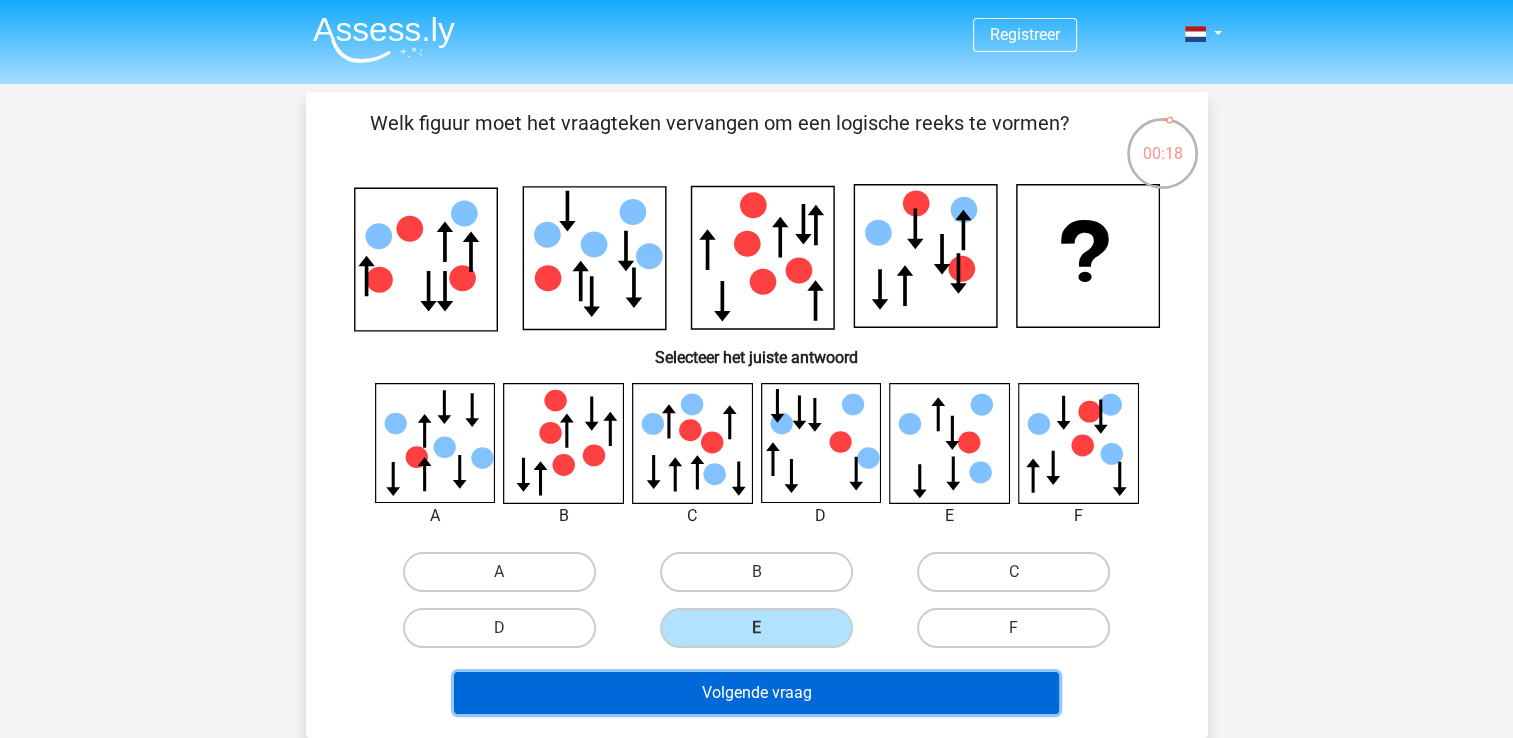 click on "Volgende vraag" at bounding box center [756, 693] 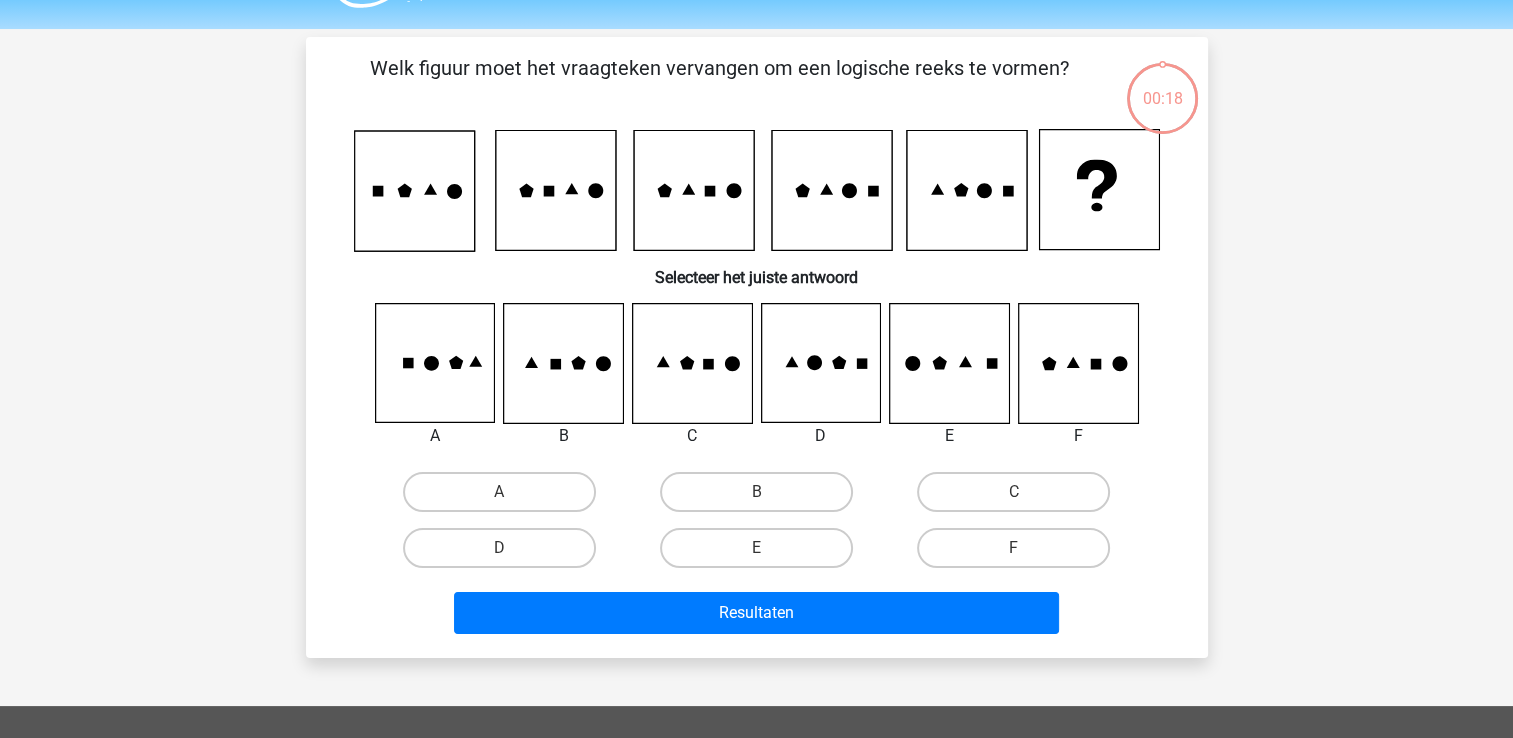 scroll, scrollTop: 92, scrollLeft: 0, axis: vertical 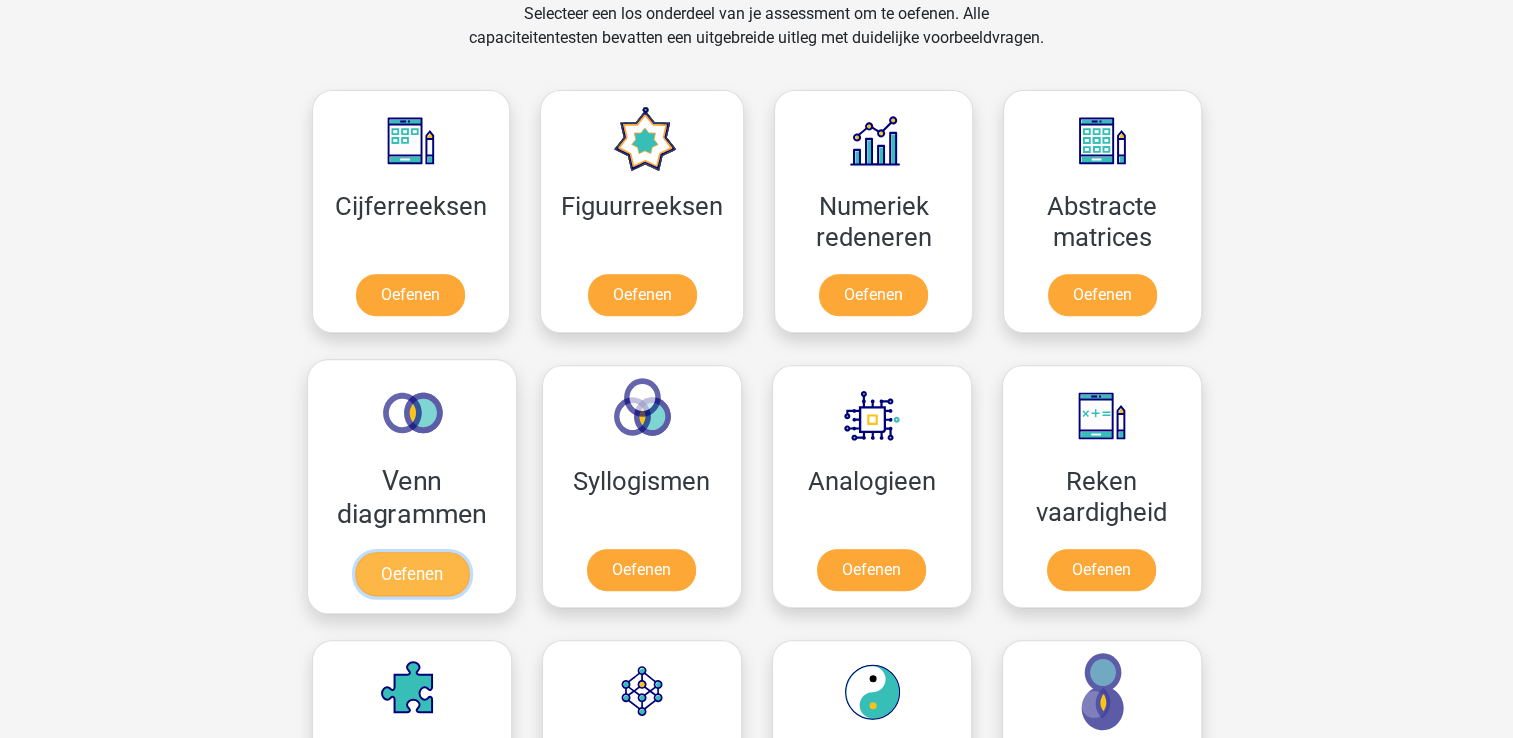 click on "Oefenen" at bounding box center [411, 574] 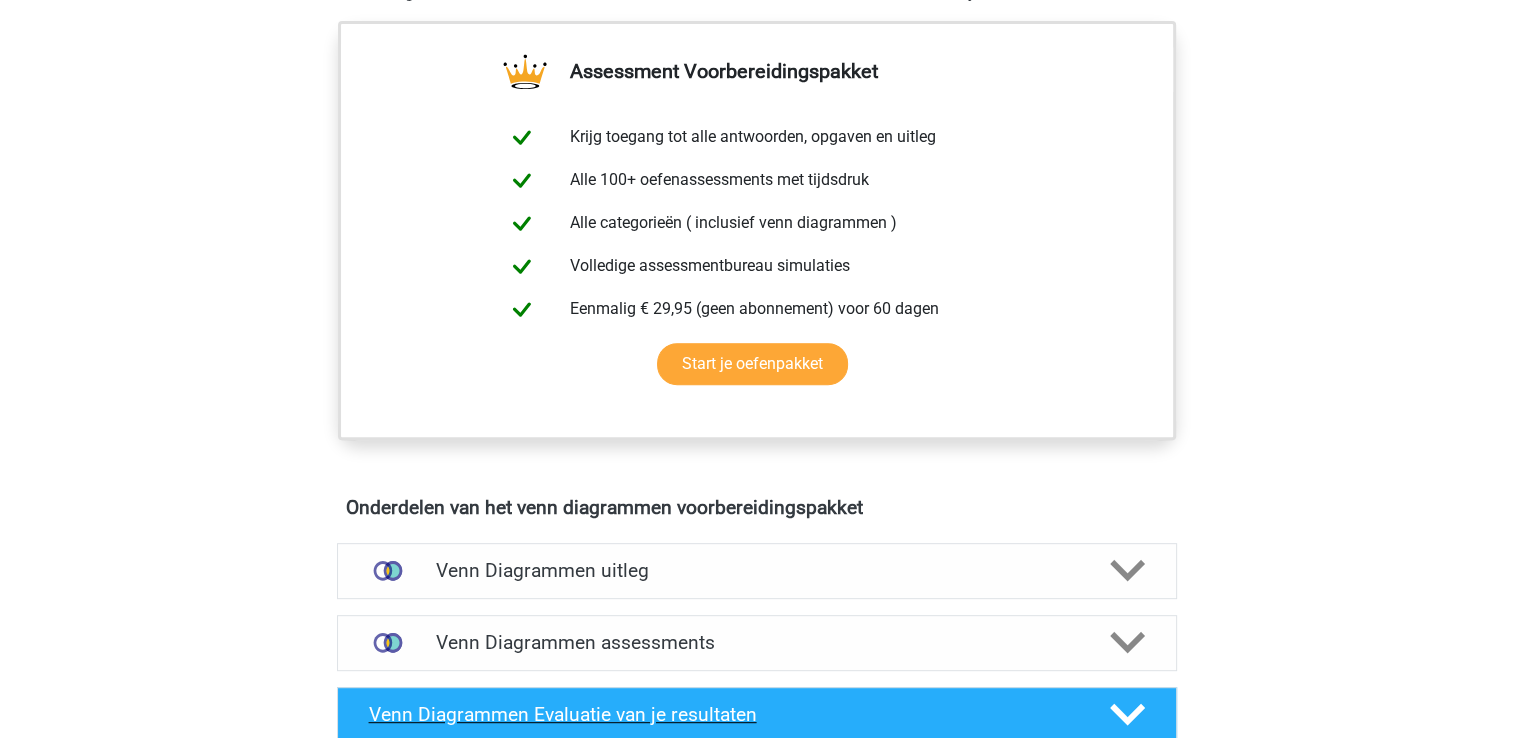 scroll, scrollTop: 900, scrollLeft: 0, axis: vertical 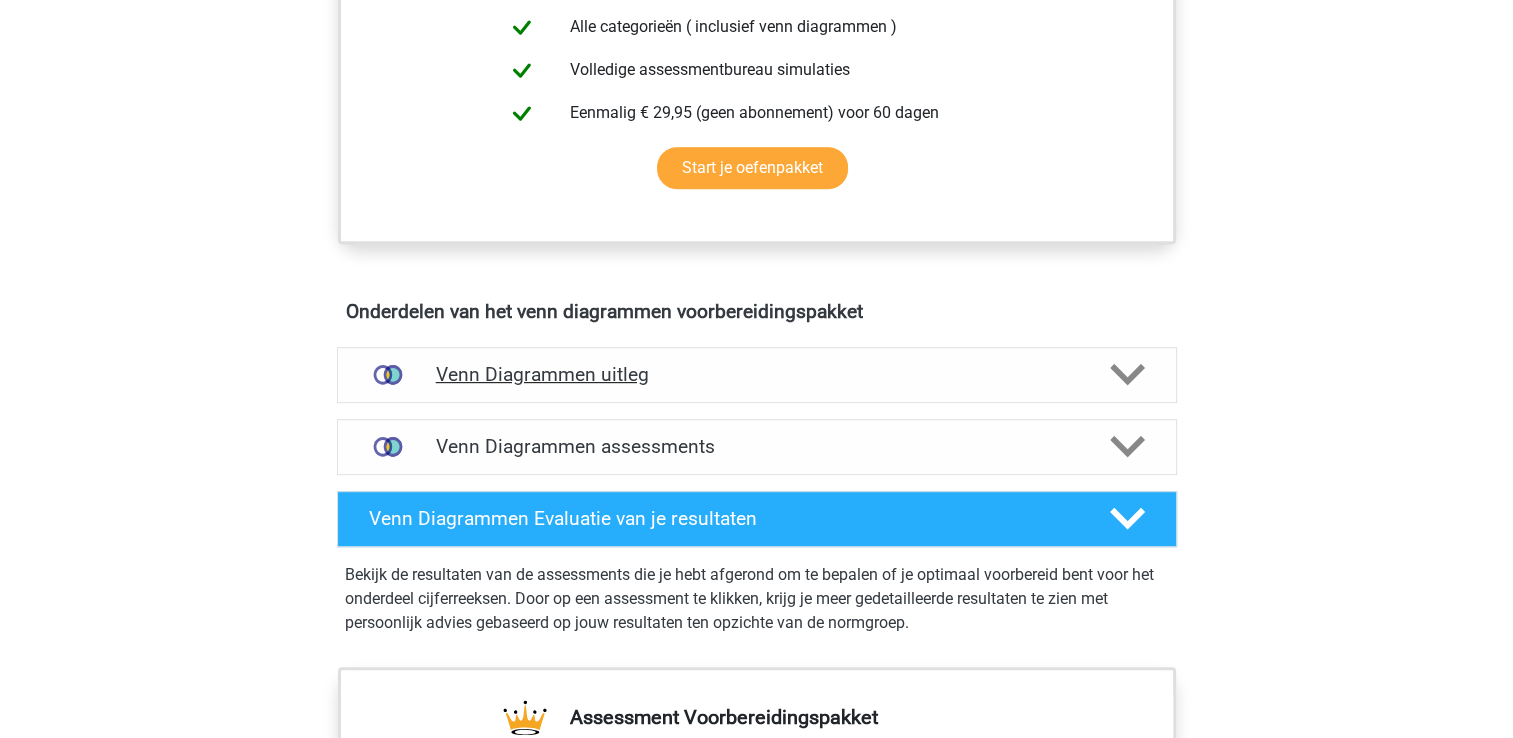 click on "Venn Diagrammen uitleg" at bounding box center [757, 374] 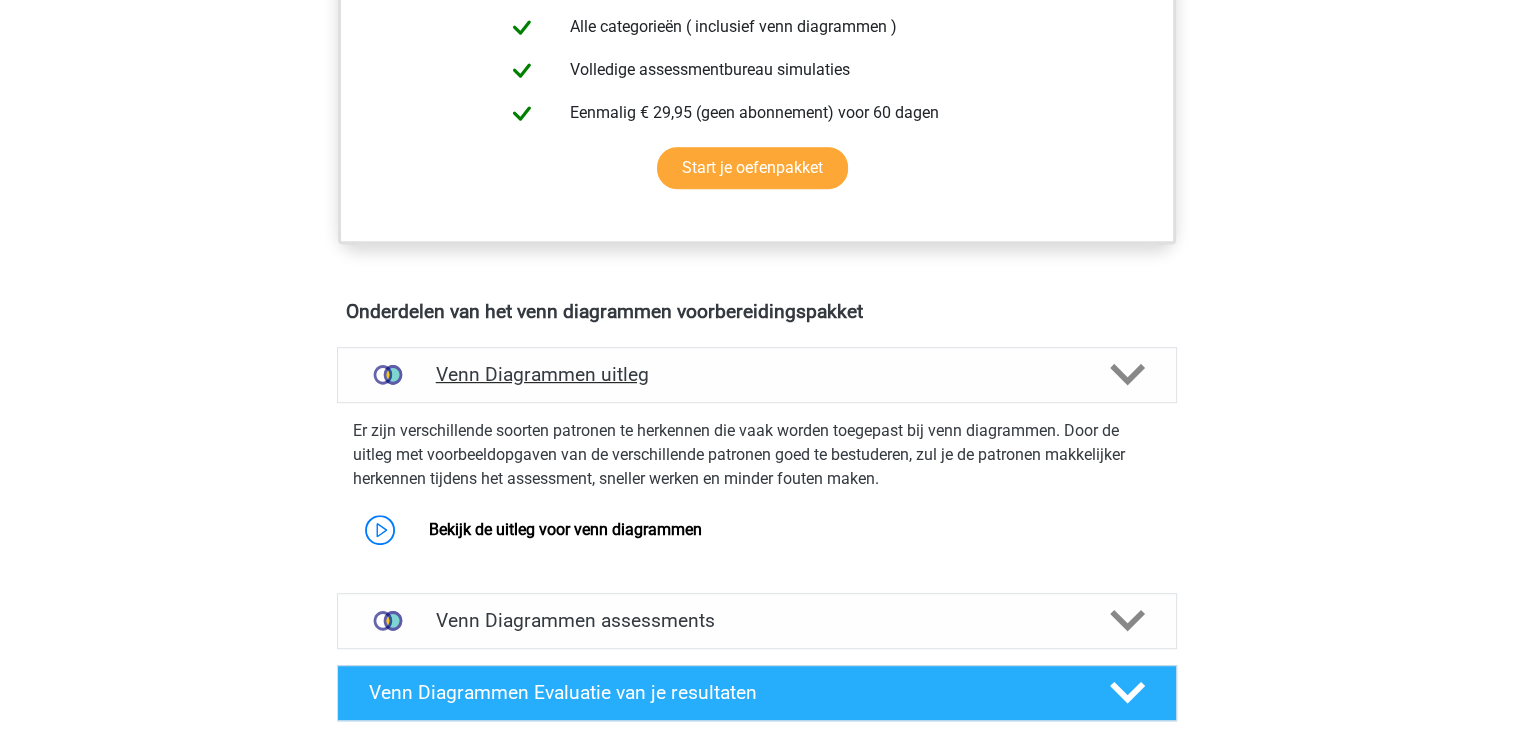 scroll, scrollTop: 1200, scrollLeft: 0, axis: vertical 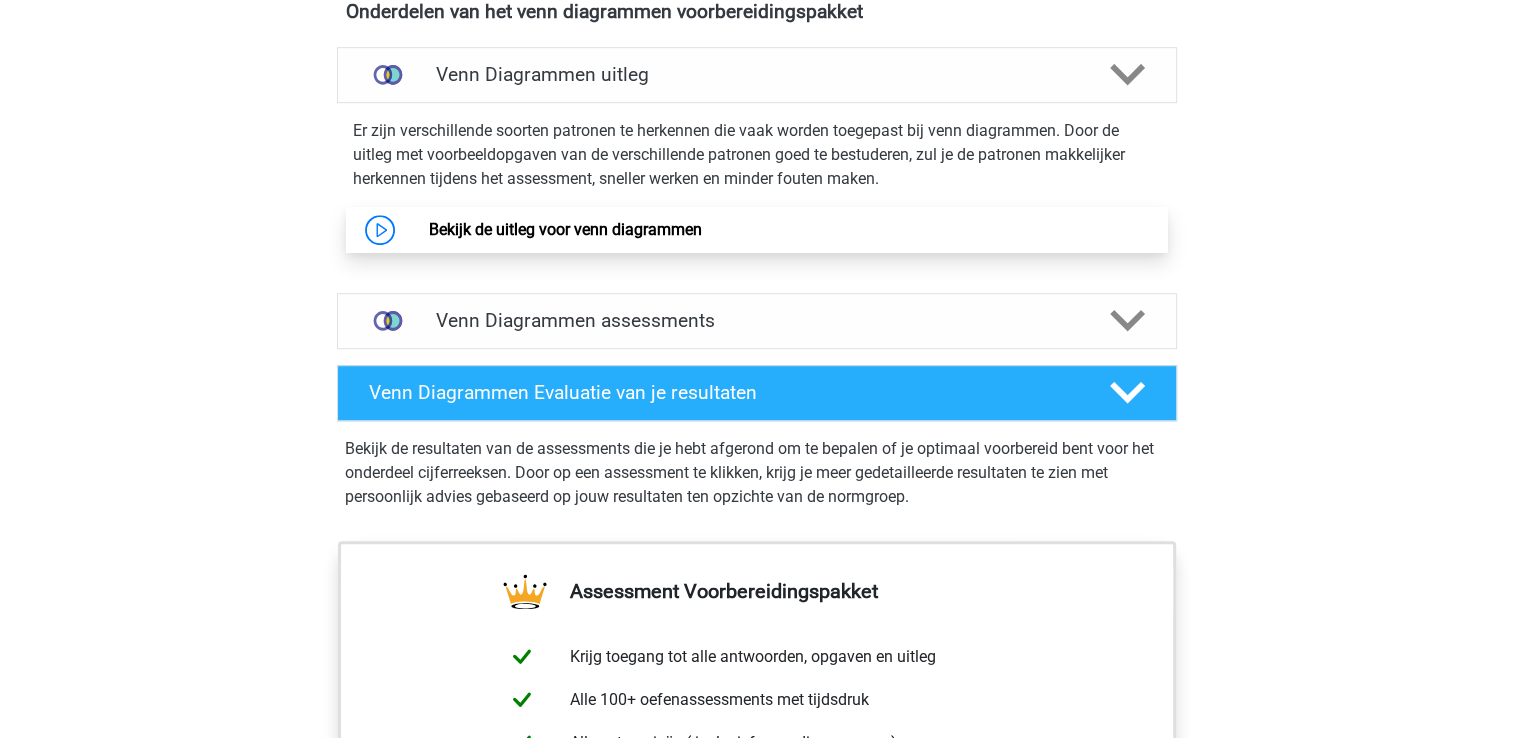 click on "Bekijk de uitleg voor
venn diagrammen" at bounding box center (565, 229) 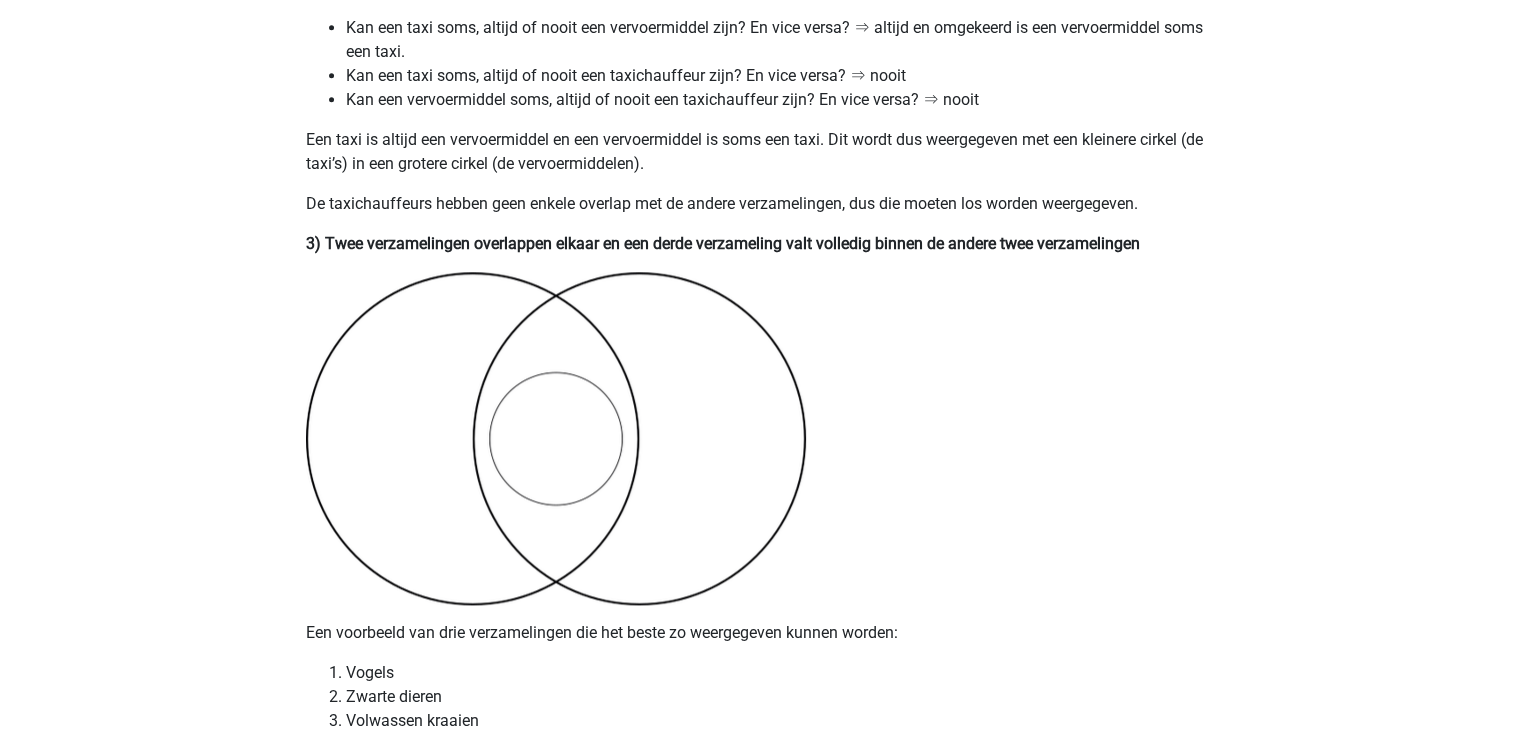 scroll, scrollTop: 2700, scrollLeft: 0, axis: vertical 